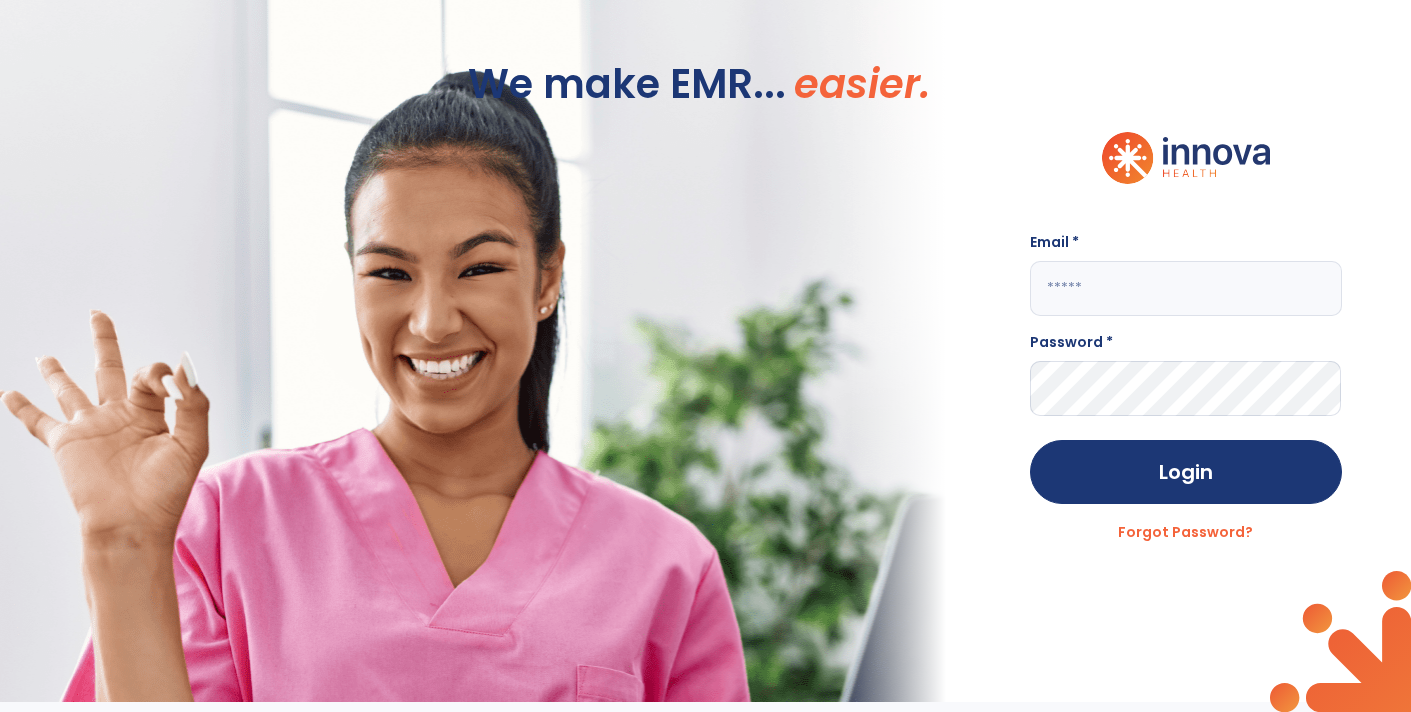 scroll, scrollTop: 0, scrollLeft: 0, axis: both 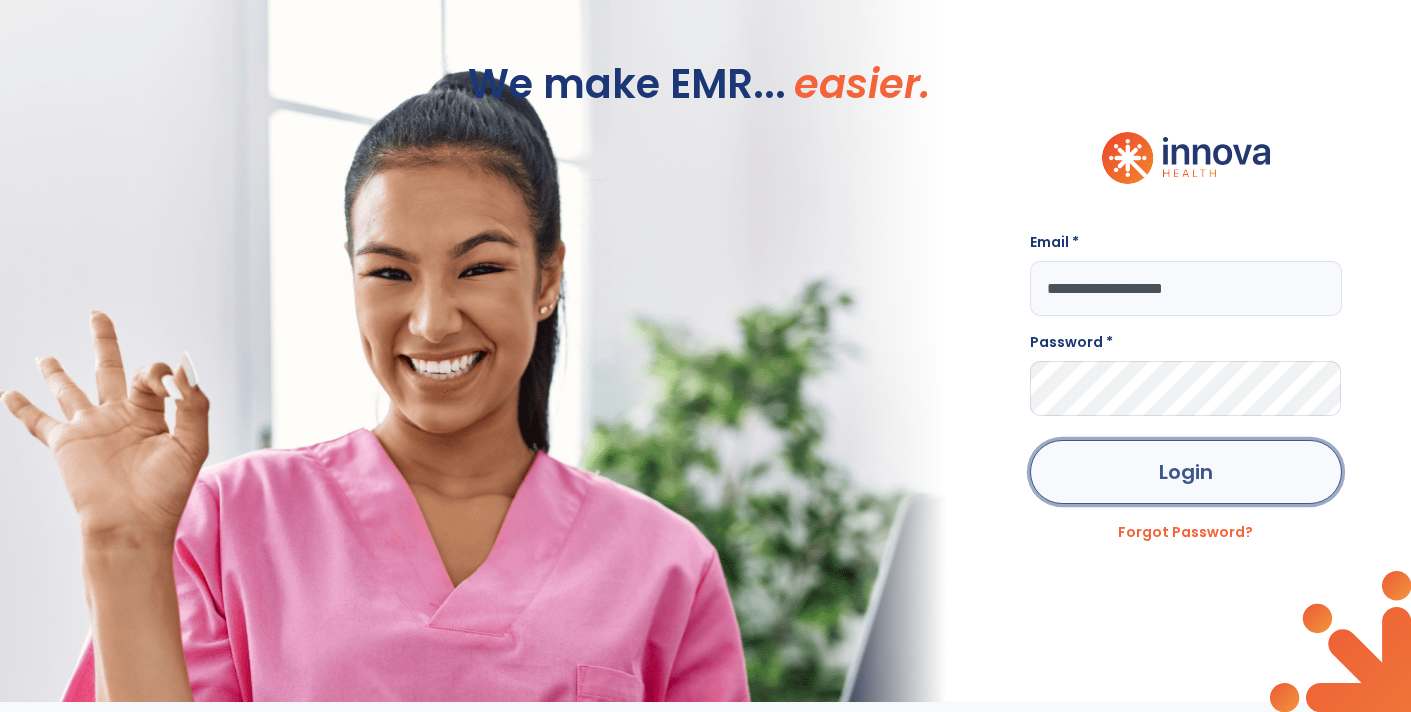 click on "Login" 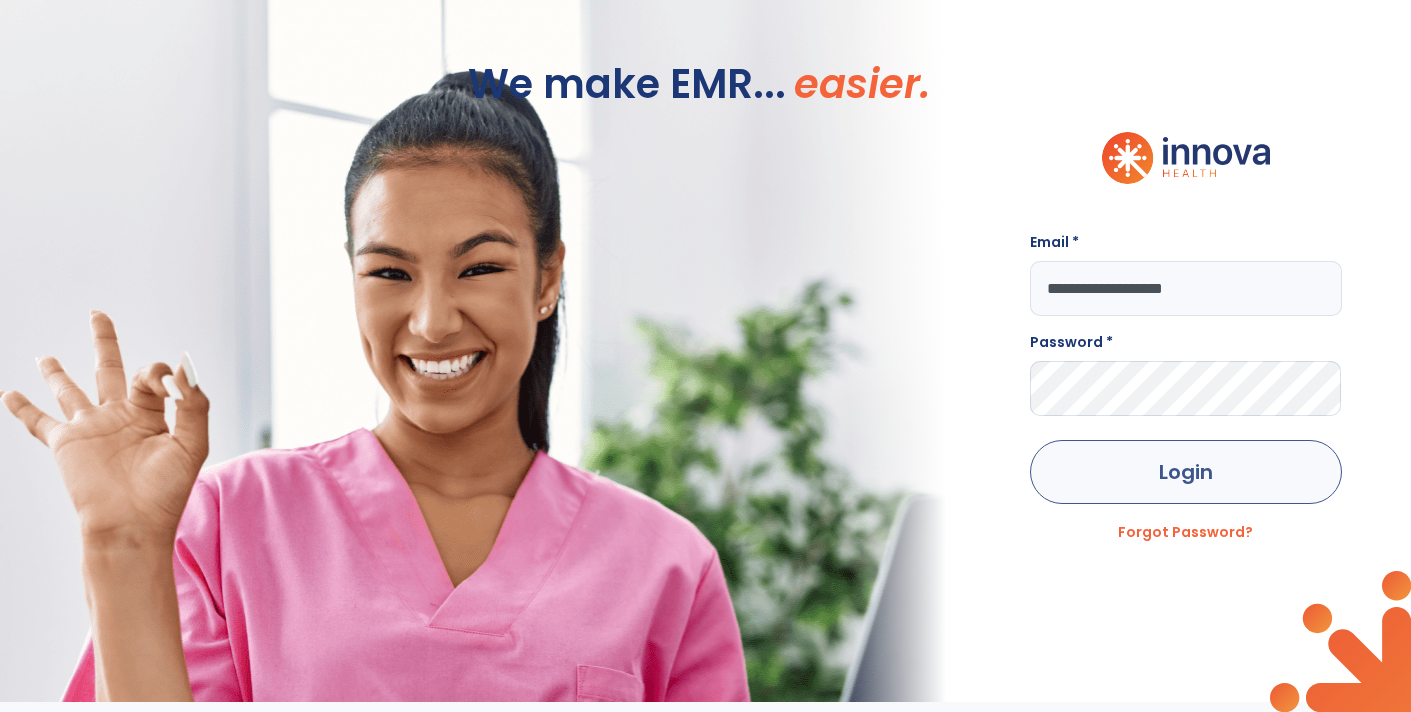 select on "****" 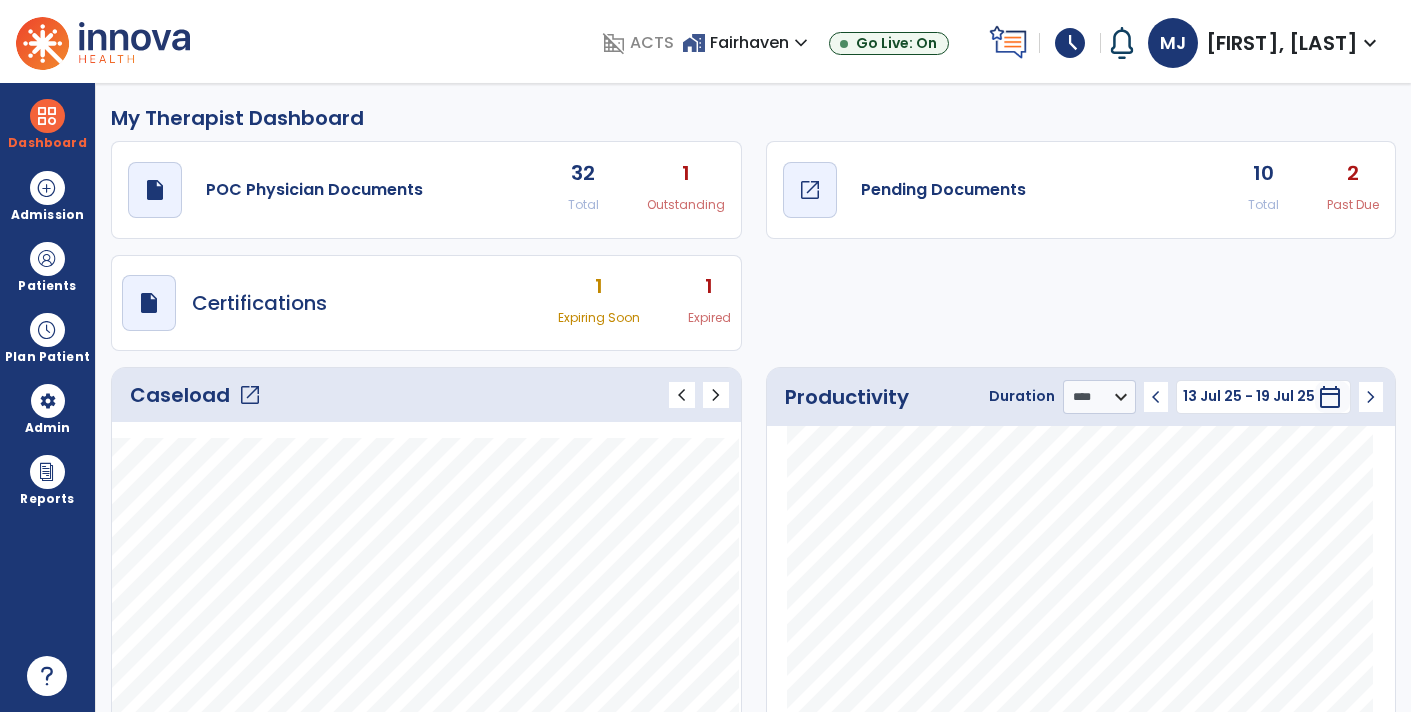 click on "open_in_new" 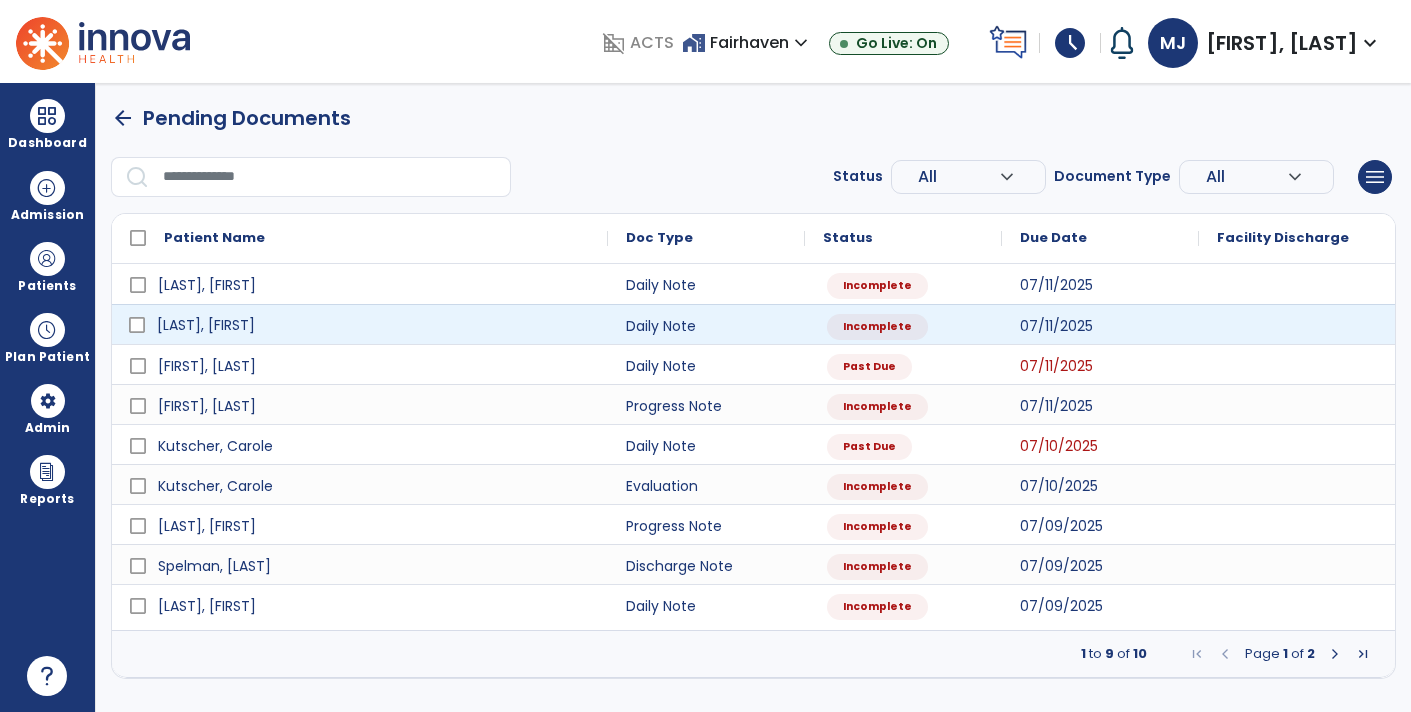 click on "[LAST], [FIRST]" at bounding box center [206, 325] 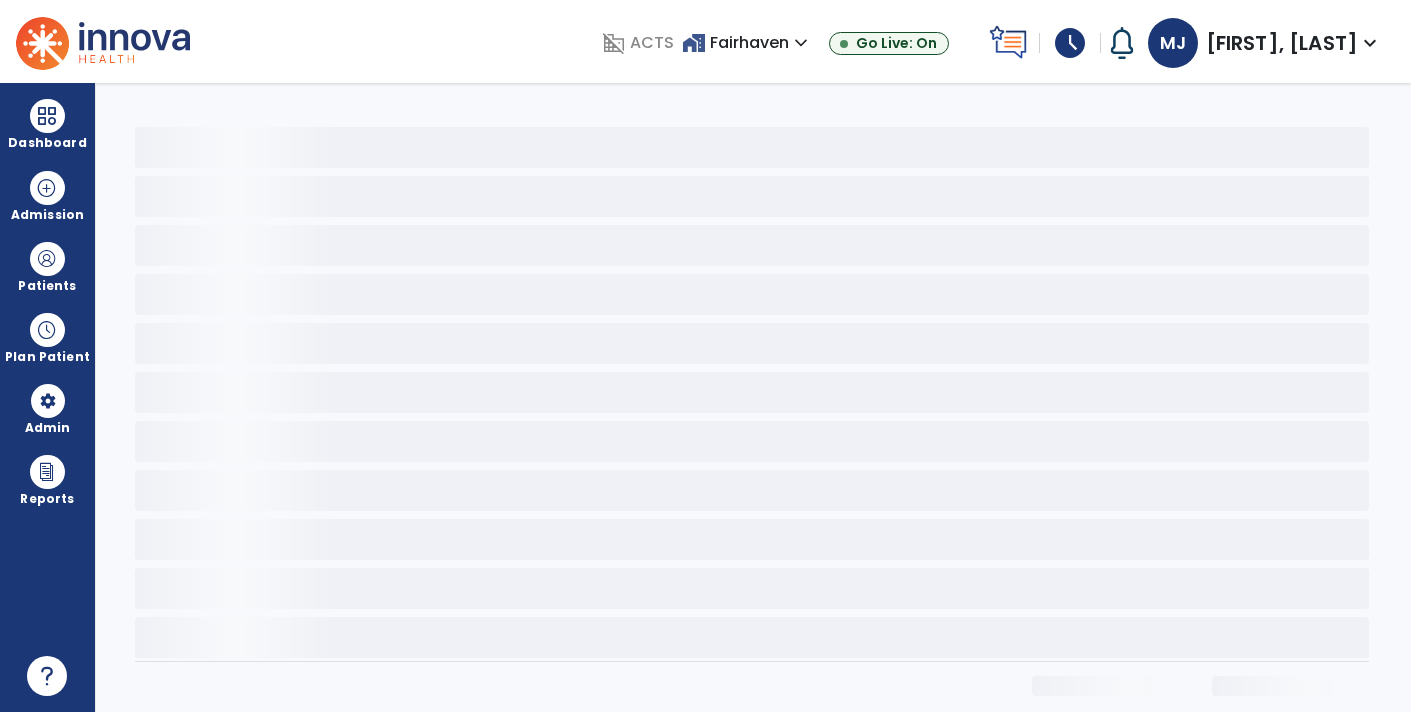 select on "*" 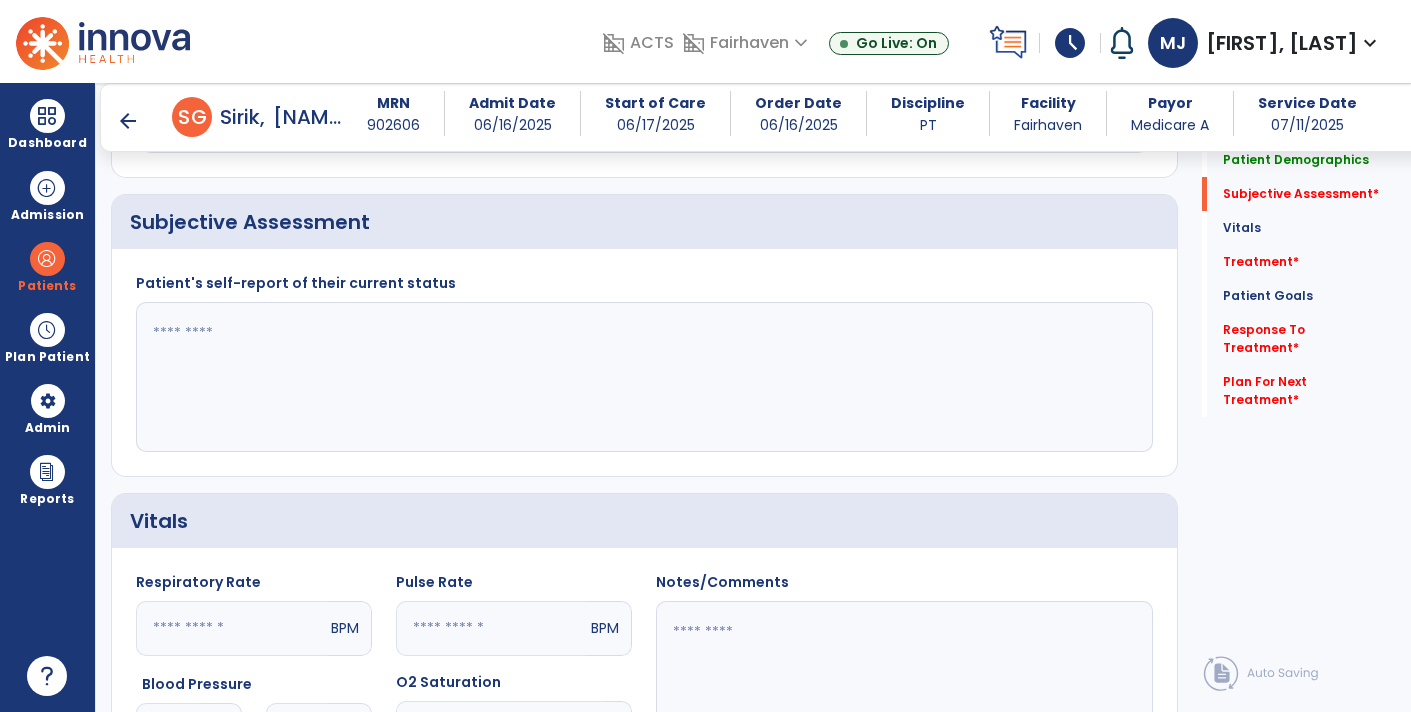 scroll, scrollTop: 442, scrollLeft: 0, axis: vertical 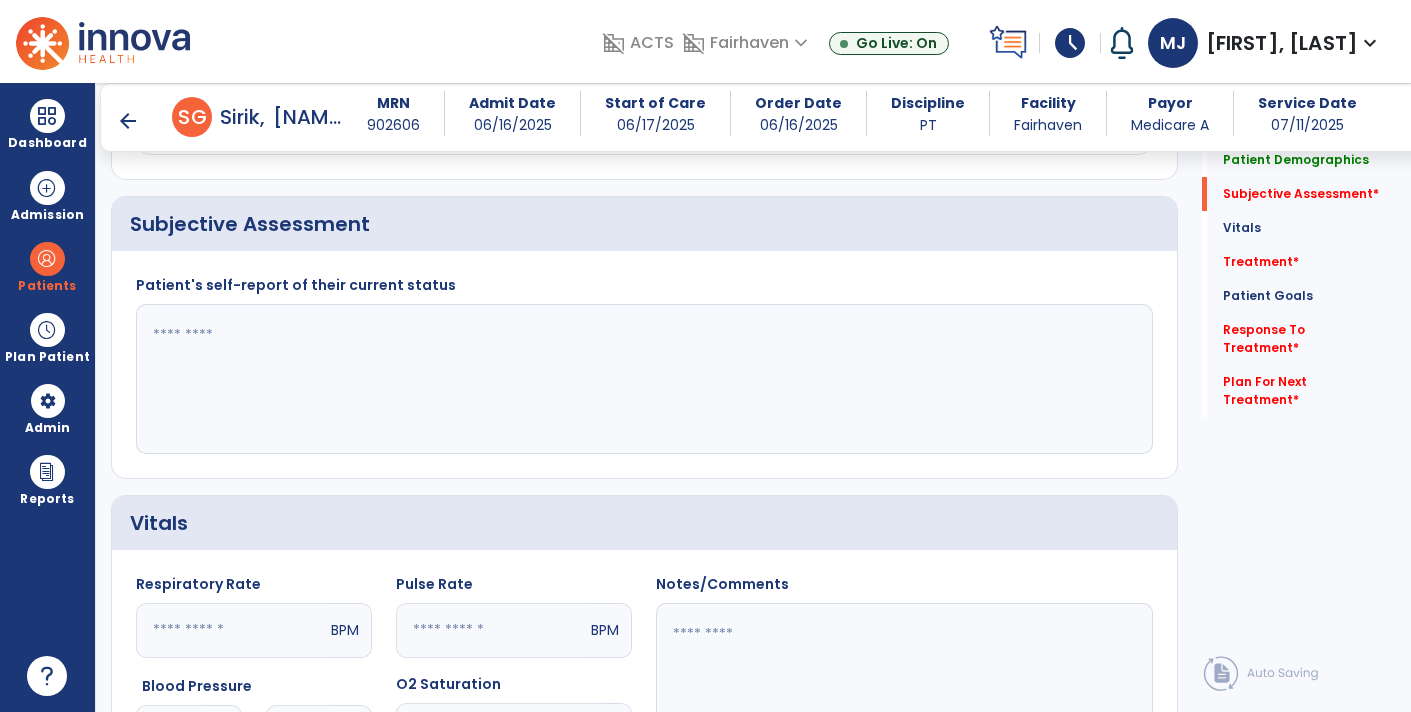 click 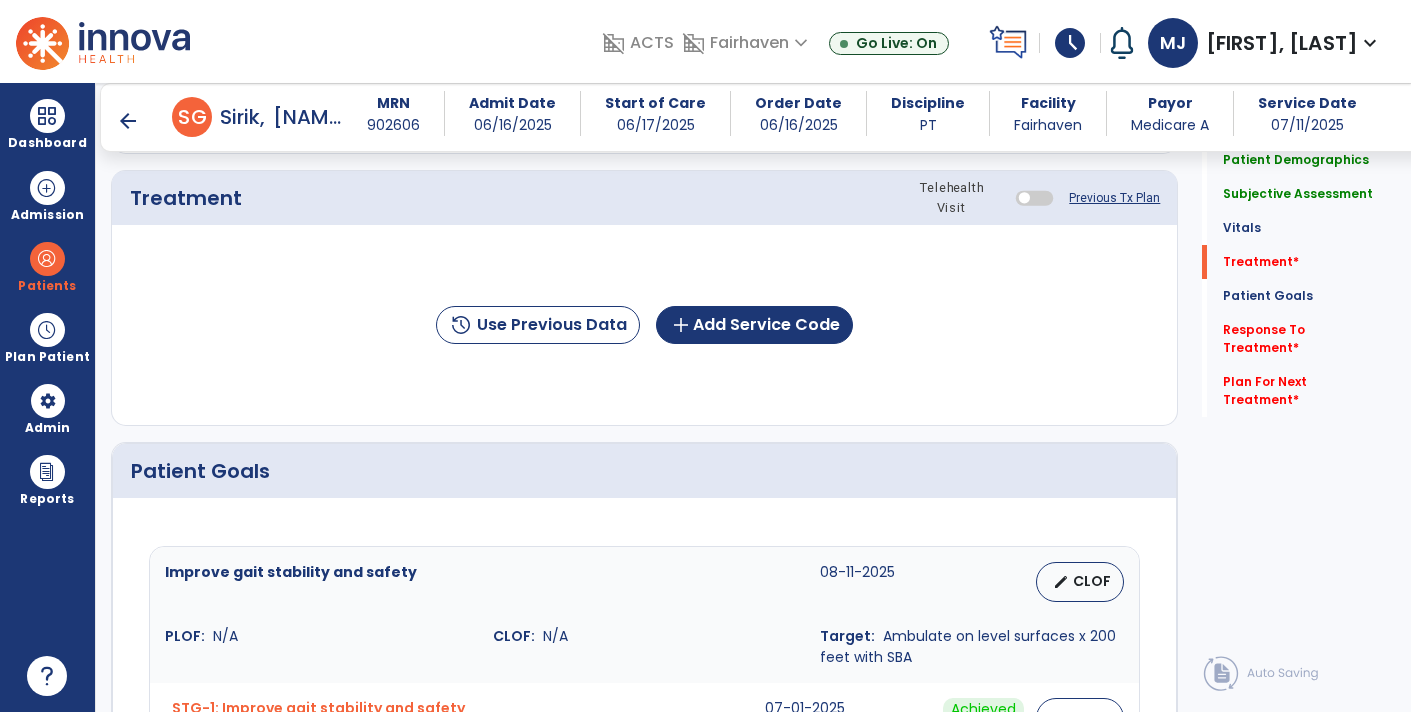 scroll, scrollTop: 1190, scrollLeft: 0, axis: vertical 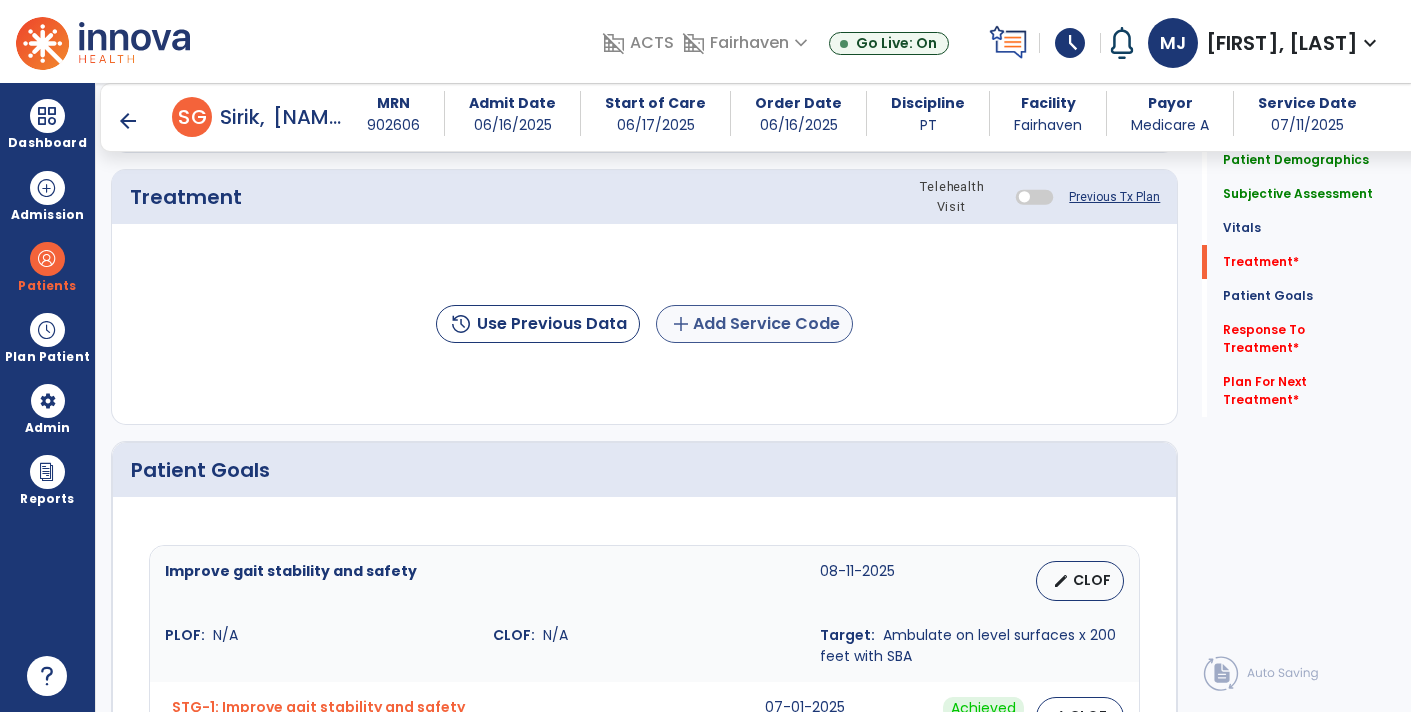 type on "**********" 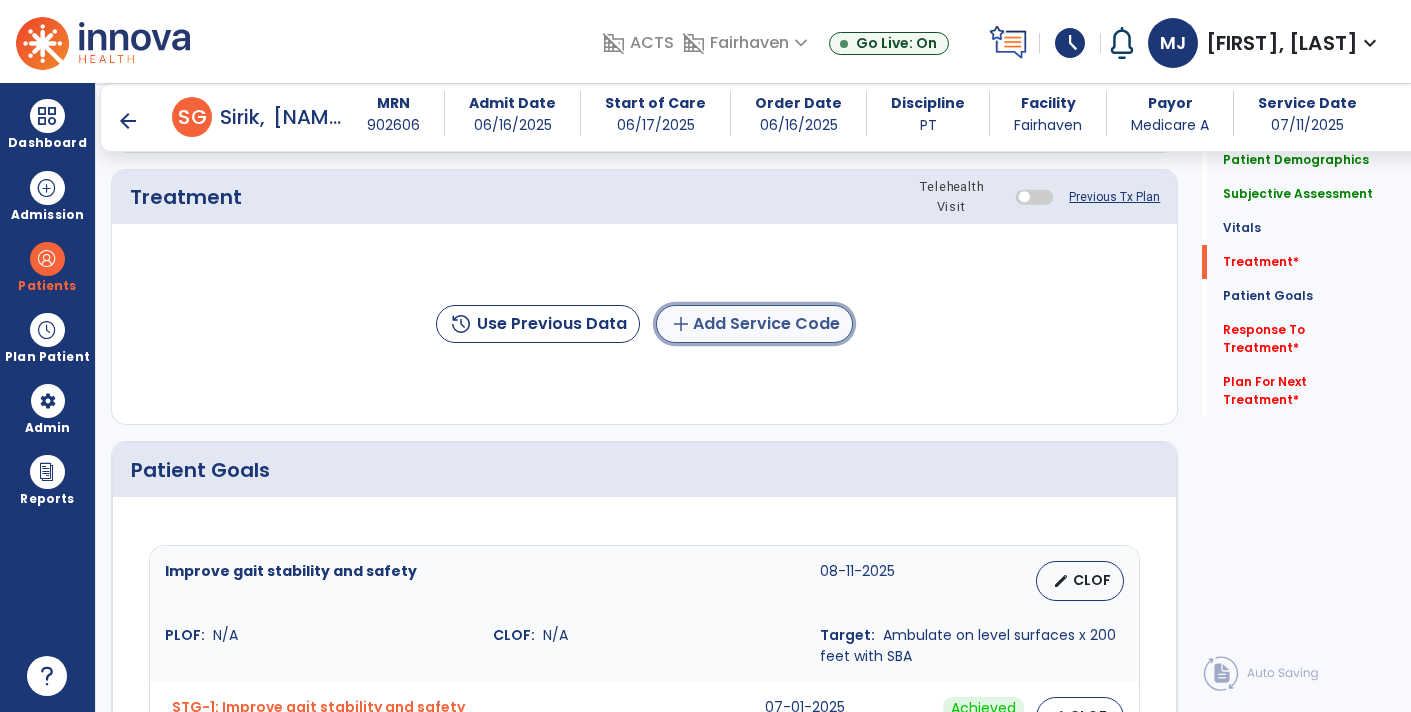 click on "add  Add Service Code" 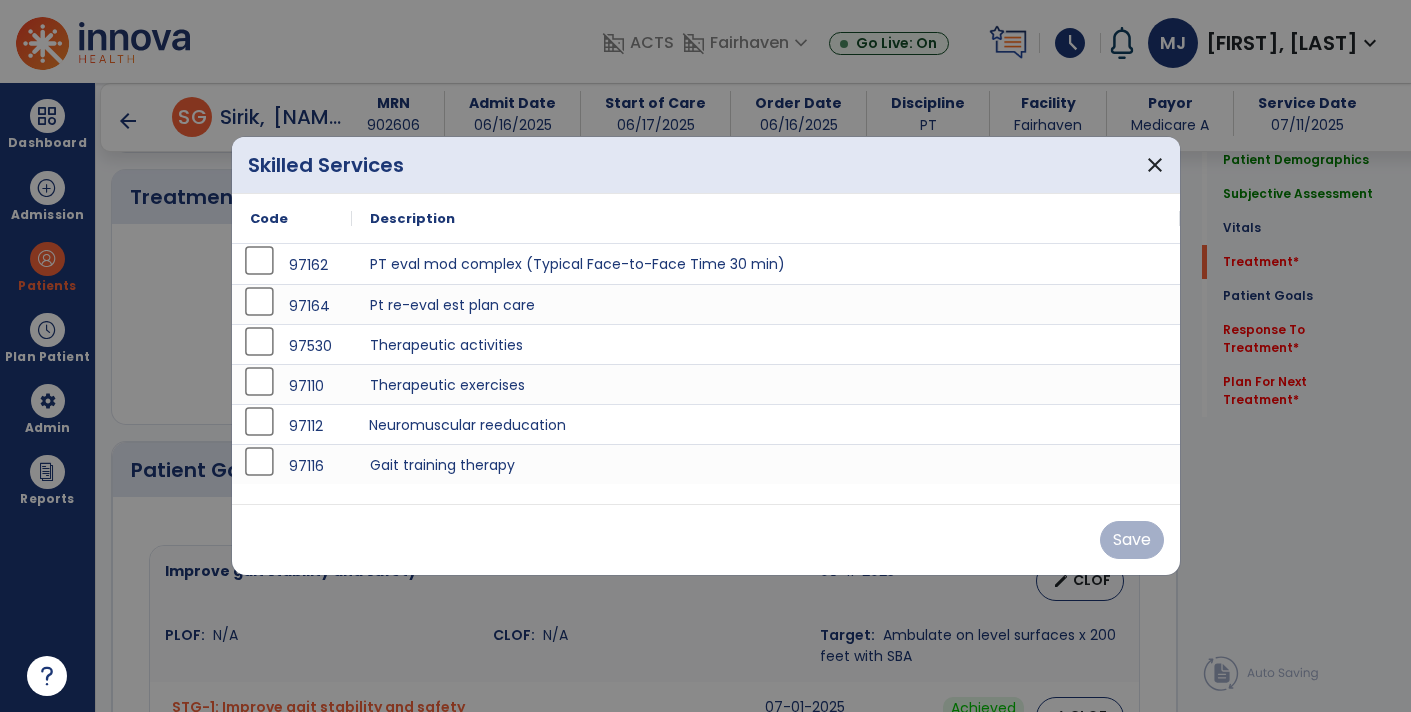 click on "Neuromuscular reeducation" at bounding box center (766, 424) 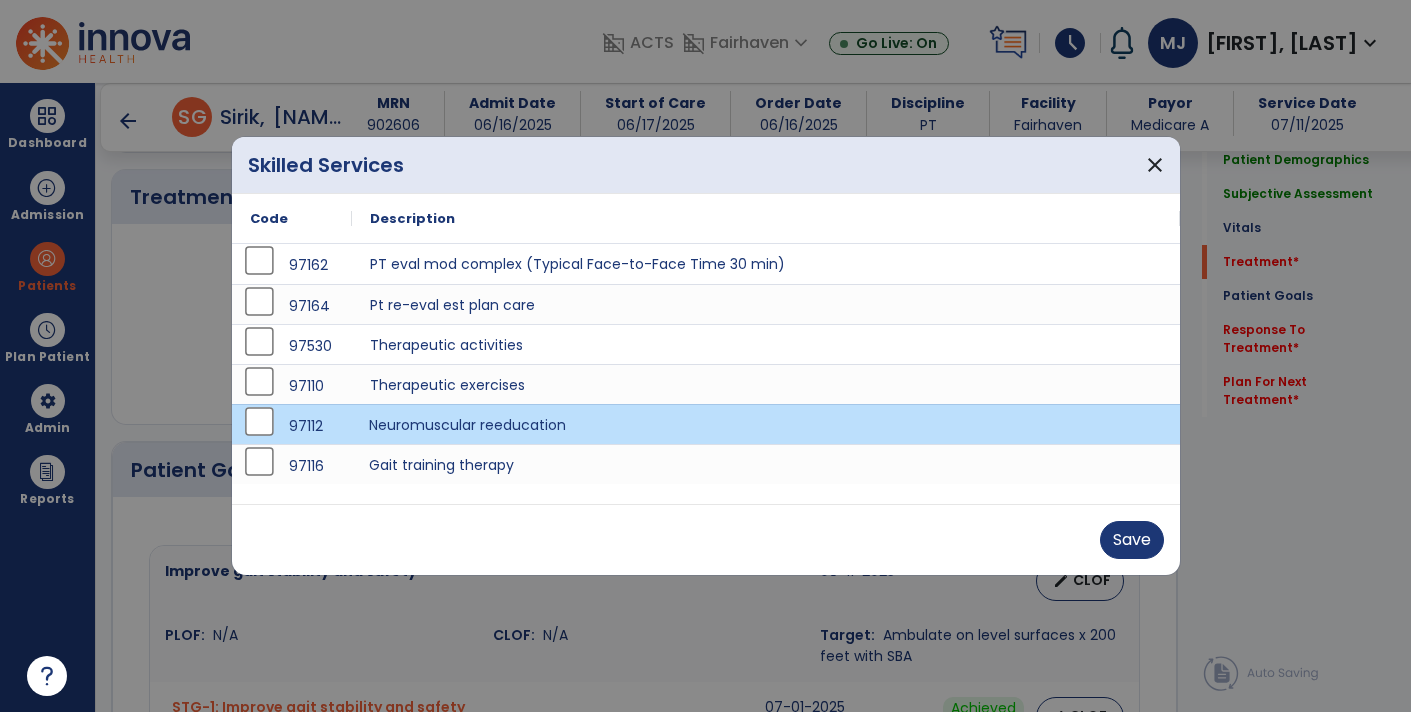 click on "Gait training therapy" at bounding box center [766, 464] 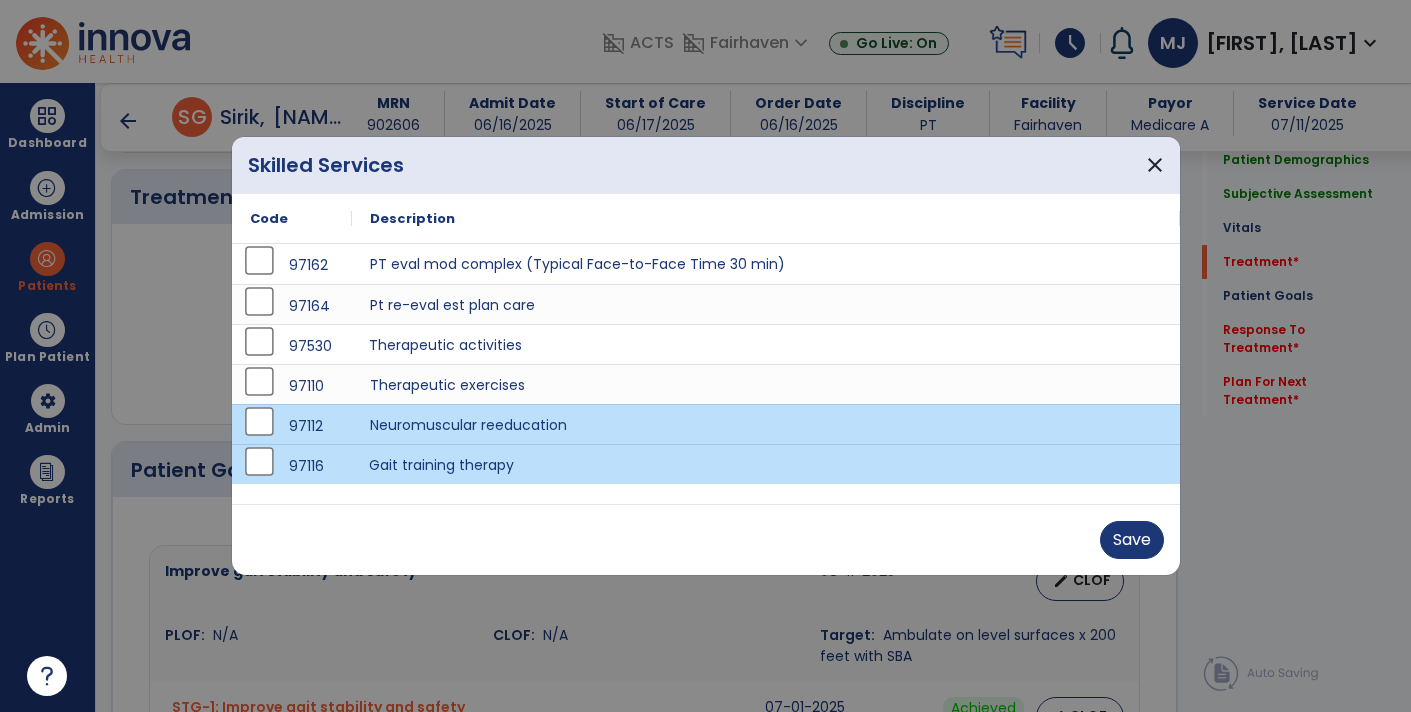 click on "Therapeutic activities" at bounding box center (766, 344) 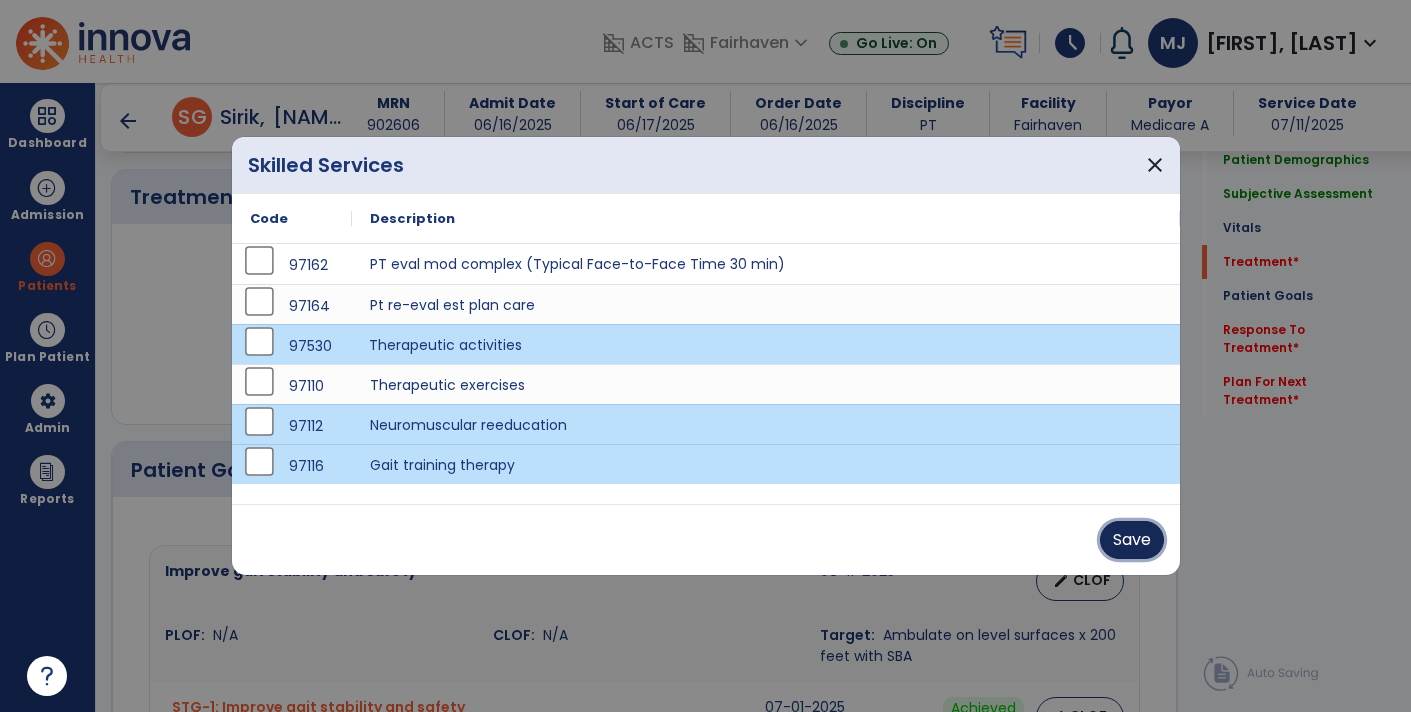 click on "Save" at bounding box center [1132, 540] 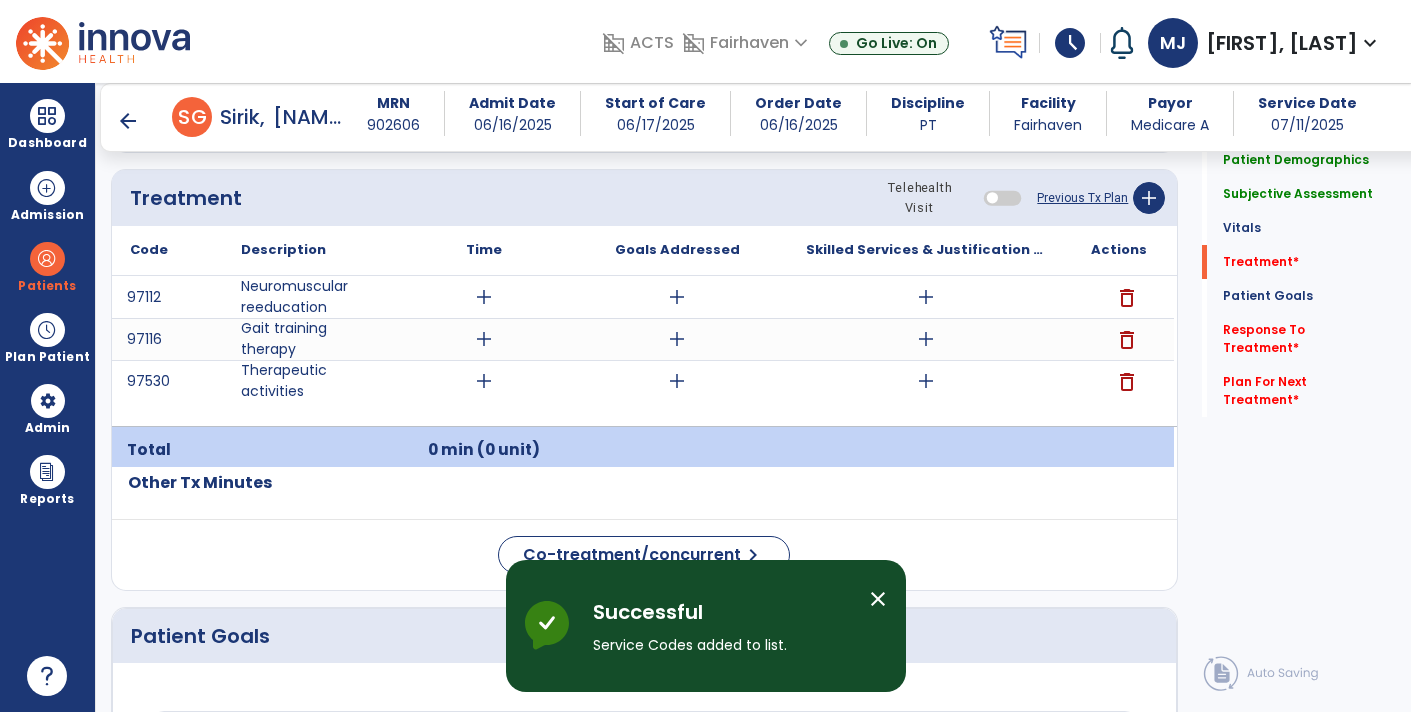 click on "add" at bounding box center [926, 381] 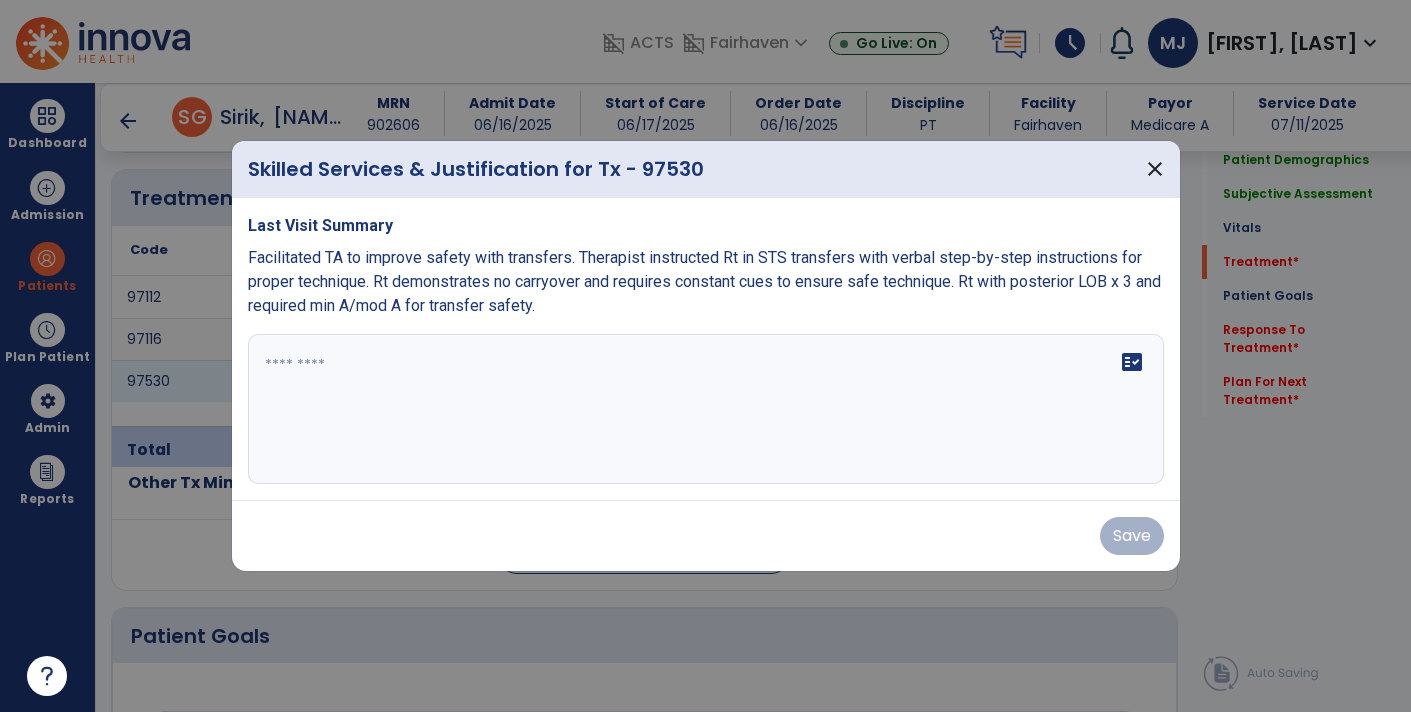 click at bounding box center [706, 409] 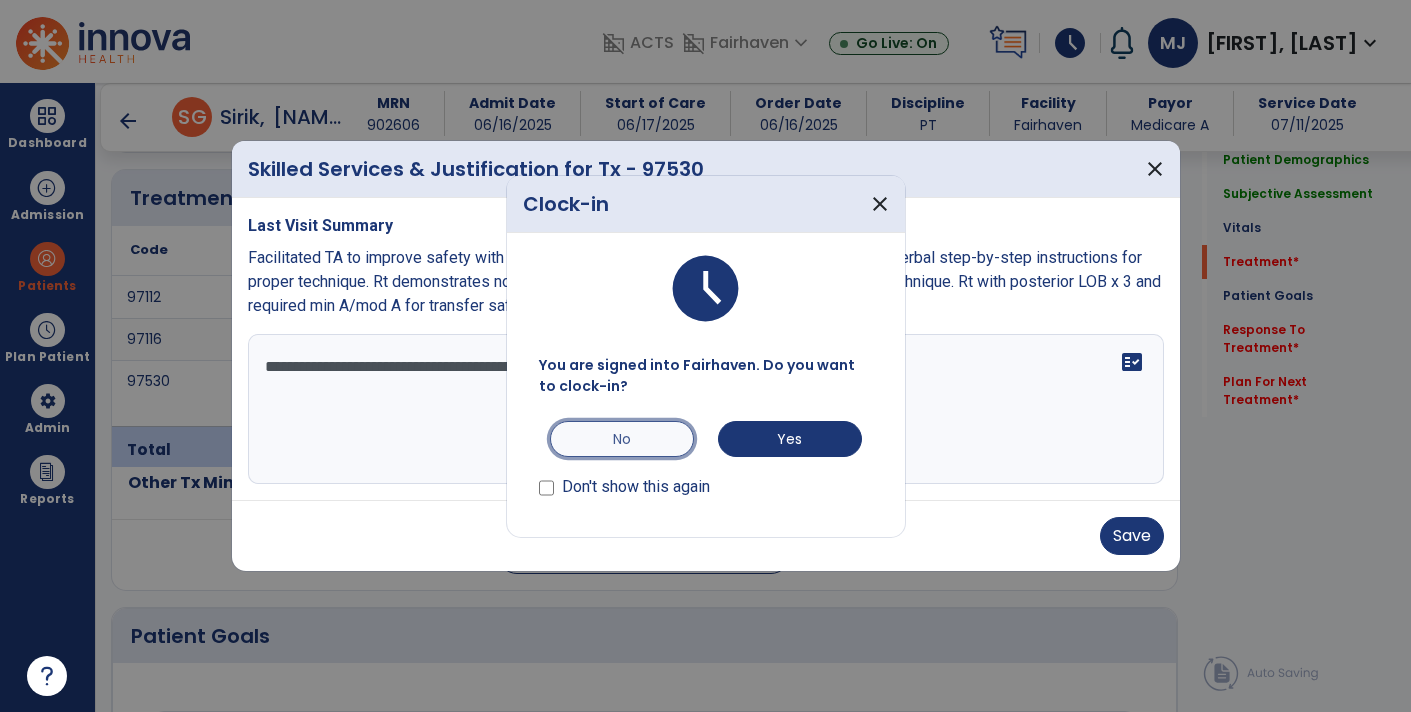 click on "No" at bounding box center (622, 439) 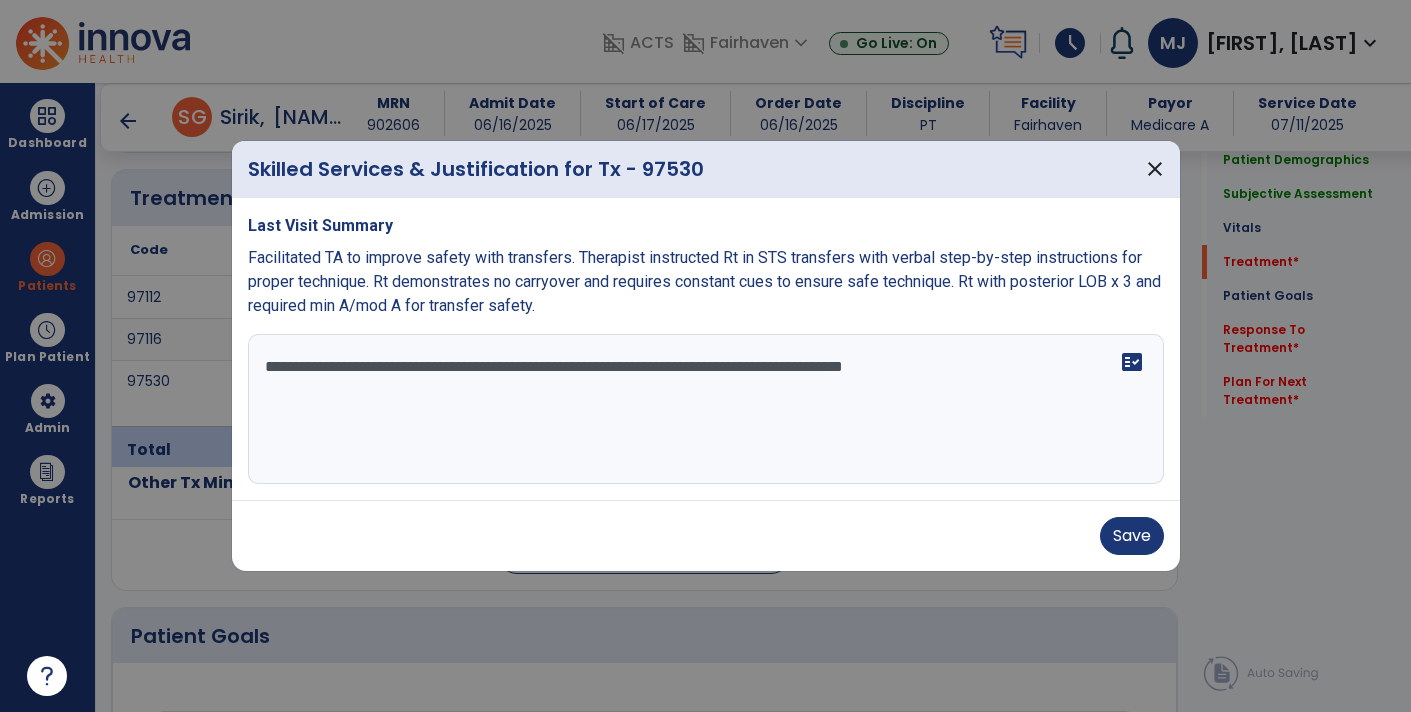 click on "**********" at bounding box center (706, 409) 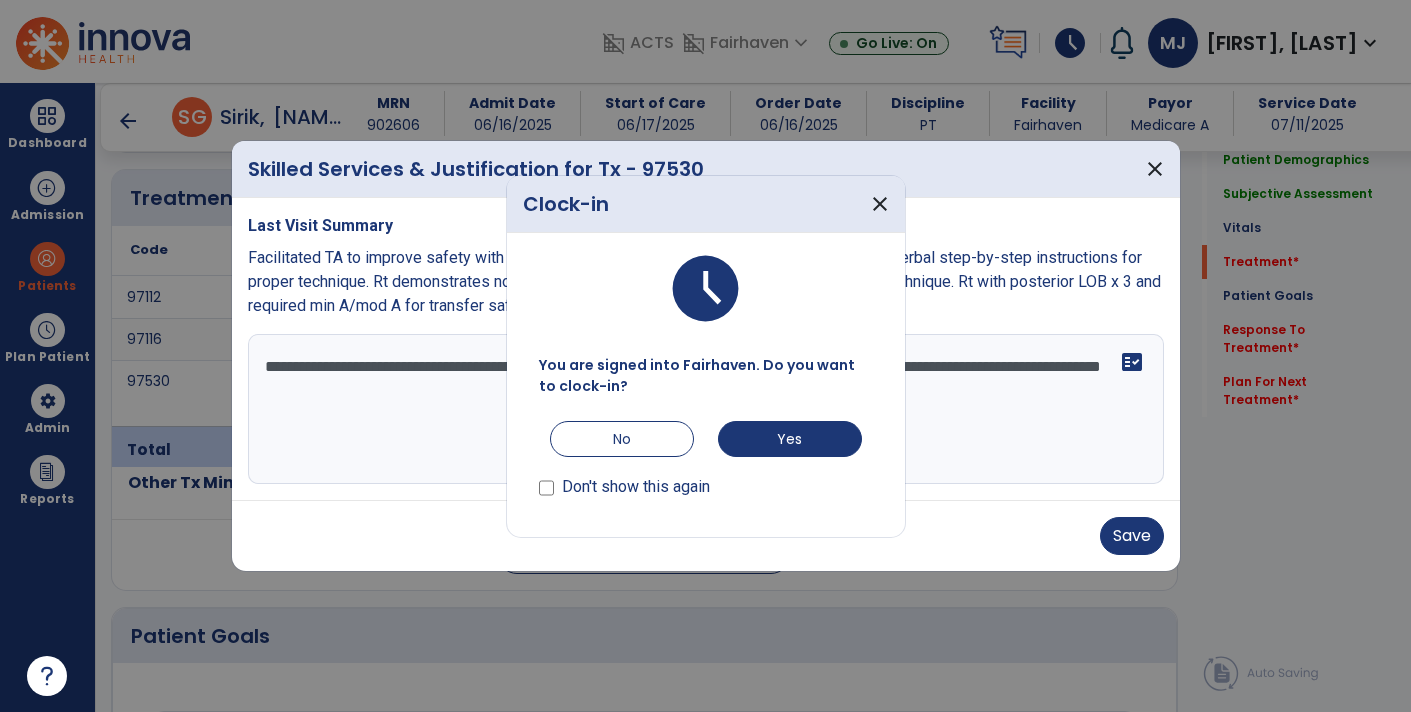 click 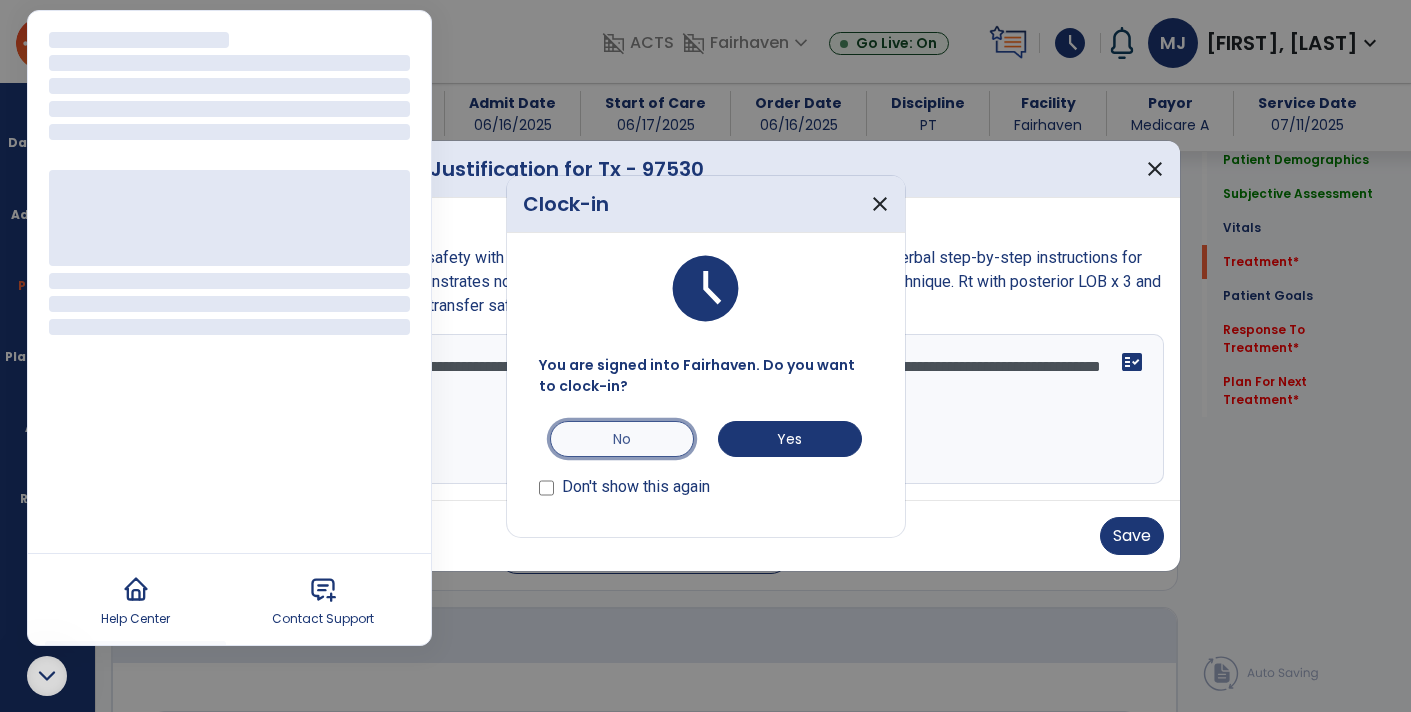 click on "No" at bounding box center [622, 439] 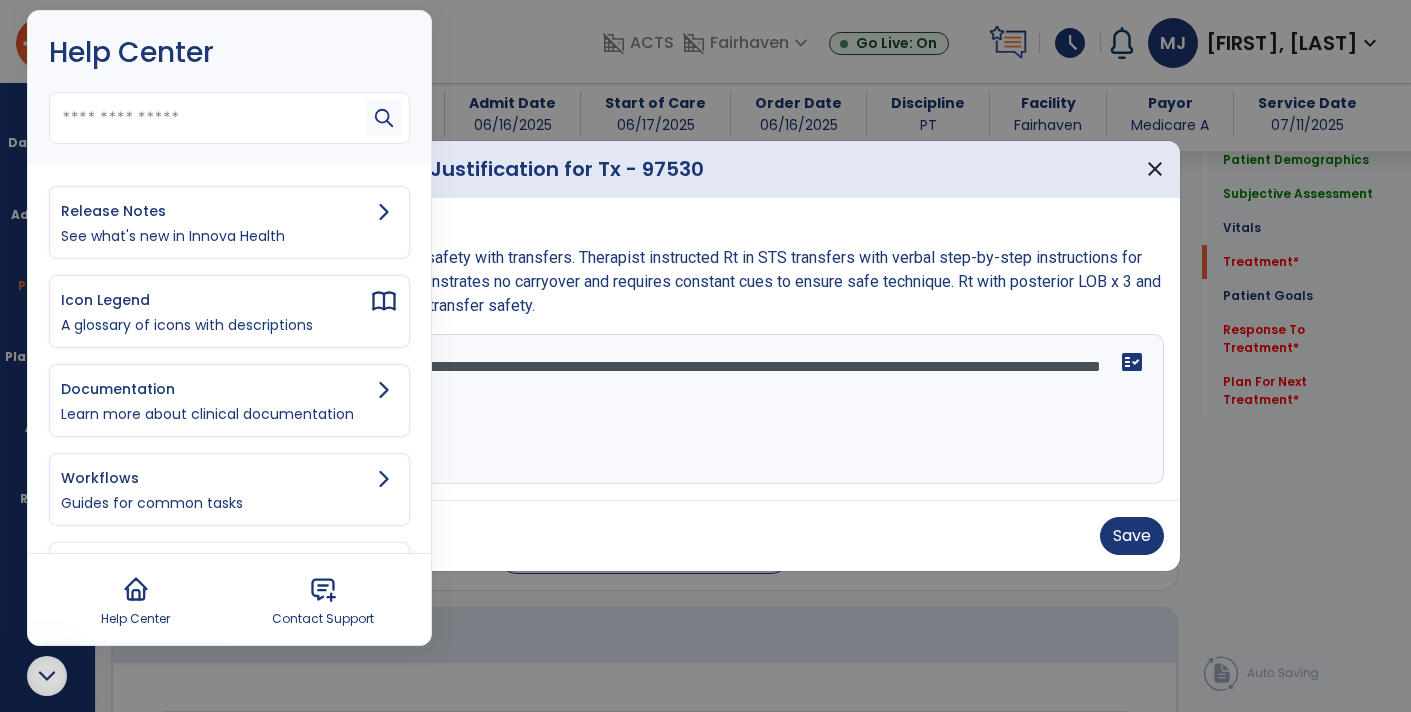 click at bounding box center (705, 356) 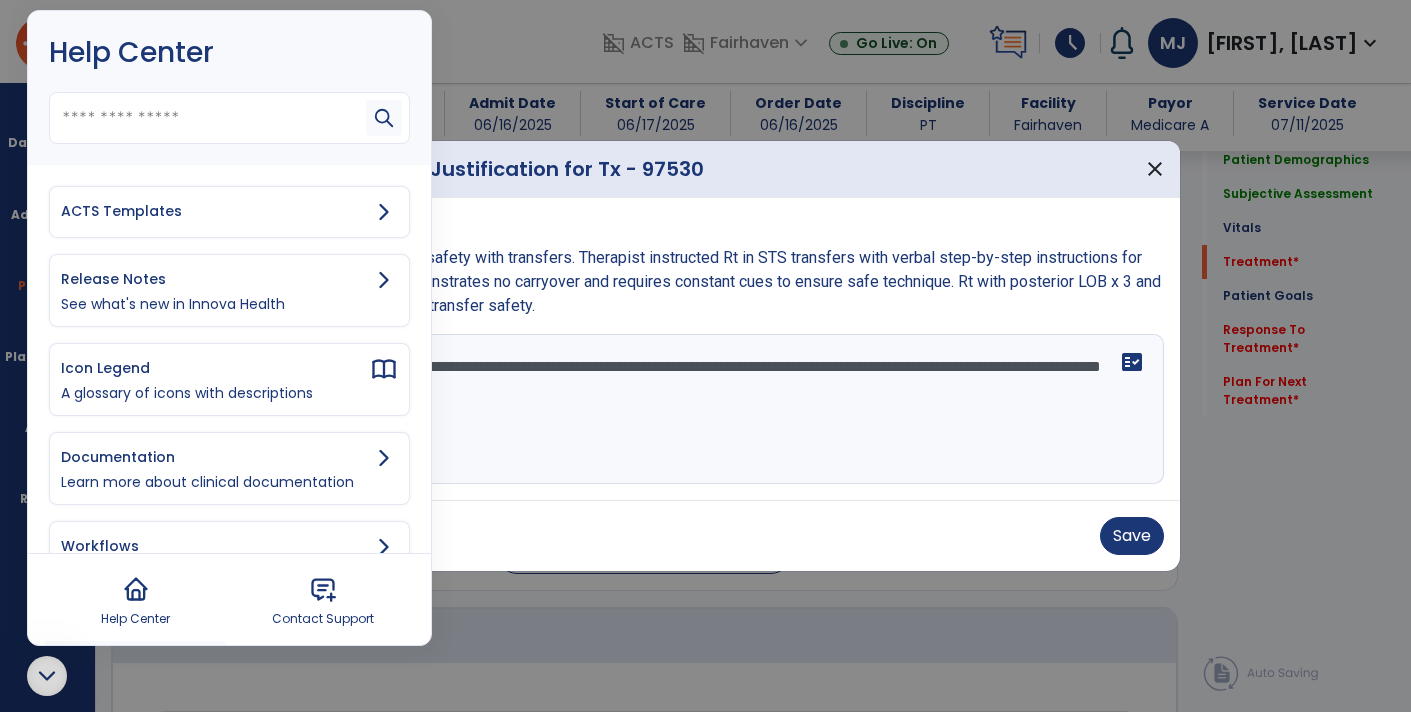 click at bounding box center (705, 356) 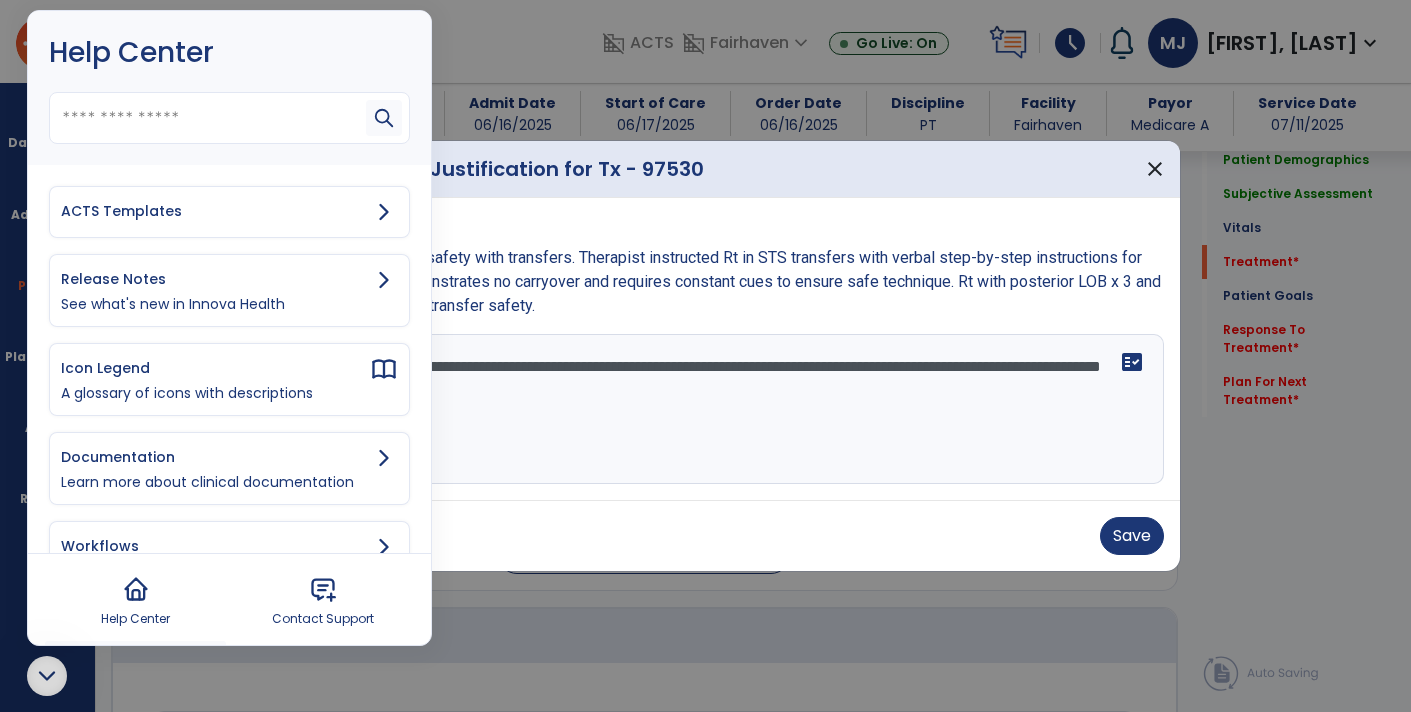 click 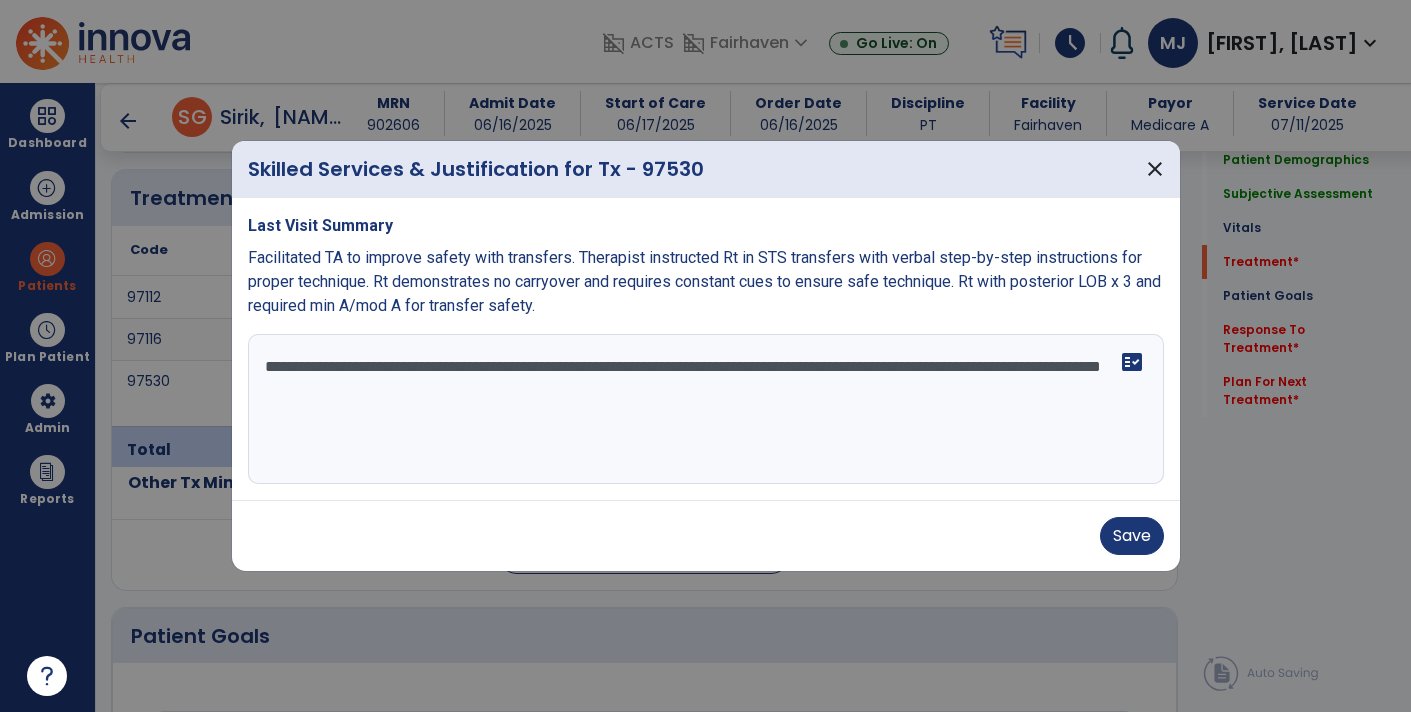 click on "**********" at bounding box center (706, 409) 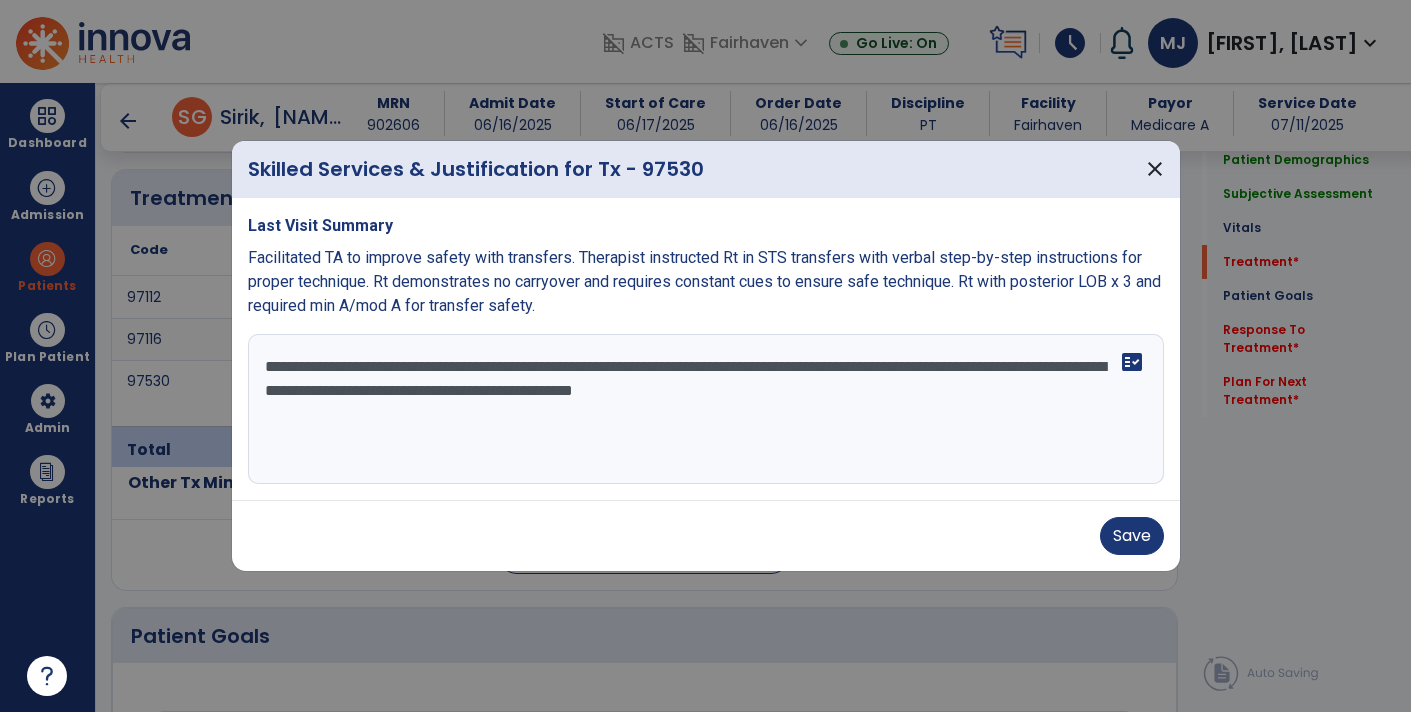 click on "**********" at bounding box center (706, 409) 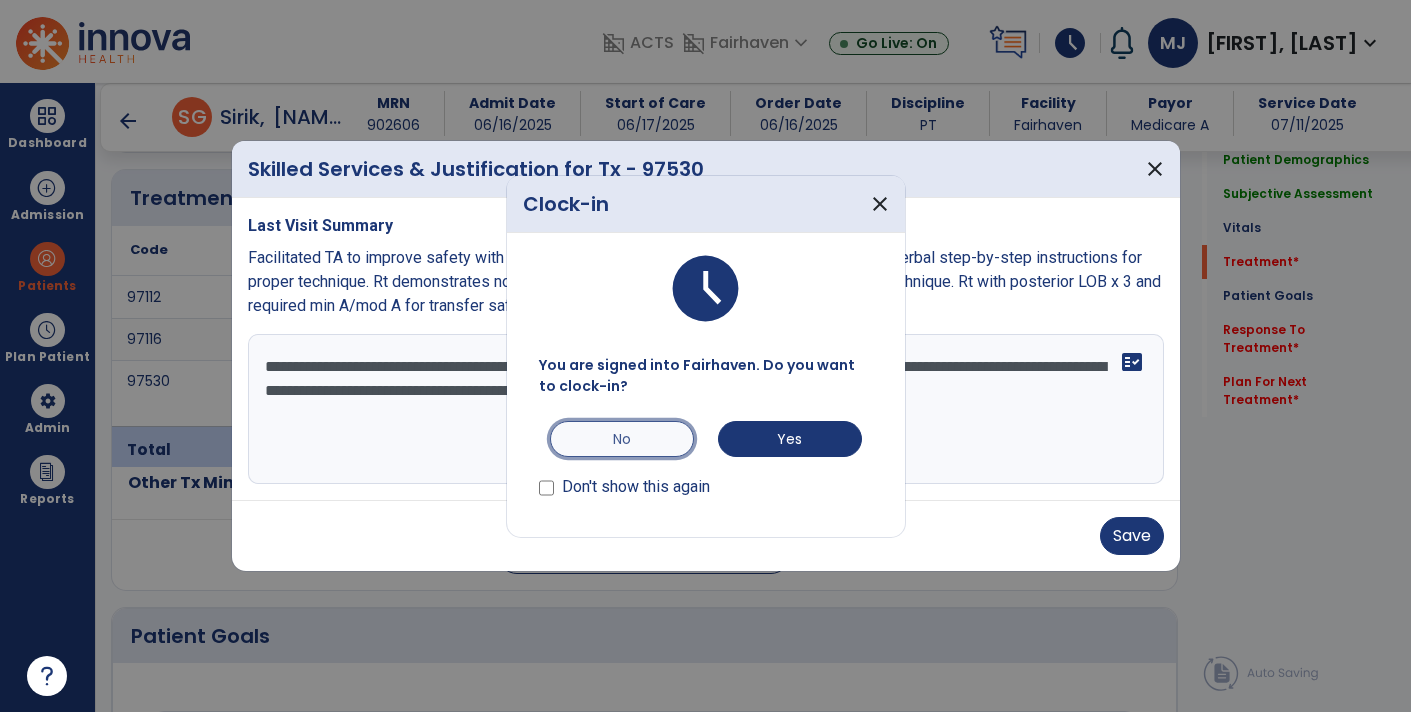 click on "No" at bounding box center (622, 439) 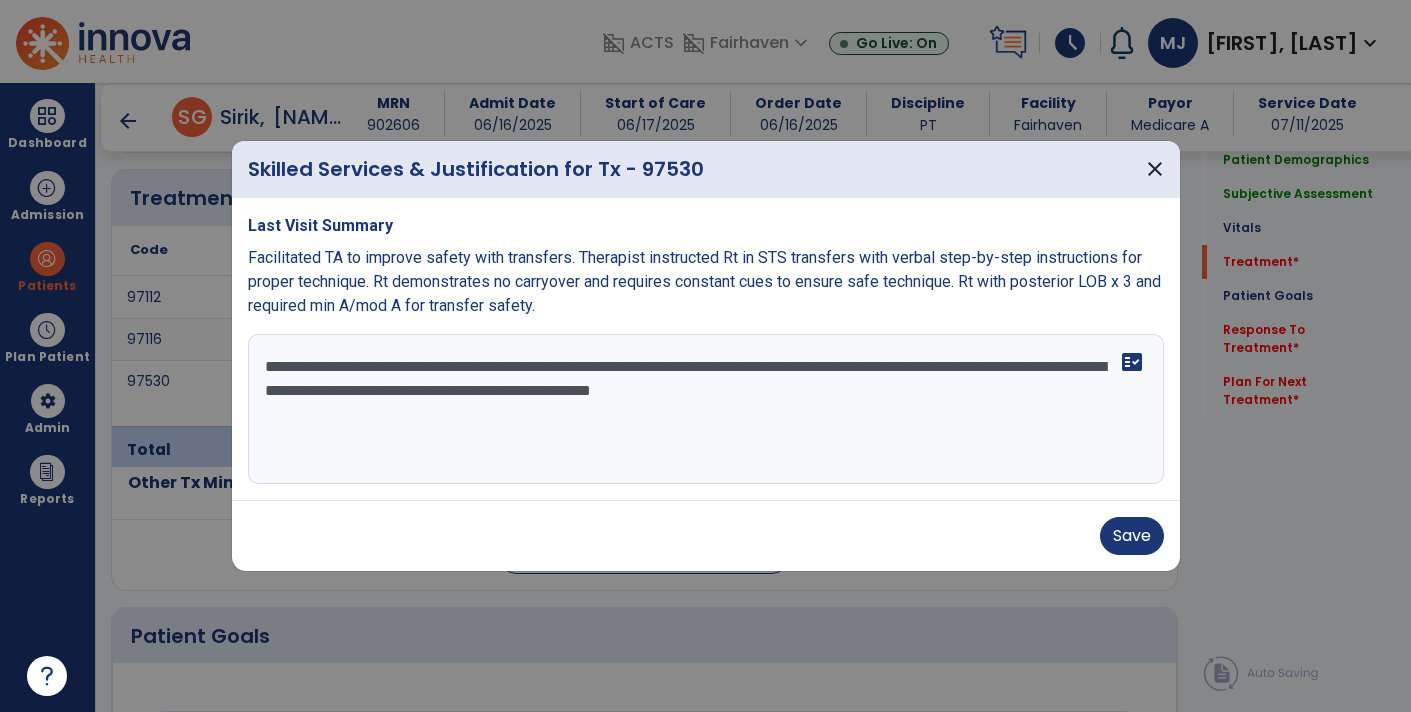 click on "**********" at bounding box center [706, 409] 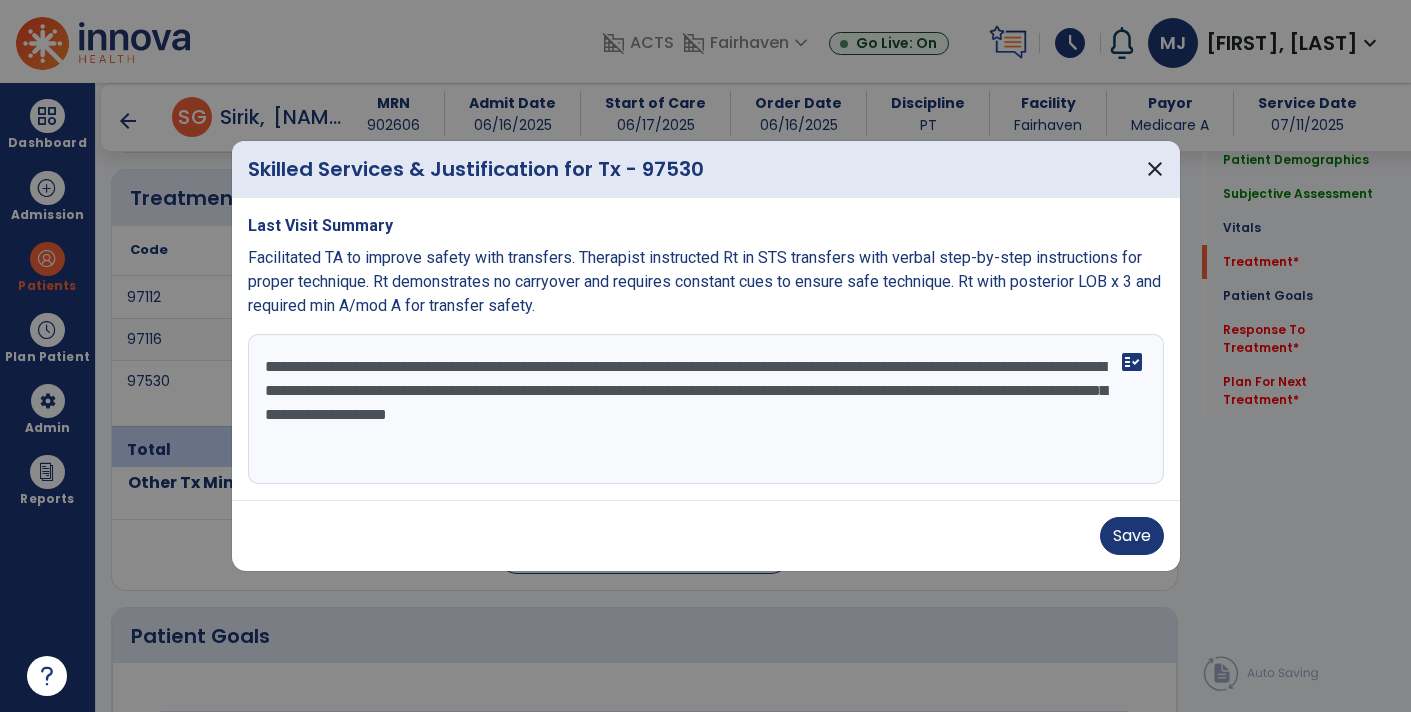 click on "**********" at bounding box center [706, 409] 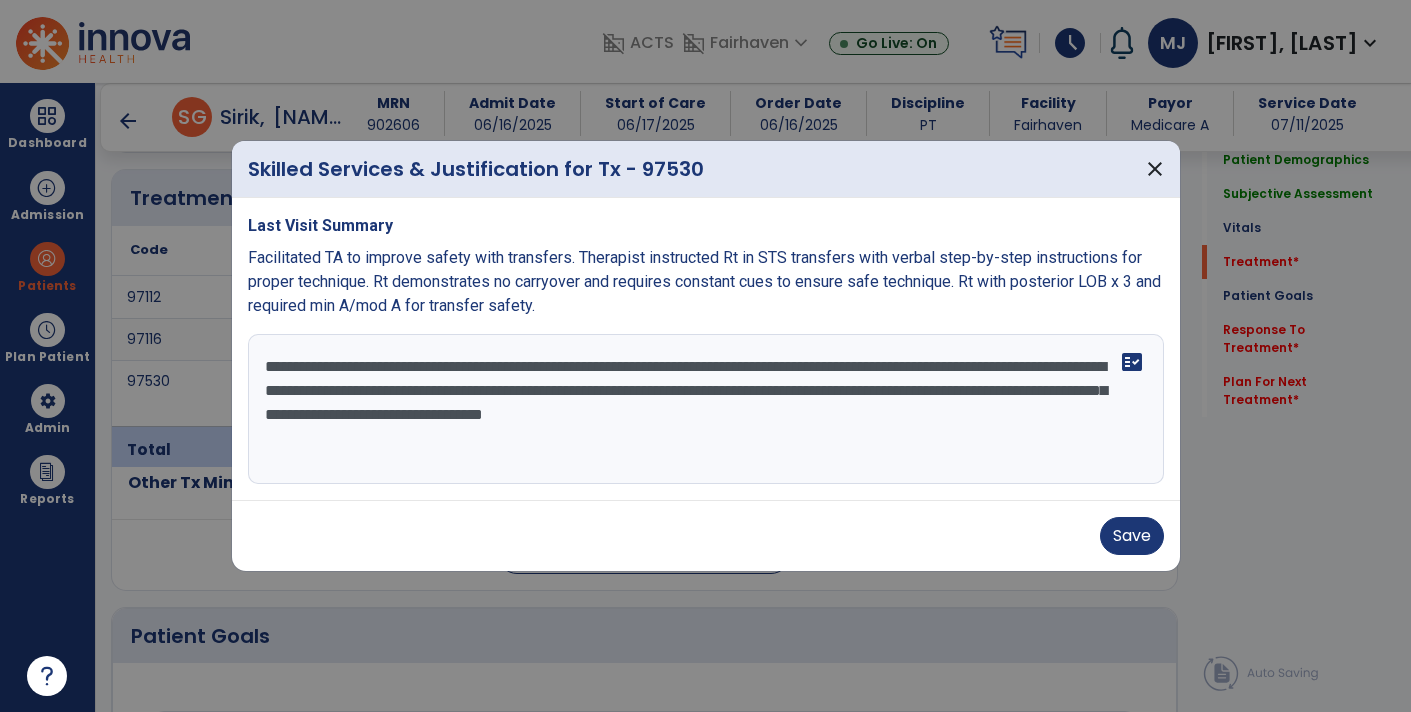 click on "**********" at bounding box center (706, 409) 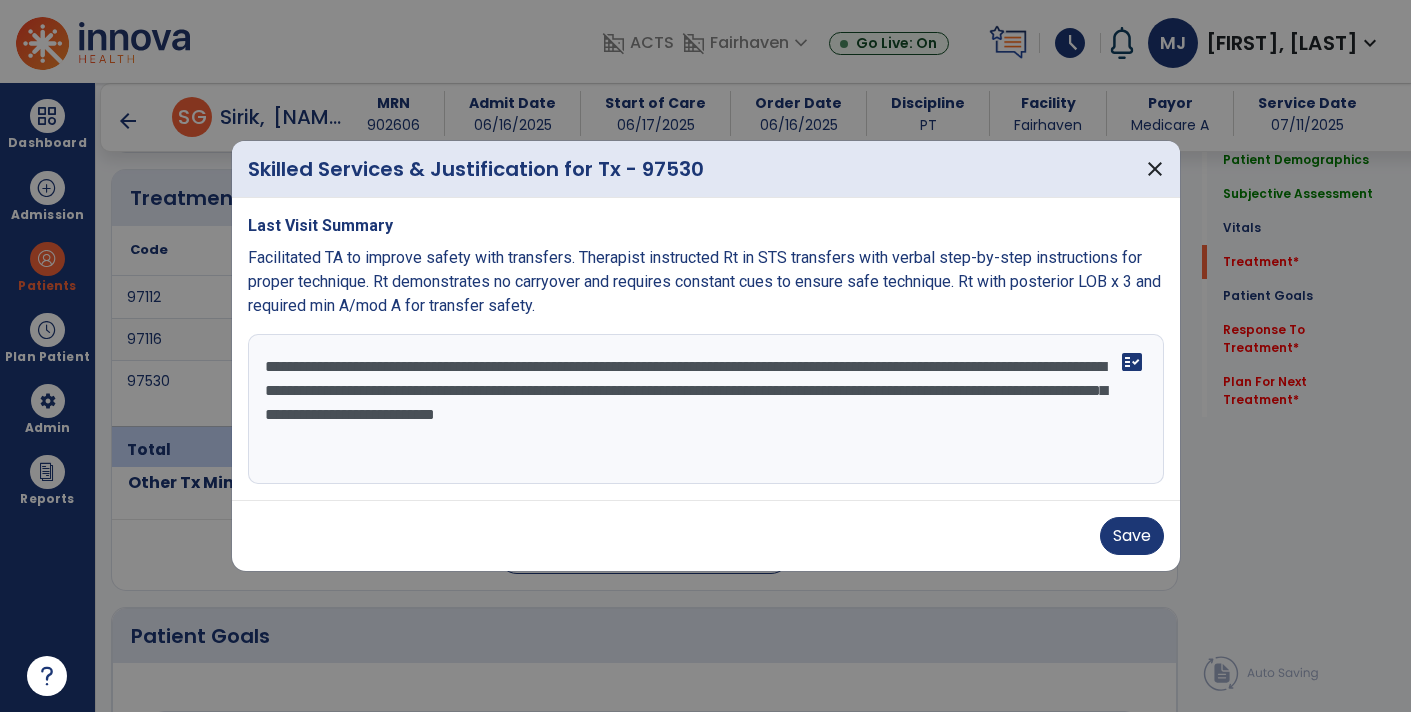 click on "**********" at bounding box center (706, 409) 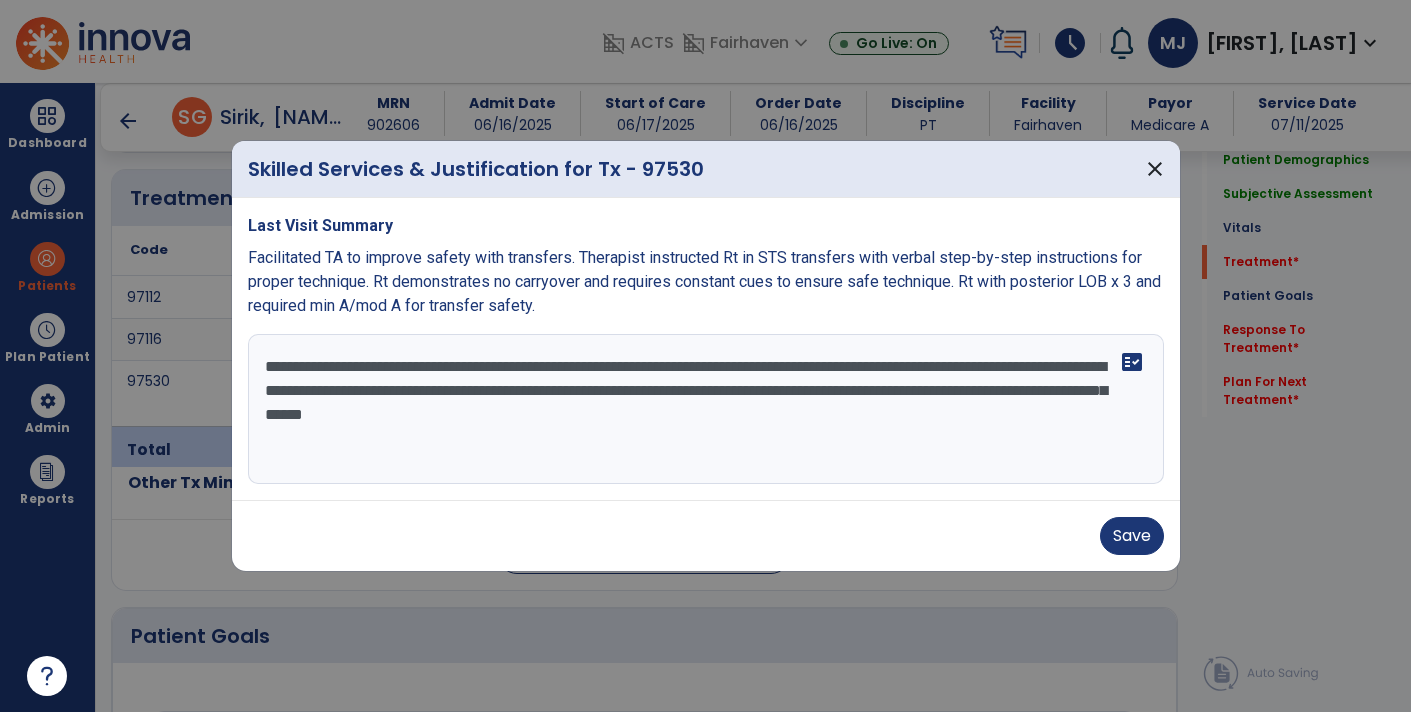 click on "**********" at bounding box center (706, 409) 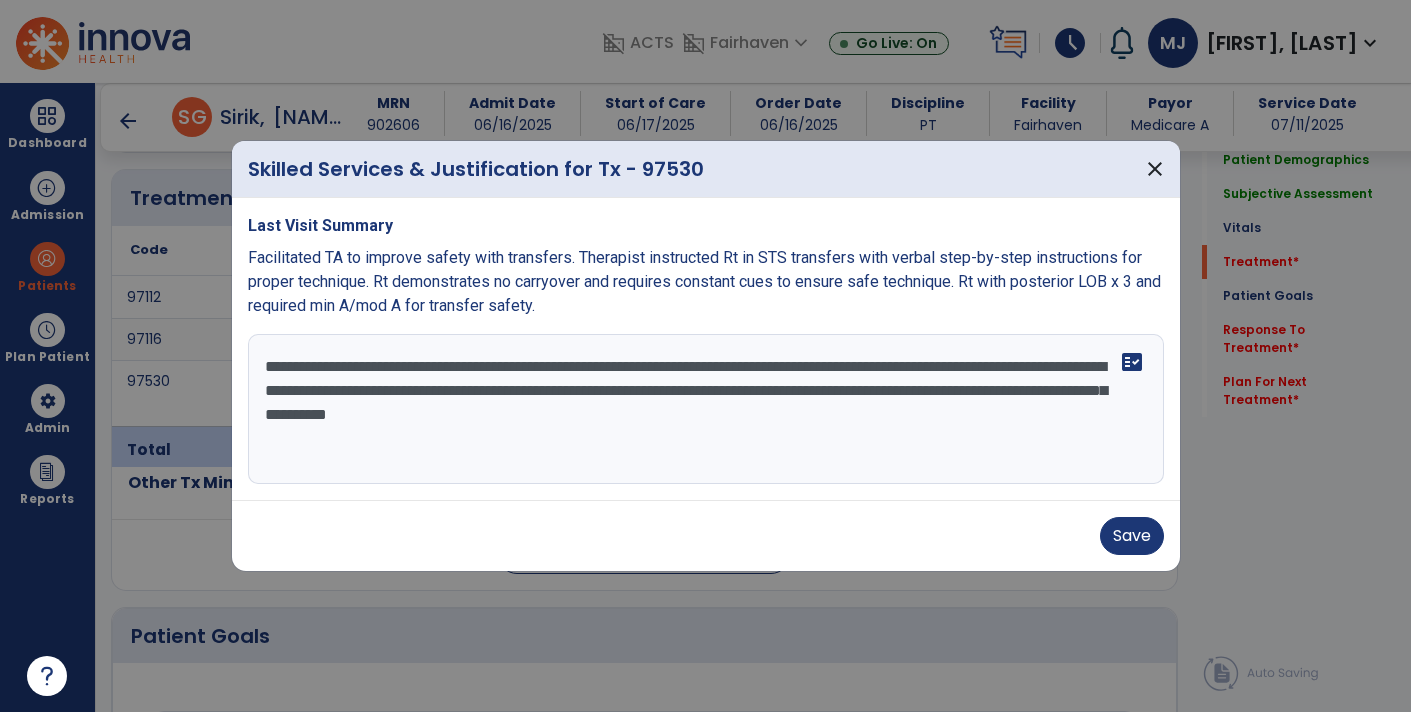 click on "**********" at bounding box center [706, 409] 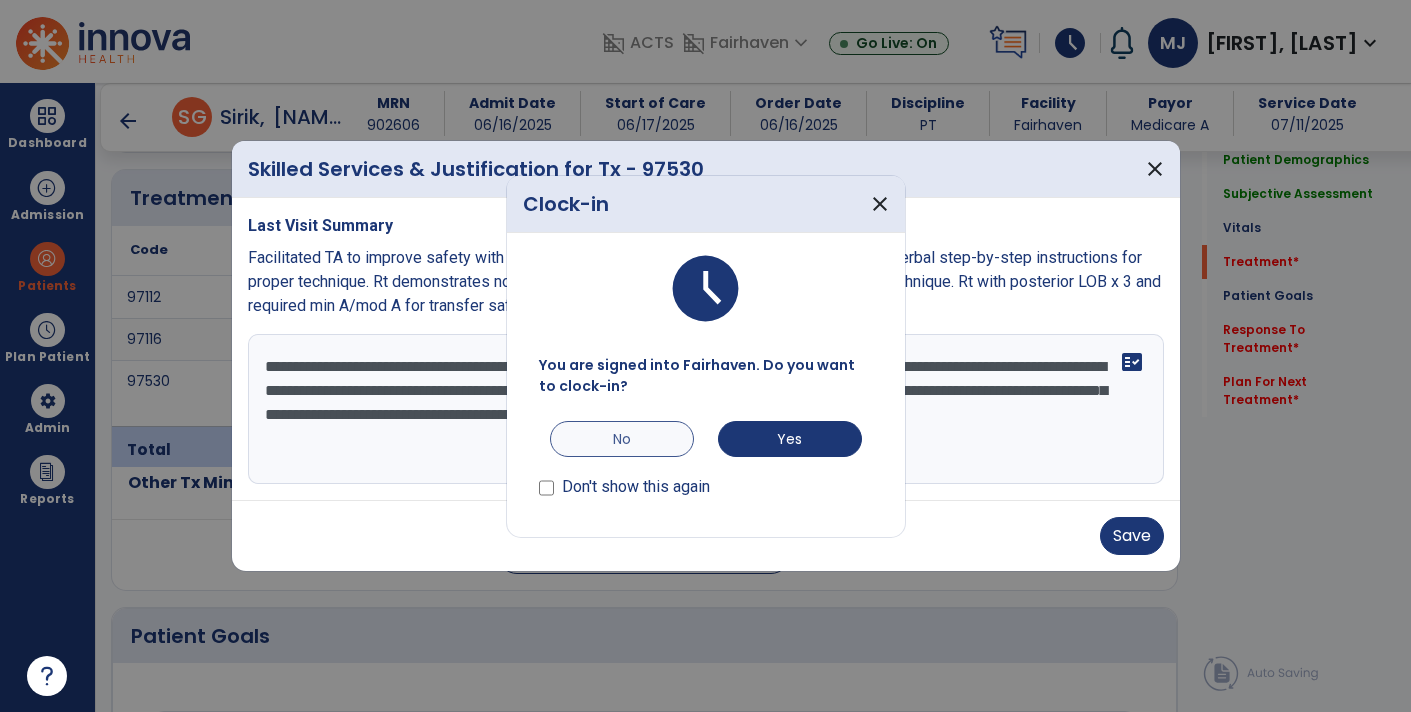 type on "**********" 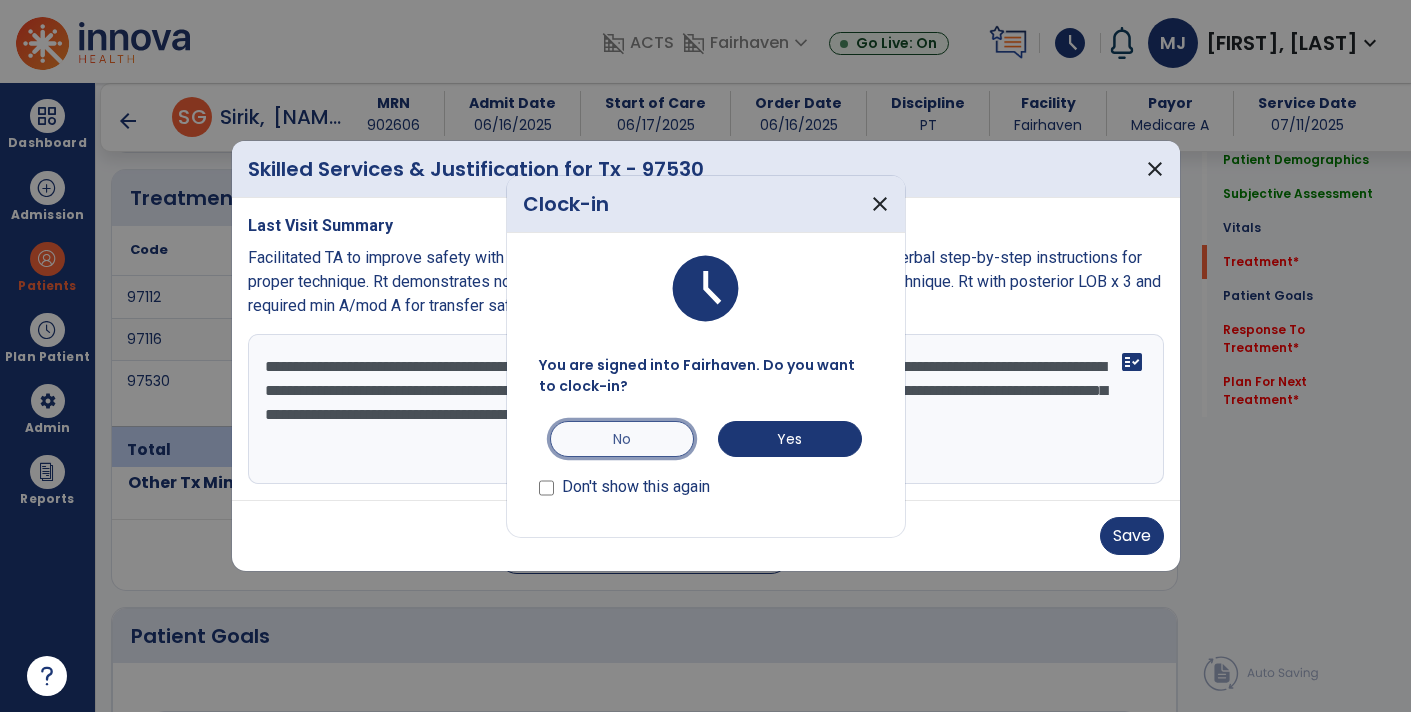 click on "No" at bounding box center [622, 439] 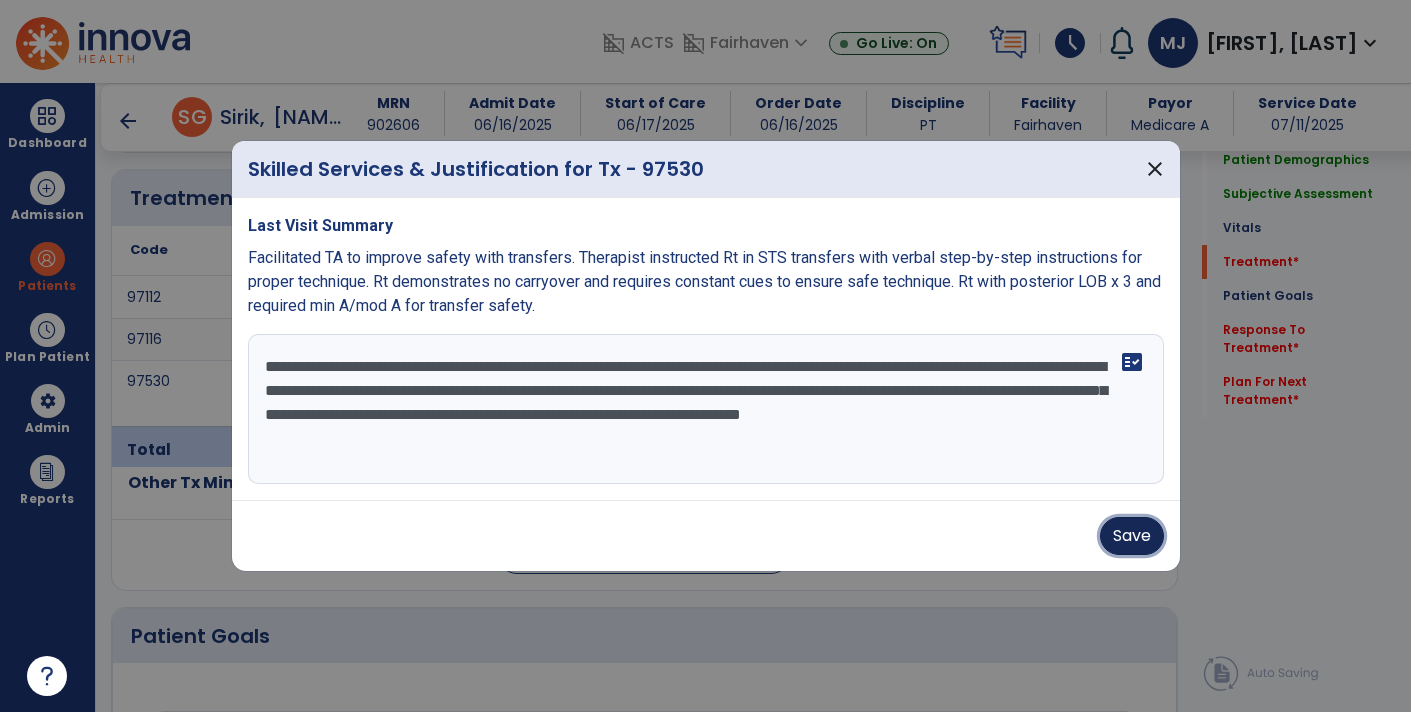 click on "Save" at bounding box center [1132, 536] 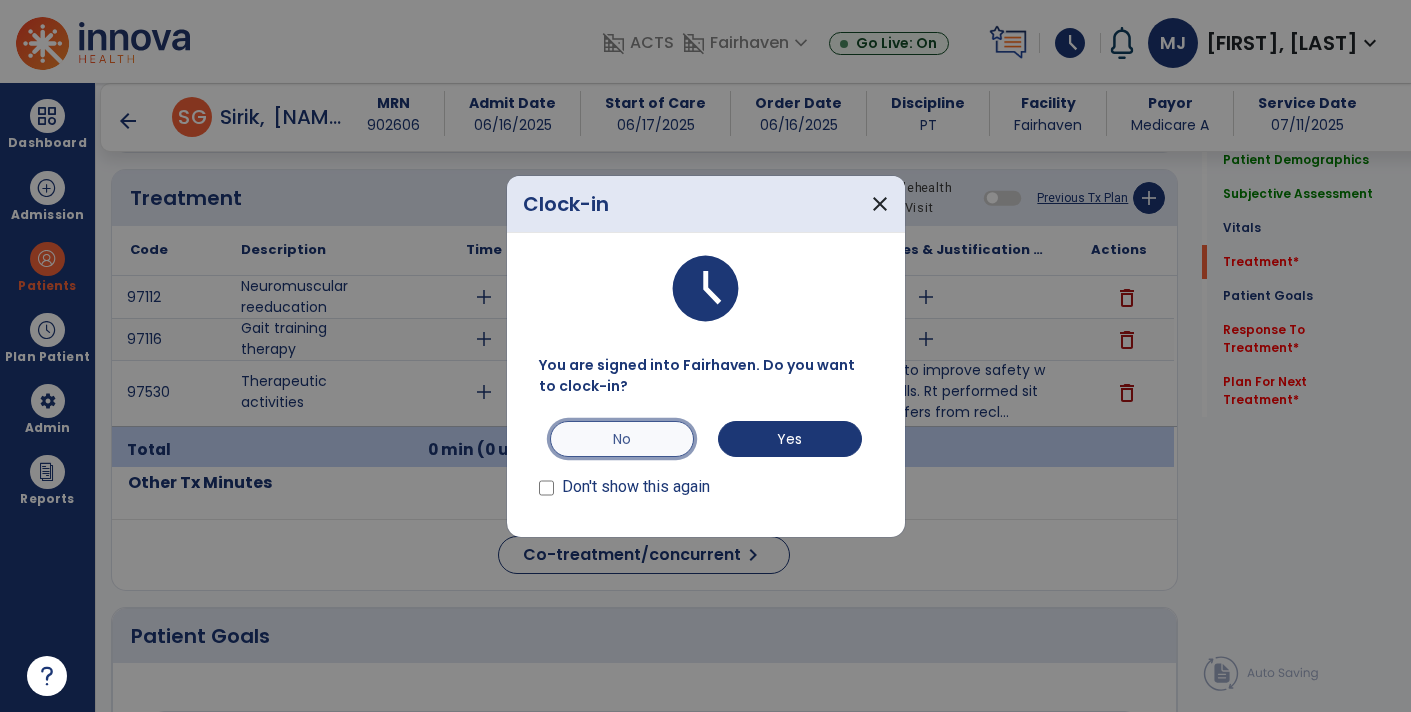 click on "No" at bounding box center [622, 439] 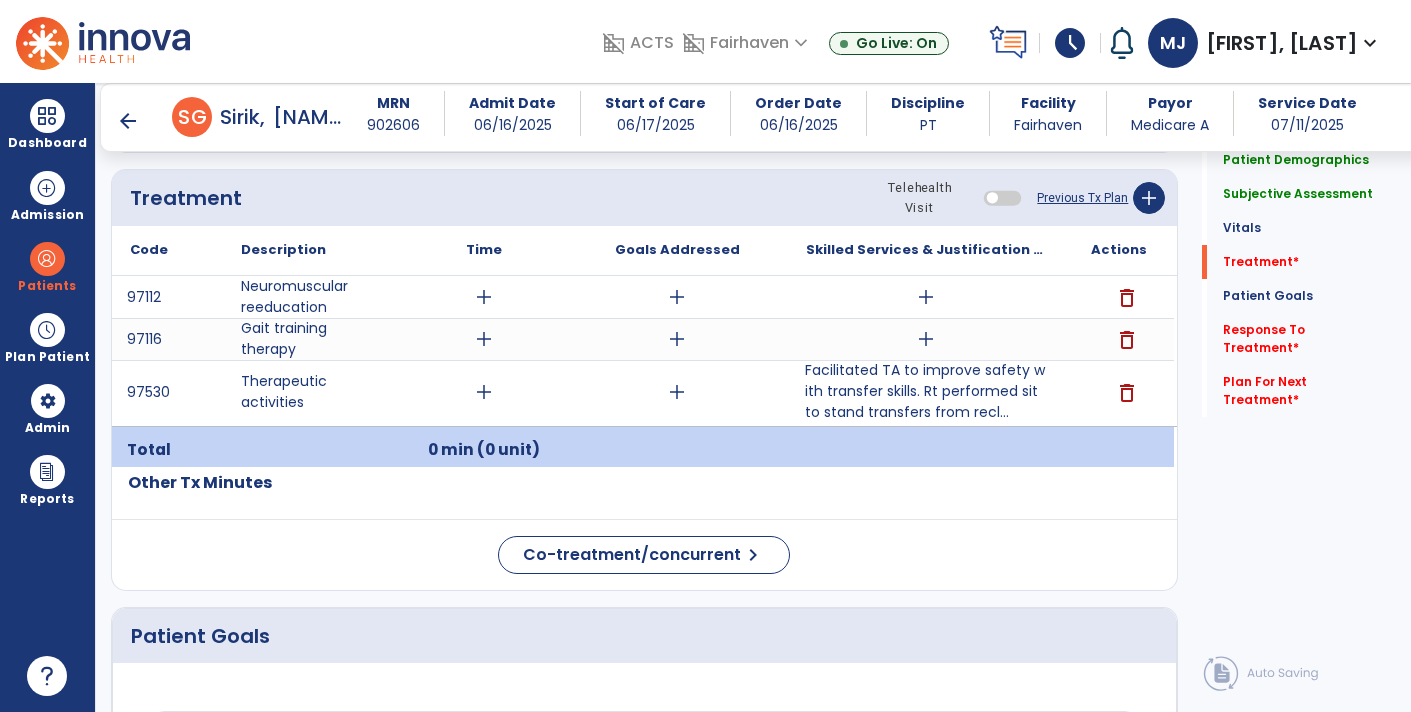 click on "Facilitated TA to improve safety with transfer skills. Rt performed sit to stand transfers from recl..." at bounding box center [926, 391] 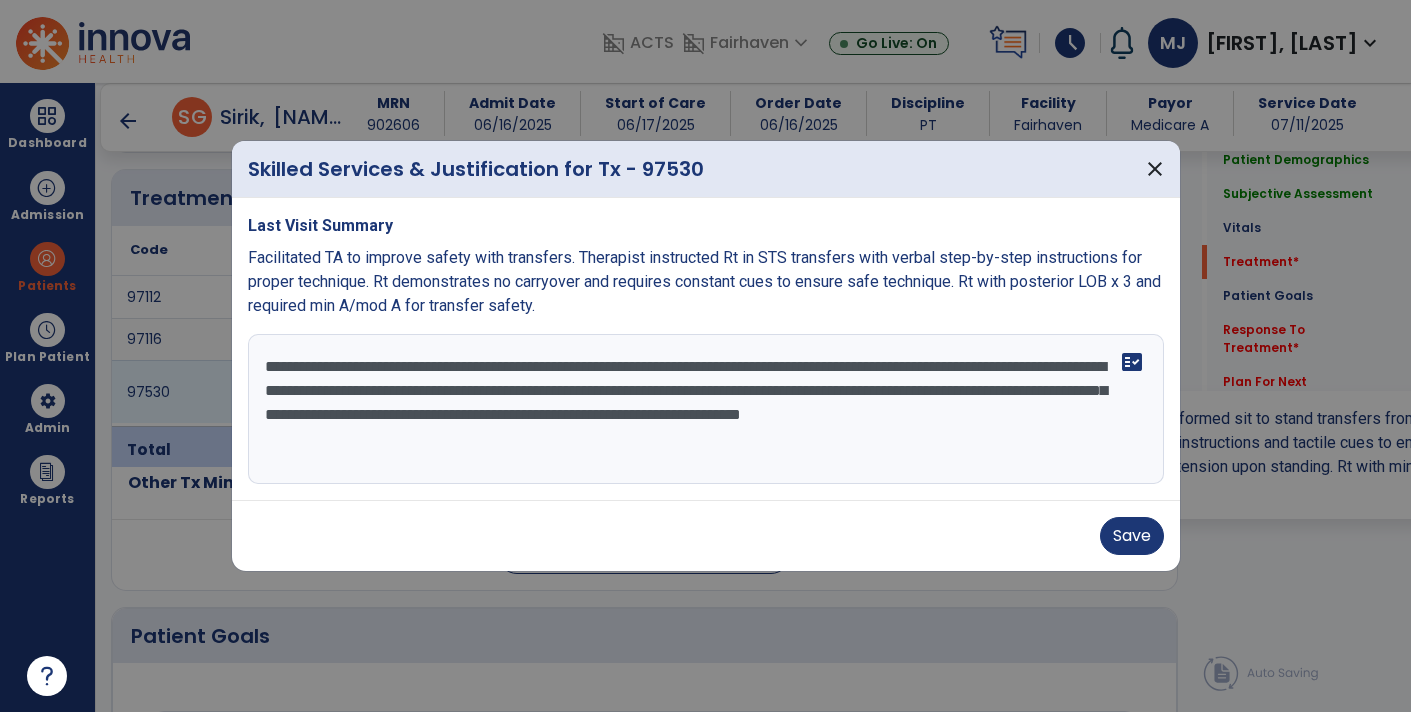 click on "**********" at bounding box center (706, 409) 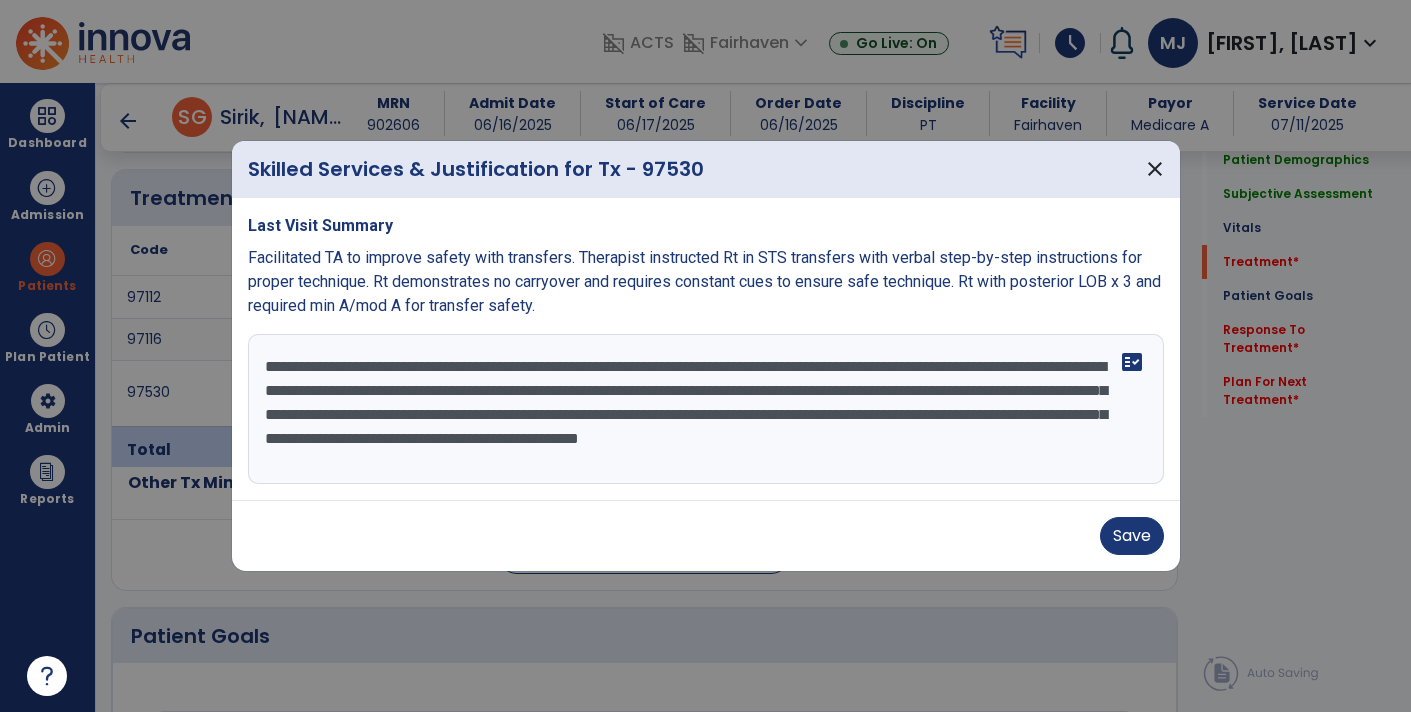 click on "**********" at bounding box center [706, 409] 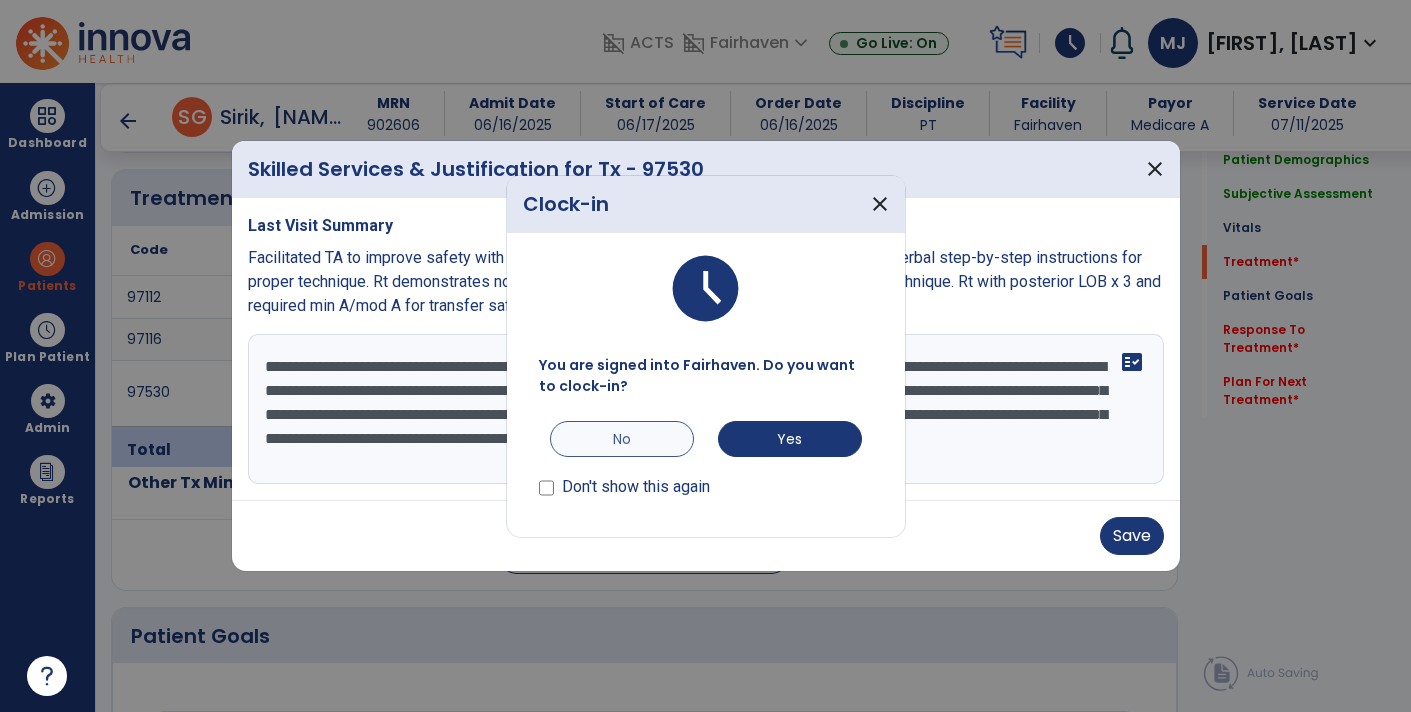 click on "No" at bounding box center (622, 439) 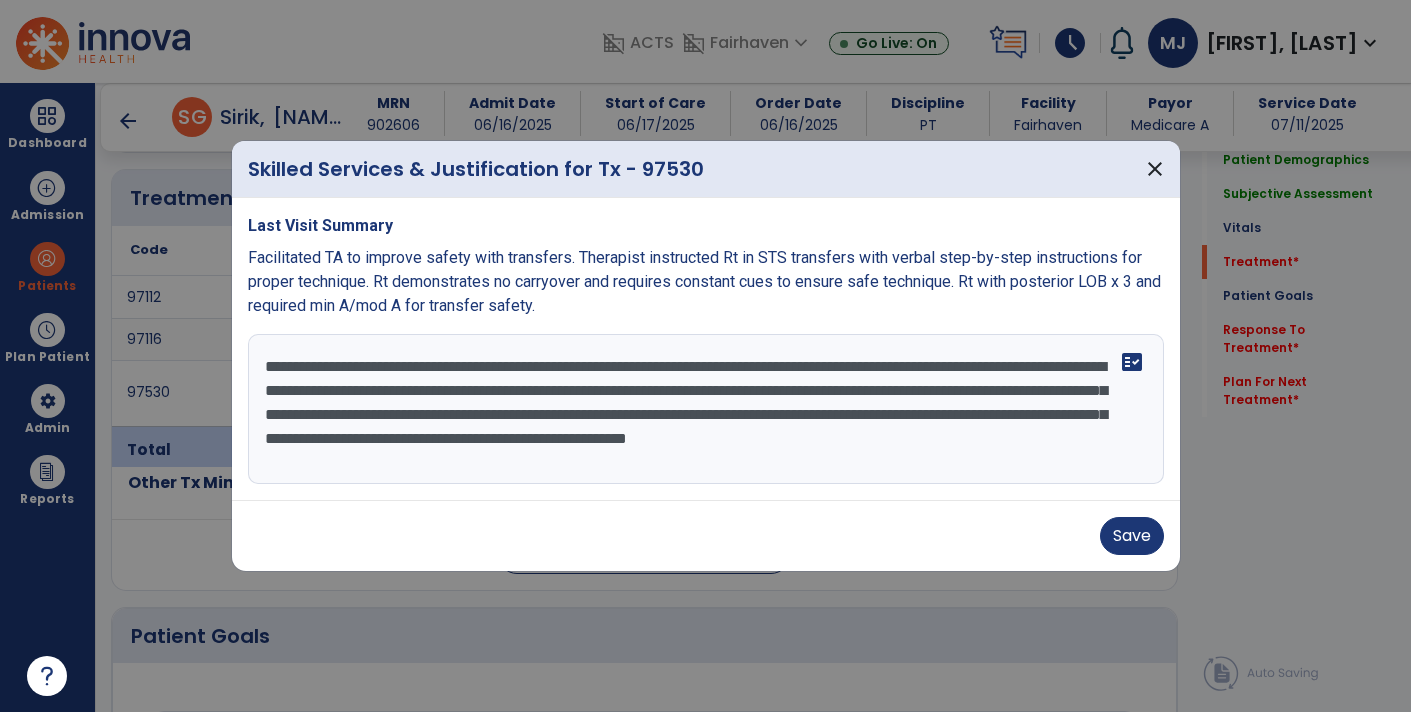 click on "**********" at bounding box center (706, 409) 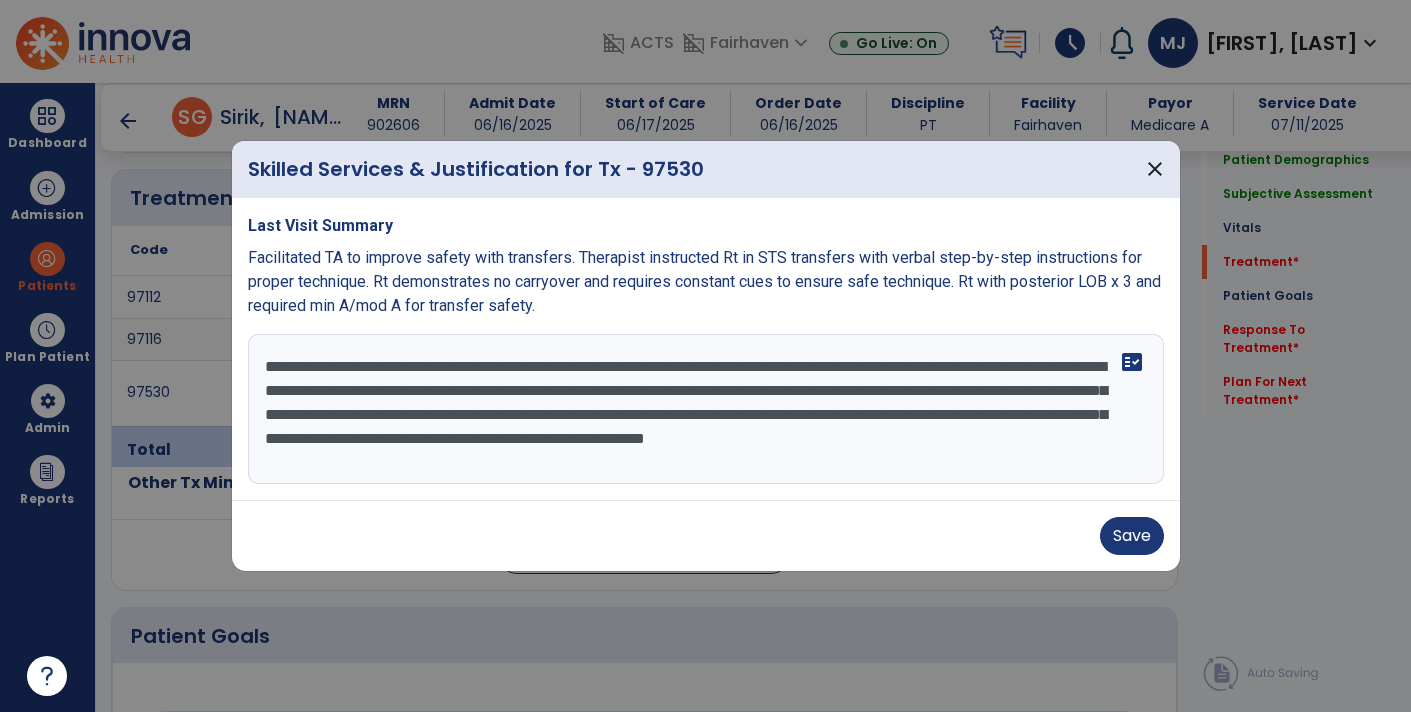 click on "**********" at bounding box center [706, 409] 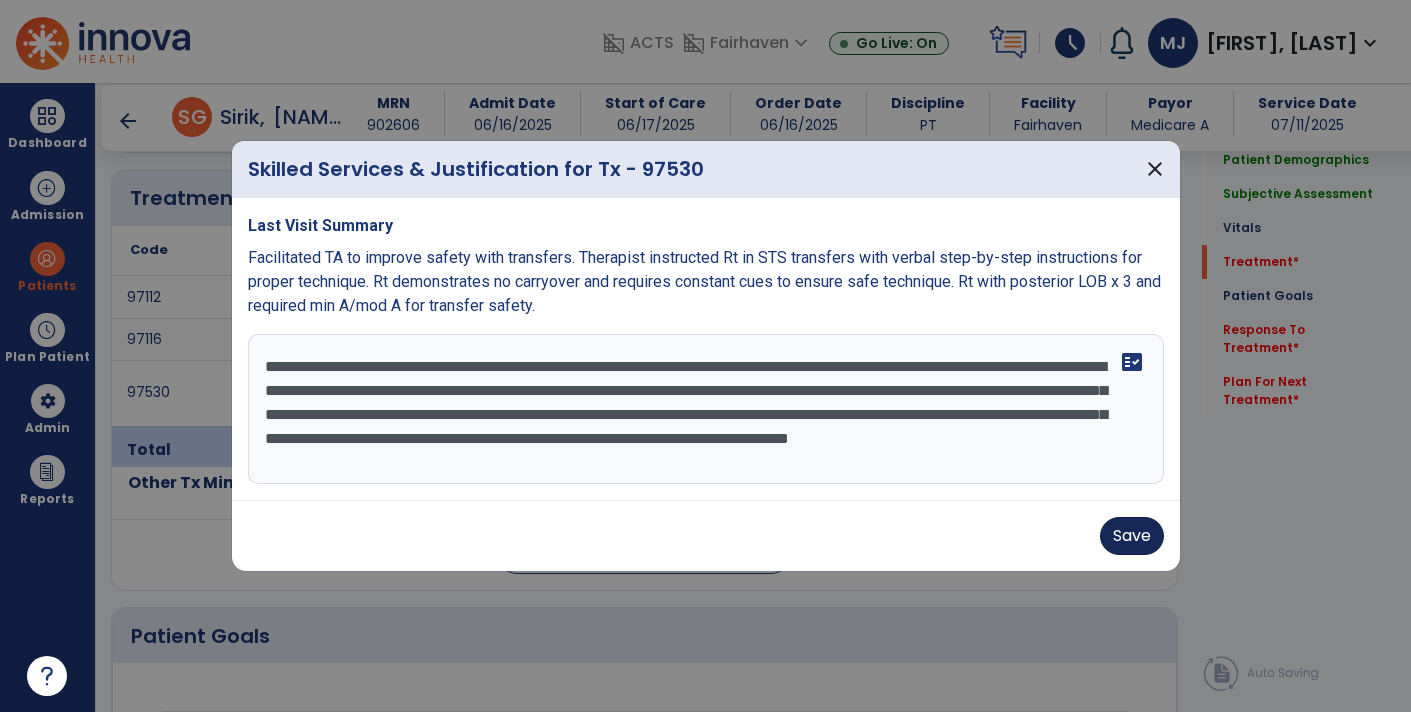 type on "**********" 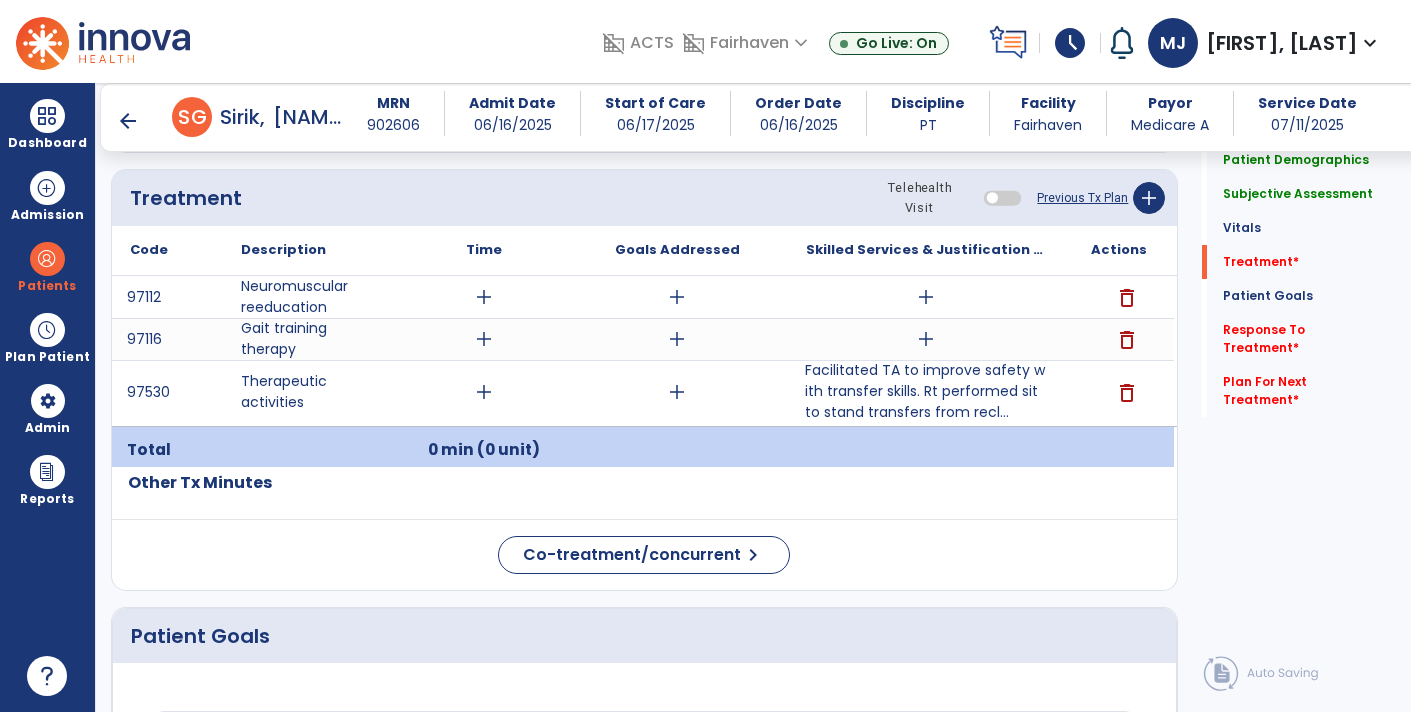 click on "add" at bounding box center [926, 297] 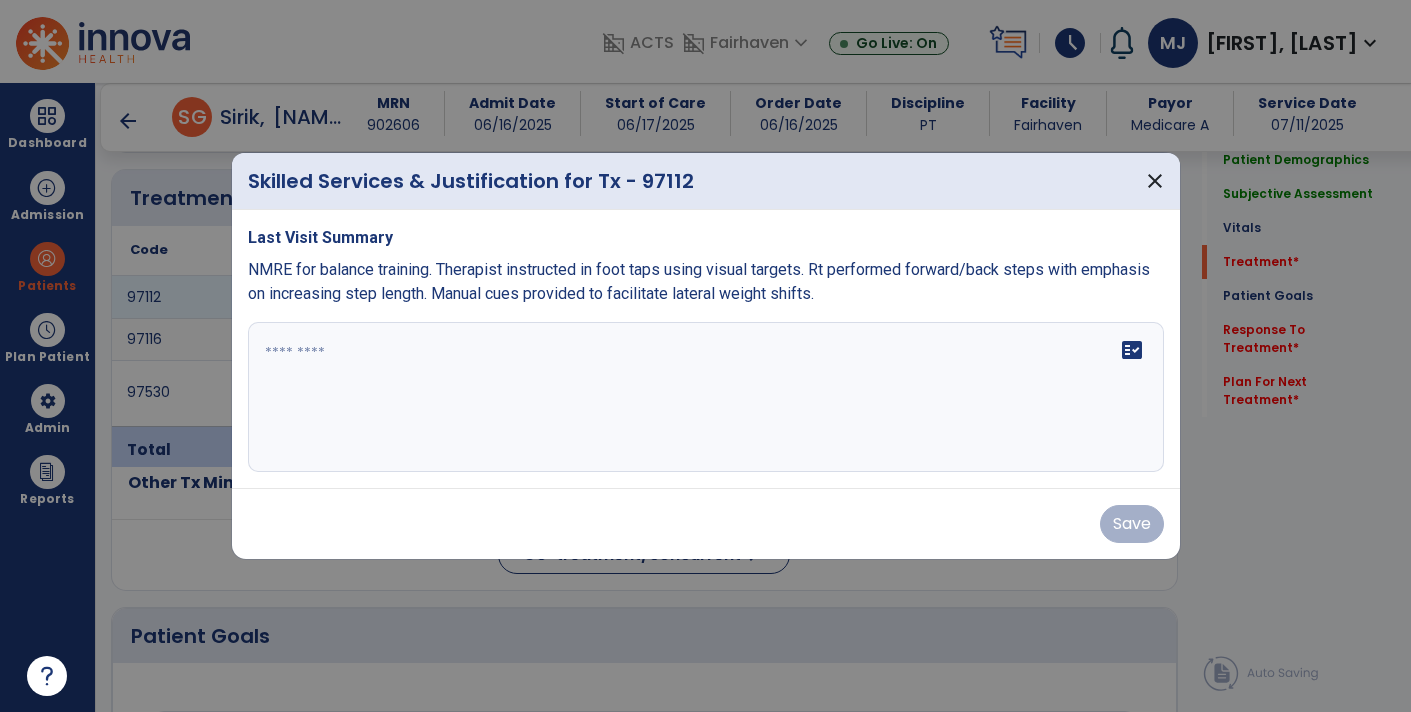 click on "fact_check" at bounding box center (706, 397) 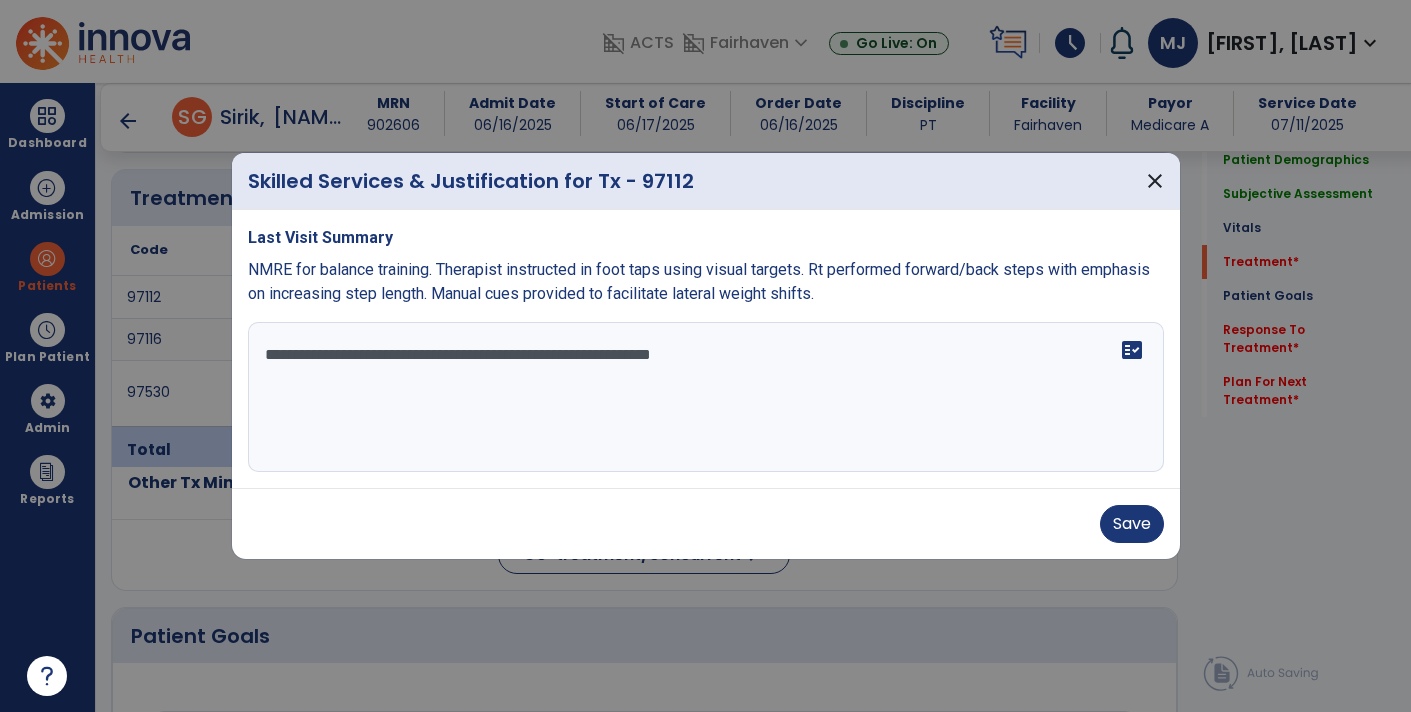 click on "**********" at bounding box center (706, 397) 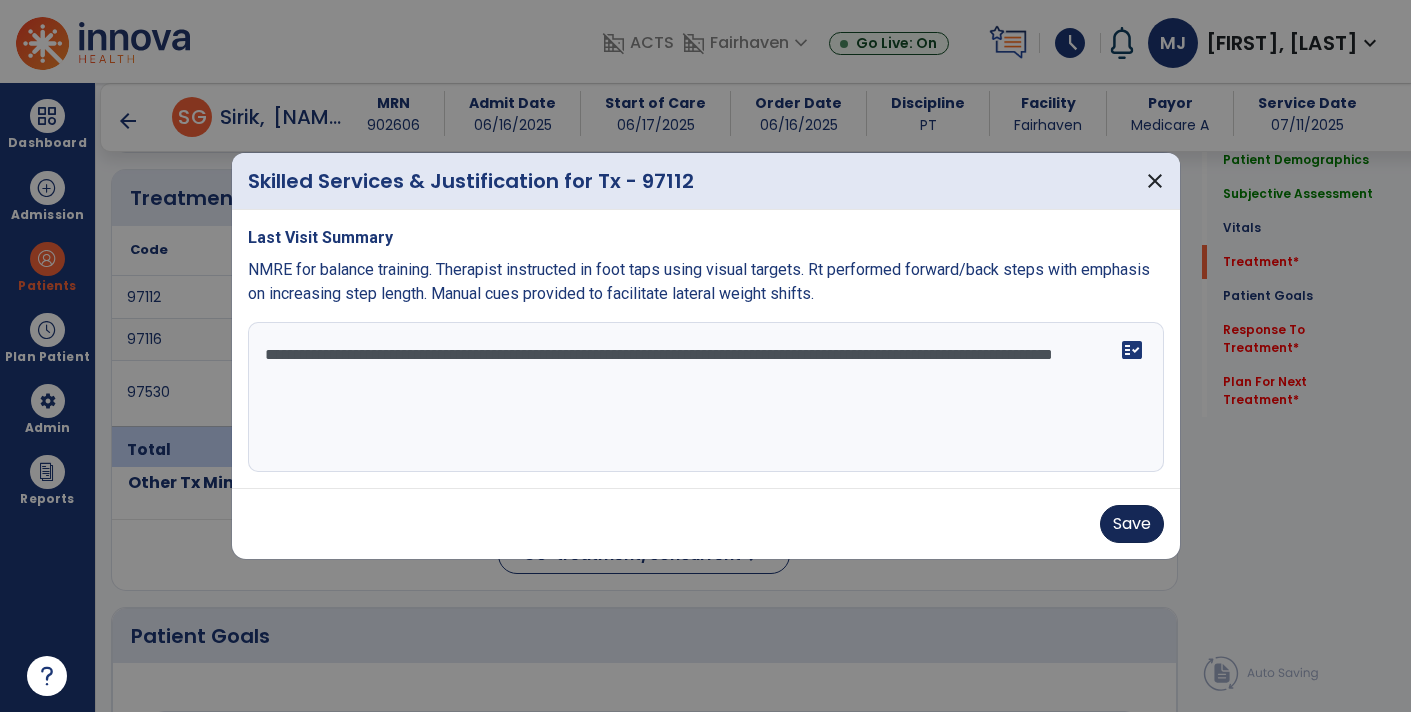 type on "**********" 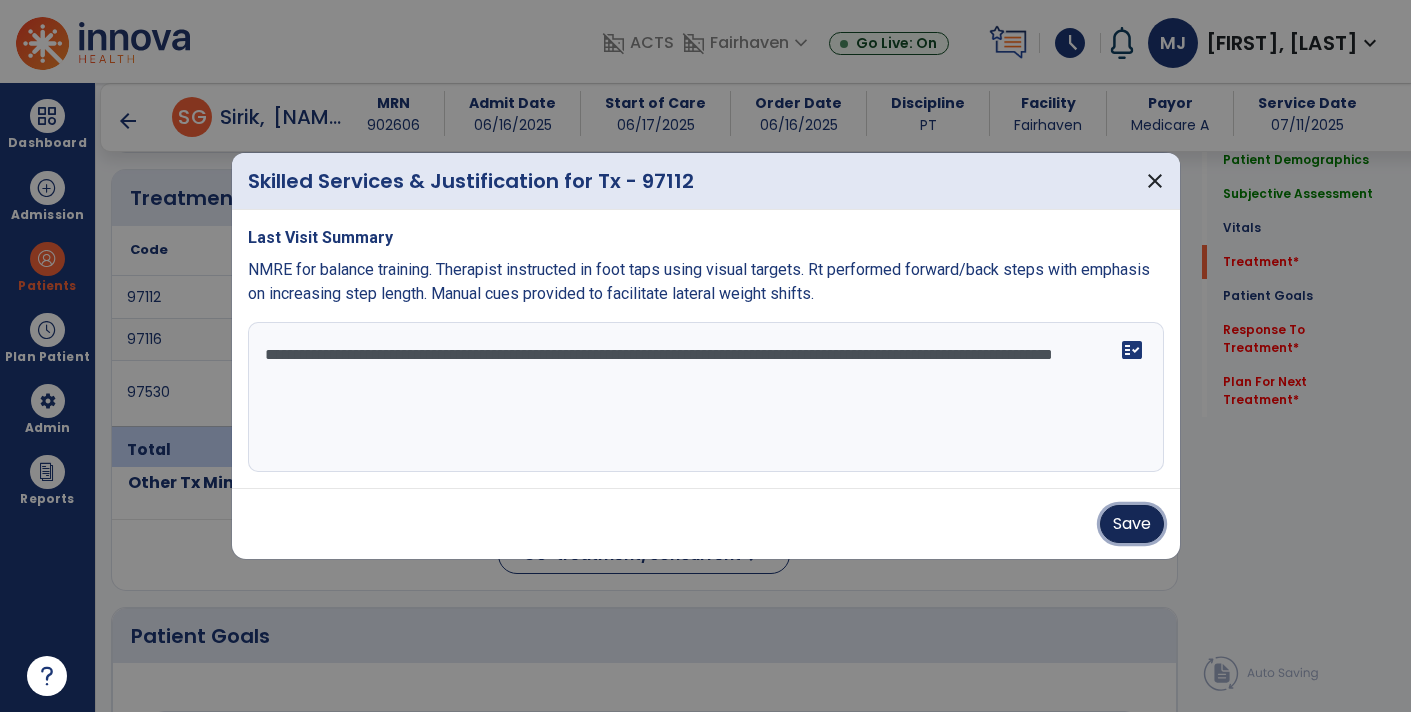 click on "Save" at bounding box center [1132, 524] 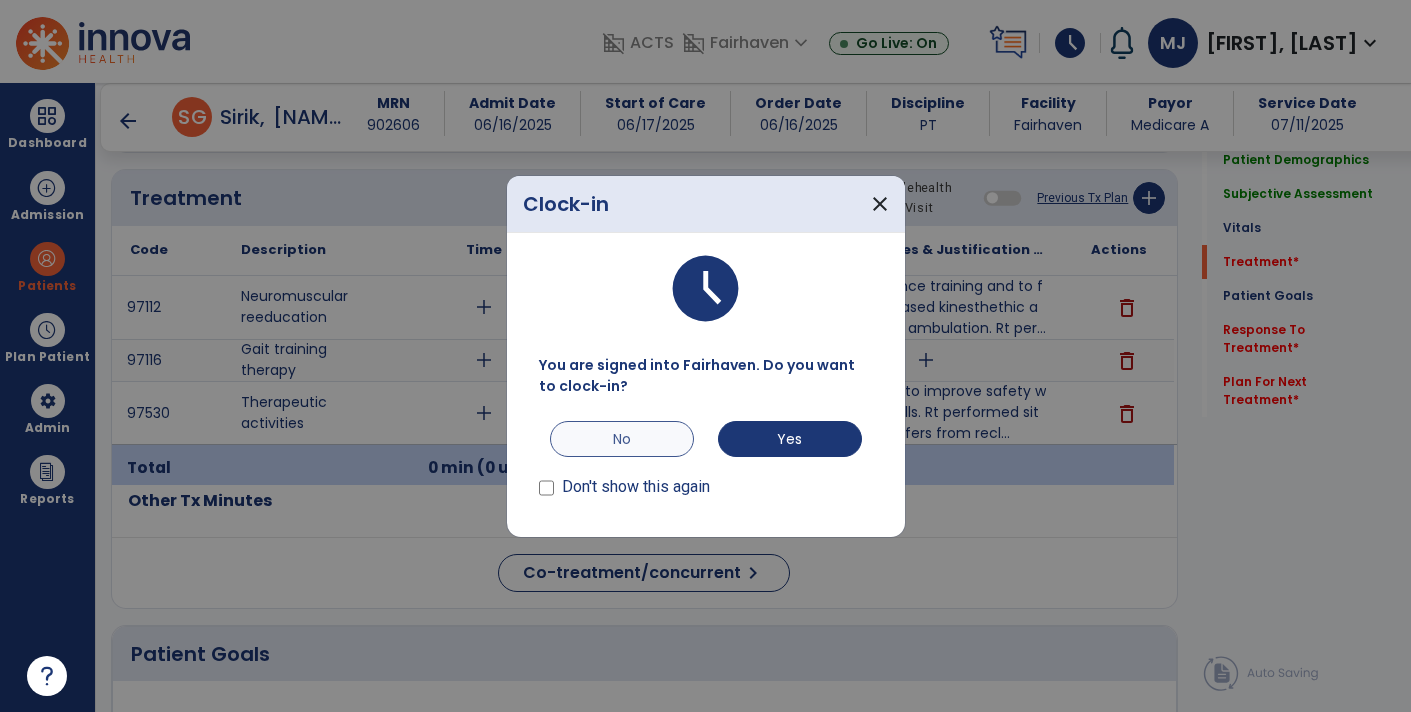 click on "No" at bounding box center (622, 439) 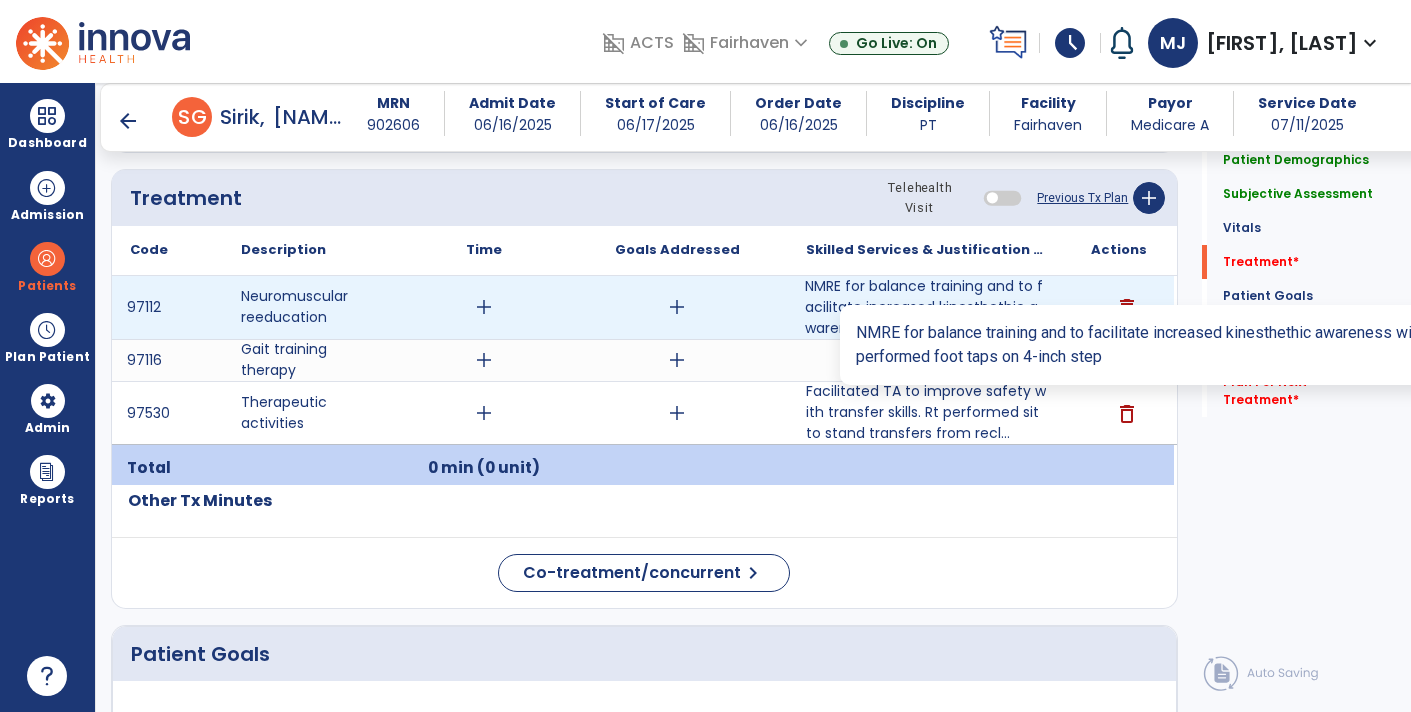 click on "NMRE for balance training and to facilitate increased kinesthethic awareness with ambulation. Rt per..." at bounding box center (926, 307) 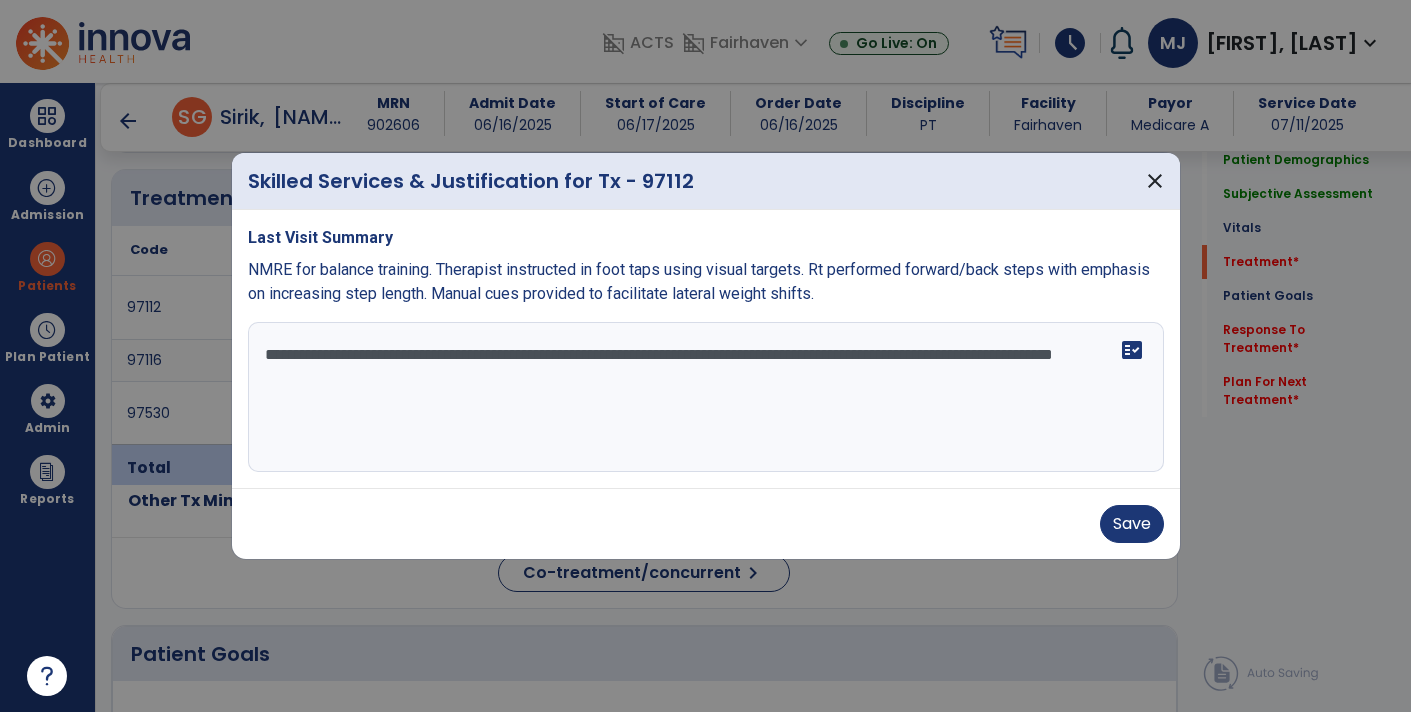 click on "**********" at bounding box center [706, 397] 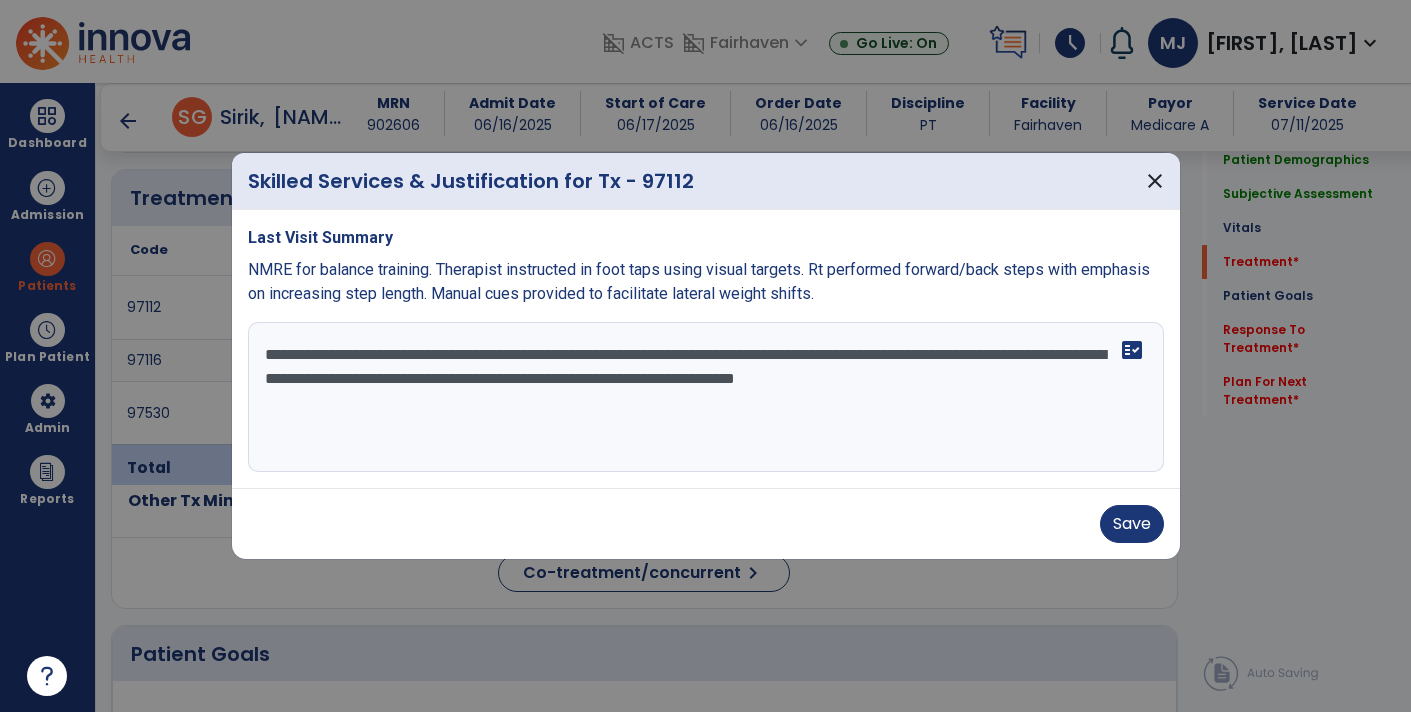click on "**********" at bounding box center (706, 397) 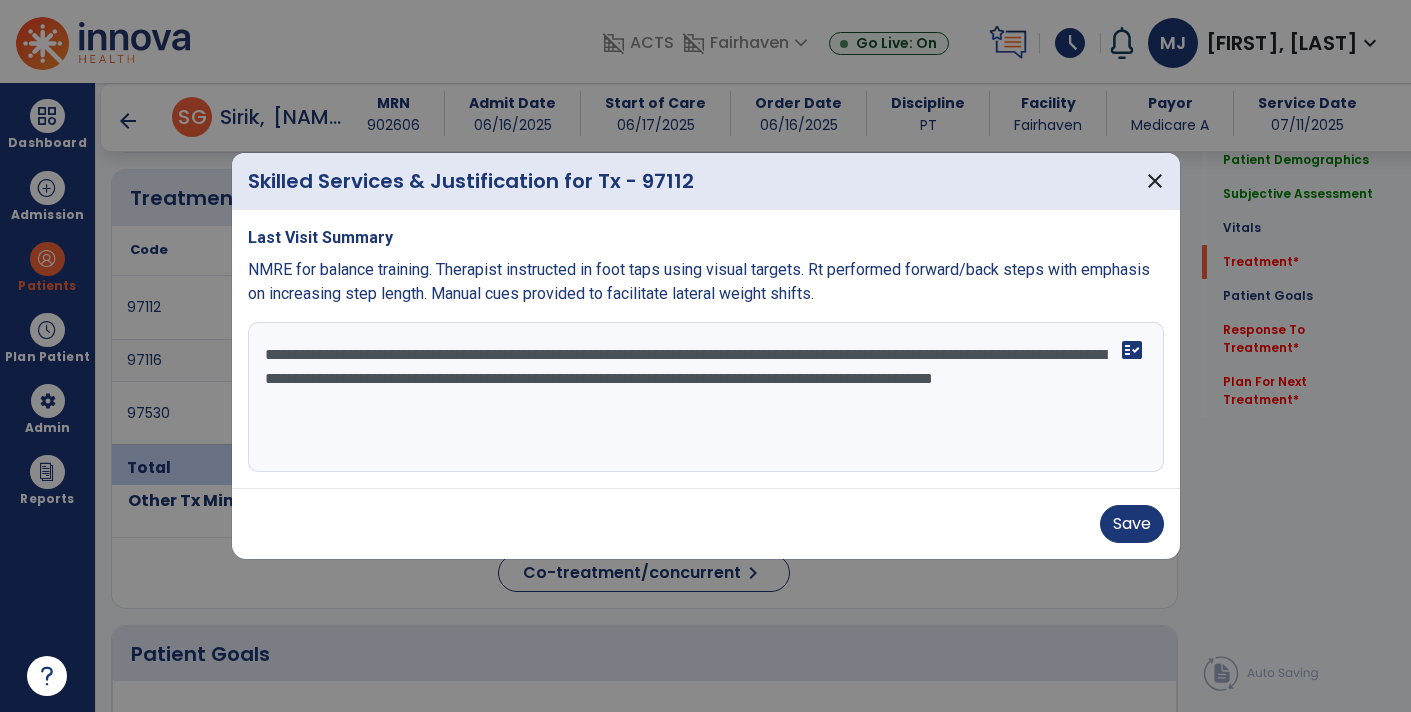 click on "**********" at bounding box center (706, 397) 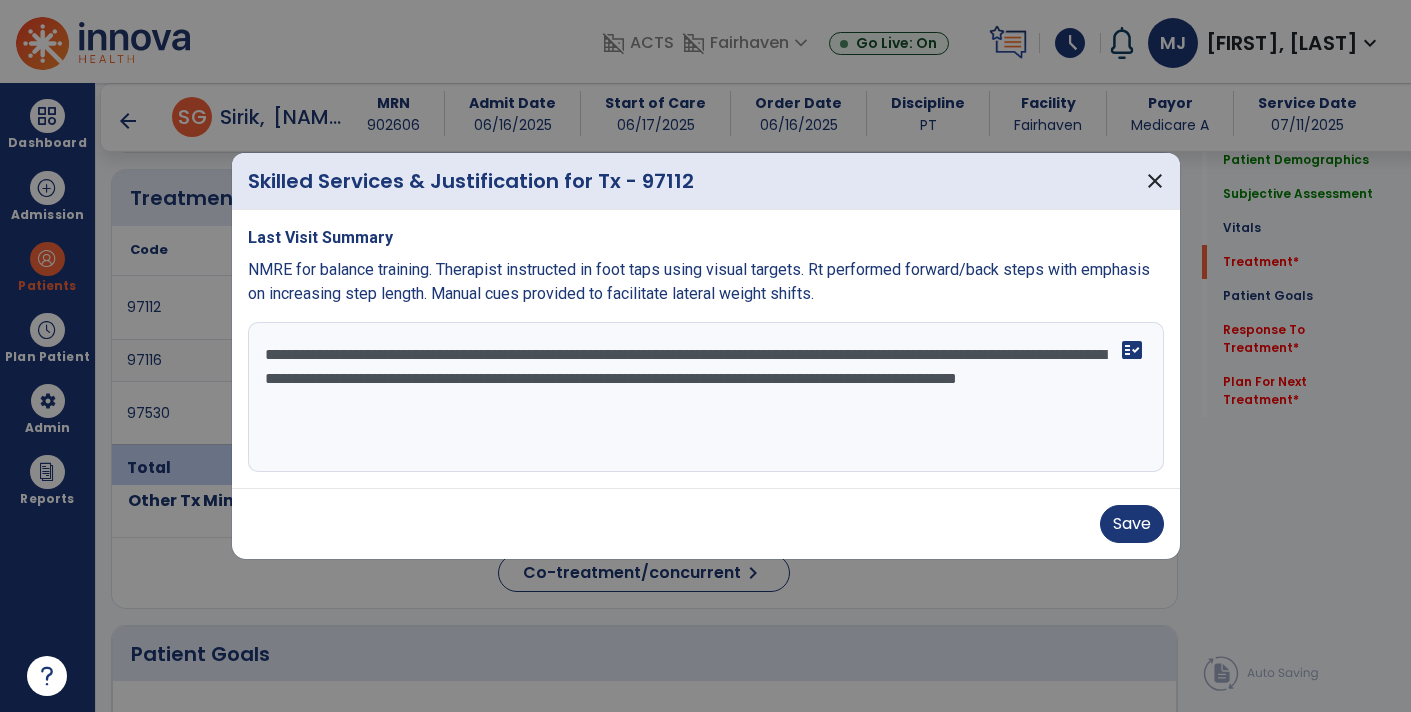 click on "**********" at bounding box center [706, 397] 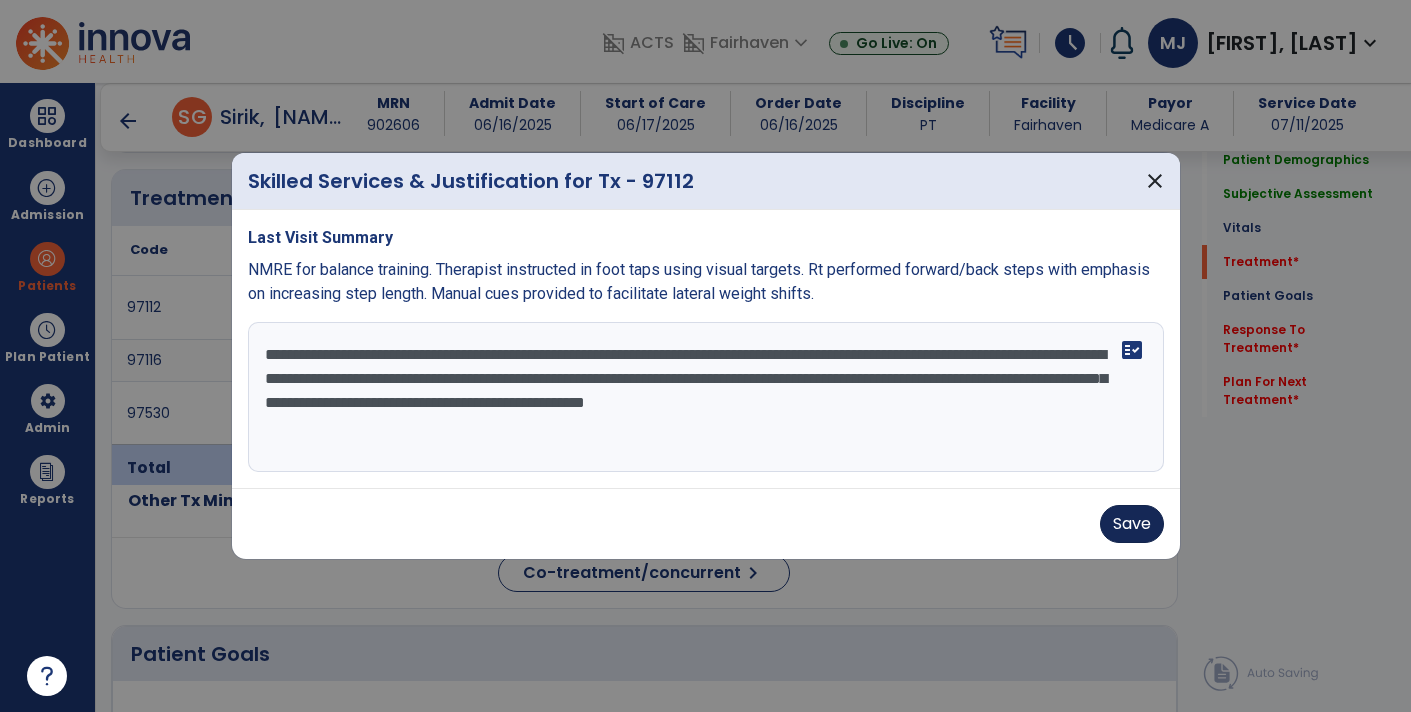 type on "**********" 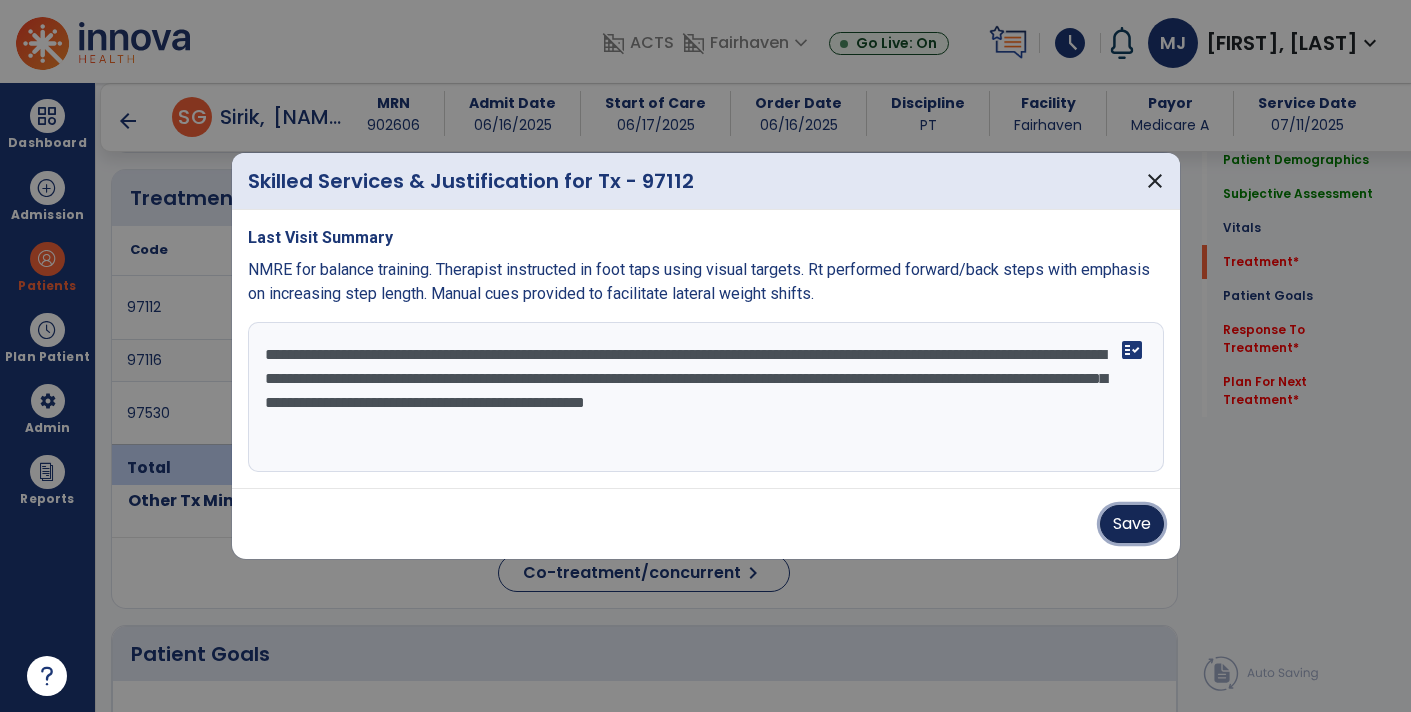 click on "Save" at bounding box center [1132, 524] 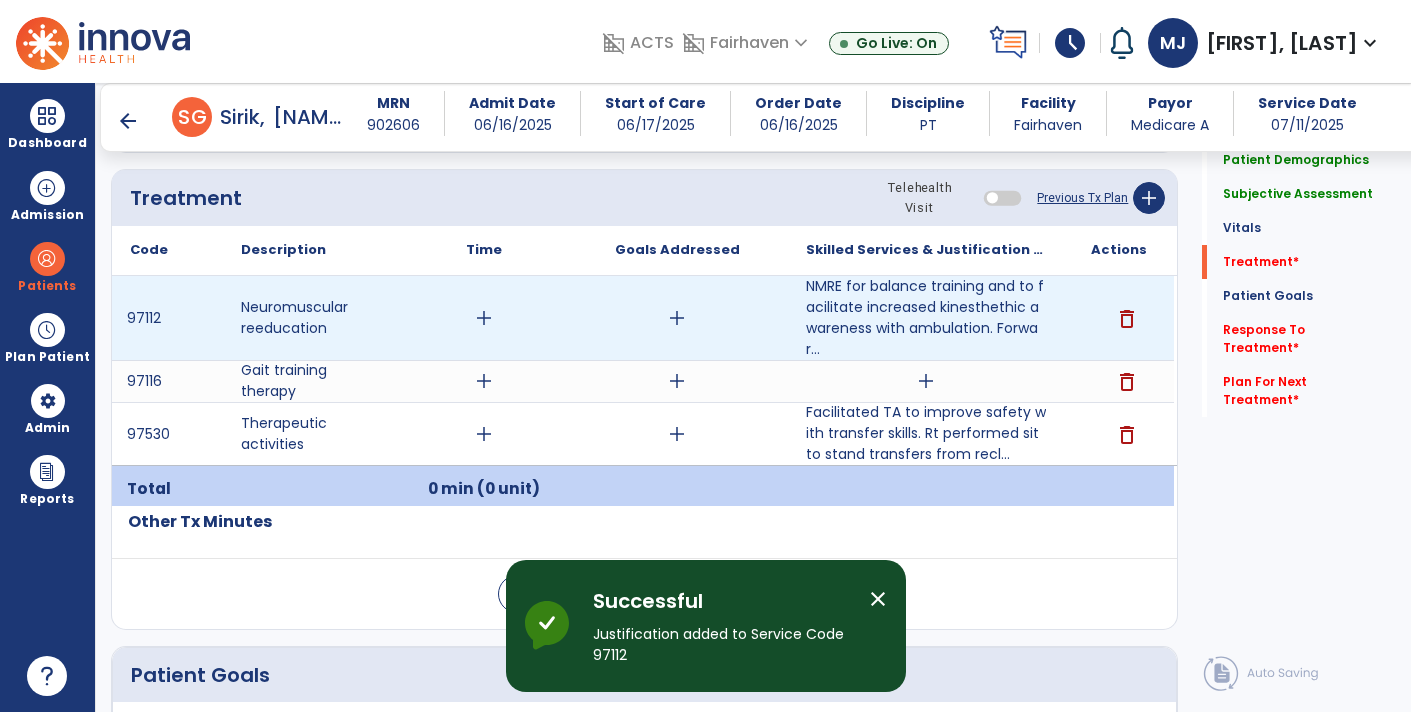 click on "add" at bounding box center (484, 318) 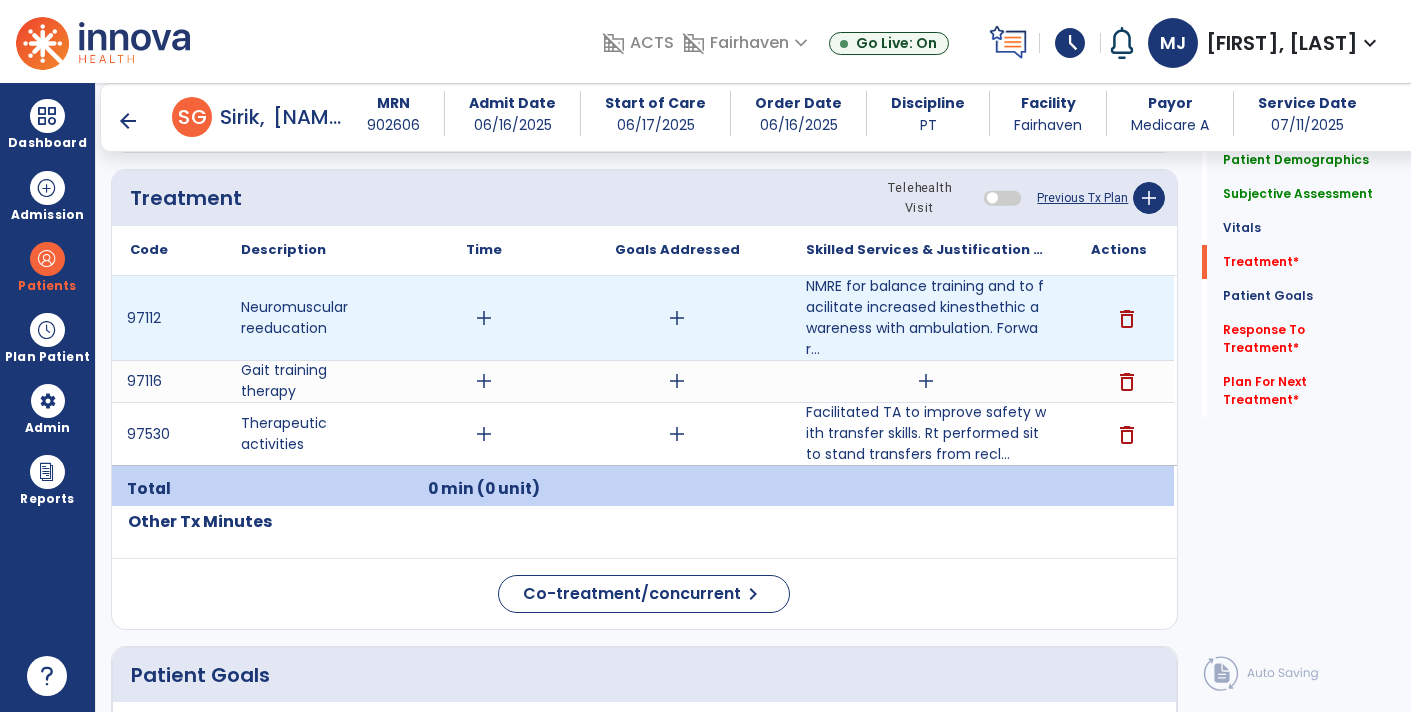 click on "add" at bounding box center (484, 318) 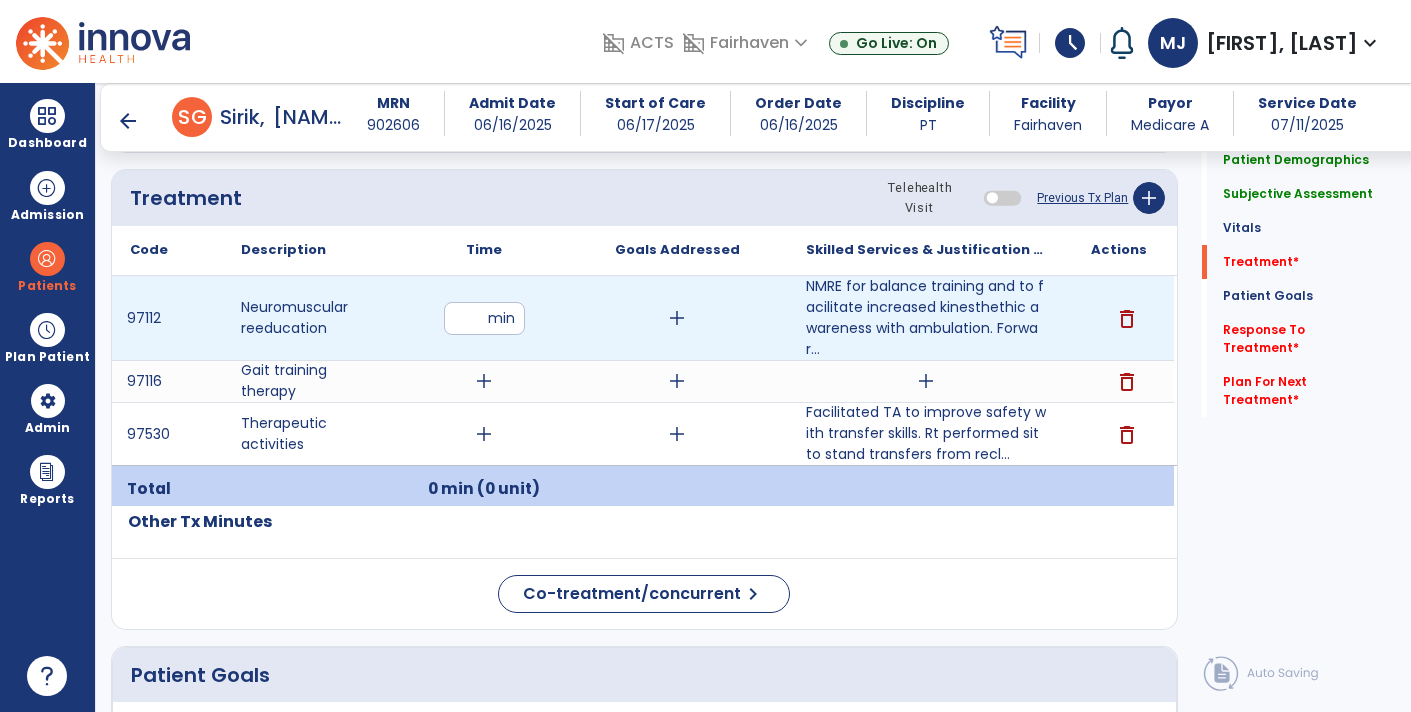 type on "**" 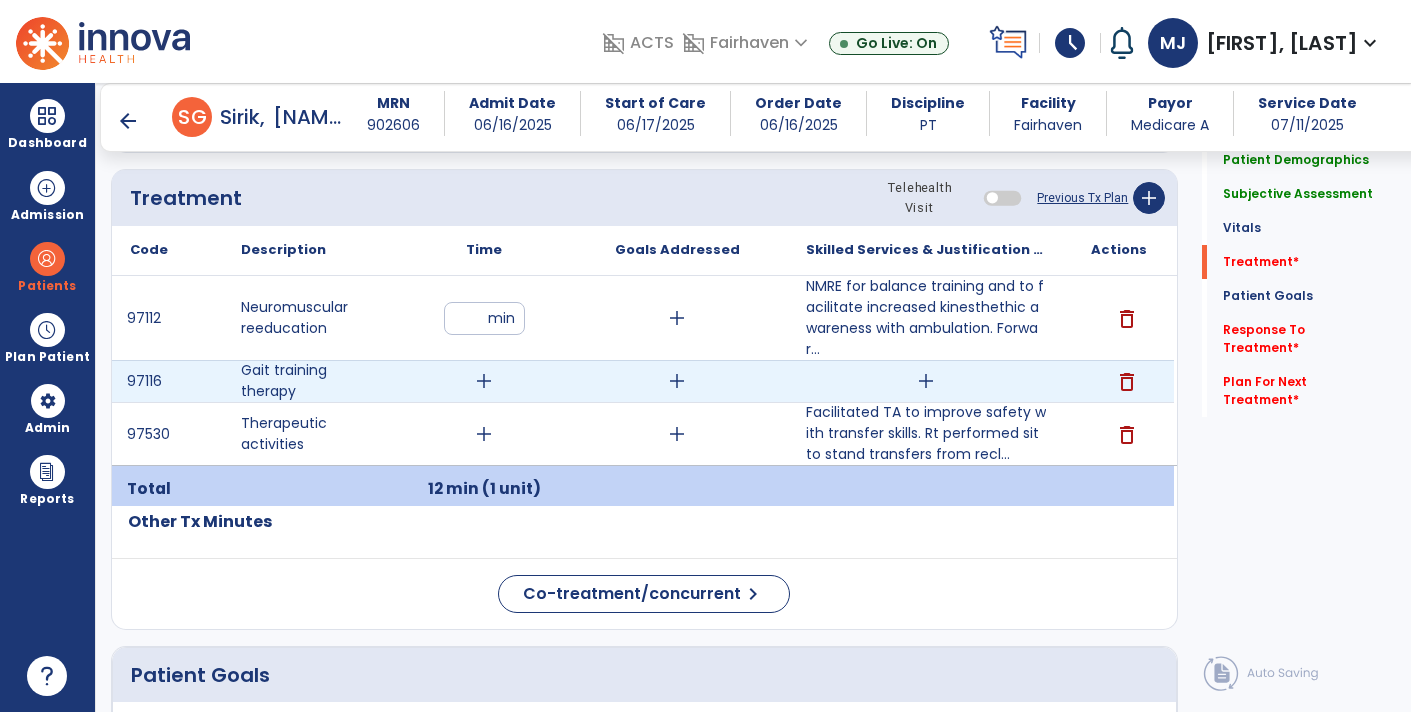 click on "add" at bounding box center (926, 381) 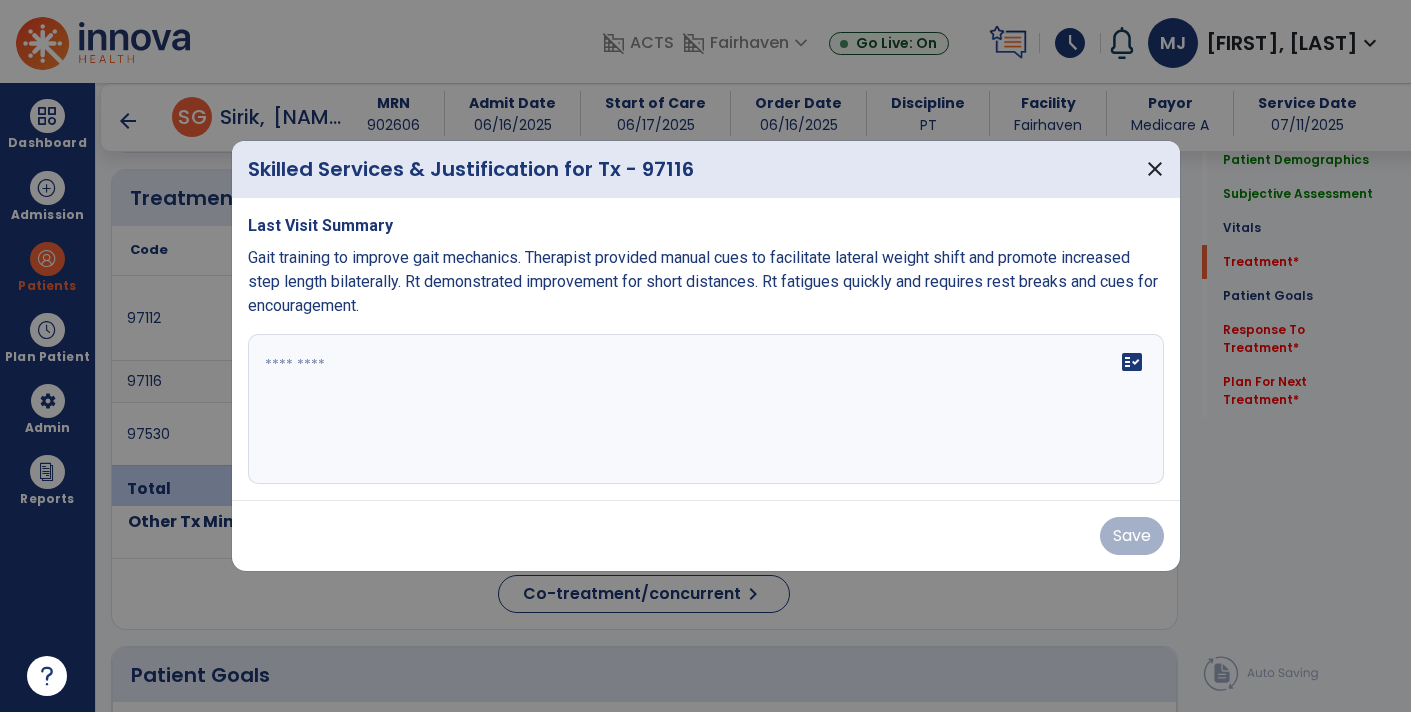 click on "fact_check" at bounding box center [706, 409] 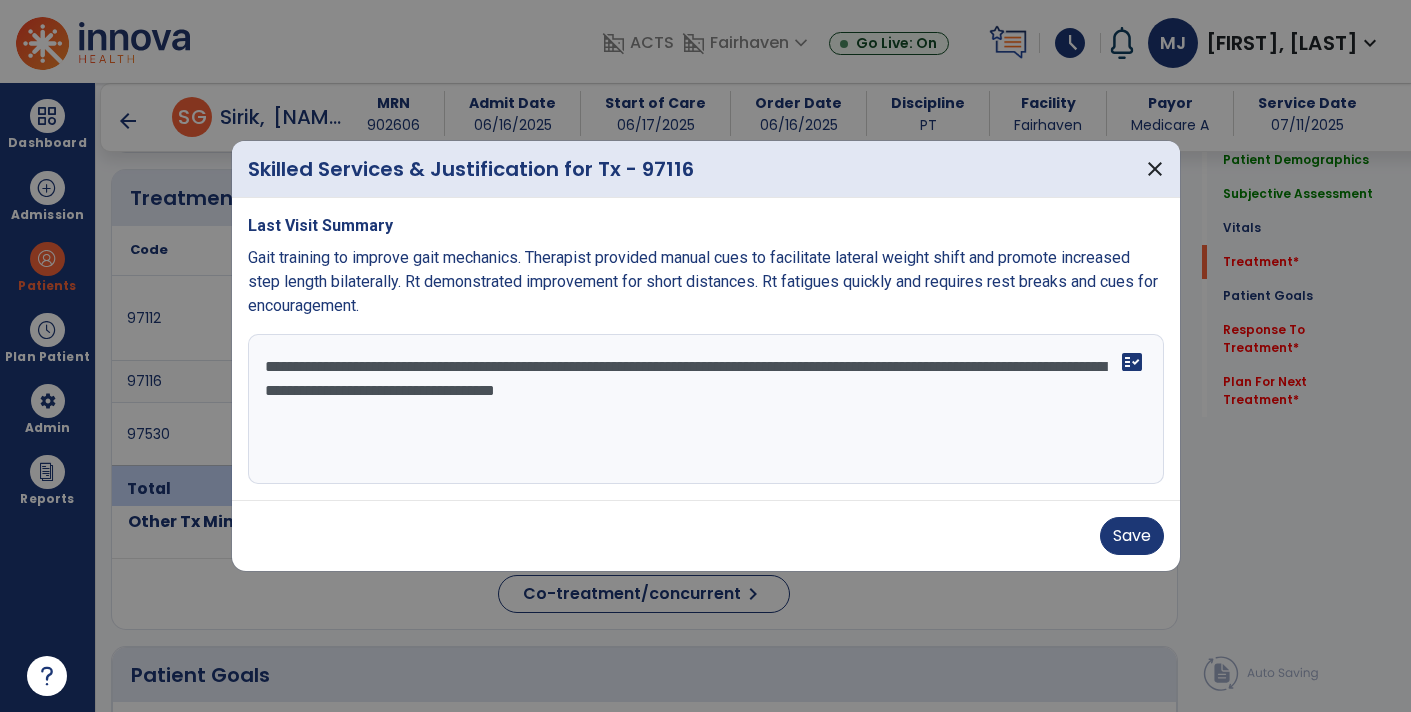 click on "**********" at bounding box center [706, 409] 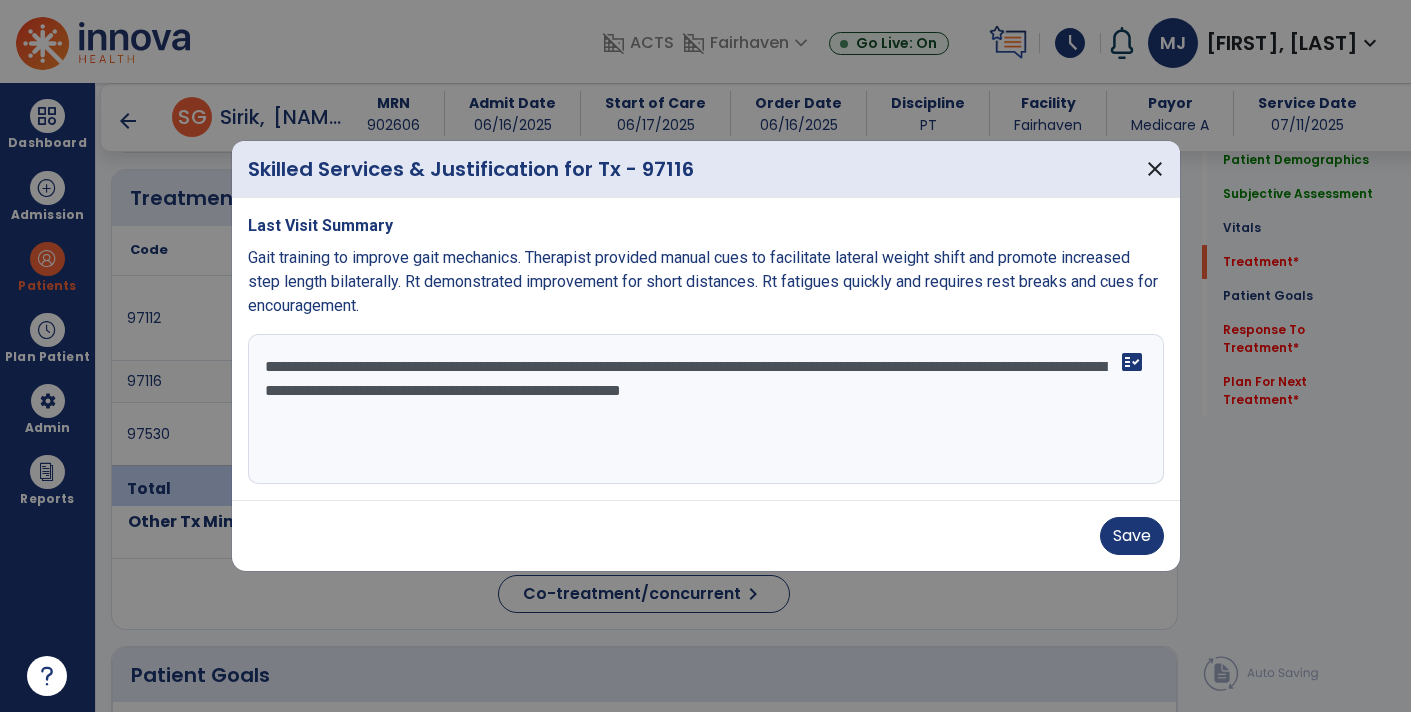 click on "**********" at bounding box center (706, 409) 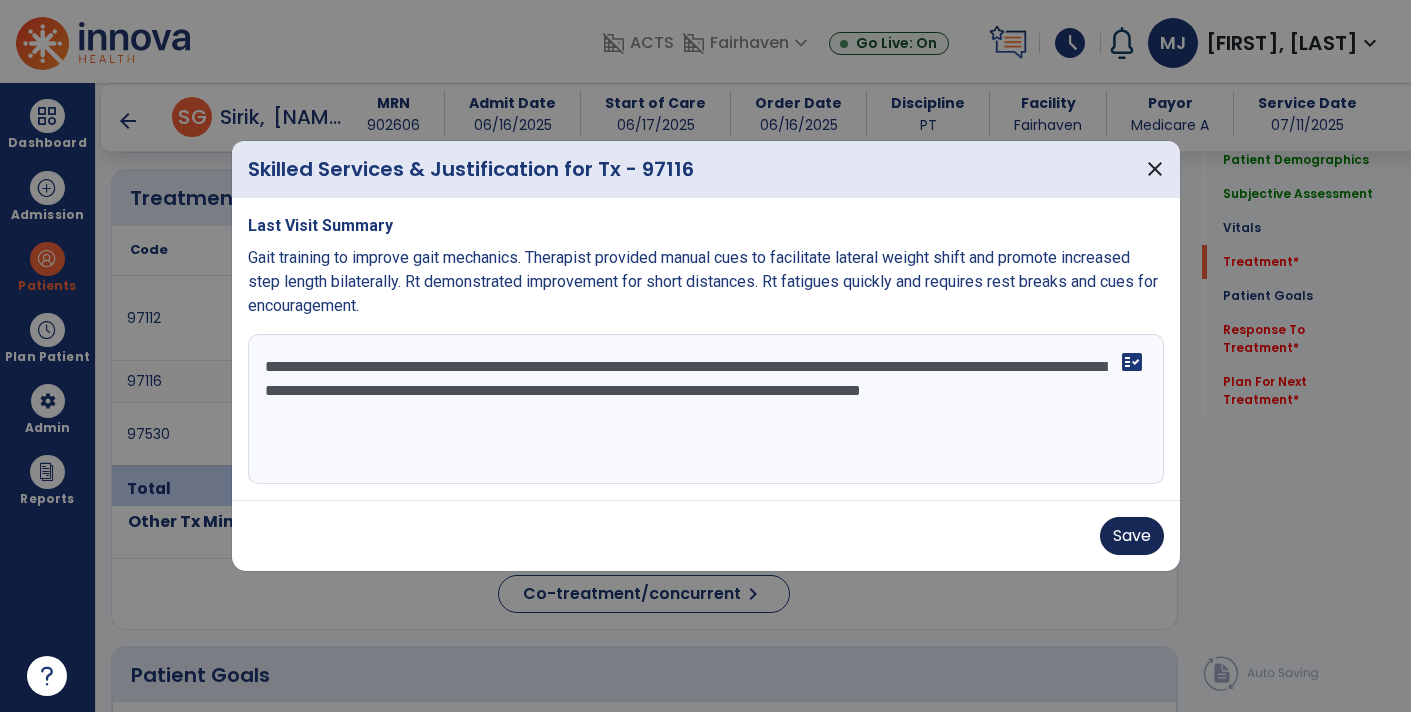 type on "**********" 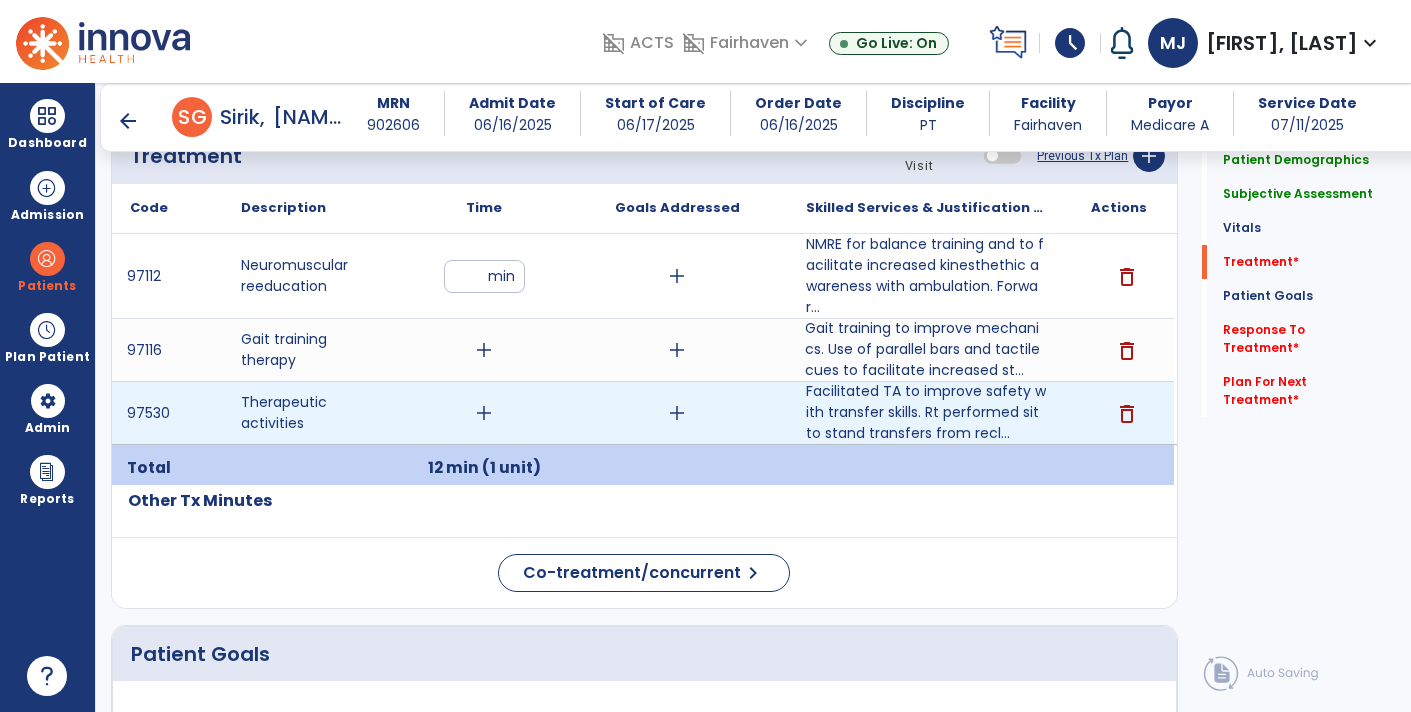 scroll, scrollTop: 1209, scrollLeft: 0, axis: vertical 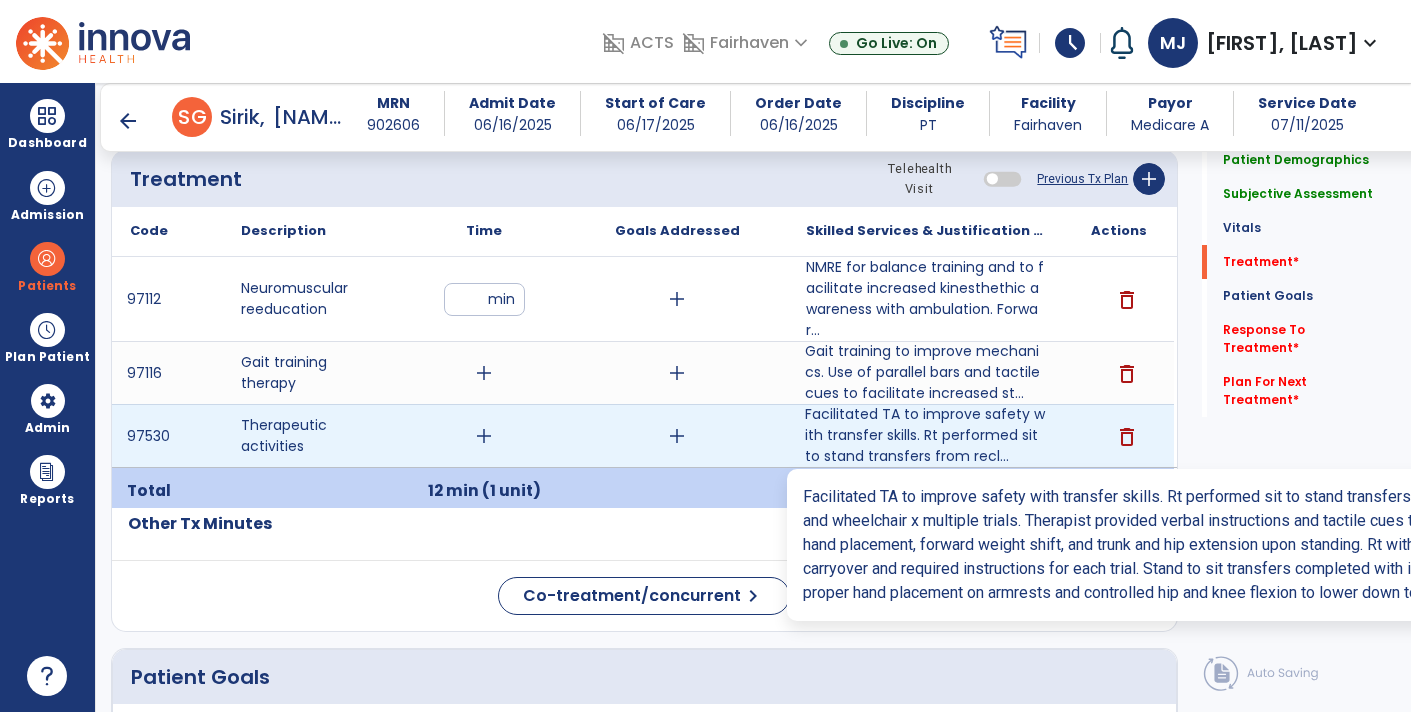 click on "Facilitated TA to improve safety with transfer skills. Rt performed sit to stand transfers from recl..." at bounding box center [926, 435] 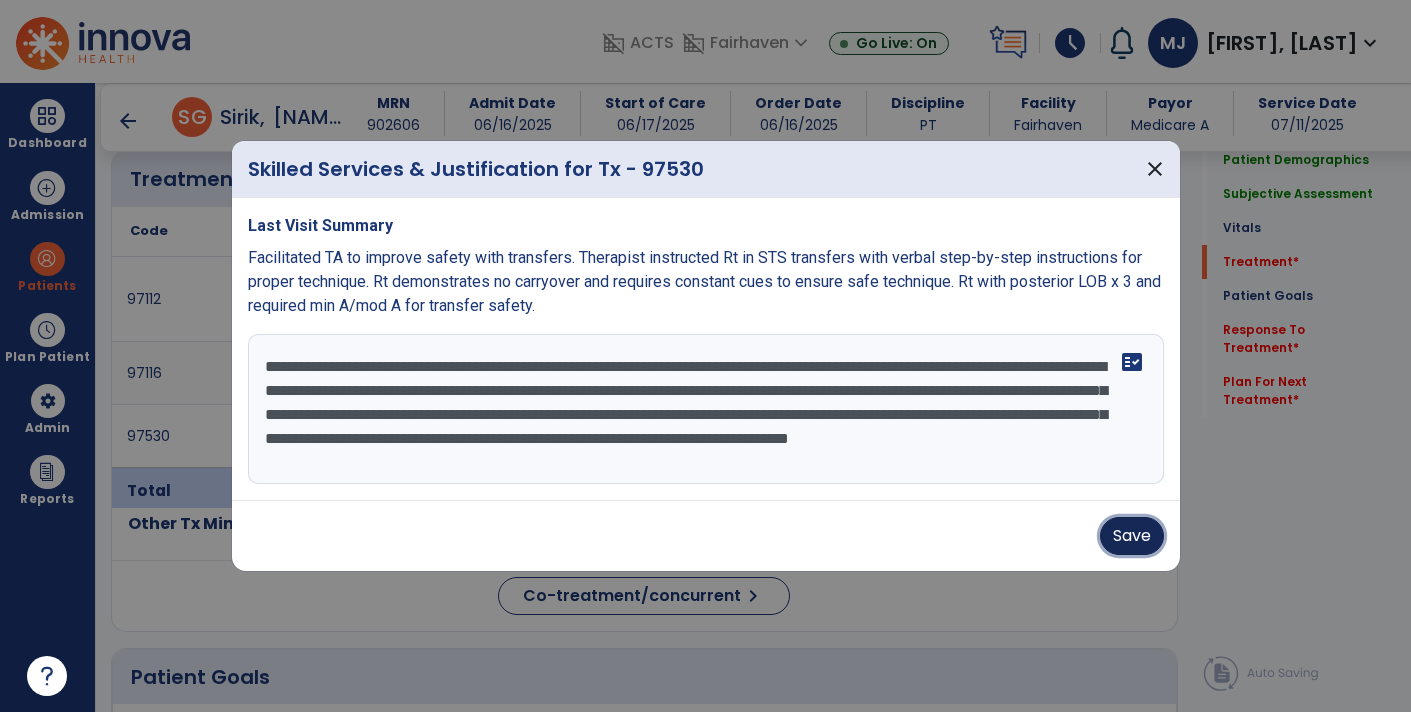 click on "Save" at bounding box center (1132, 536) 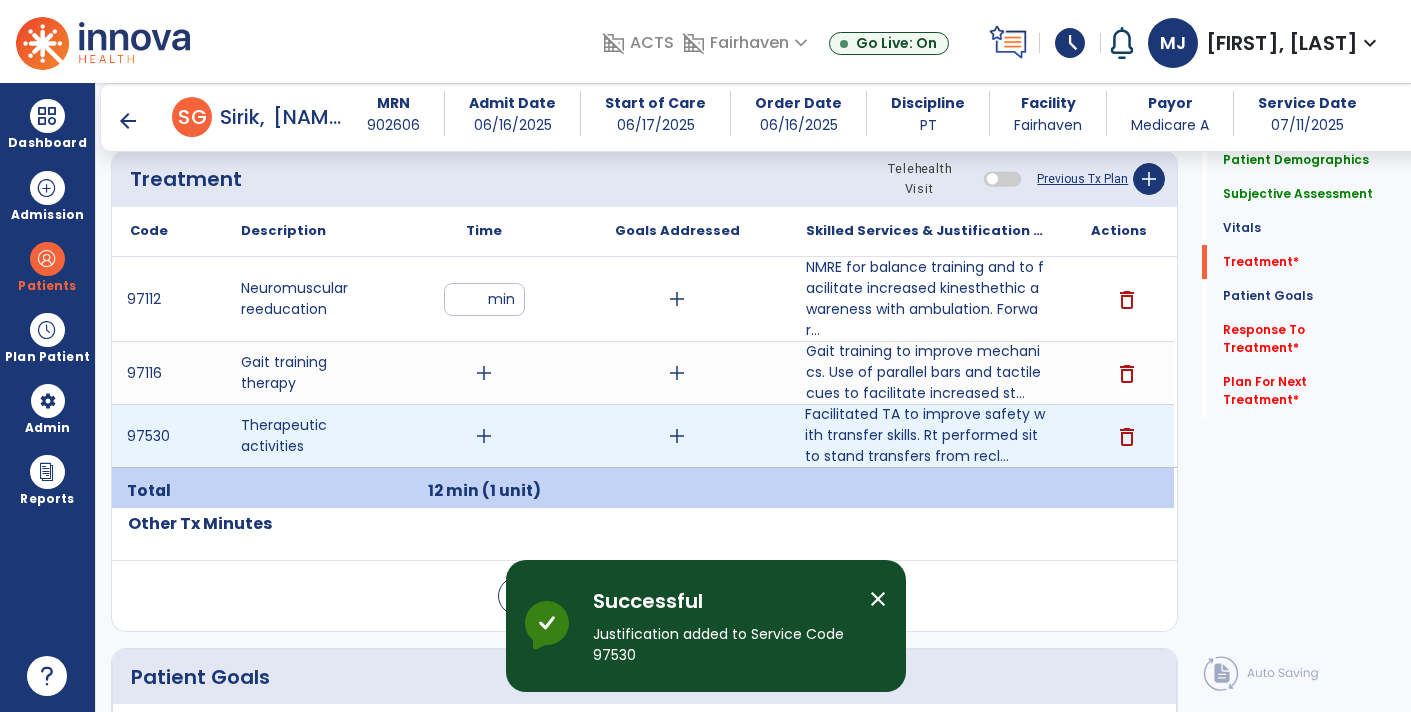 click on "add" at bounding box center (484, 436) 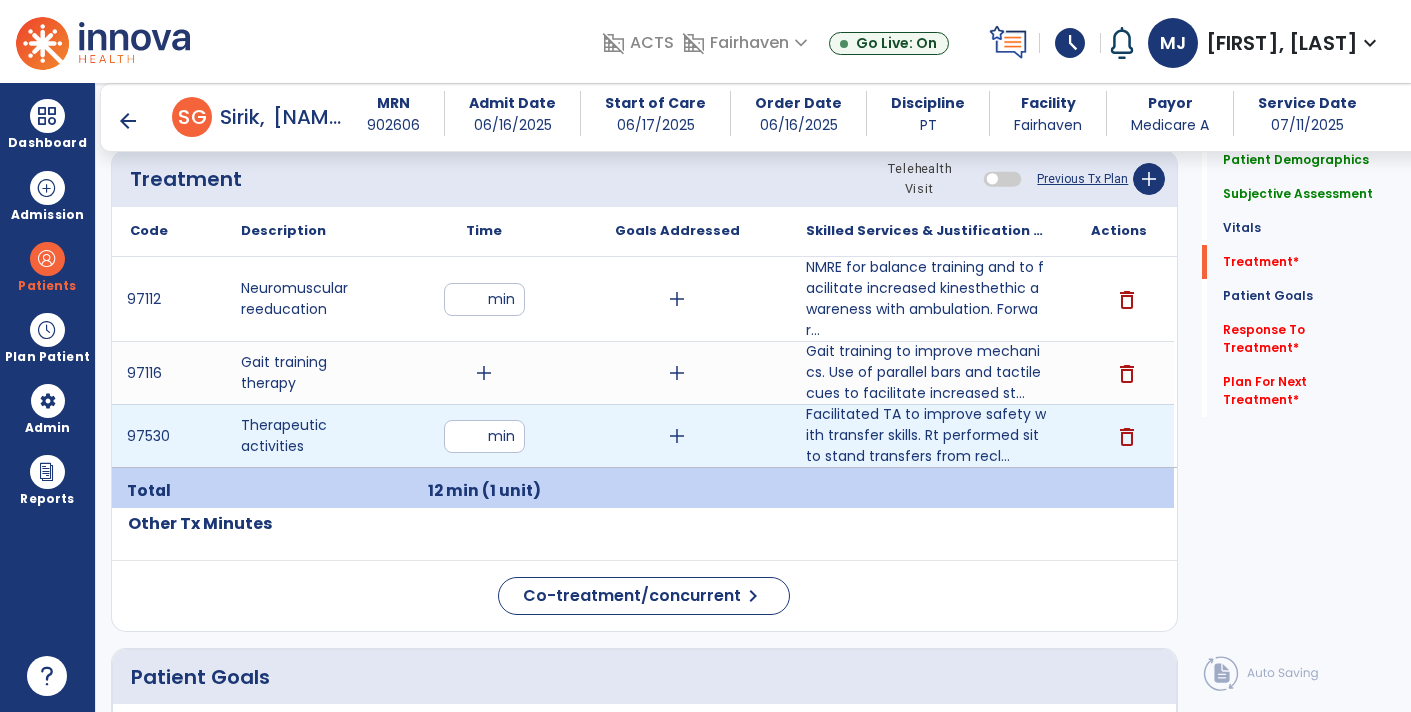 type on "**" 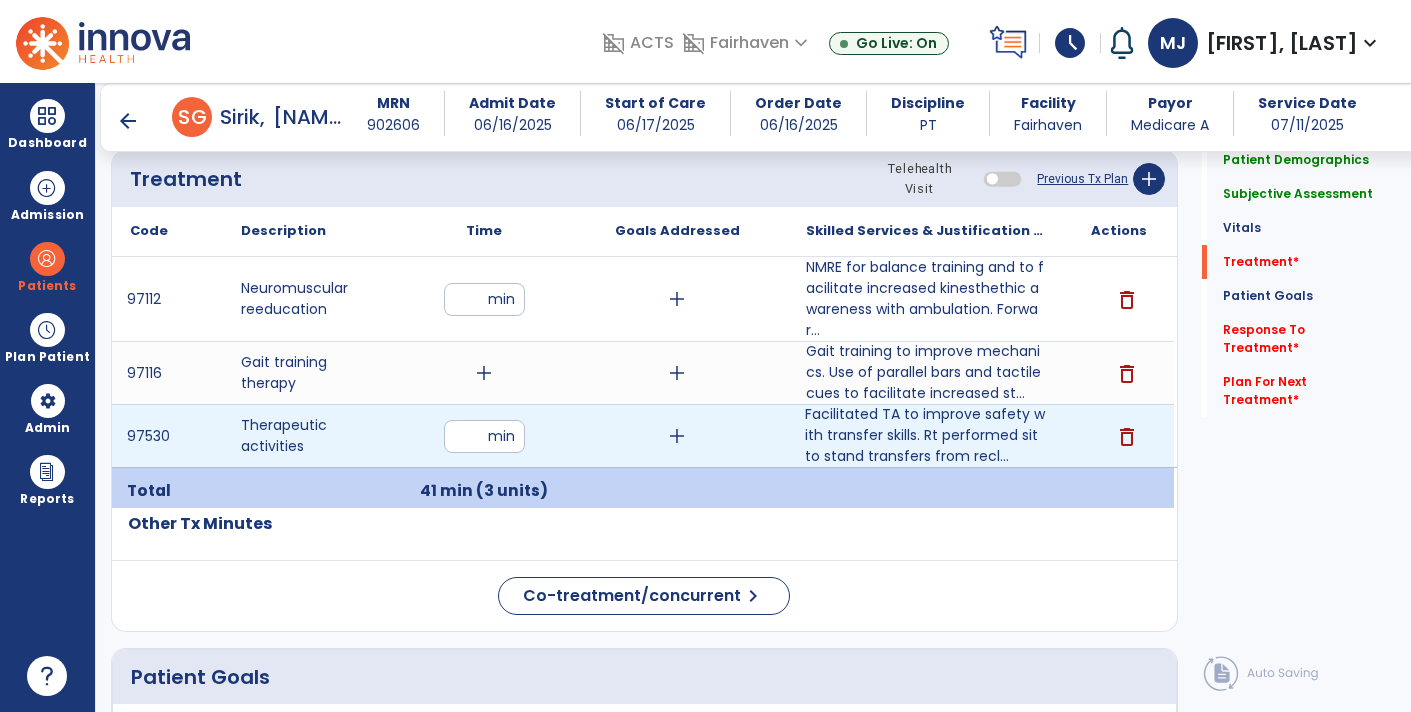click on "**" at bounding box center [484, 436] 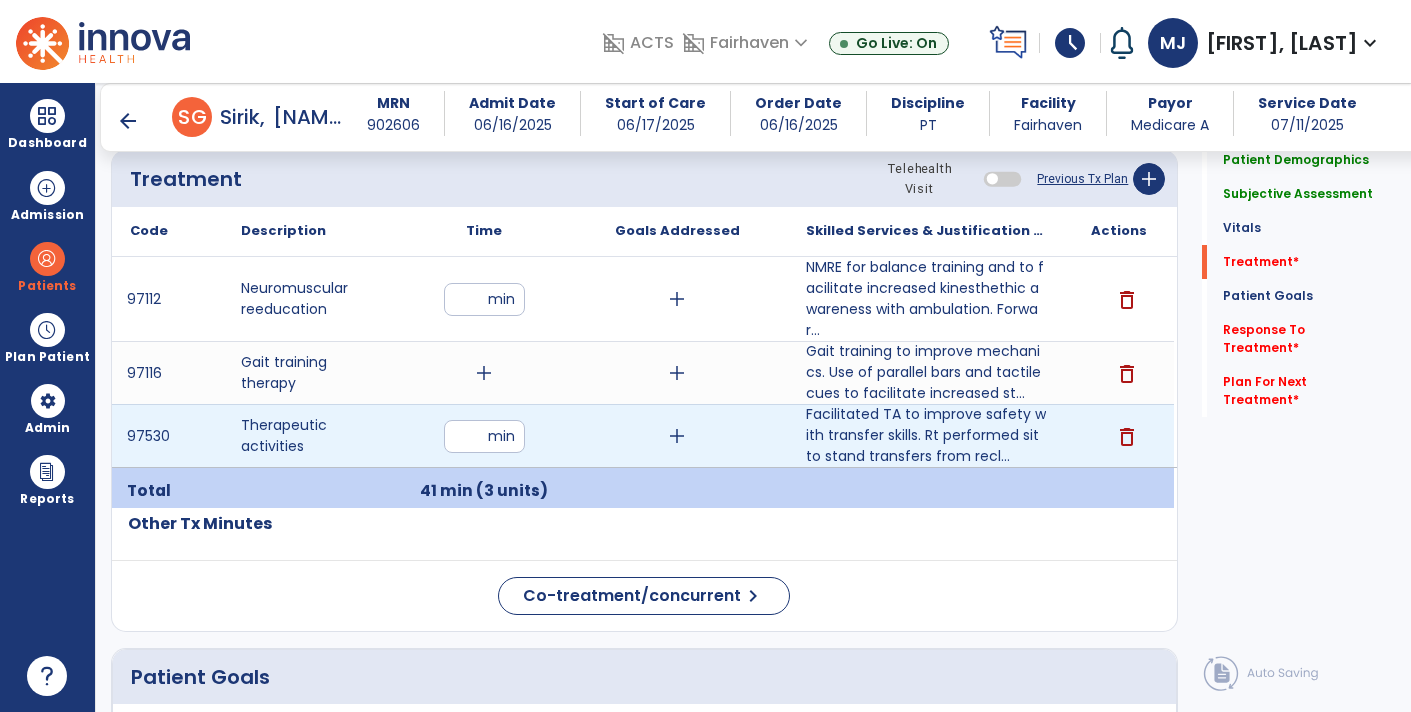 type on "*" 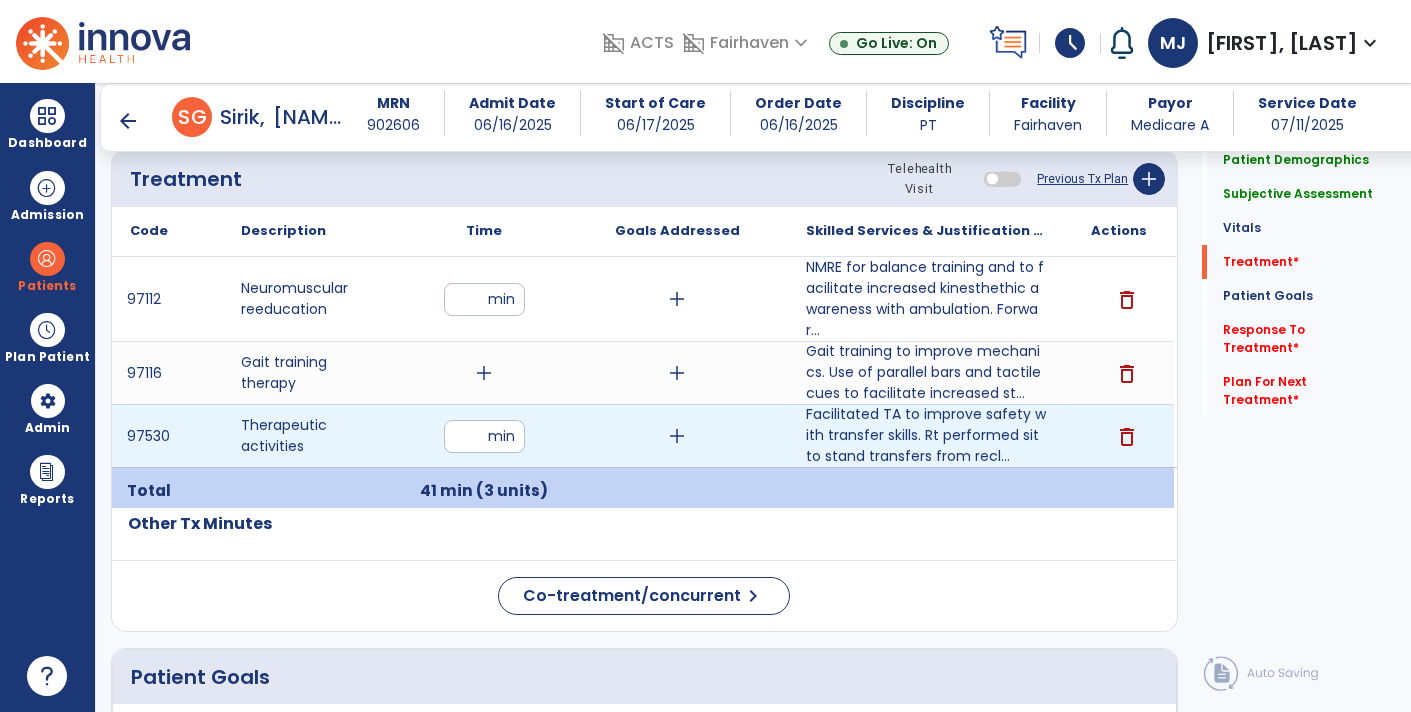 type on "**" 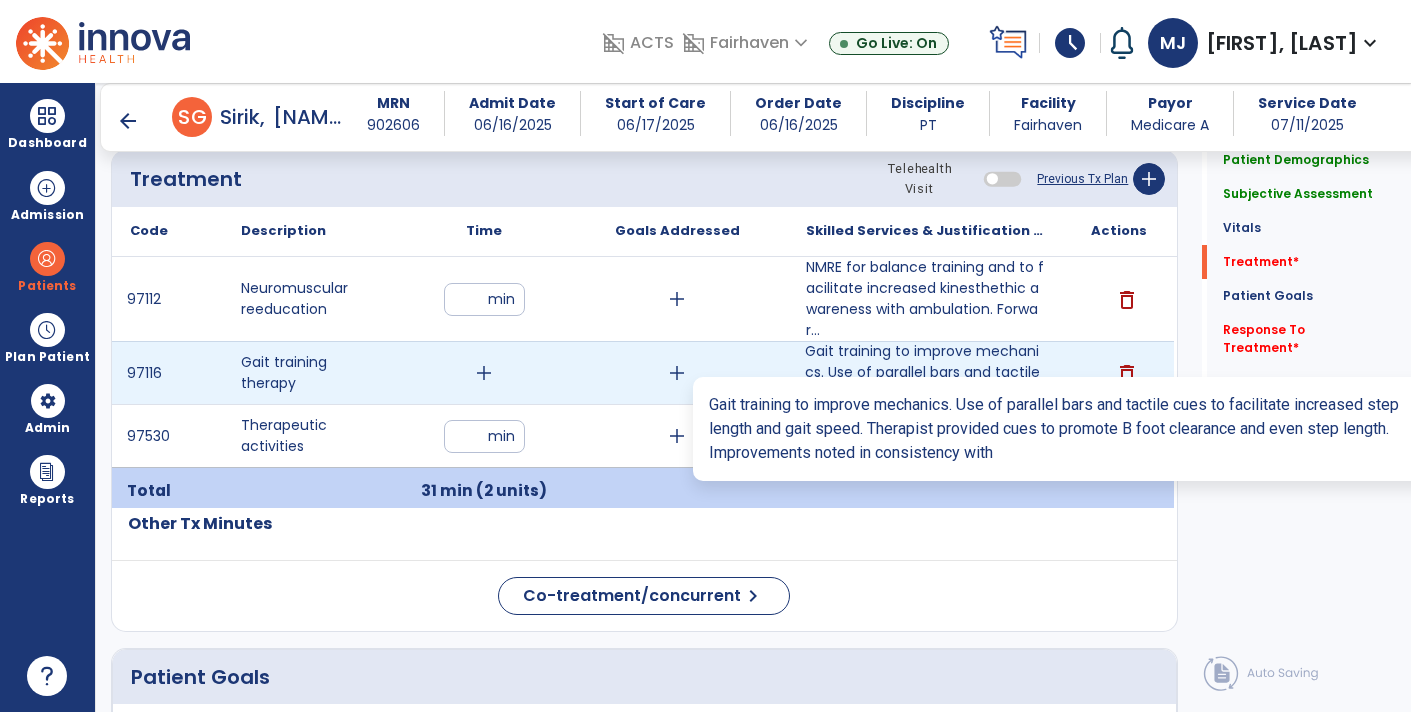 click on "Gait training to improve mechanics. Use of parallel bars and tactile cues to facilitate increased st..." at bounding box center (926, 372) 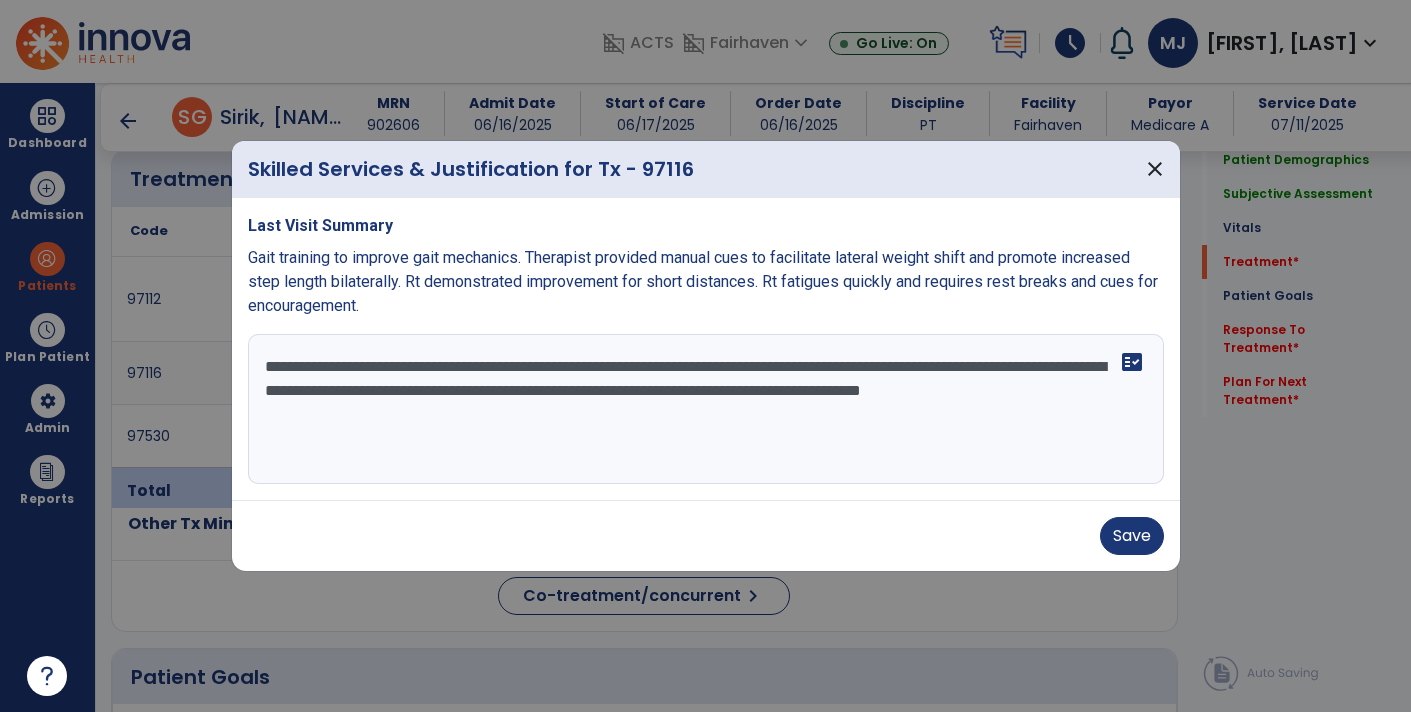 click on "**********" at bounding box center [706, 409] 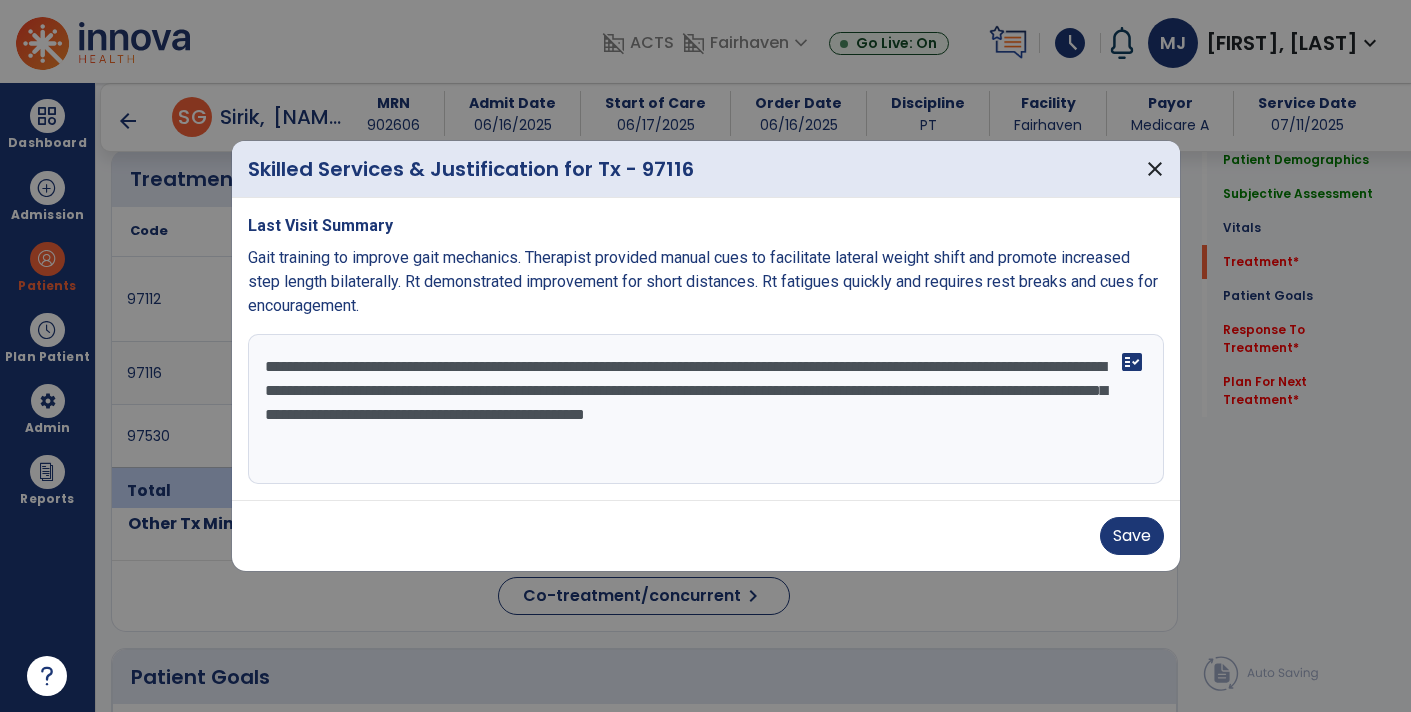 click on "**********" at bounding box center (706, 409) 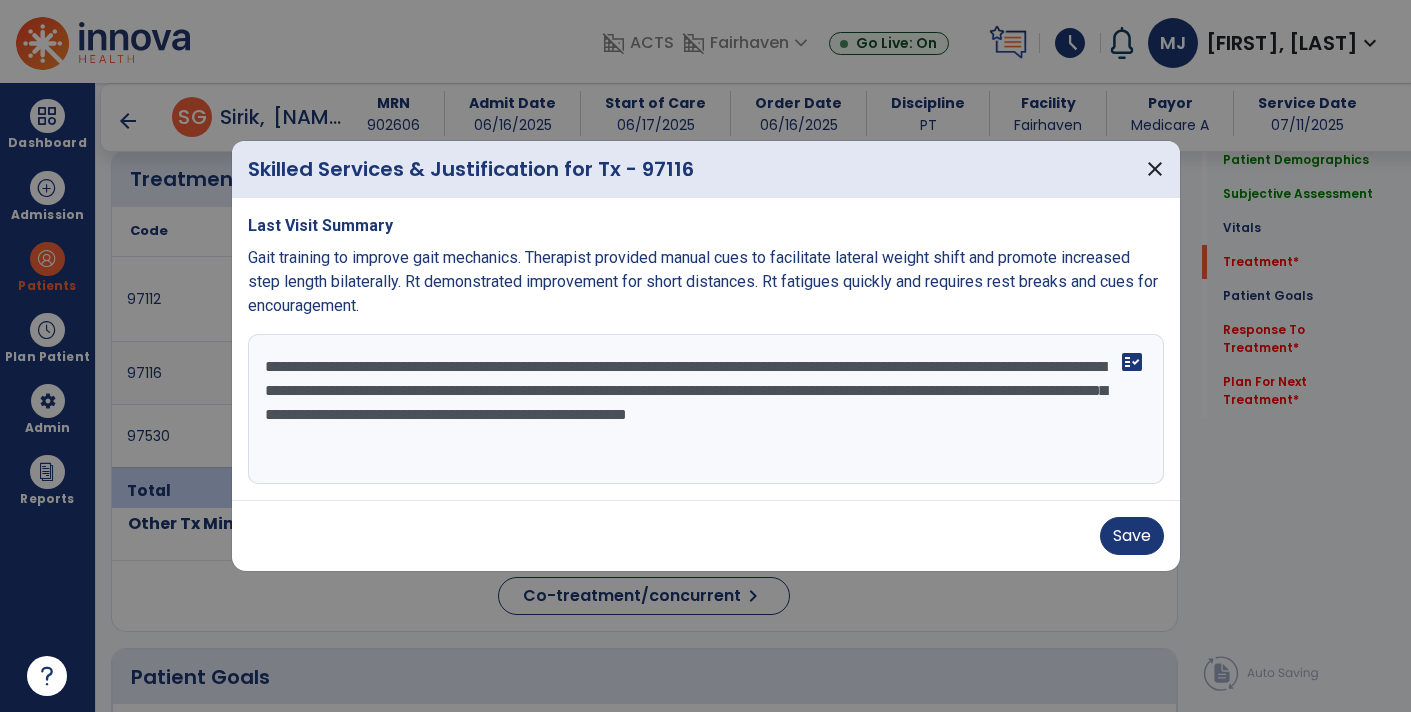 click on "**********" at bounding box center [706, 409] 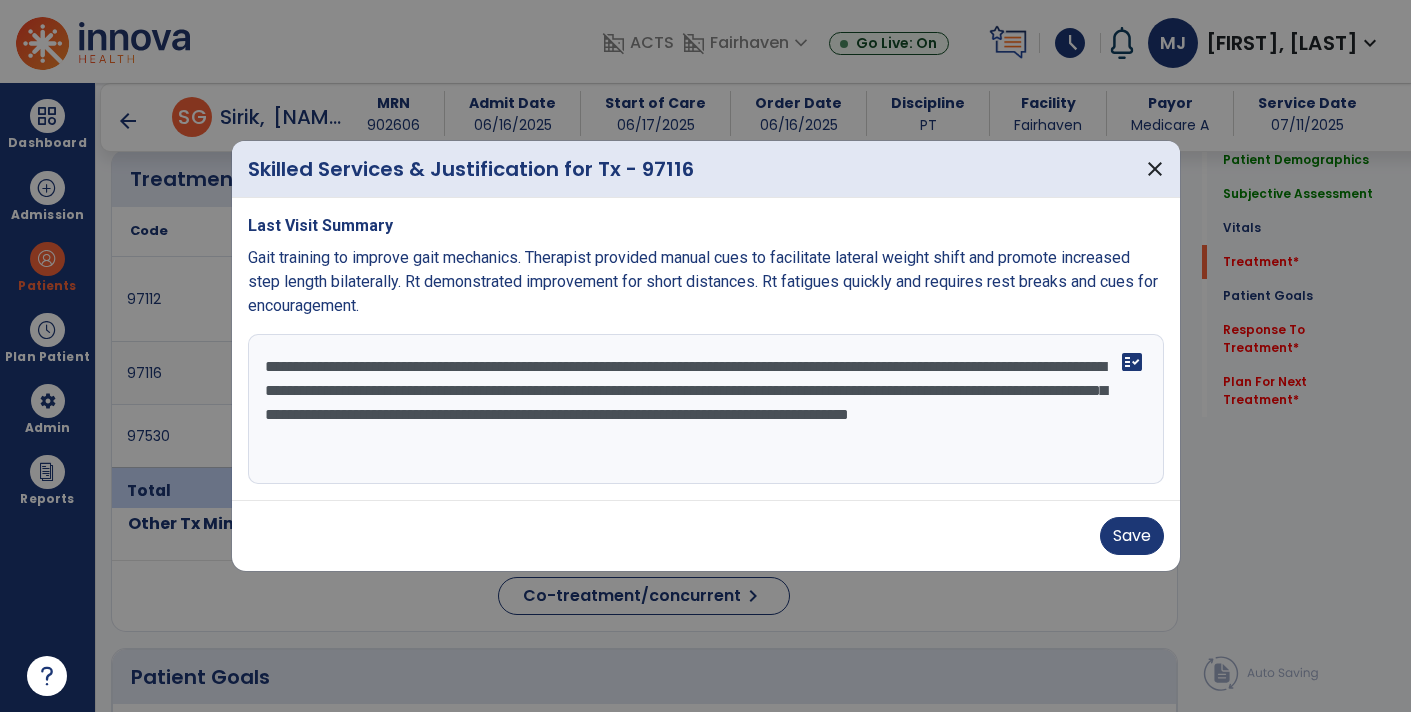 click on "**********" at bounding box center [706, 409] 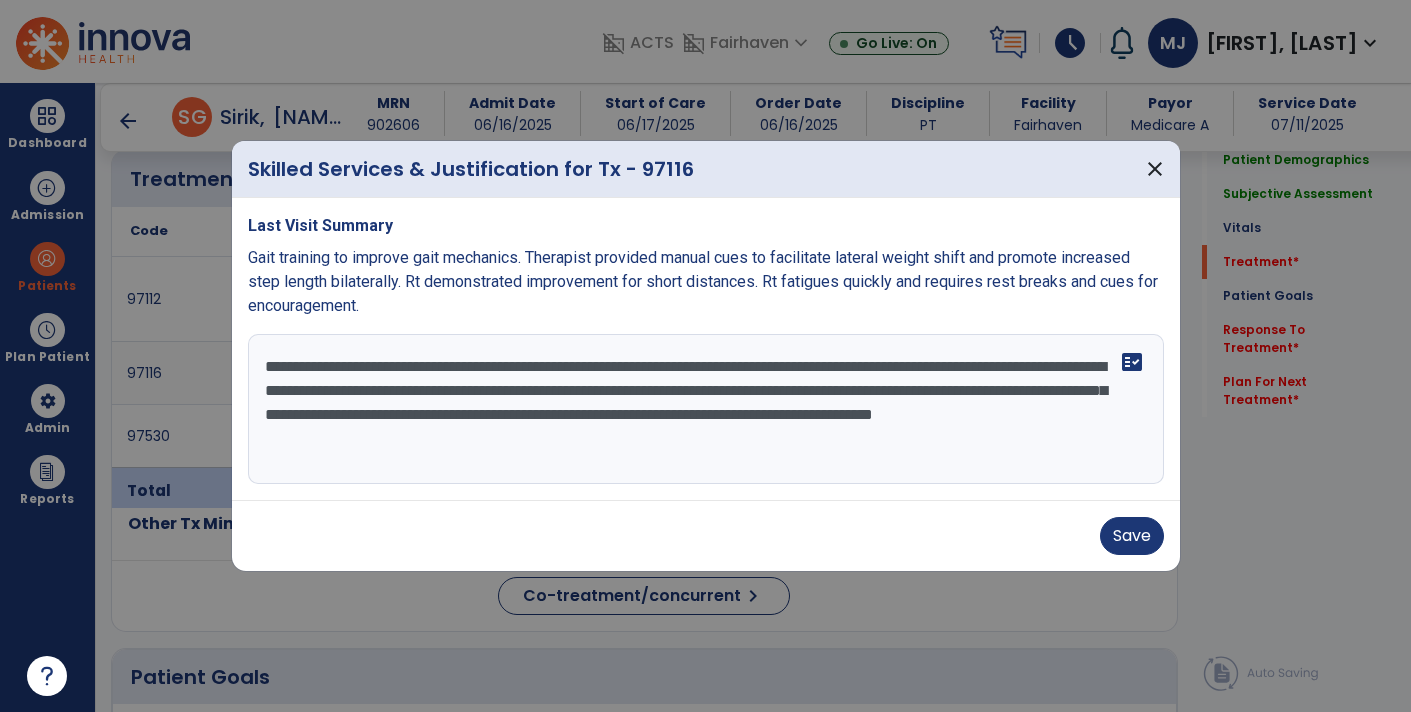click on "**********" at bounding box center (706, 409) 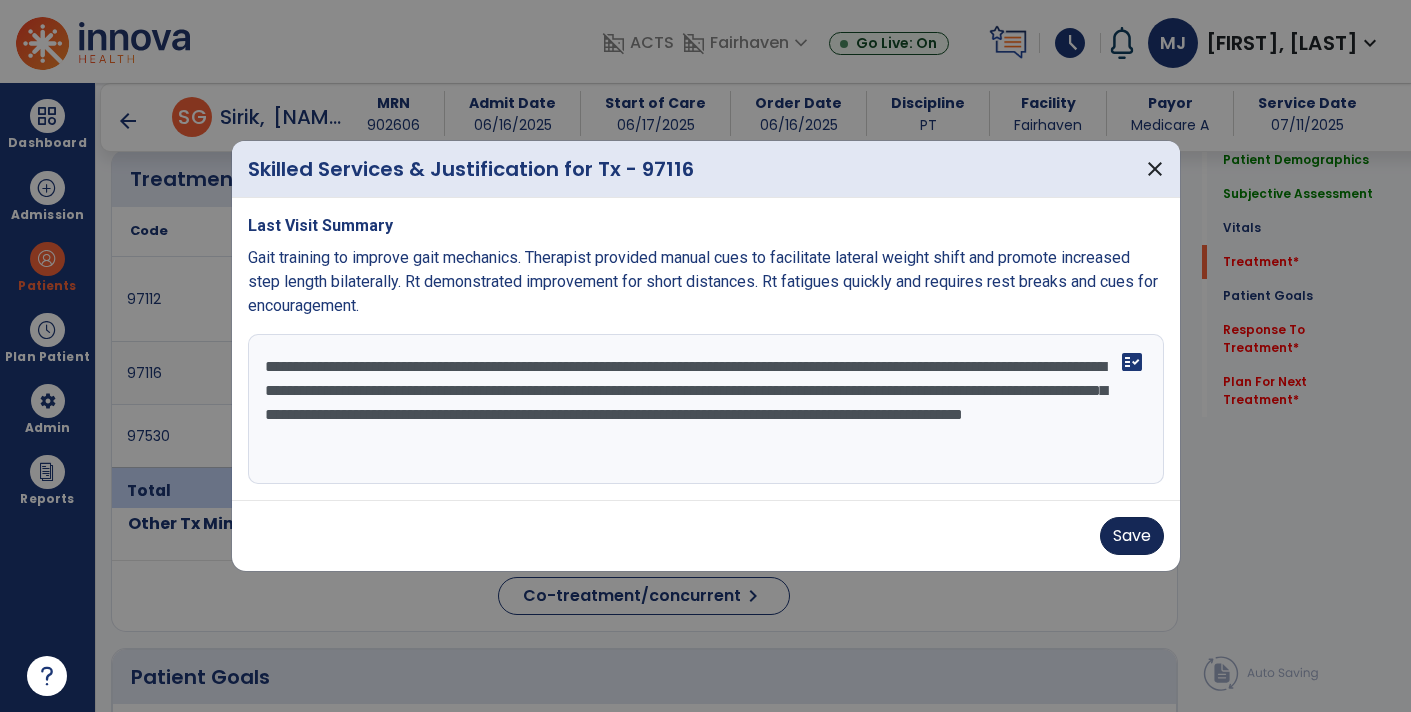 type on "**********" 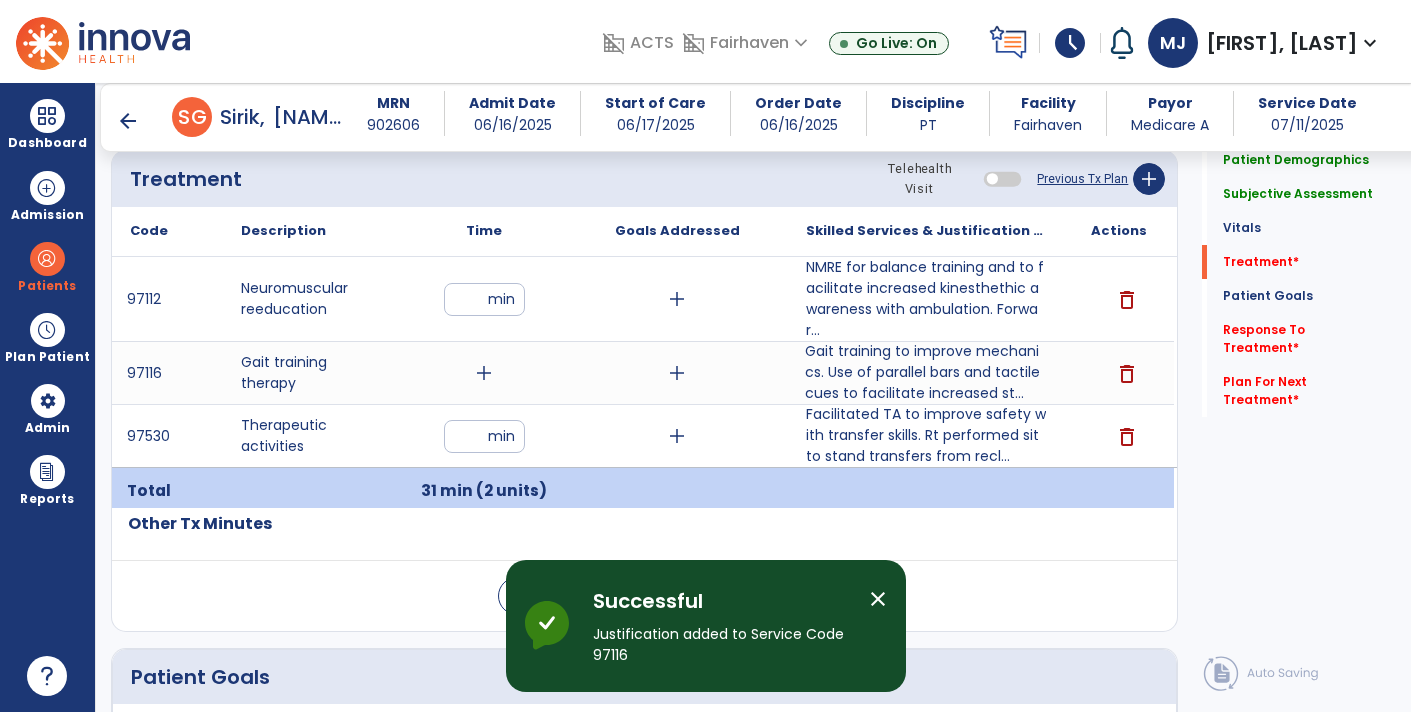 click on "add" at bounding box center (484, 373) 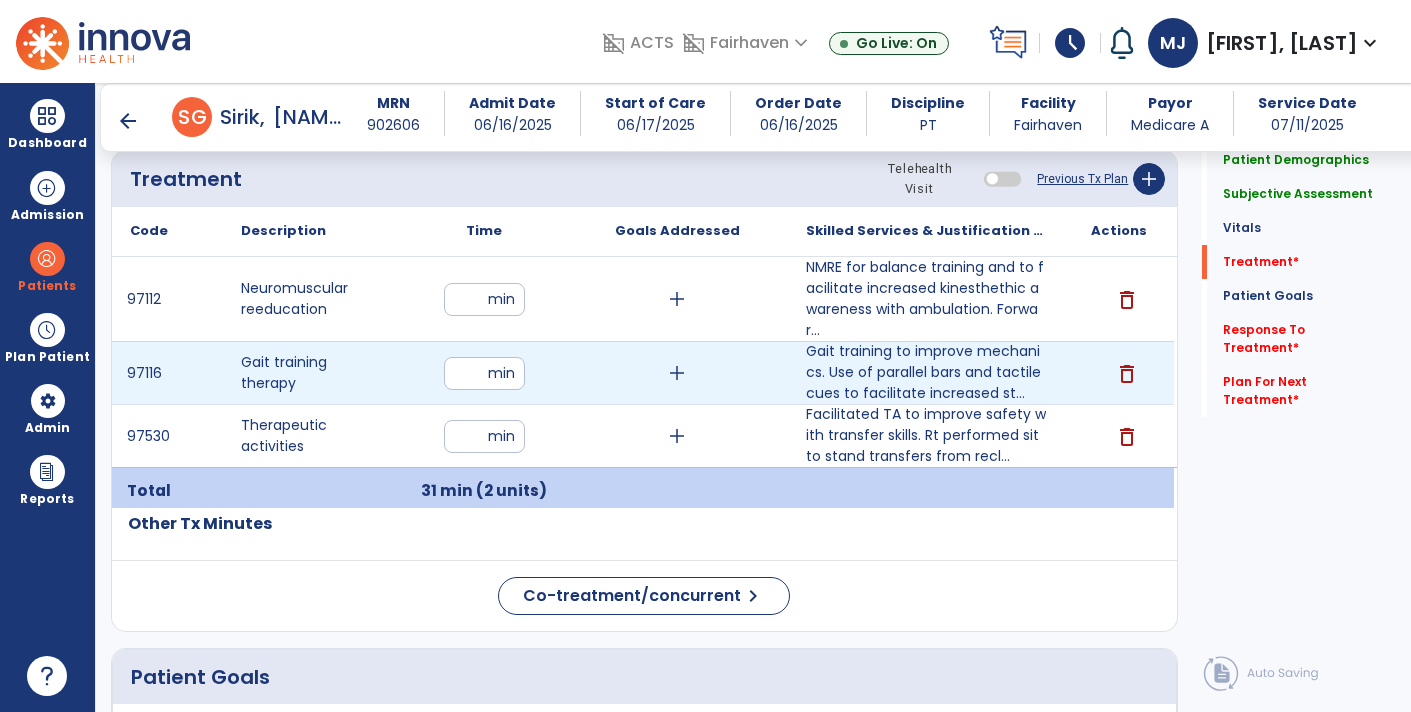 type on "**" 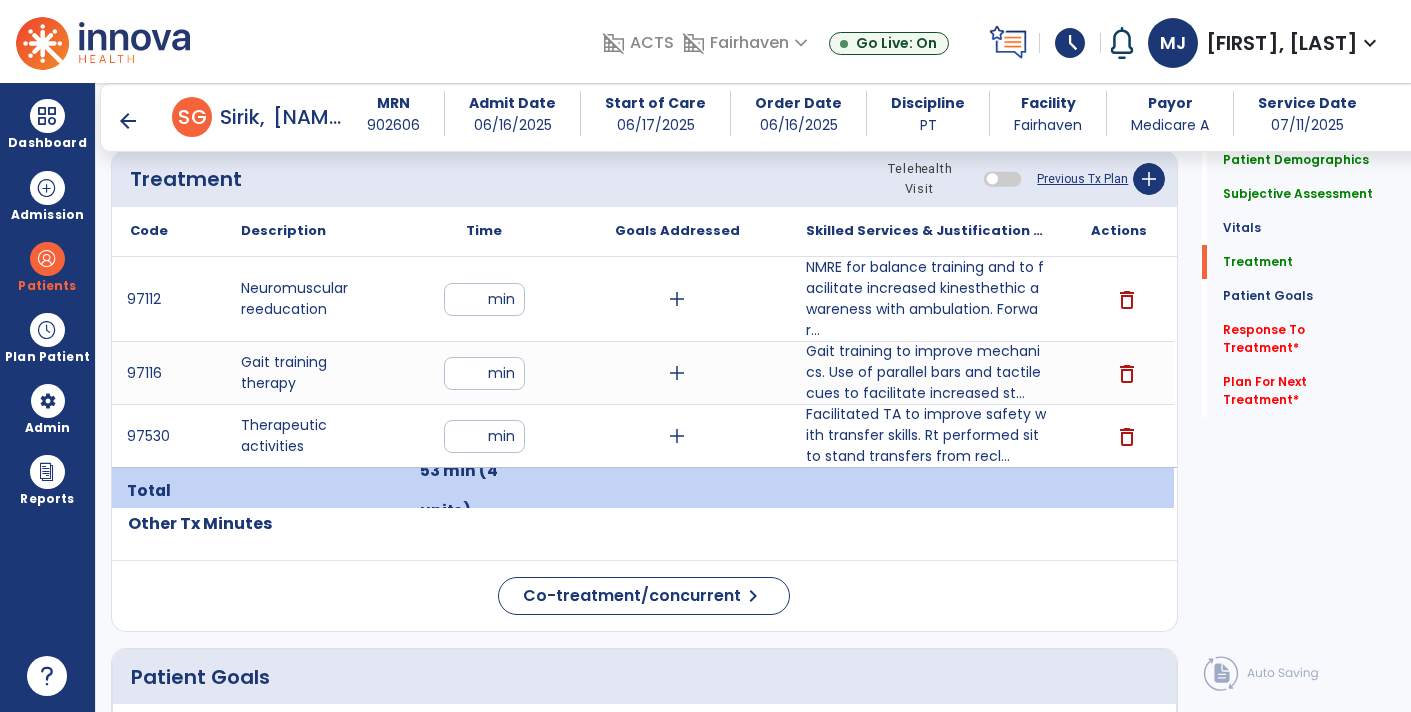 click on "**" at bounding box center [484, 373] 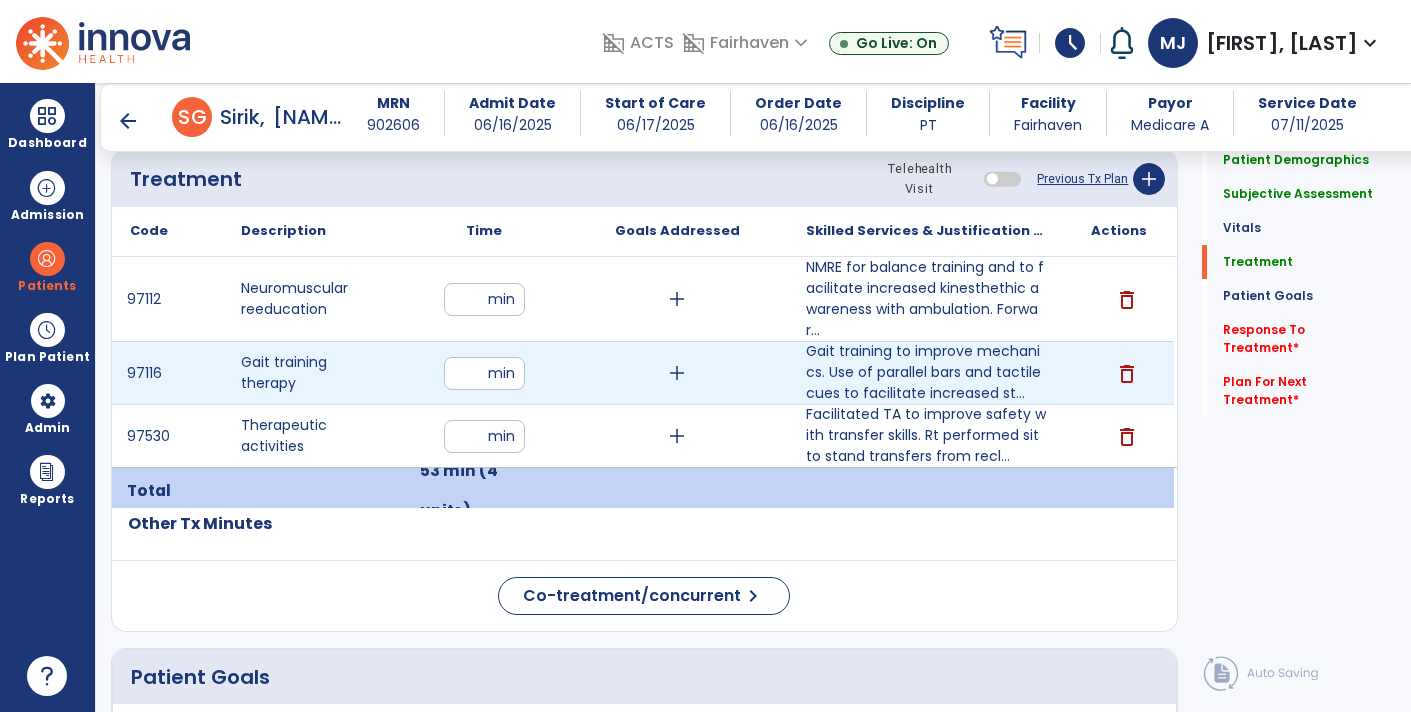 type on "**" 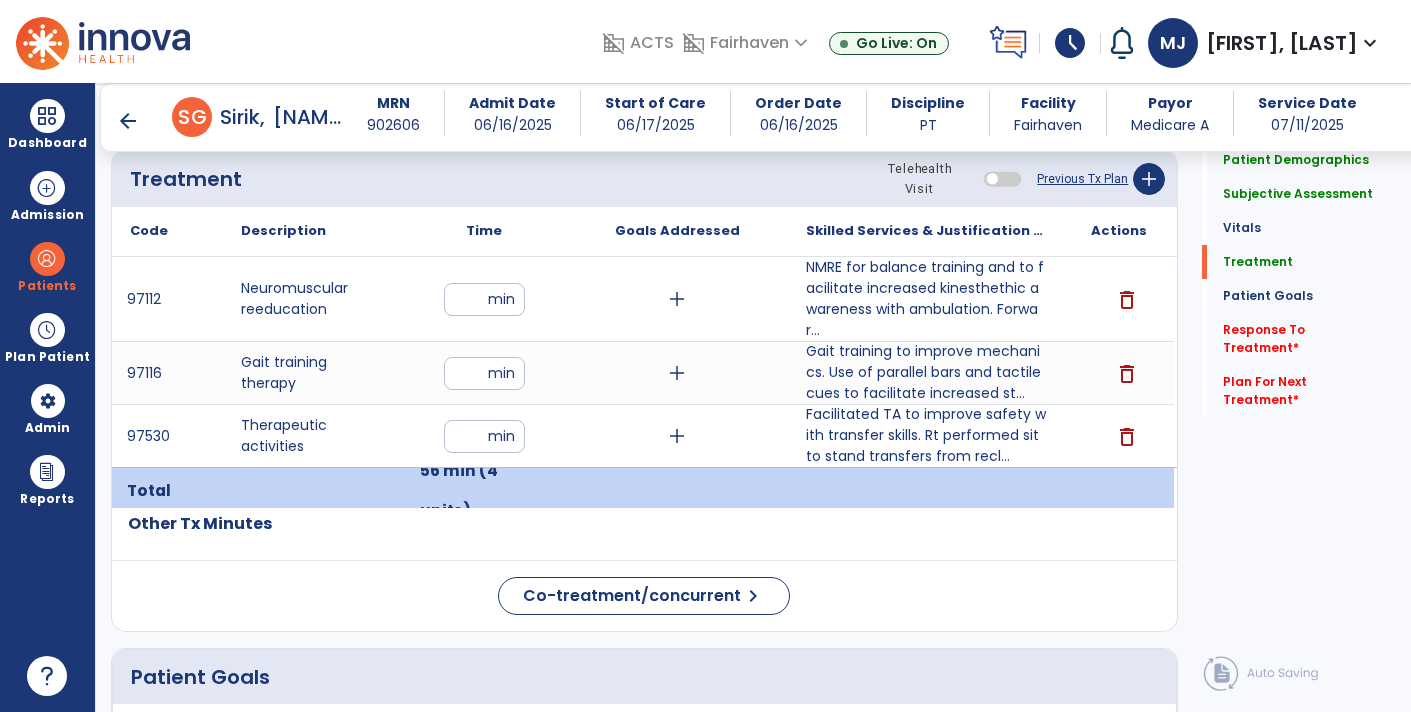 click on "**" at bounding box center [484, 373] 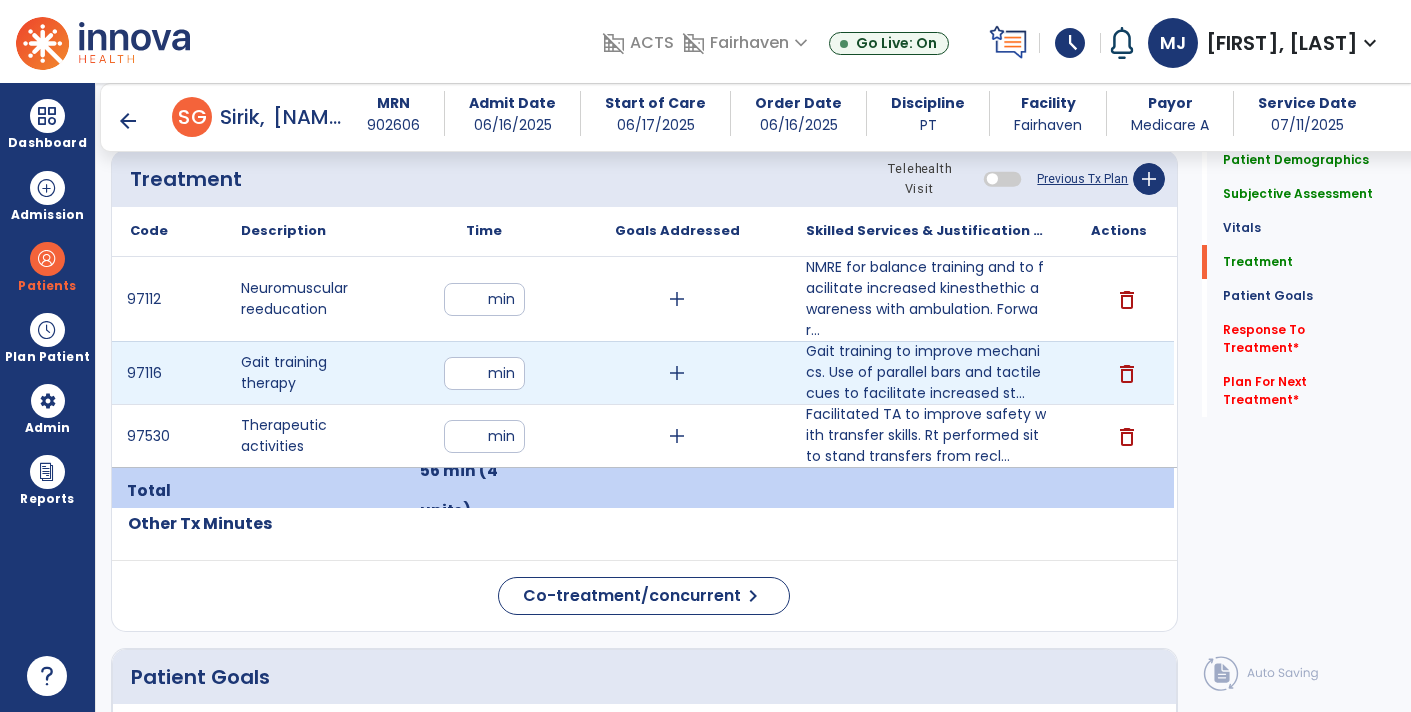 type on "**" 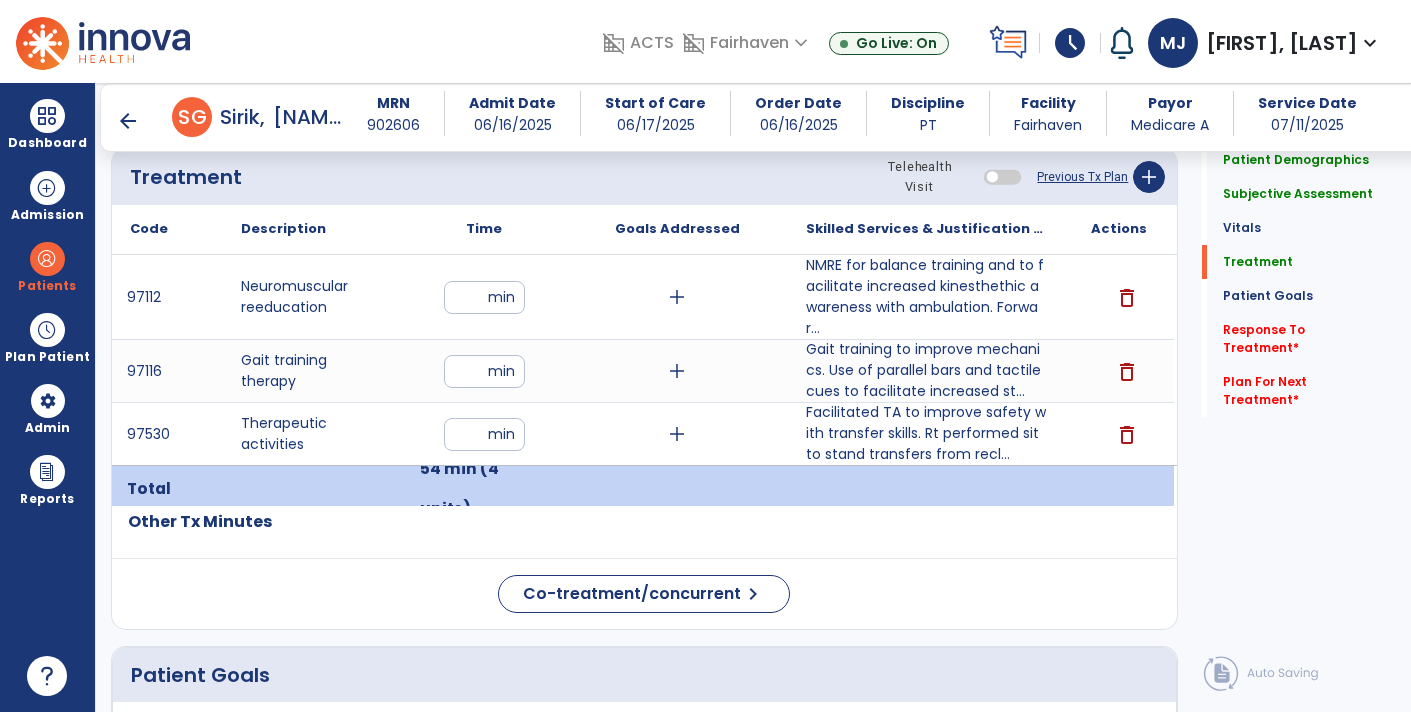 click on "**" at bounding box center [484, 434] 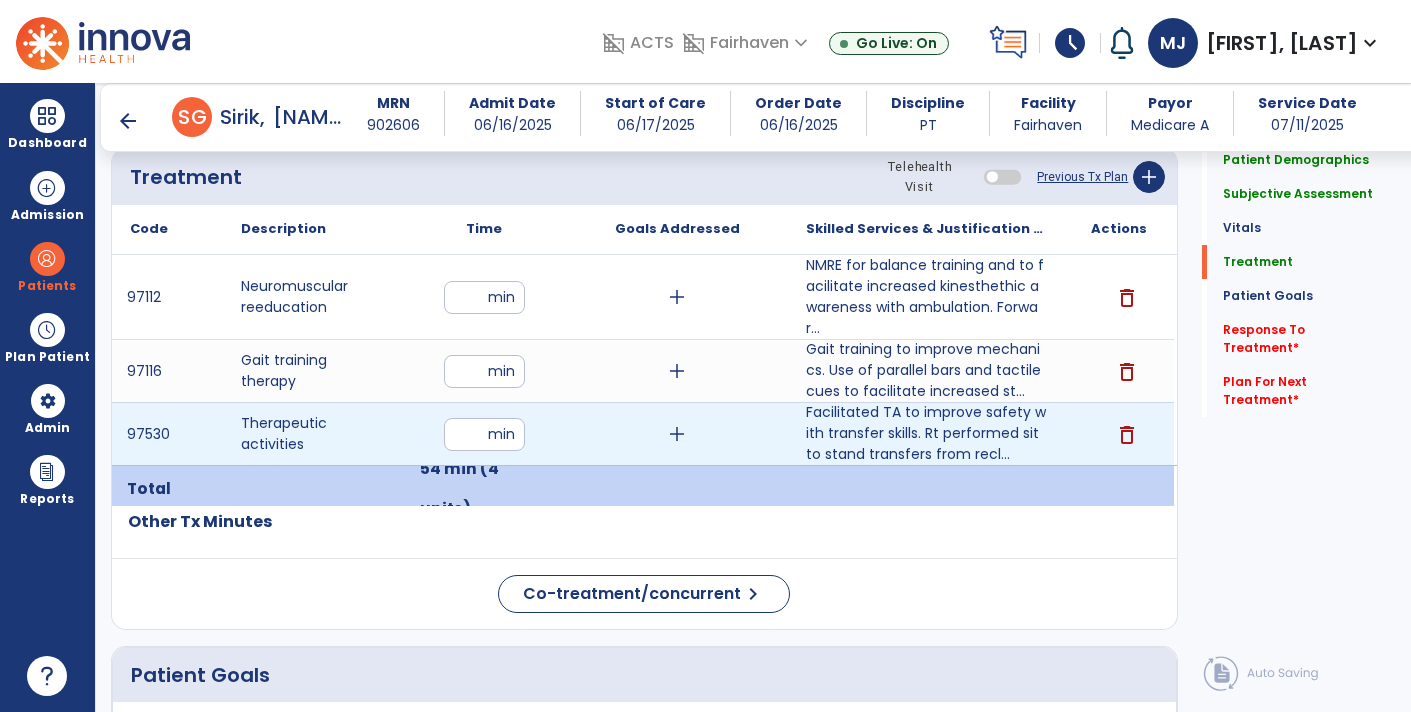 type on "*" 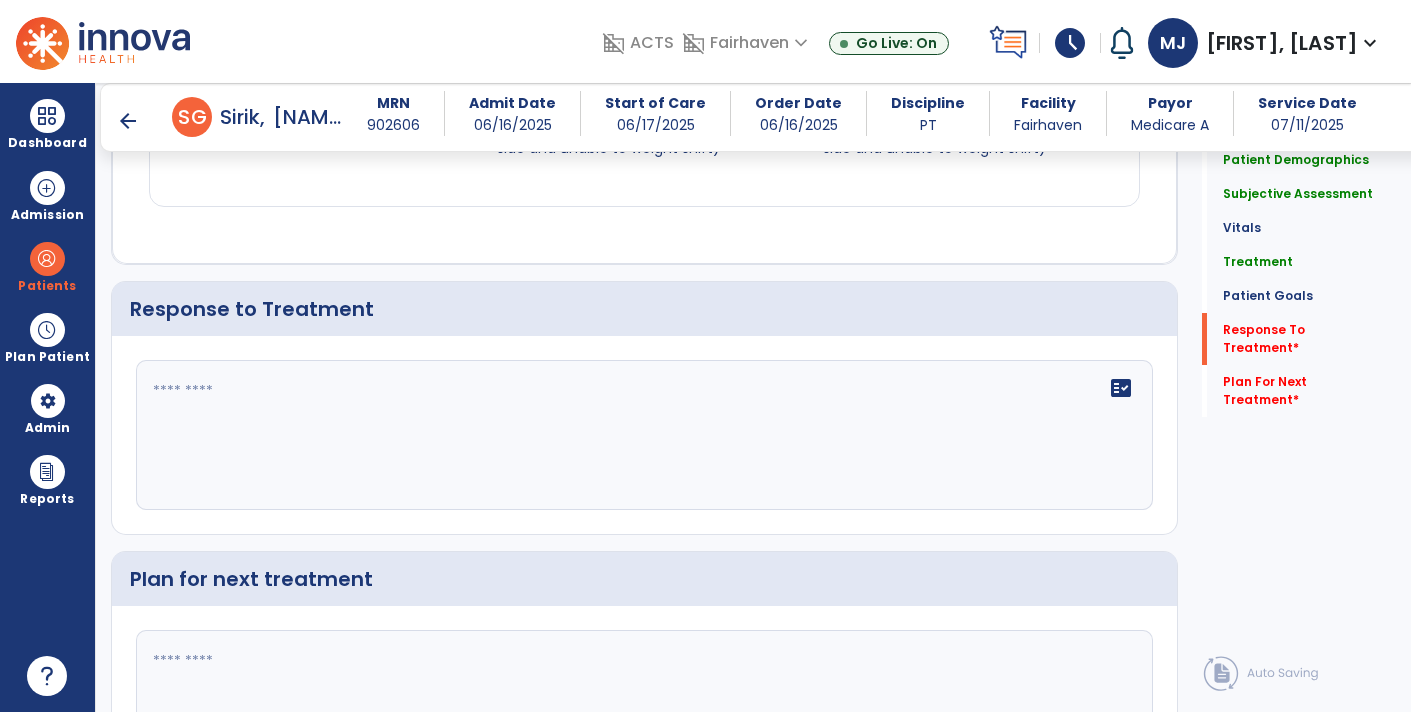 scroll, scrollTop: 2758, scrollLeft: 0, axis: vertical 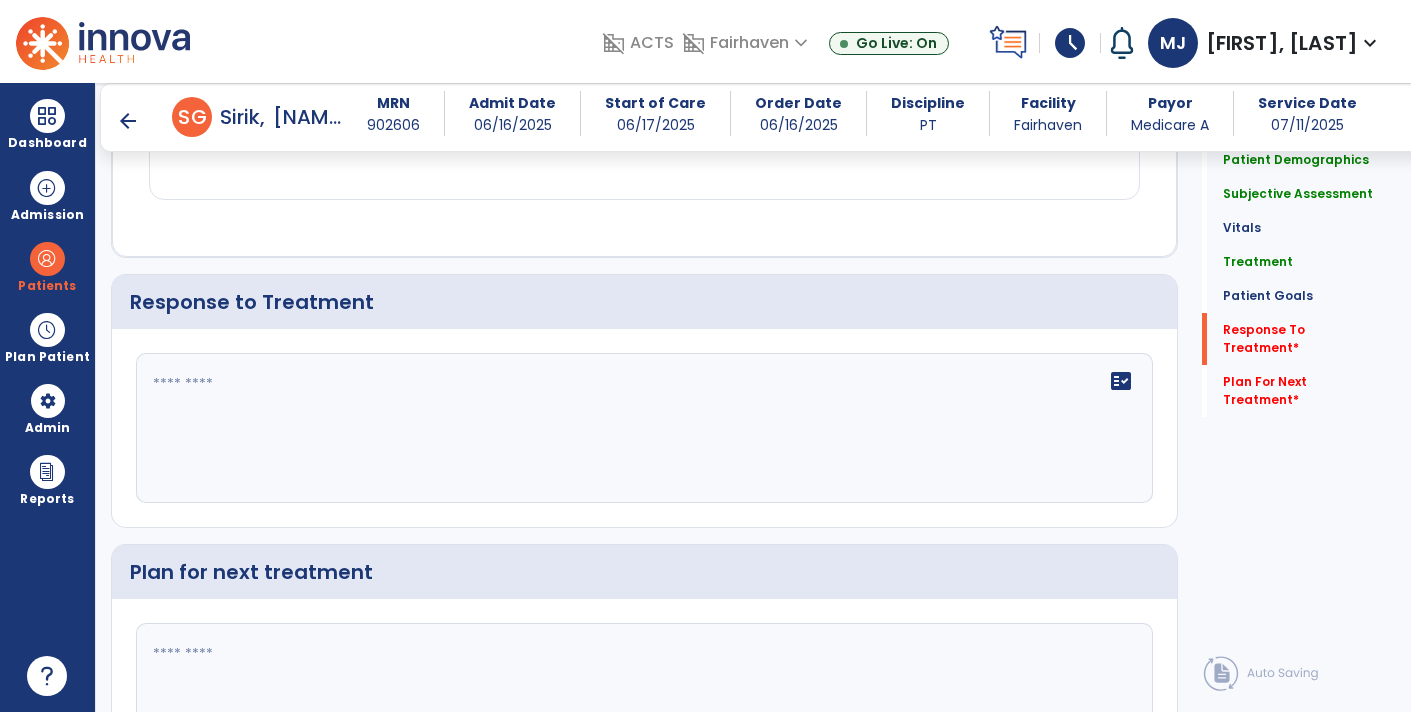 click on "fact_check" 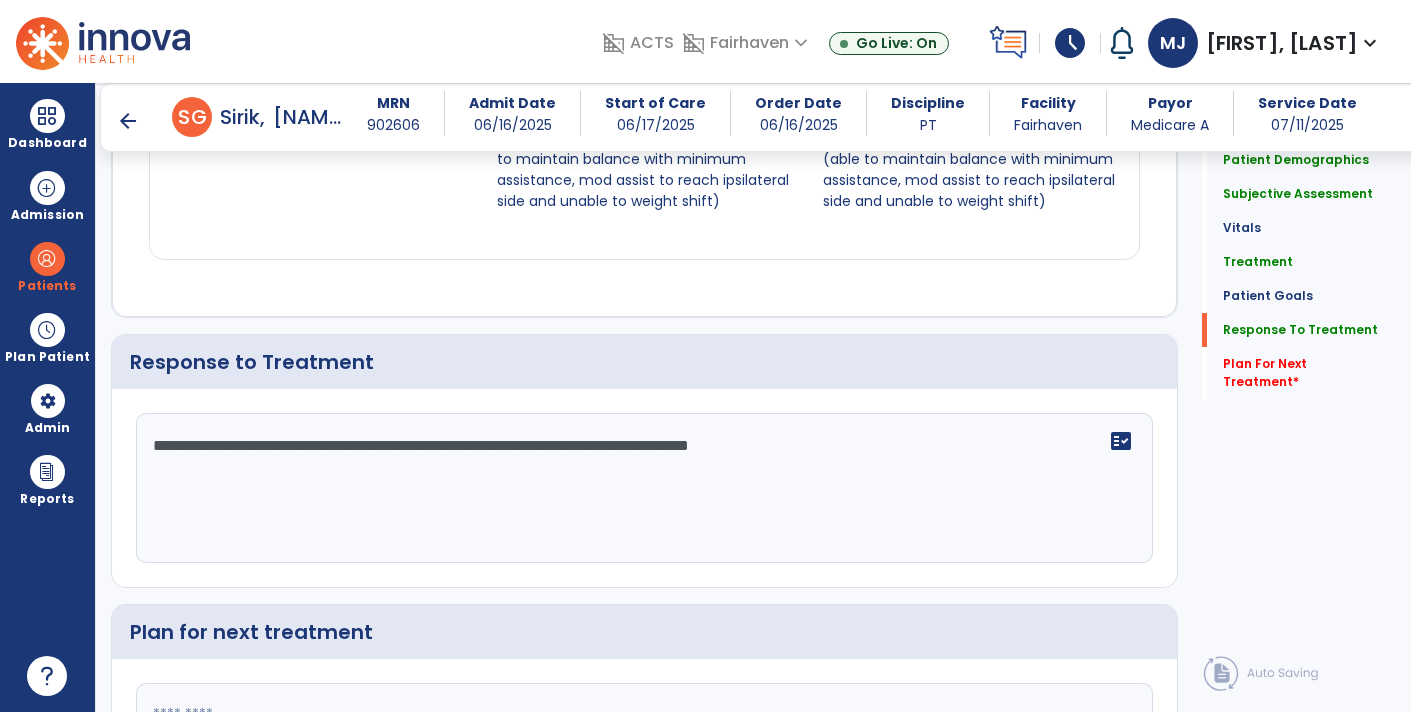 scroll, scrollTop: 2758, scrollLeft: 0, axis: vertical 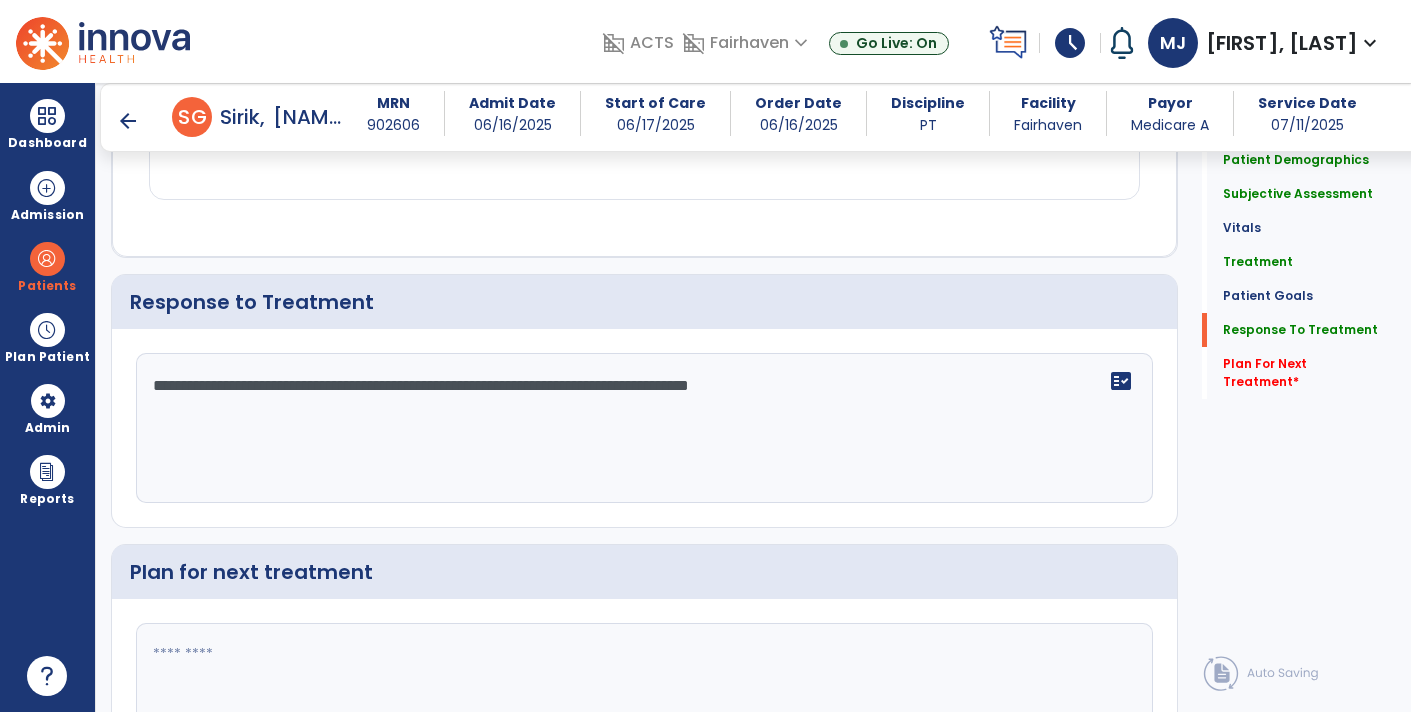 click on "**********" 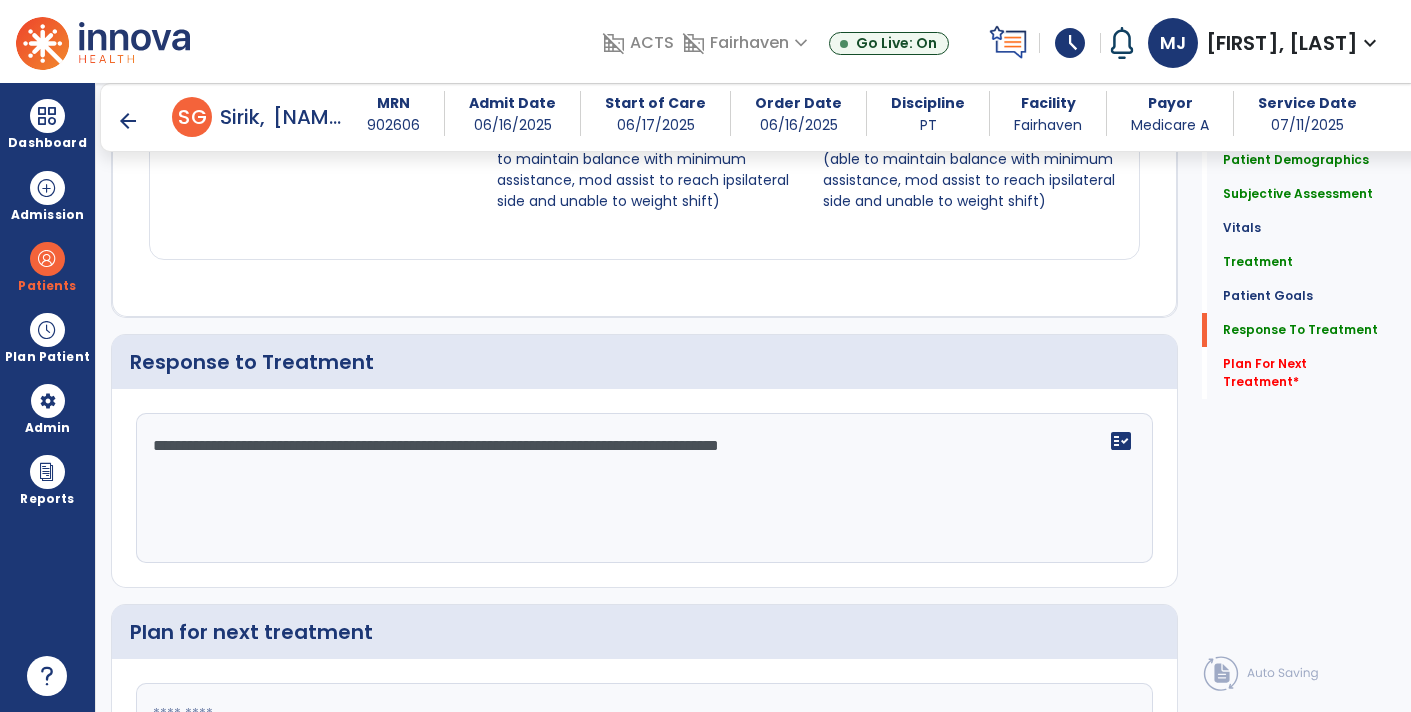 scroll, scrollTop: 2758, scrollLeft: 0, axis: vertical 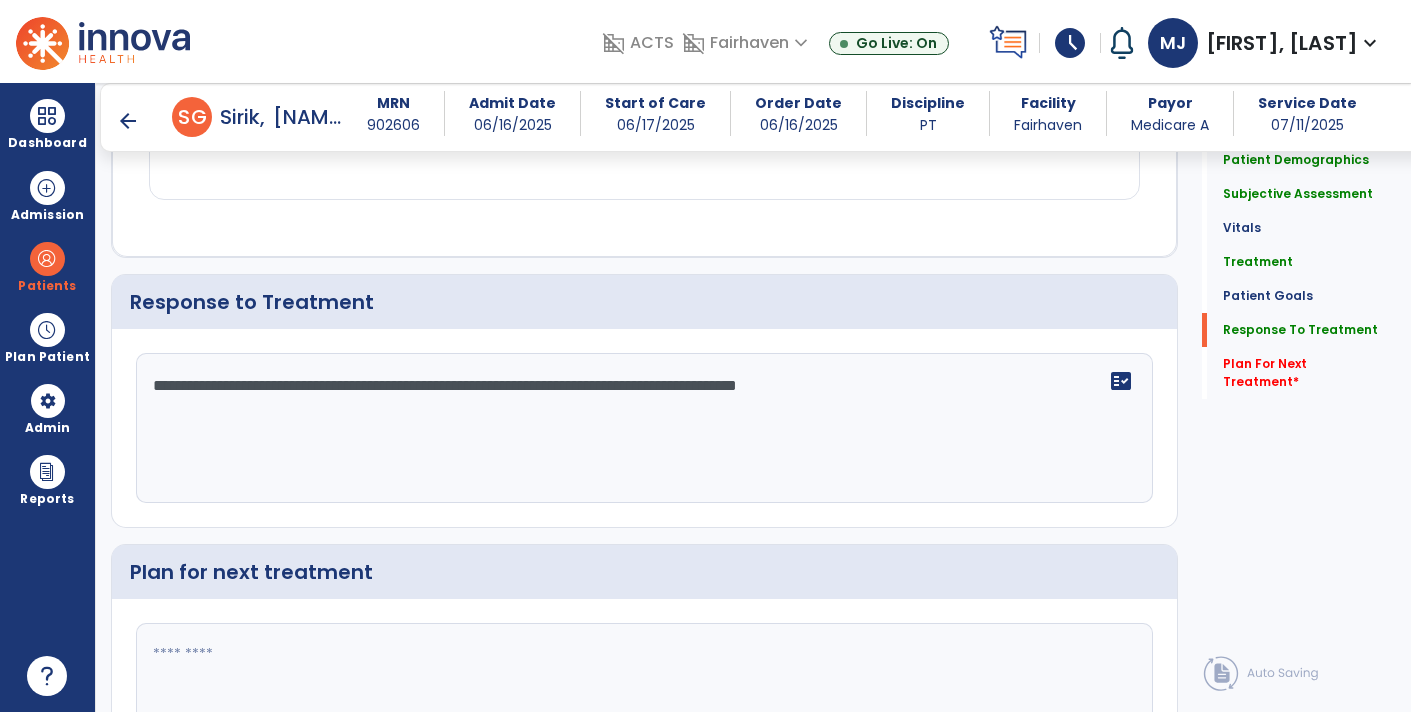 click on "**********" 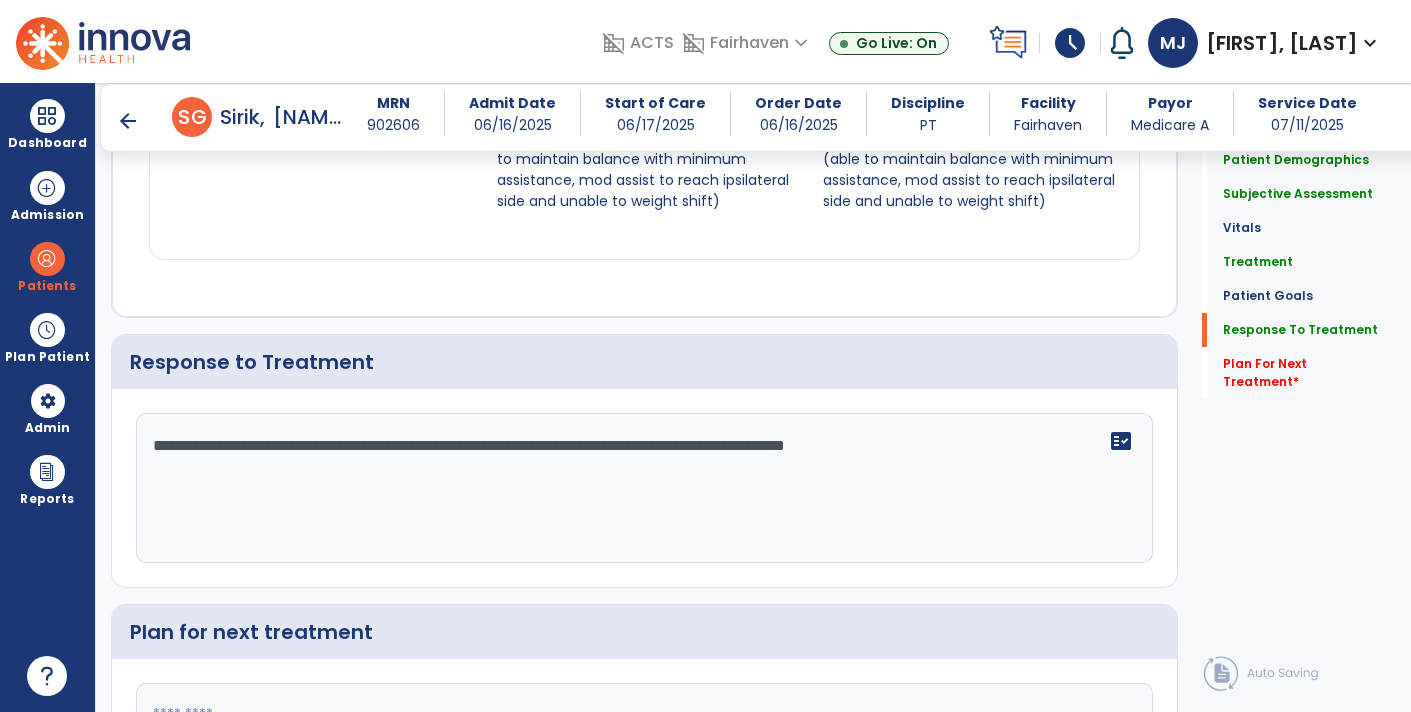 scroll, scrollTop: 2758, scrollLeft: 0, axis: vertical 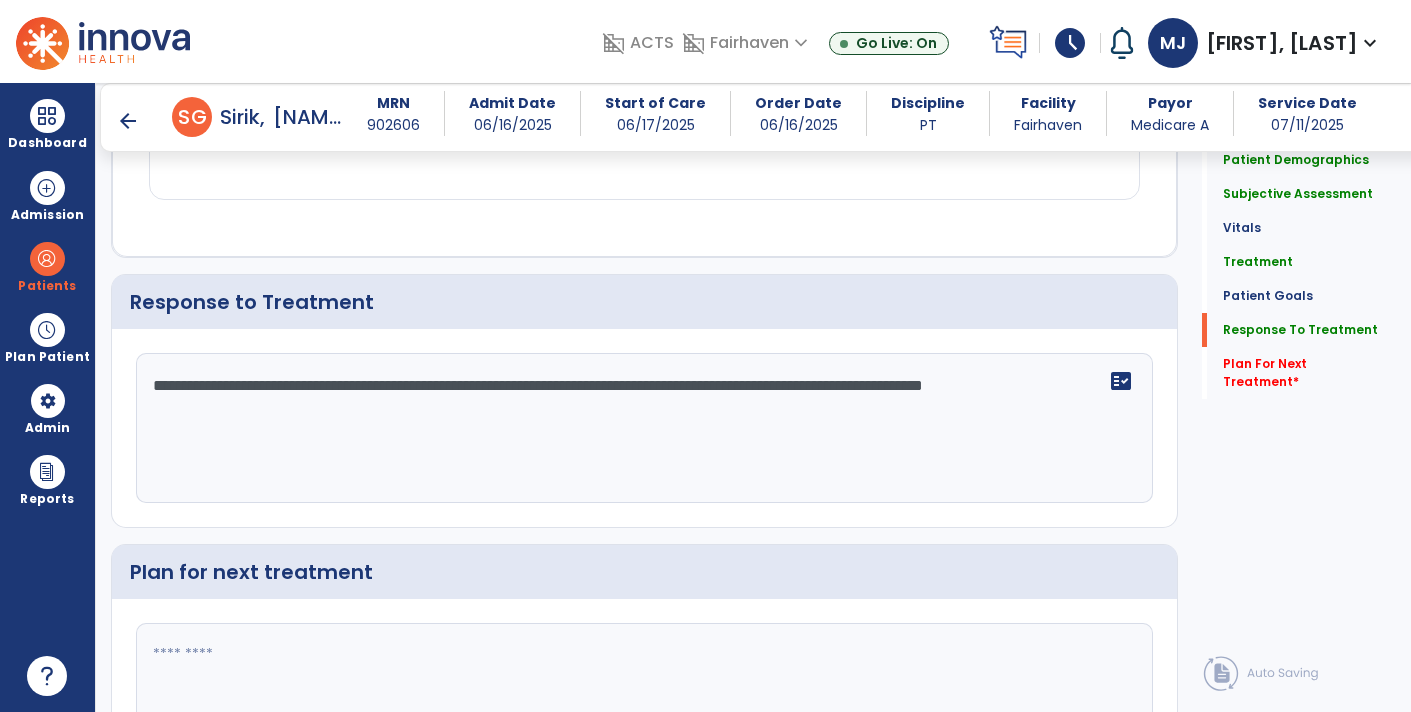 type on "**********" 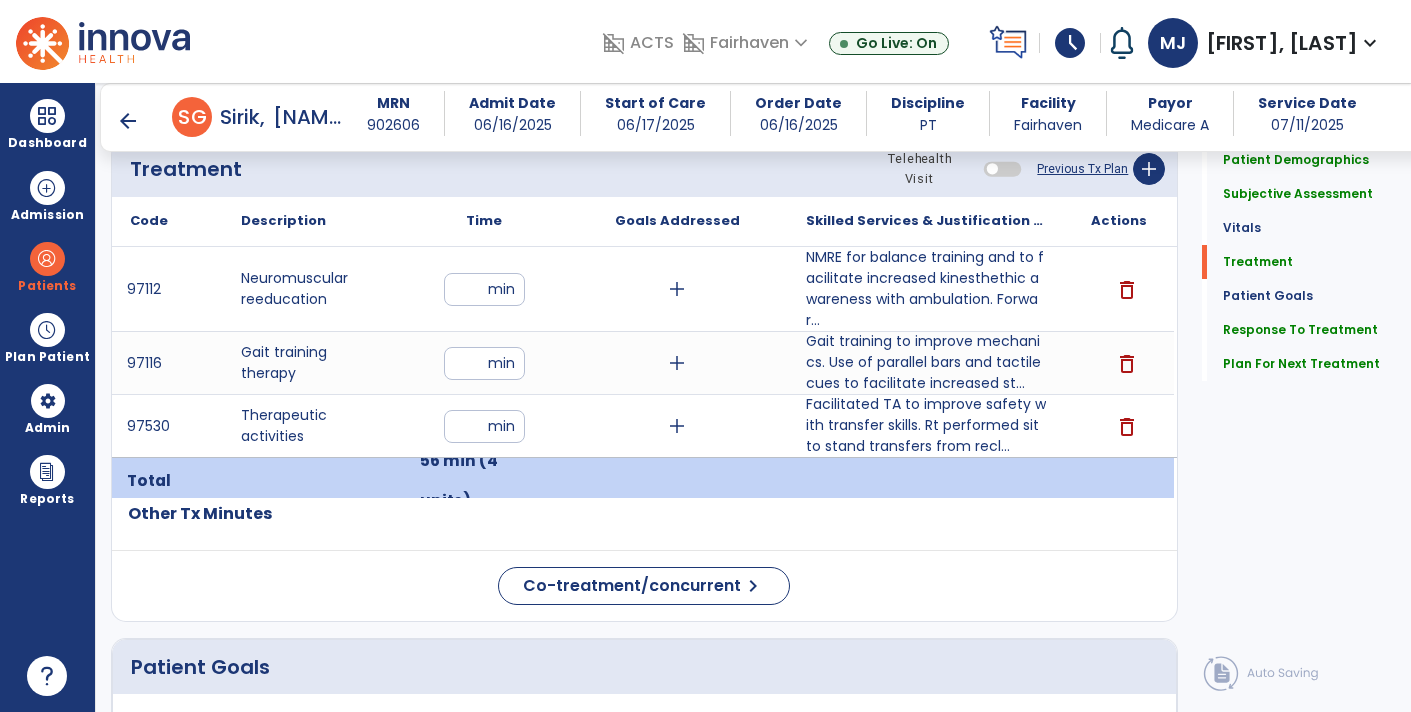 scroll, scrollTop: 1219, scrollLeft: 0, axis: vertical 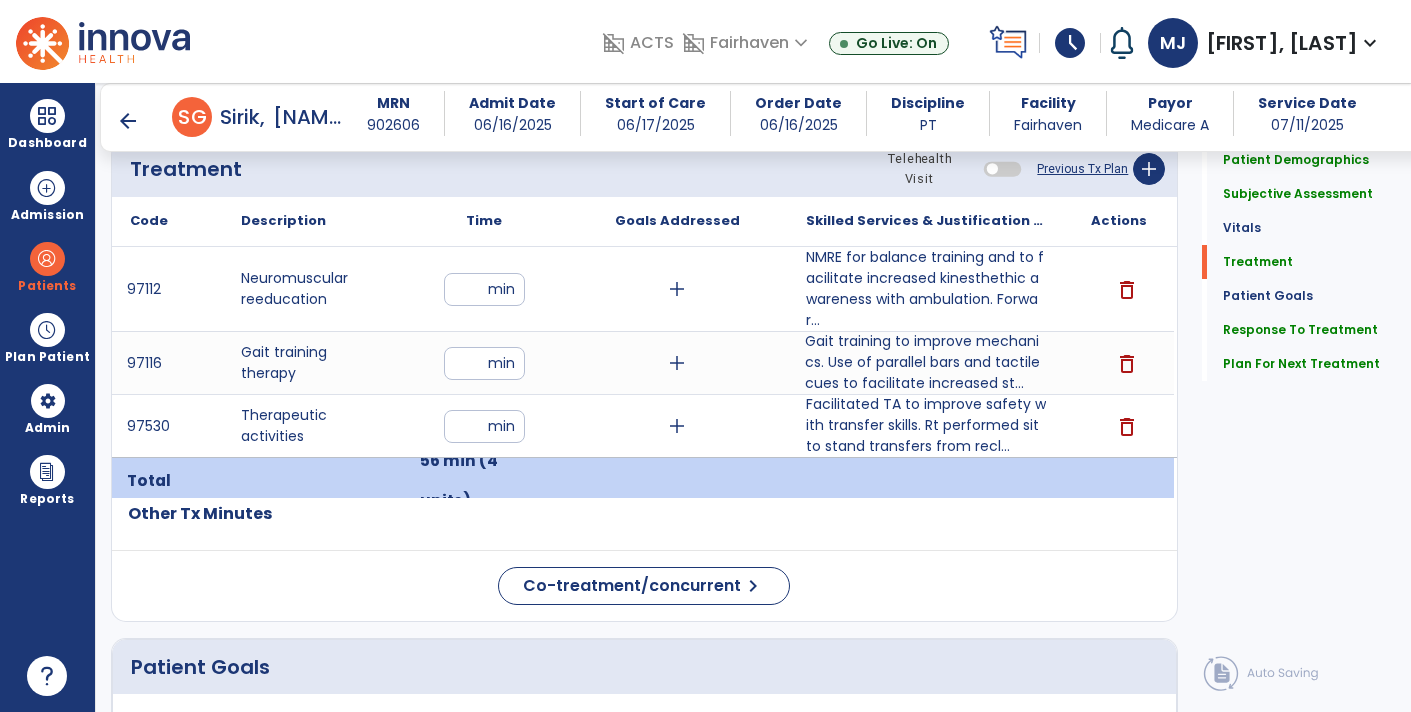 click on "Gait training to improve mechanics. Use of parallel bars and tactile cues to facilitate increased st..." at bounding box center (926, 362) 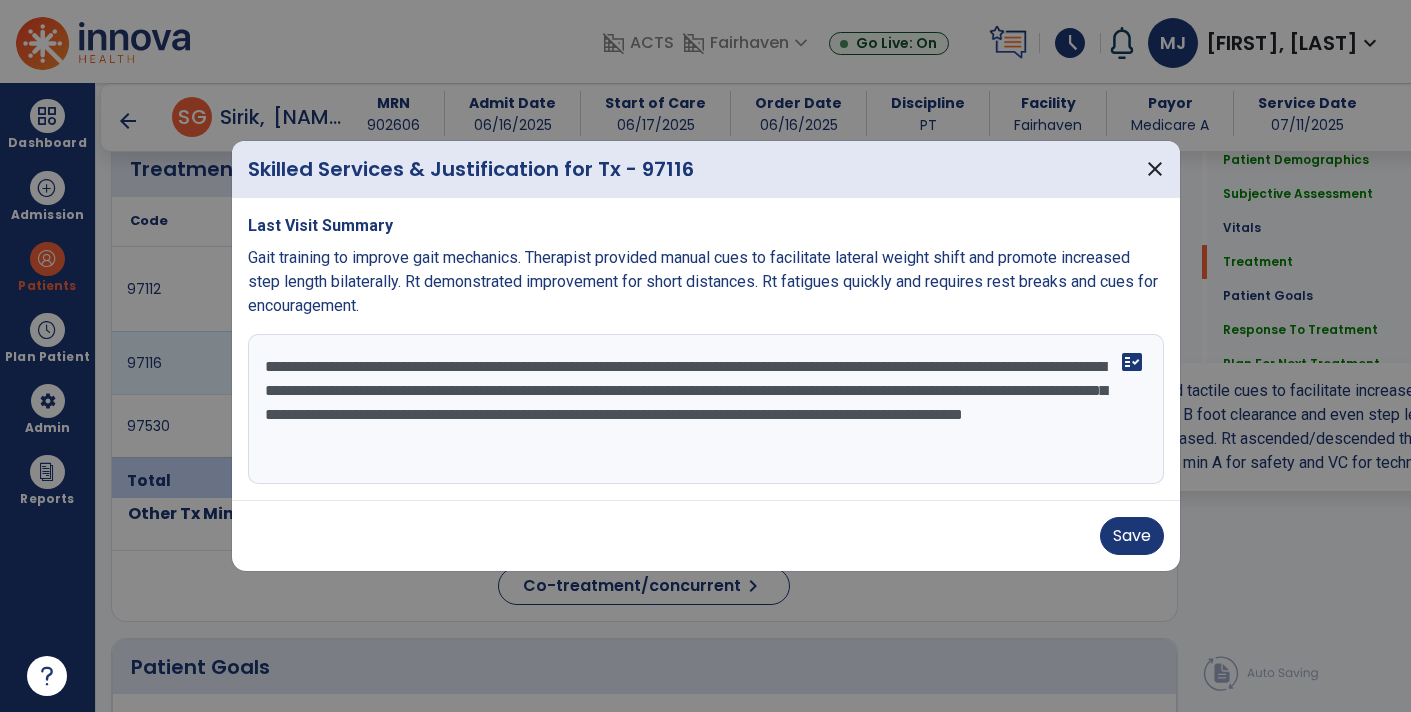 click on "**********" at bounding box center [706, 409] 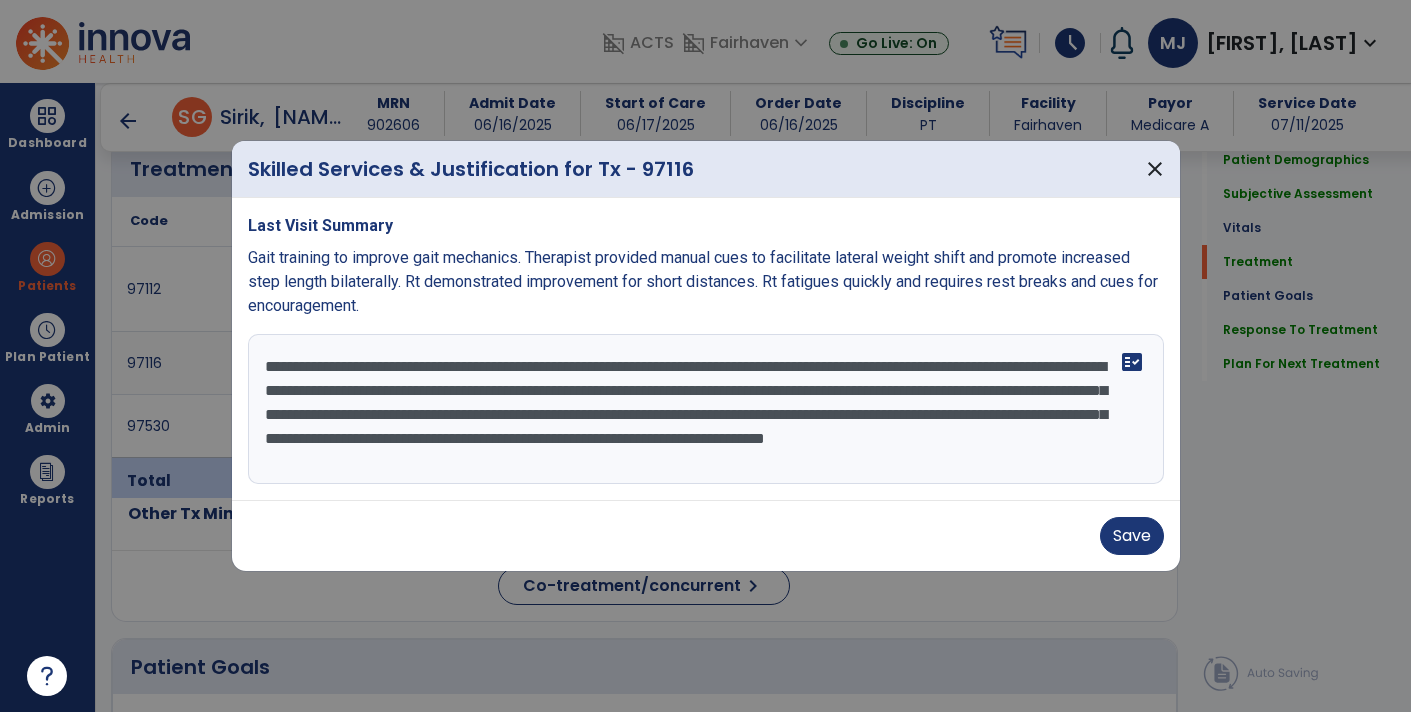 scroll, scrollTop: 14, scrollLeft: 0, axis: vertical 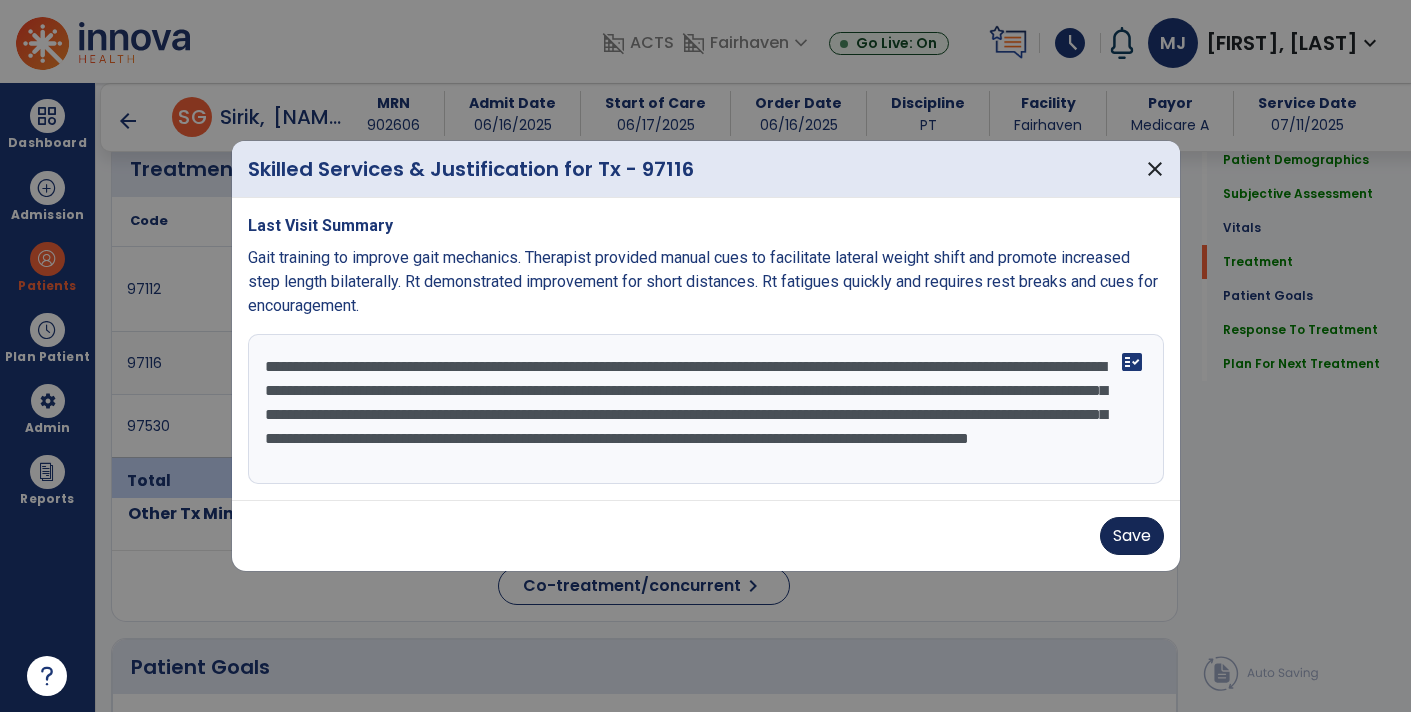 type on "**********" 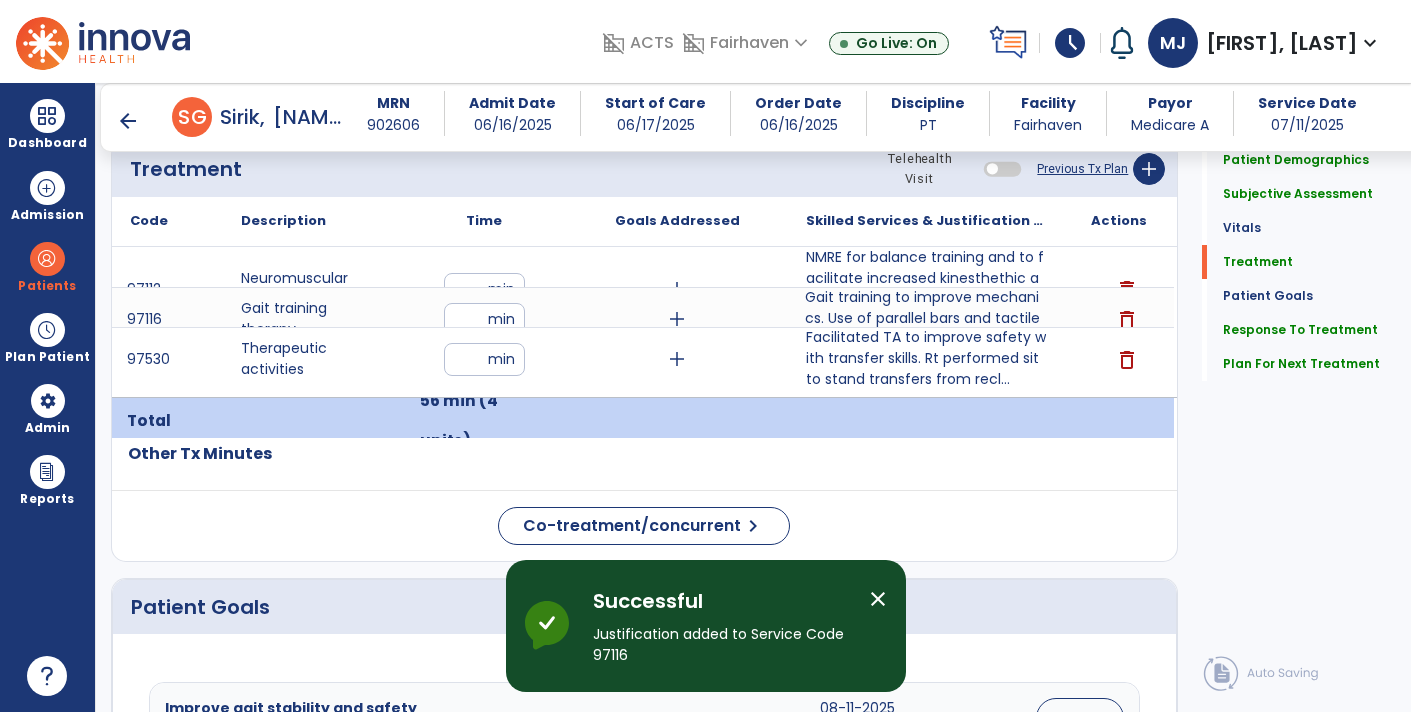 click on "Code
Description
Time" 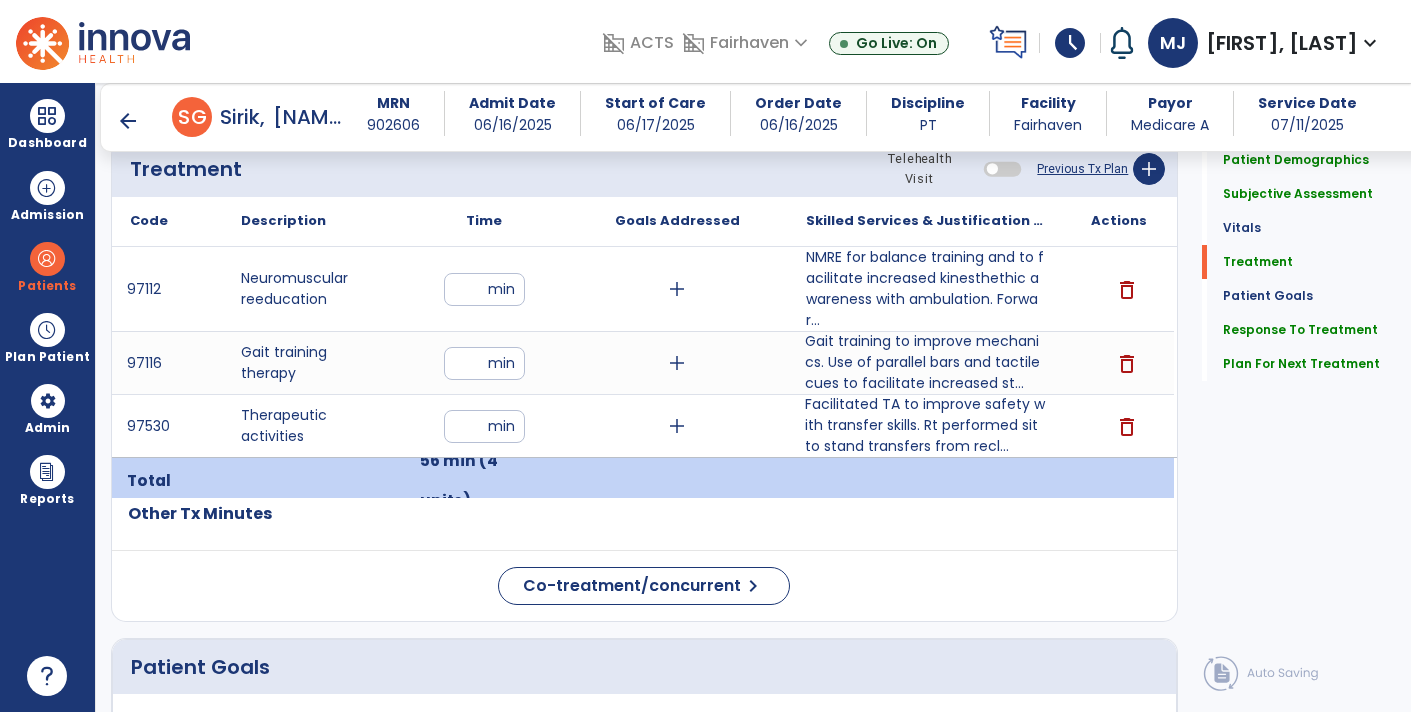 click on "Facilitated TA to improve safety with transfer skills. Rt performed sit to stand transfers from recl..." at bounding box center (926, 425) 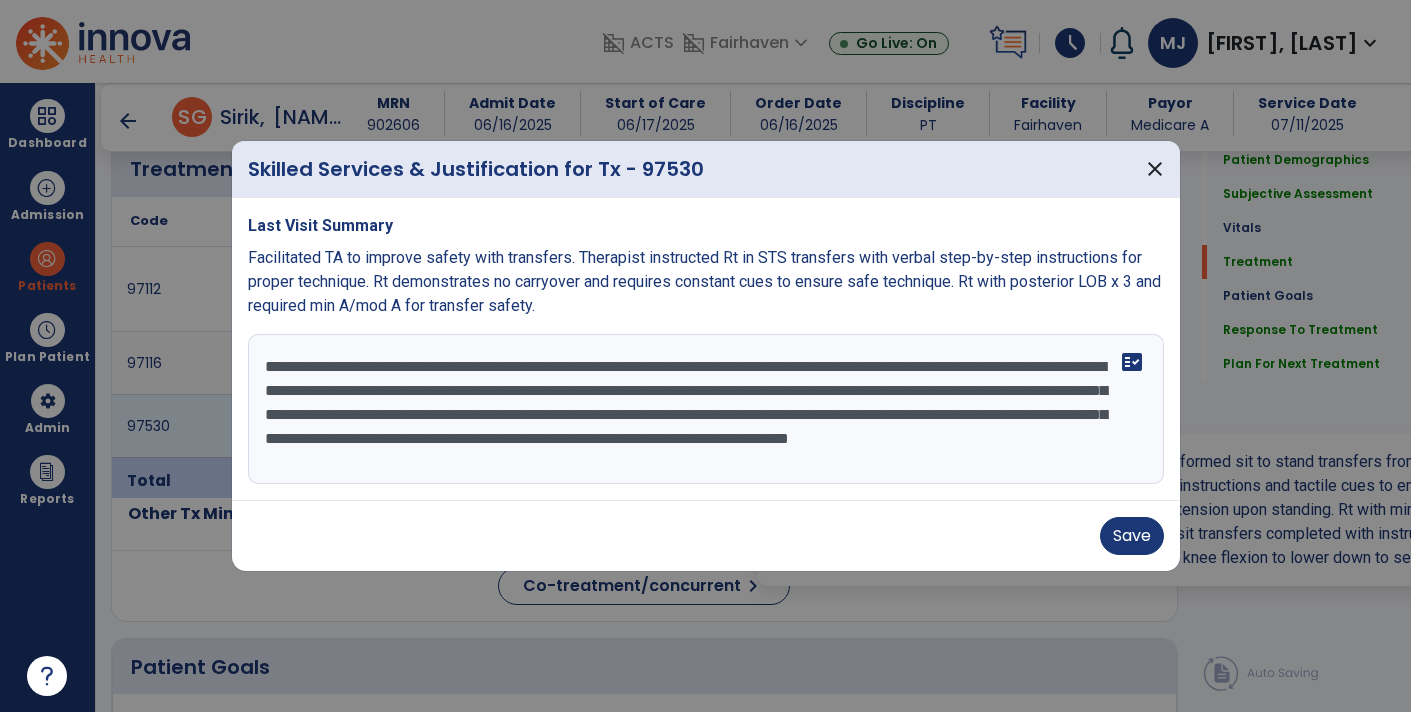 click on "**********" at bounding box center (706, 409) 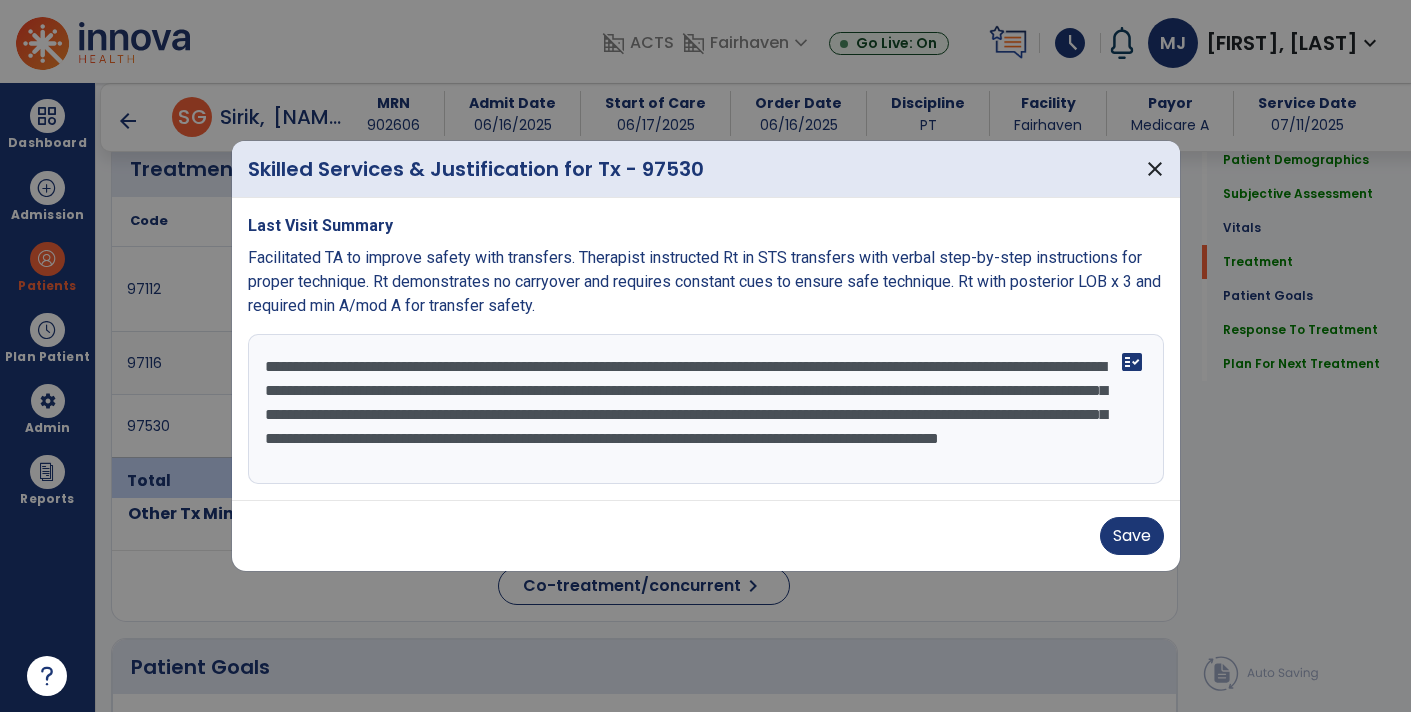 scroll, scrollTop: 14, scrollLeft: 0, axis: vertical 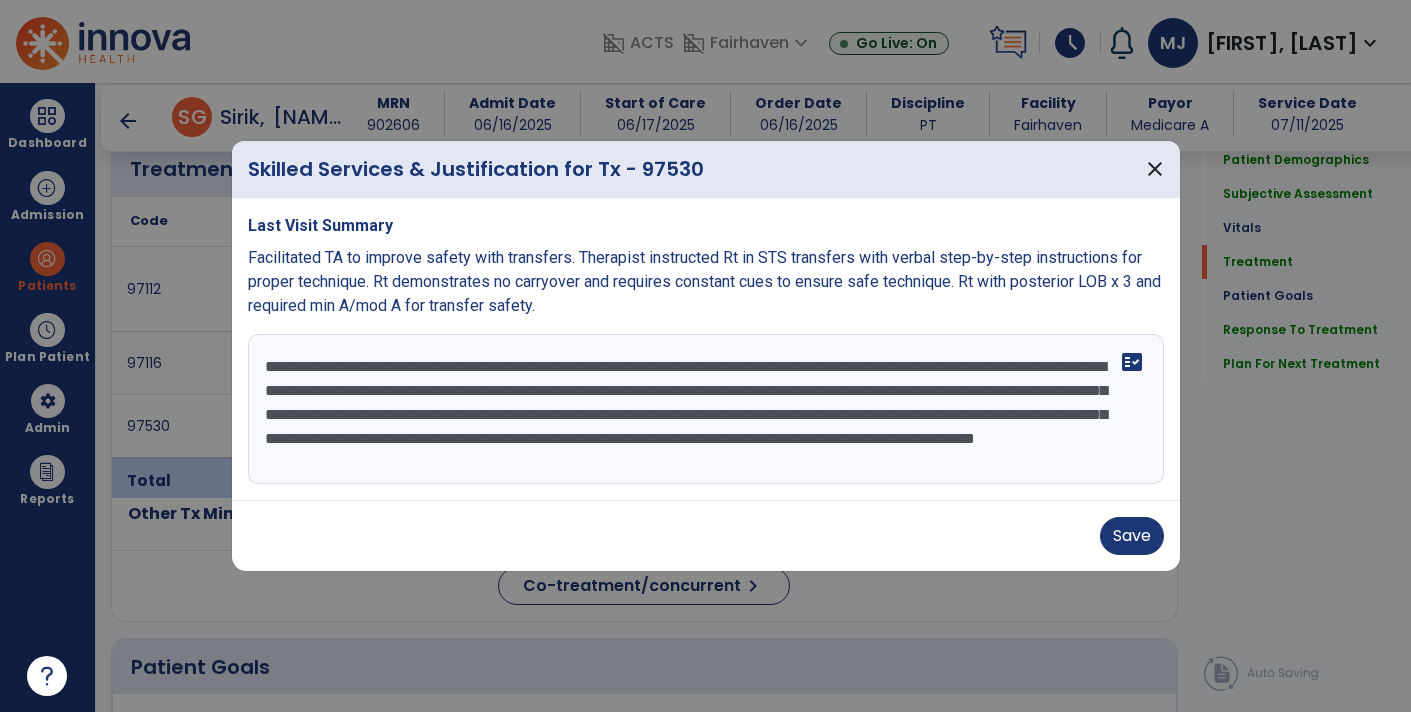 click on "**********" at bounding box center (706, 409) 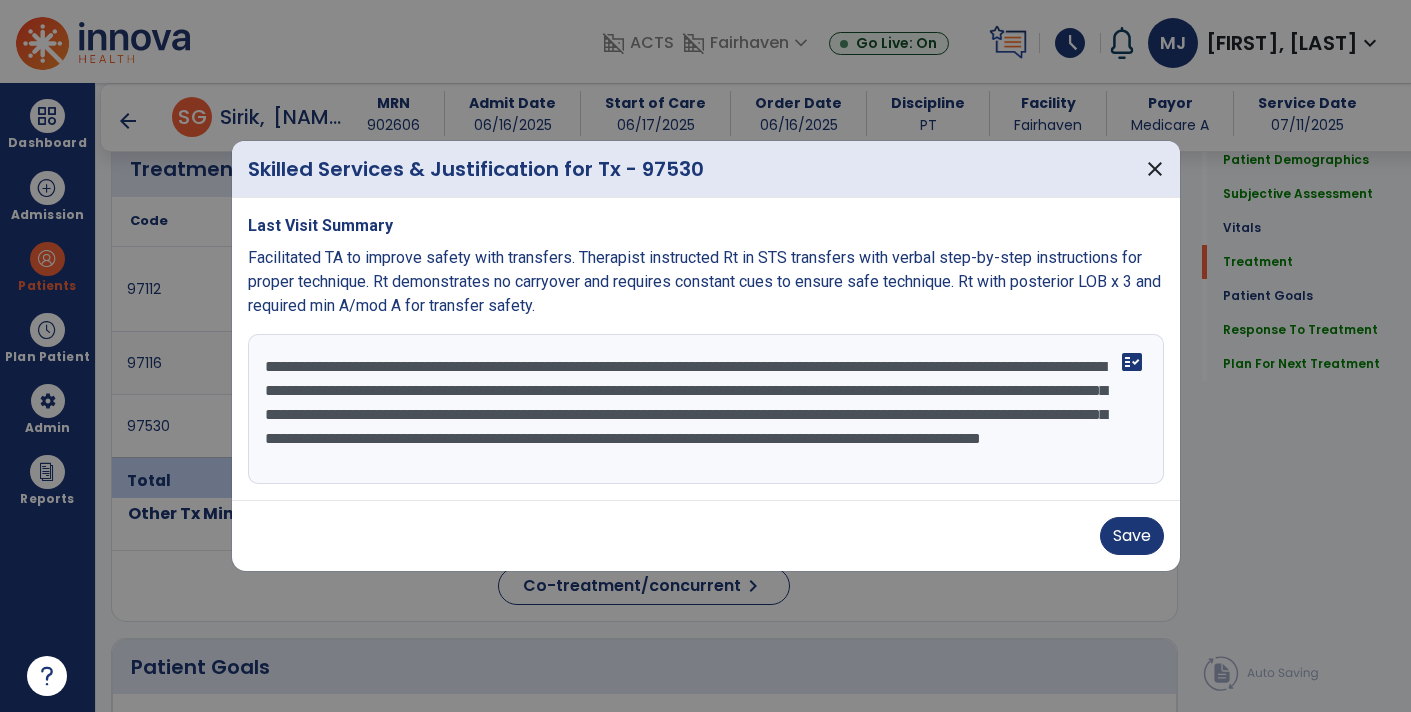 click on "**********" at bounding box center [706, 409] 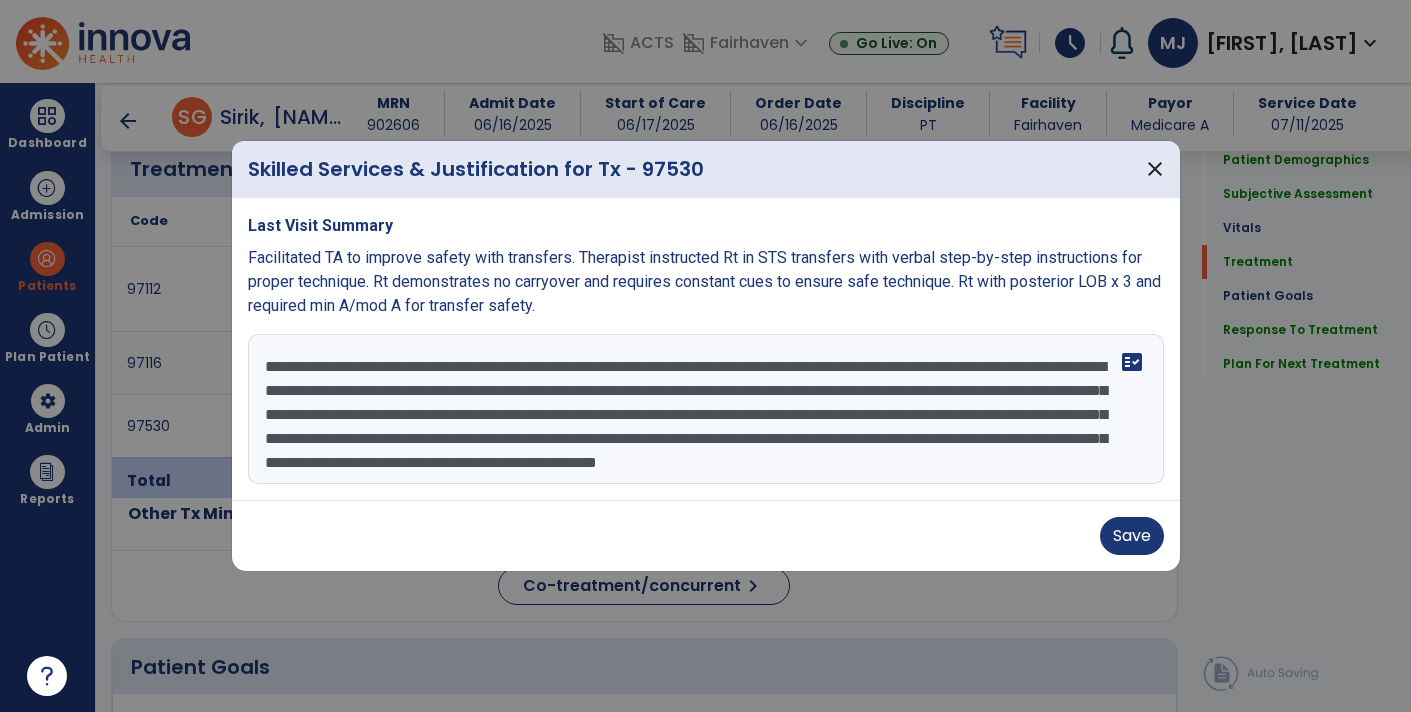 click at bounding box center [705, 356] 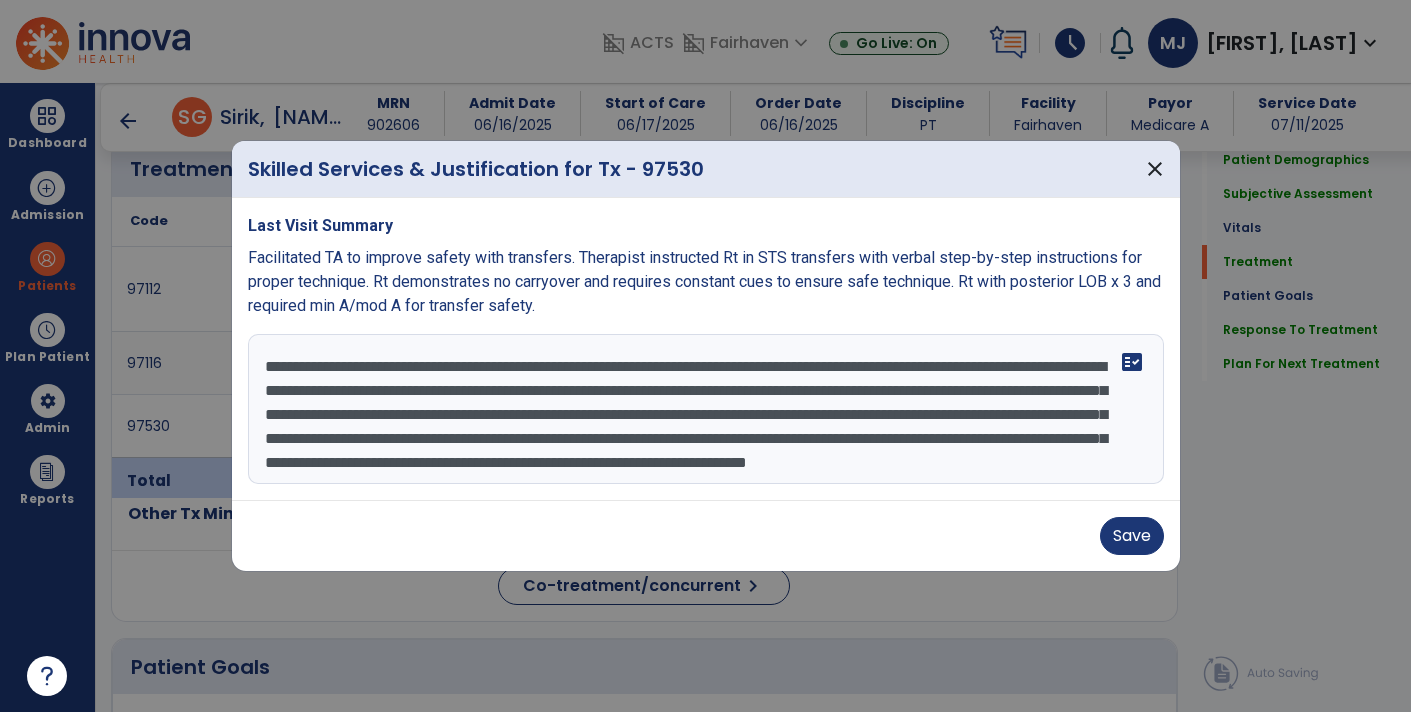 scroll, scrollTop: 38, scrollLeft: 0, axis: vertical 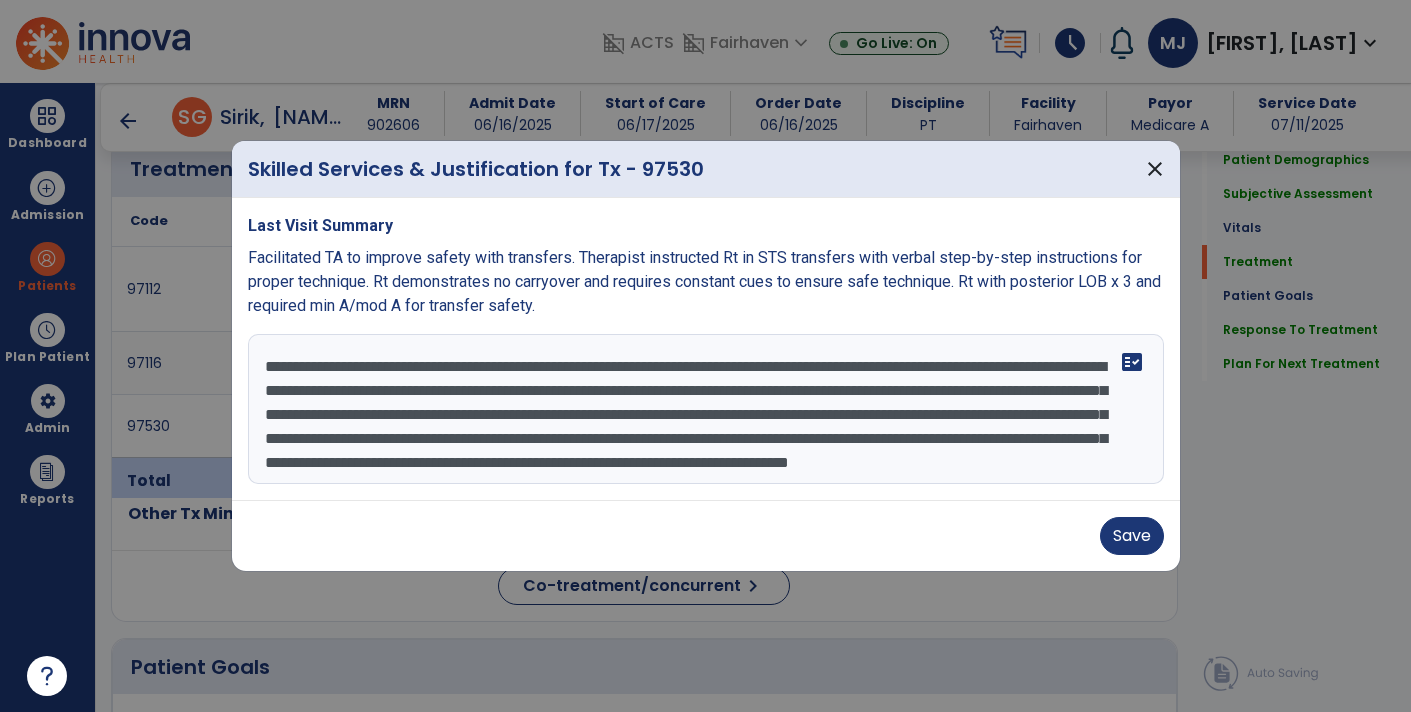 click on "**********" at bounding box center [706, 409] 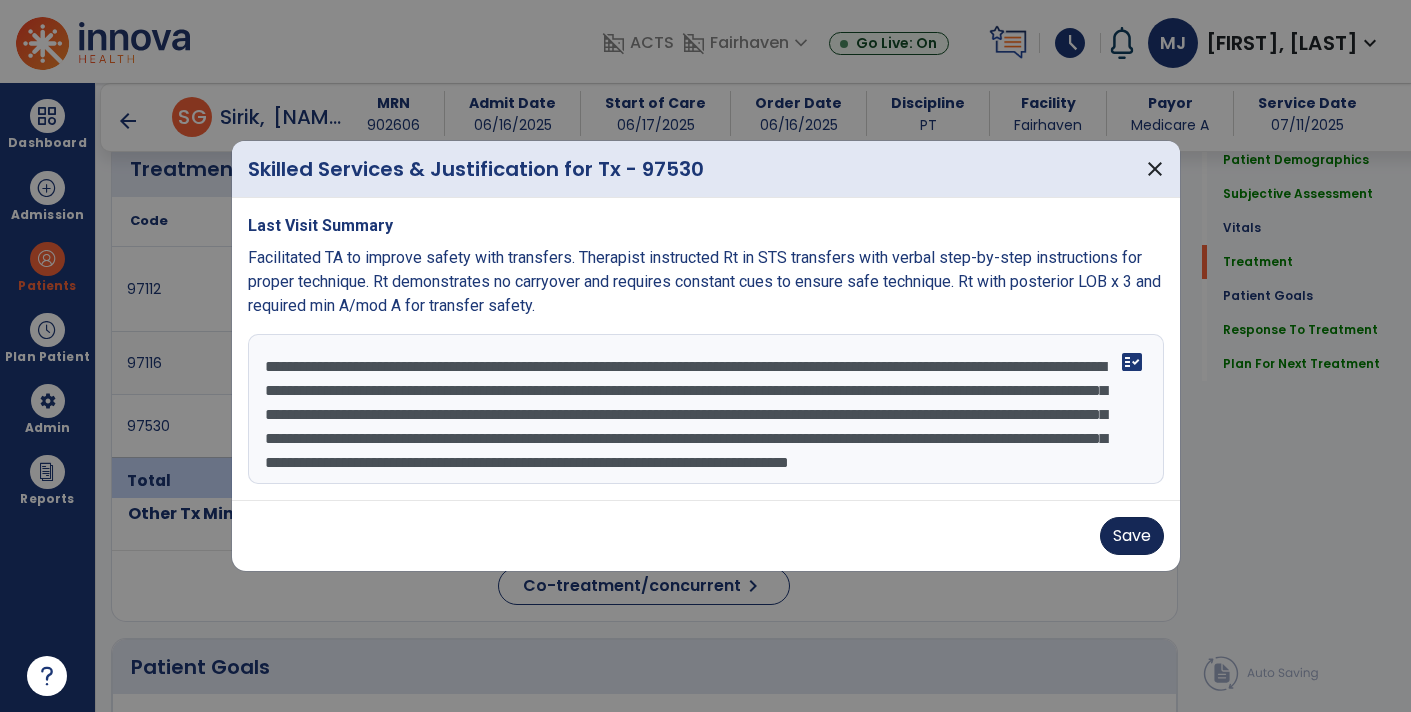 type on "**********" 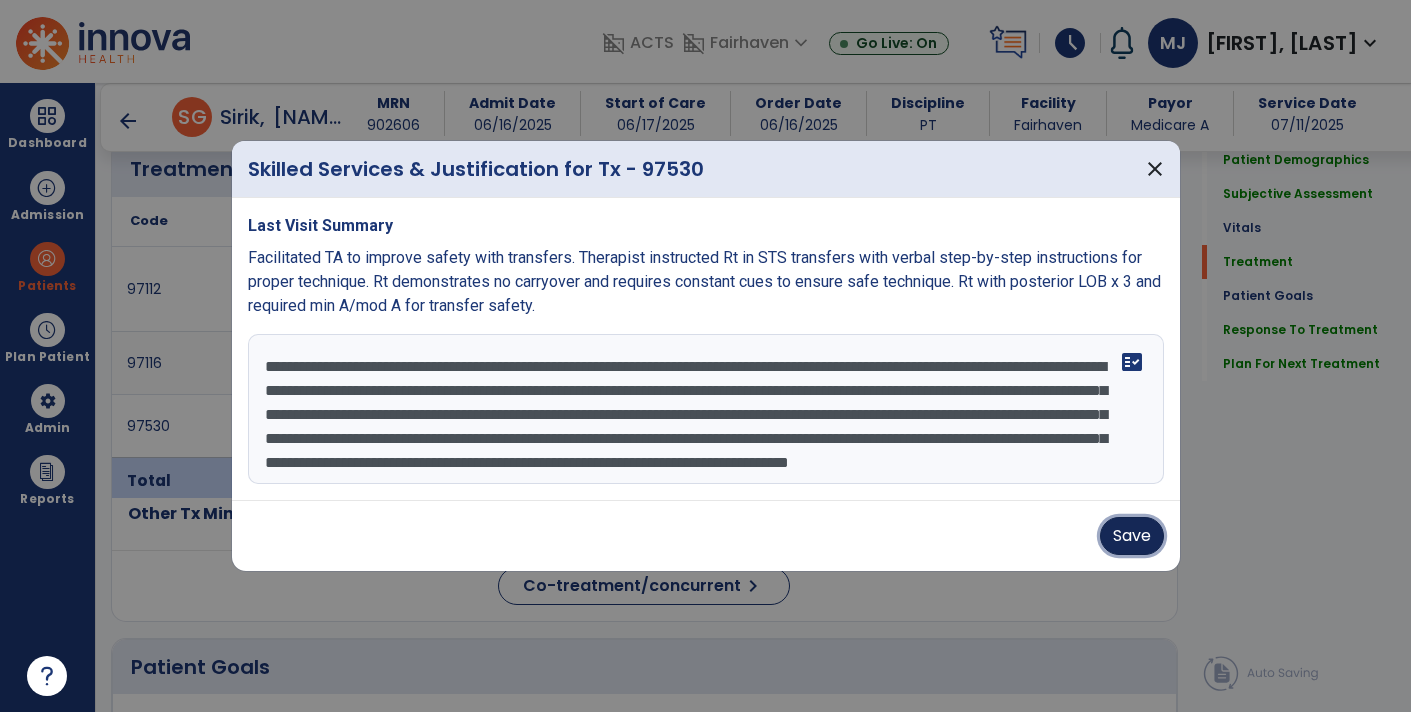 click on "Save" at bounding box center [1132, 536] 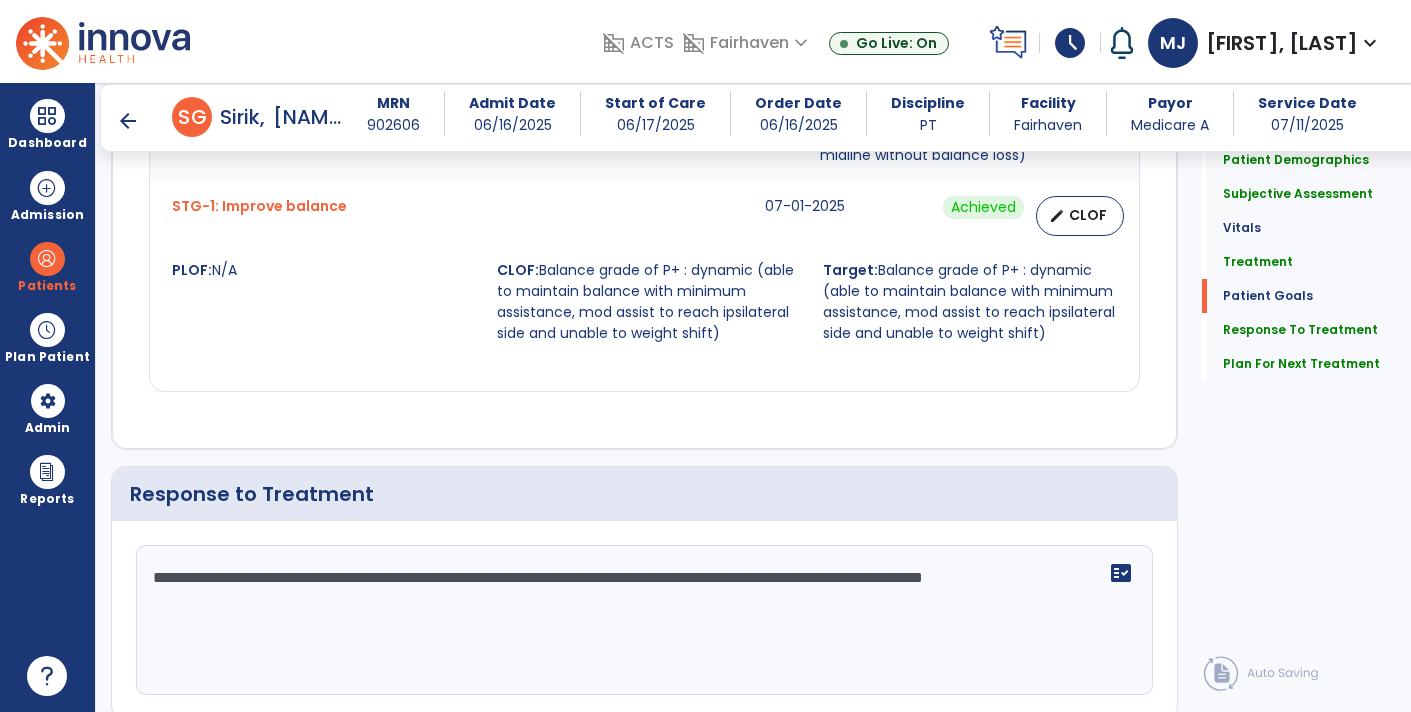 scroll, scrollTop: 2899, scrollLeft: 0, axis: vertical 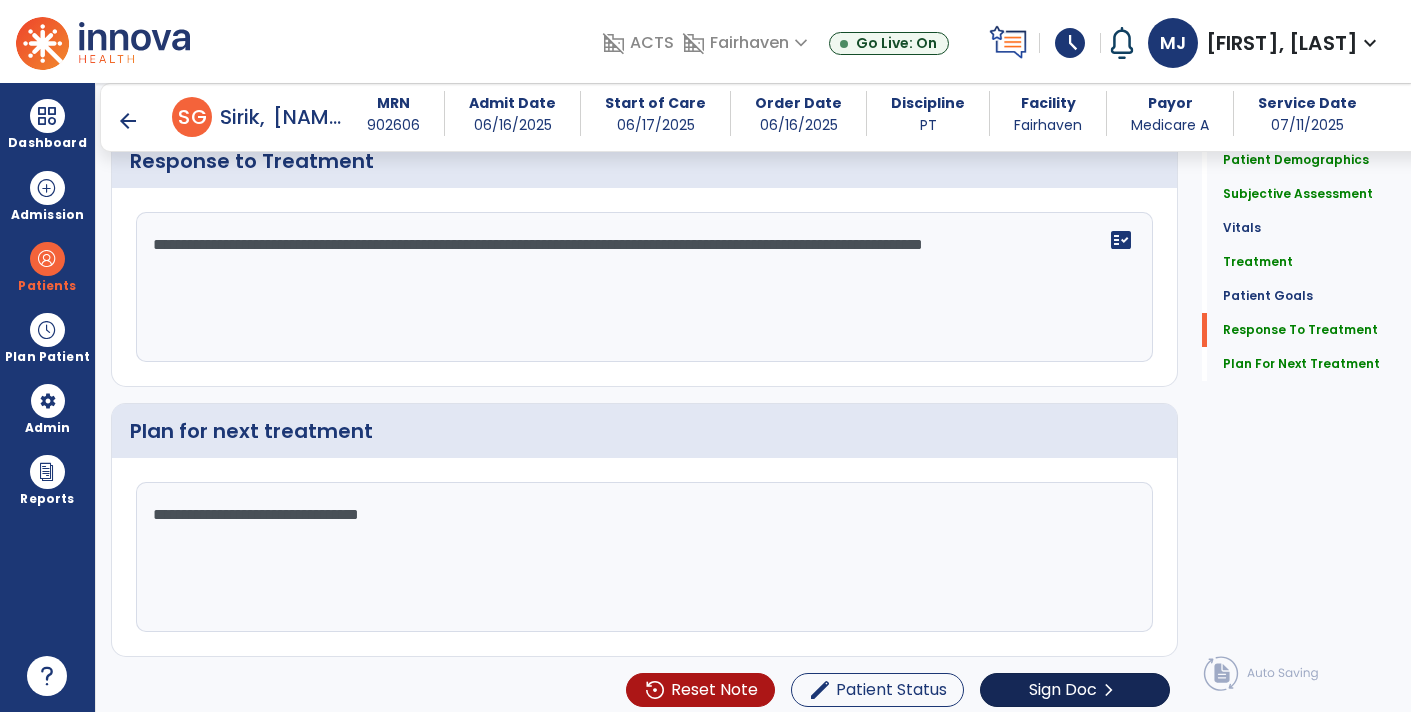 click on "Sign Doc  chevron_right" 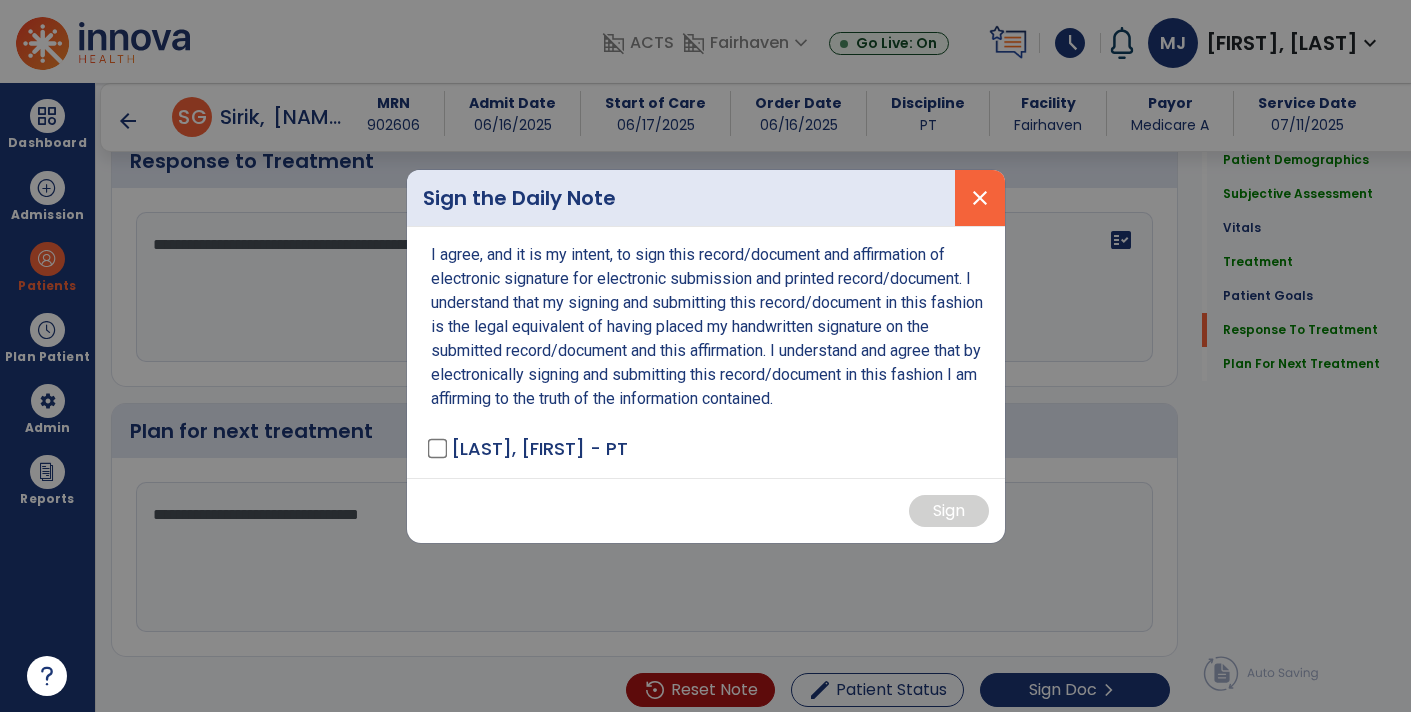 click on "close" at bounding box center [980, 198] 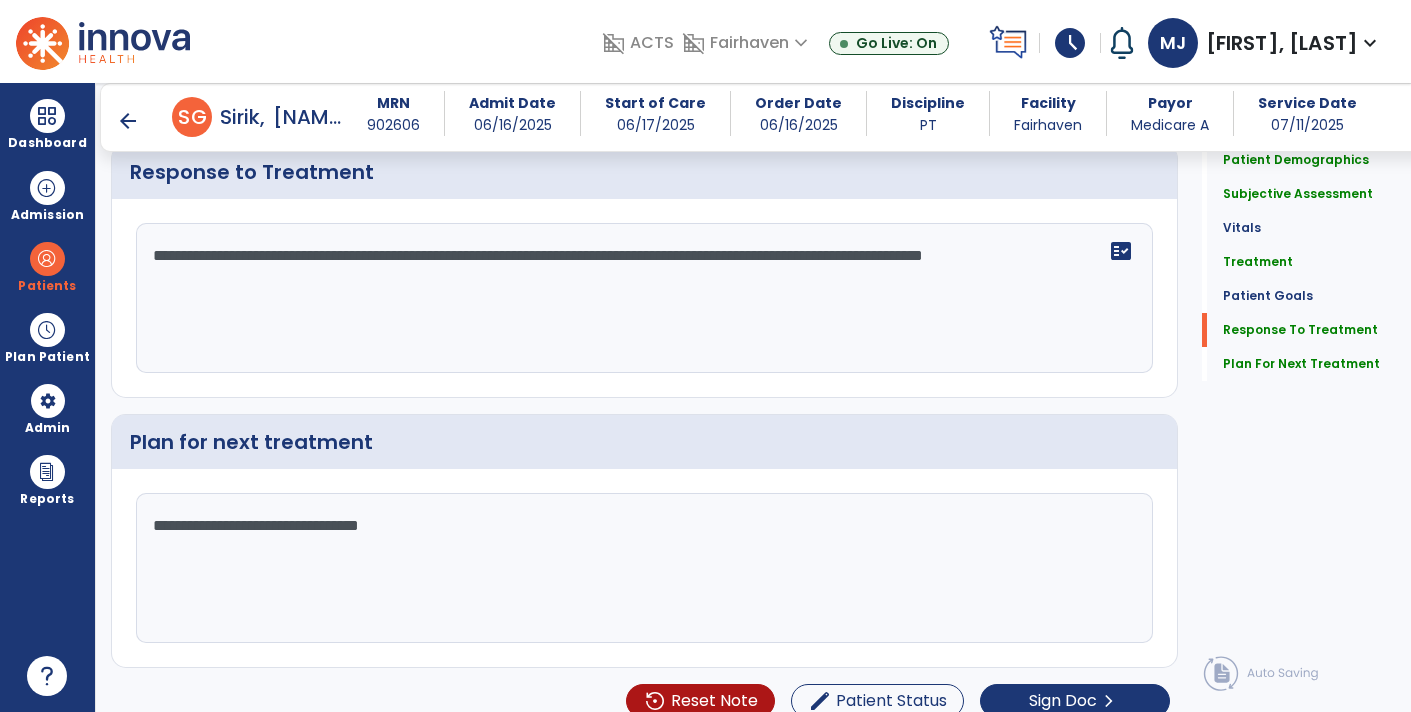 scroll, scrollTop: 2899, scrollLeft: 0, axis: vertical 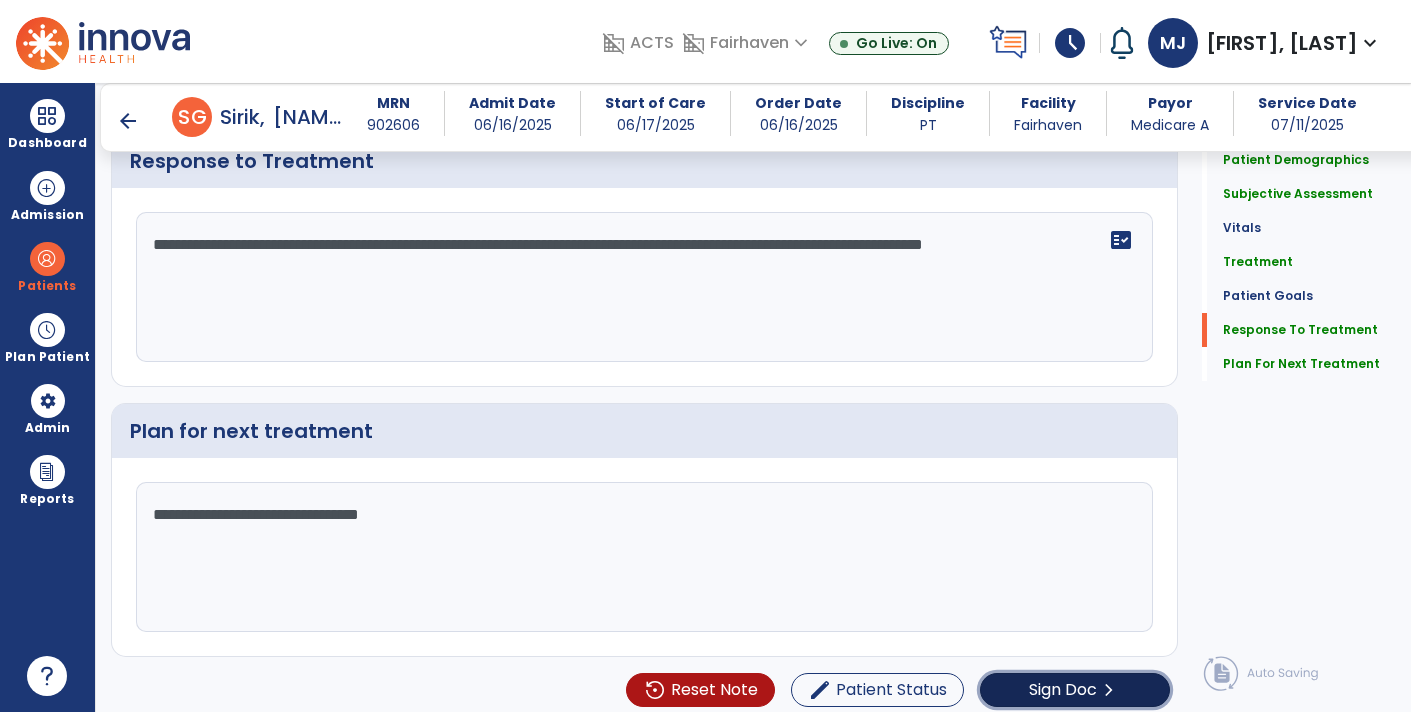 click on "chevron_right" 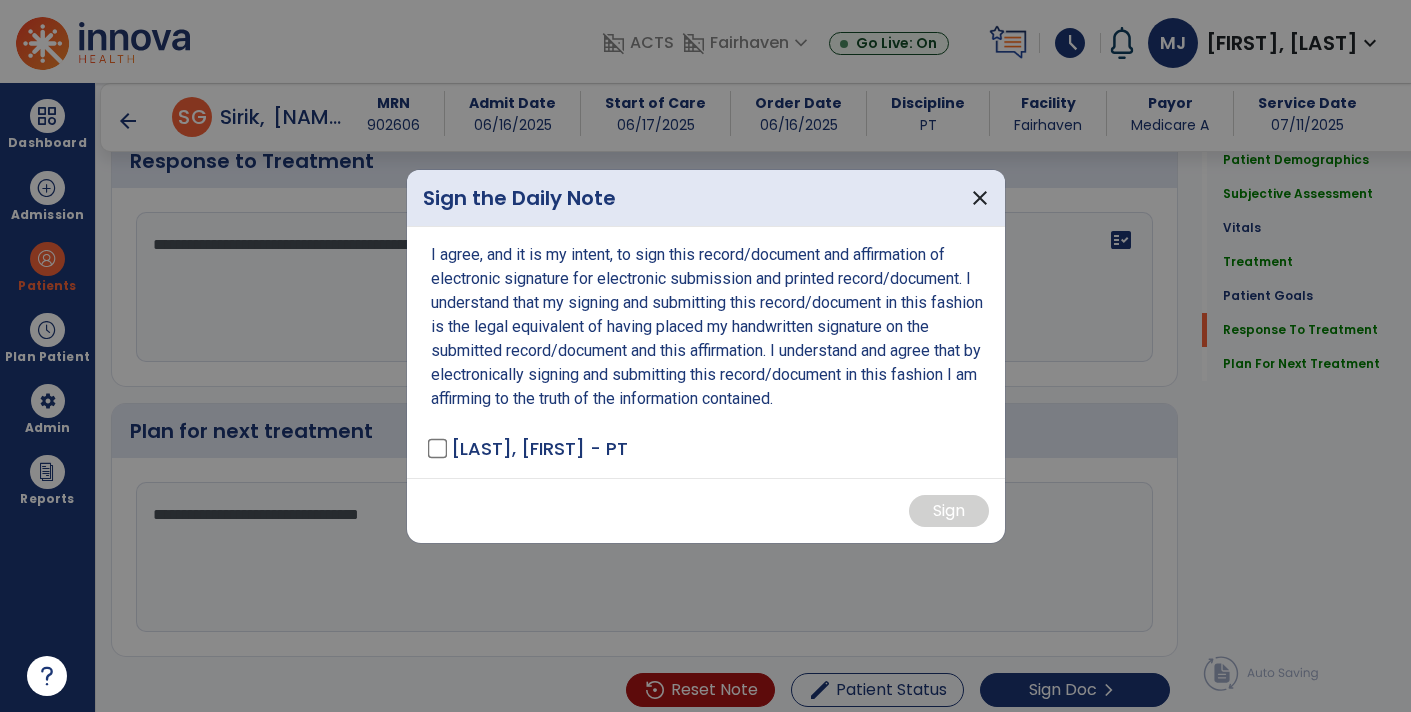 click on "I agree, and it is my intent, to sign this record/document and affirmation of electronic signature for electronic submission and printed record/document. I understand that my signing and submitting this record/document in this fashion is the legal equivalent of having placed my handwritten signature on the submitted record/document and this affirmation. I understand and agree that by electronically signing and submitting this record/document in this fashion I am affirming to the truth of the information contained.  James, Monica  - PT" at bounding box center [706, 352] 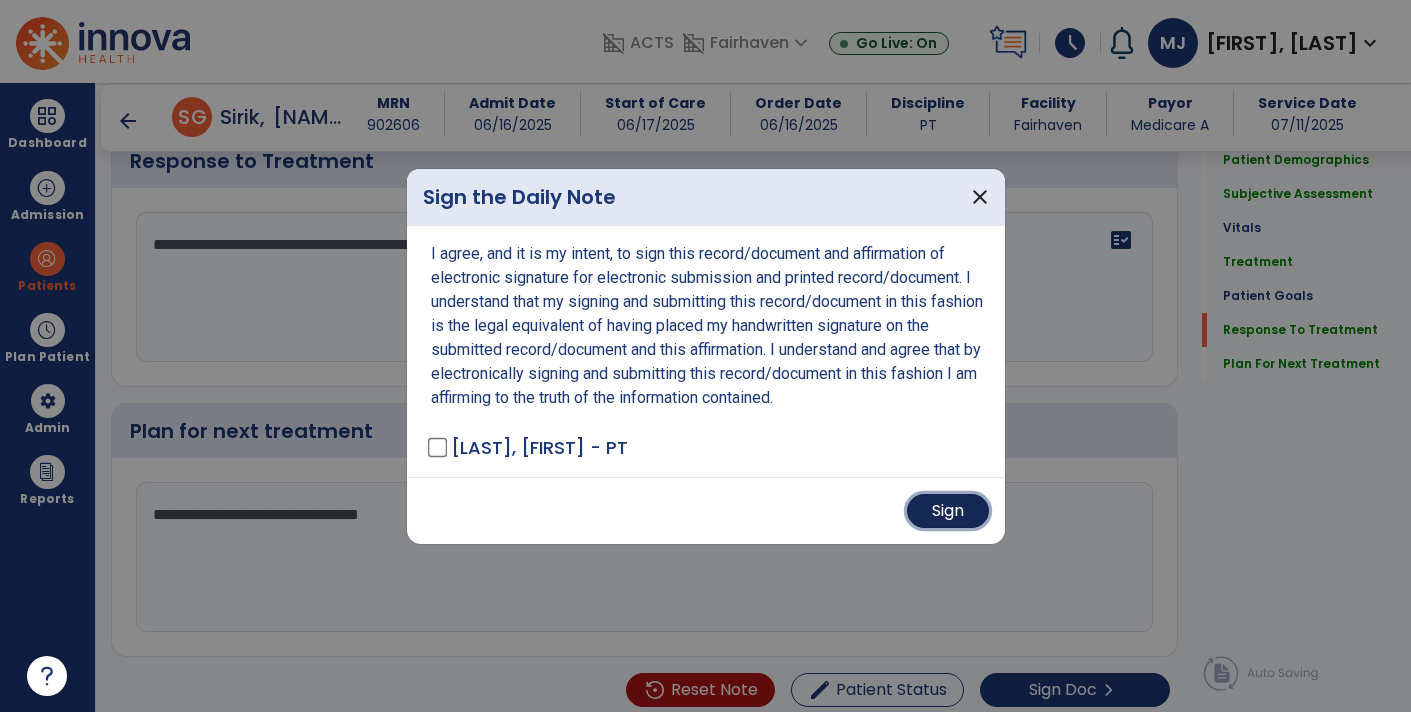click on "Sign" at bounding box center (948, 511) 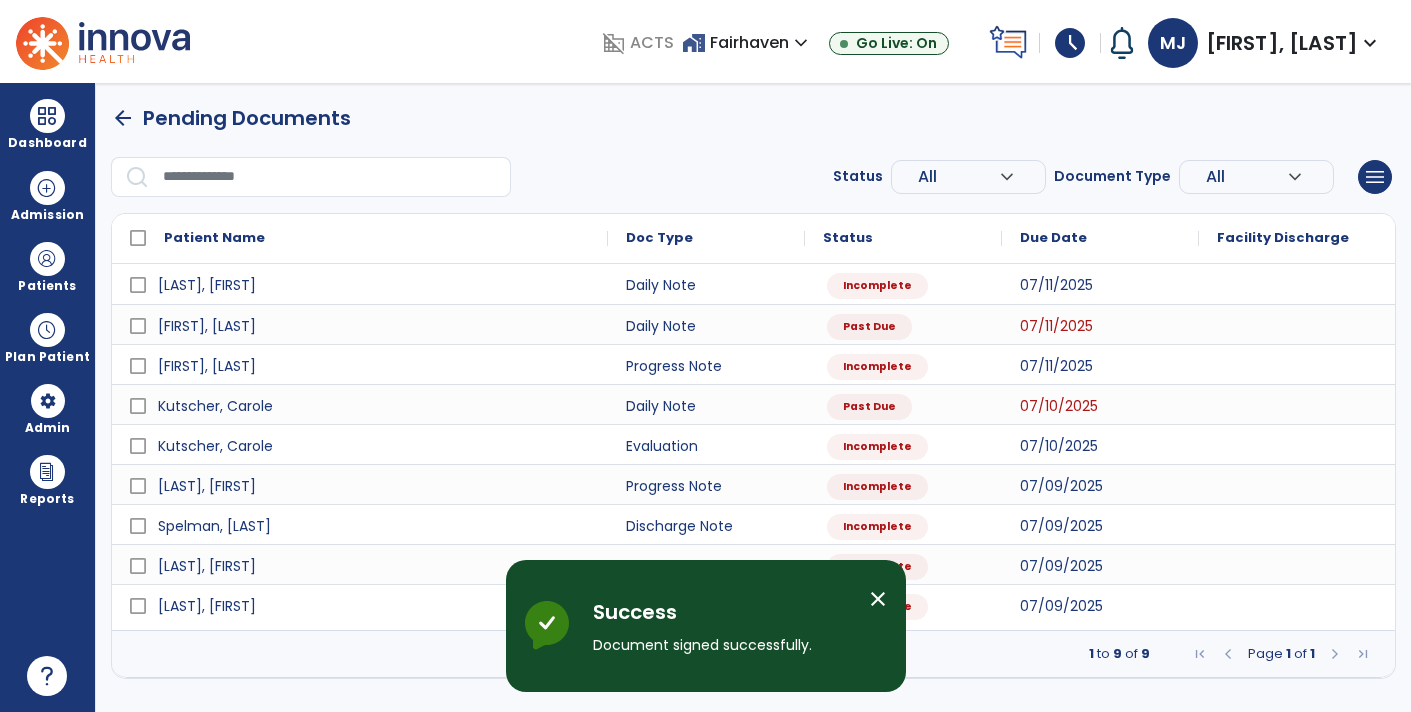 scroll, scrollTop: 0, scrollLeft: 0, axis: both 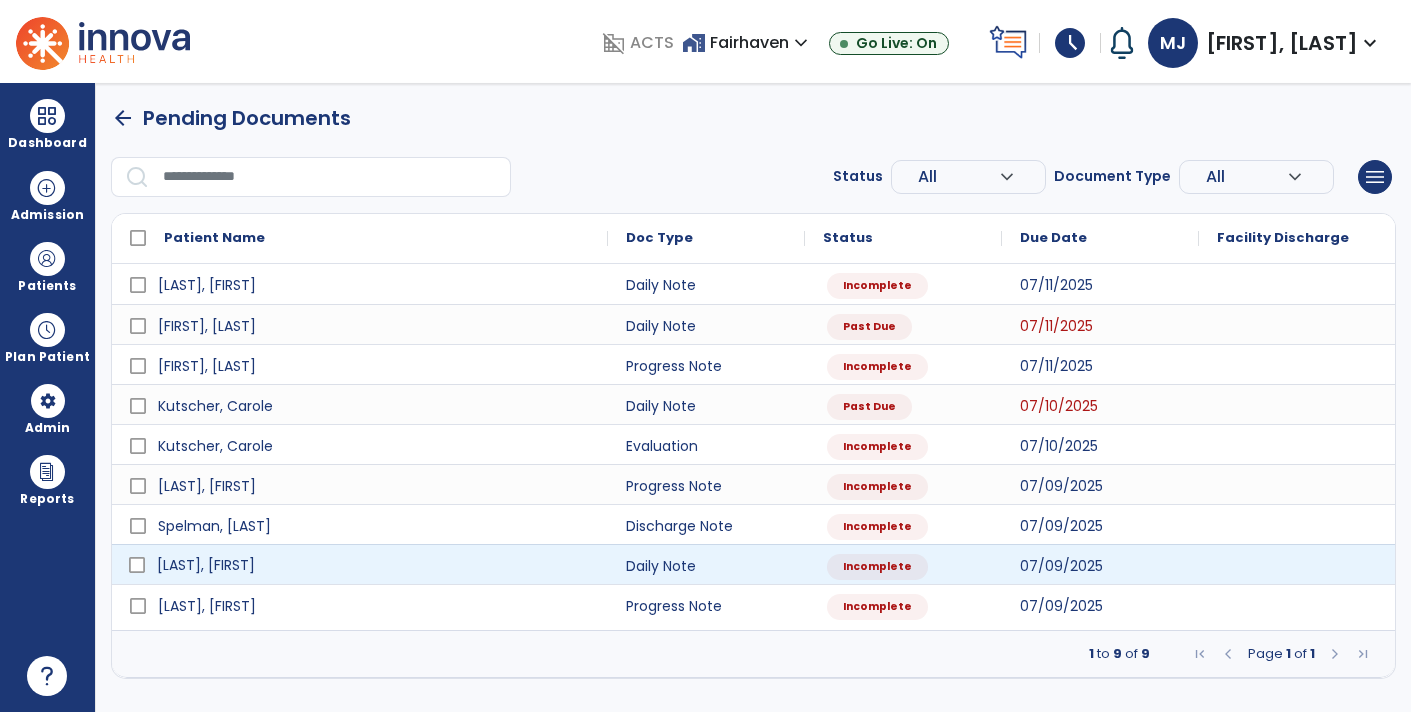 click on "Sirik, Galina" at bounding box center (206, 565) 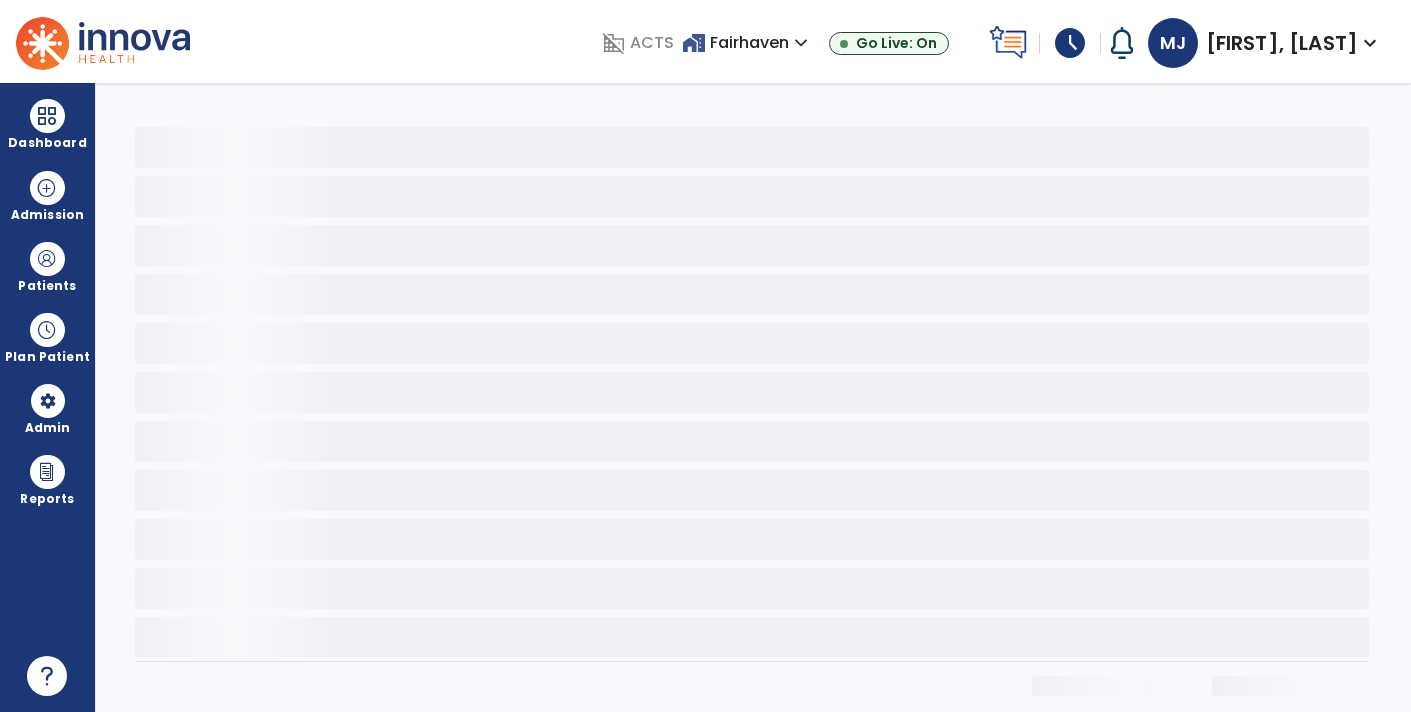 select on "*" 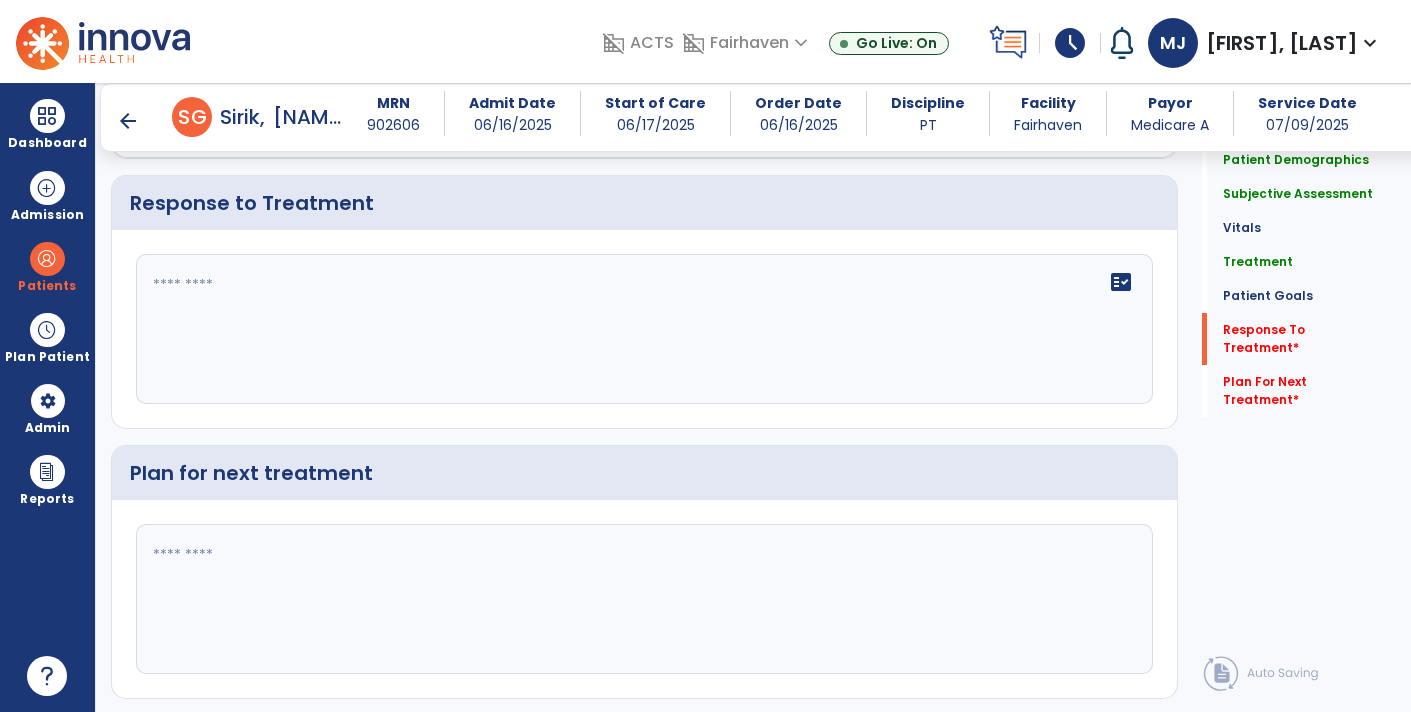 scroll, scrollTop: 2857, scrollLeft: 0, axis: vertical 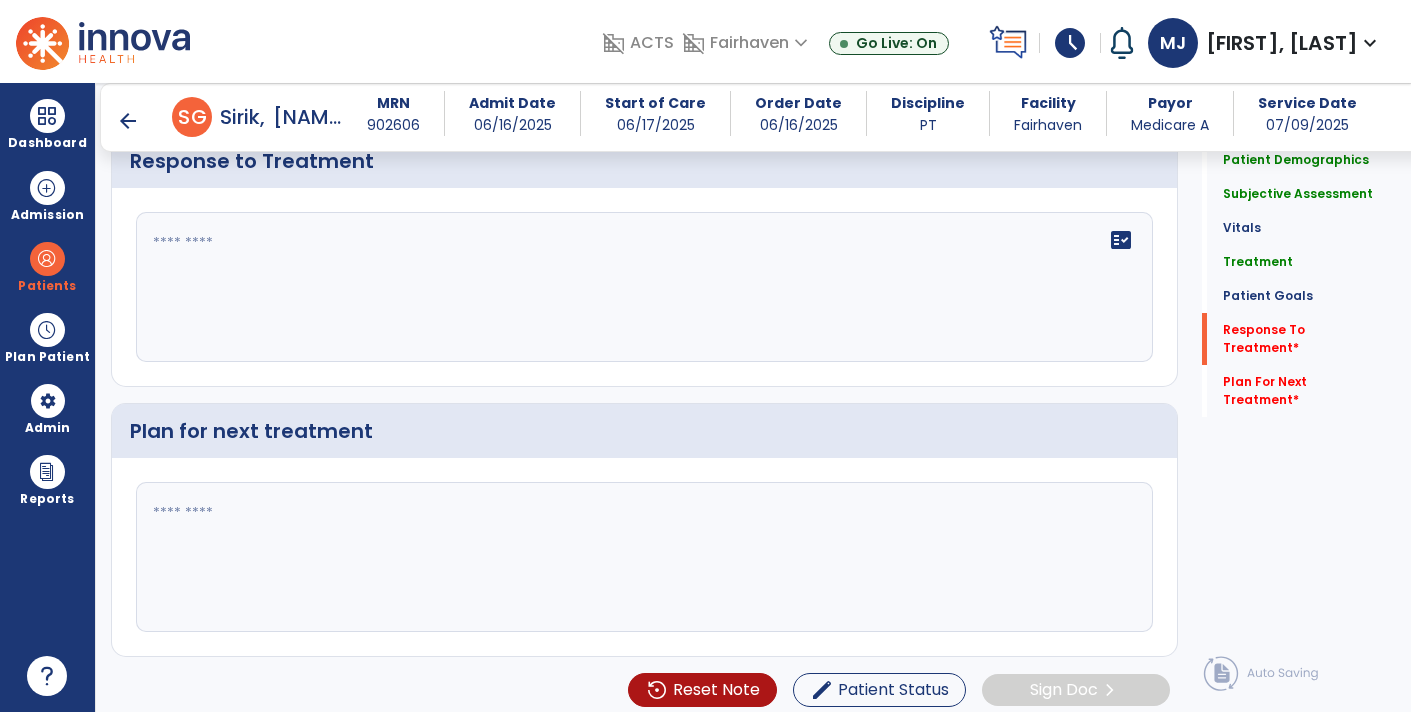 click on "arrow_back" at bounding box center (128, 121) 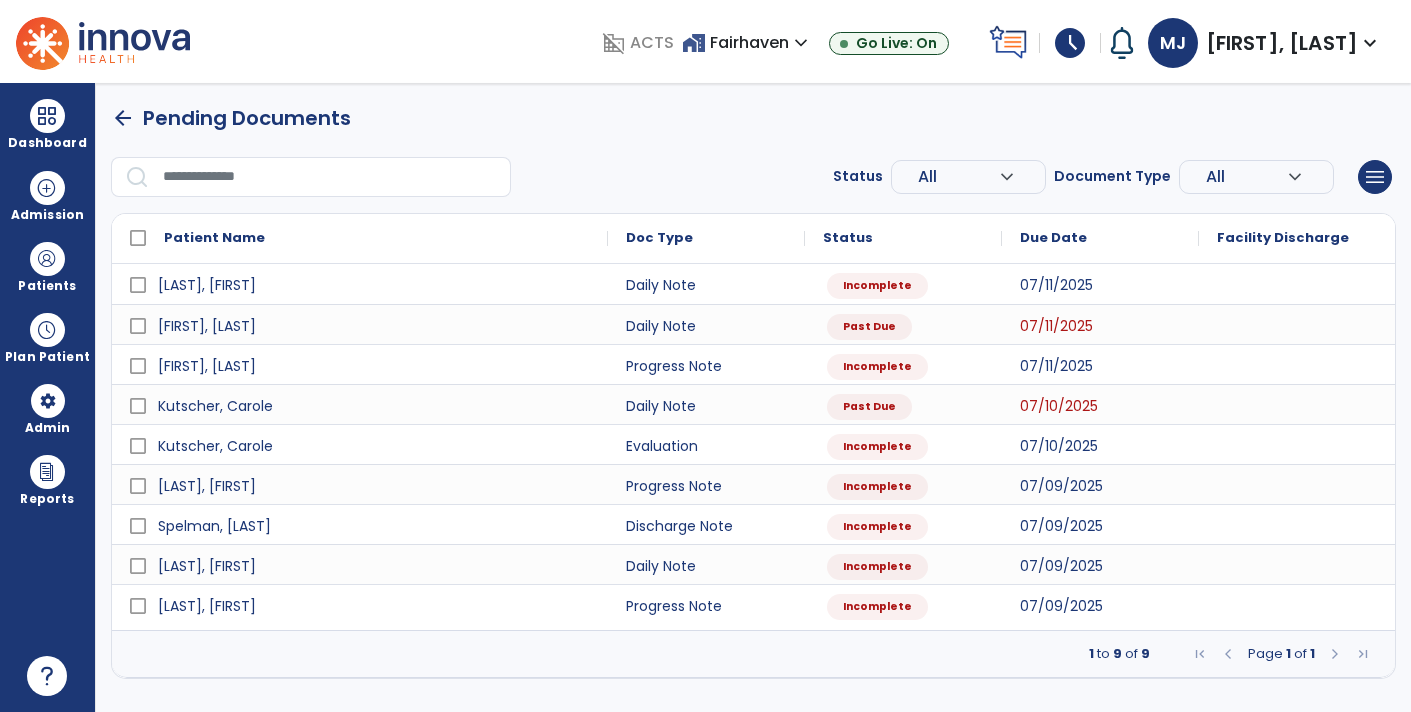 scroll, scrollTop: 0, scrollLeft: 0, axis: both 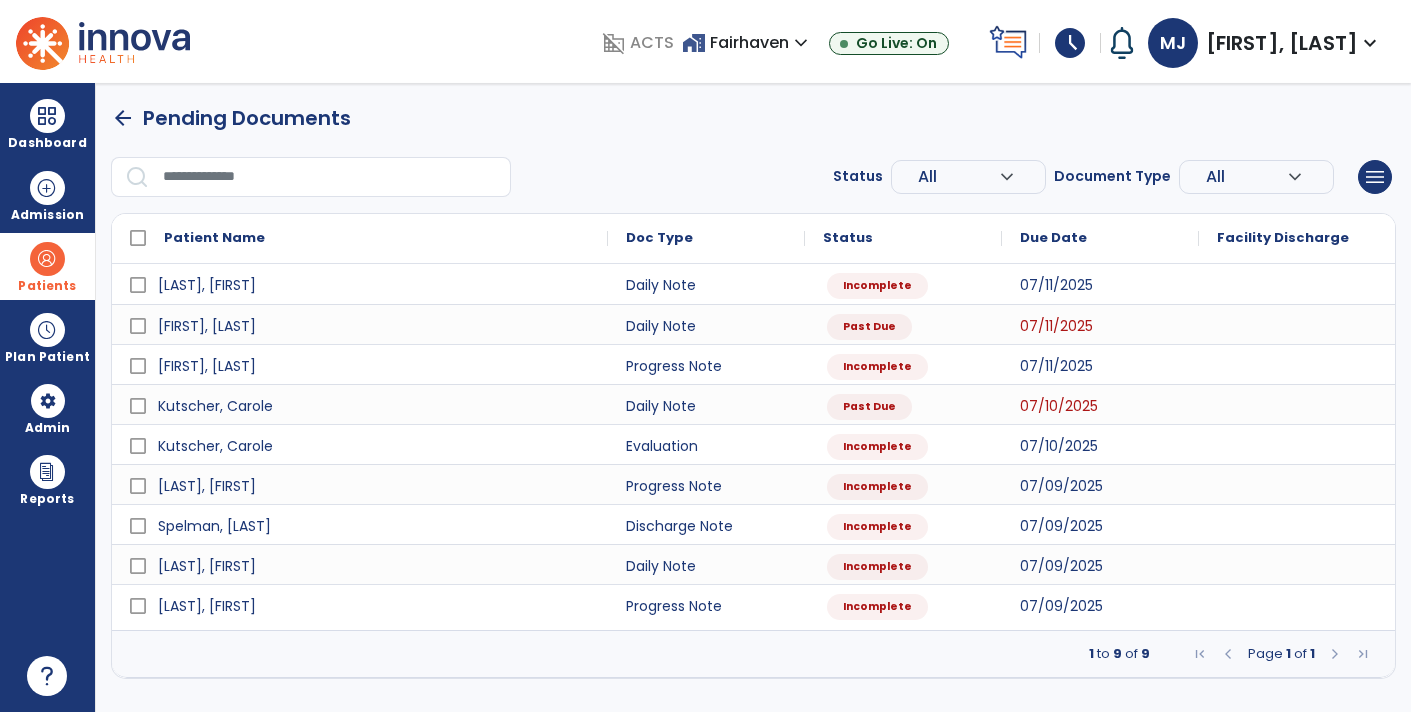 click at bounding box center (47, 259) 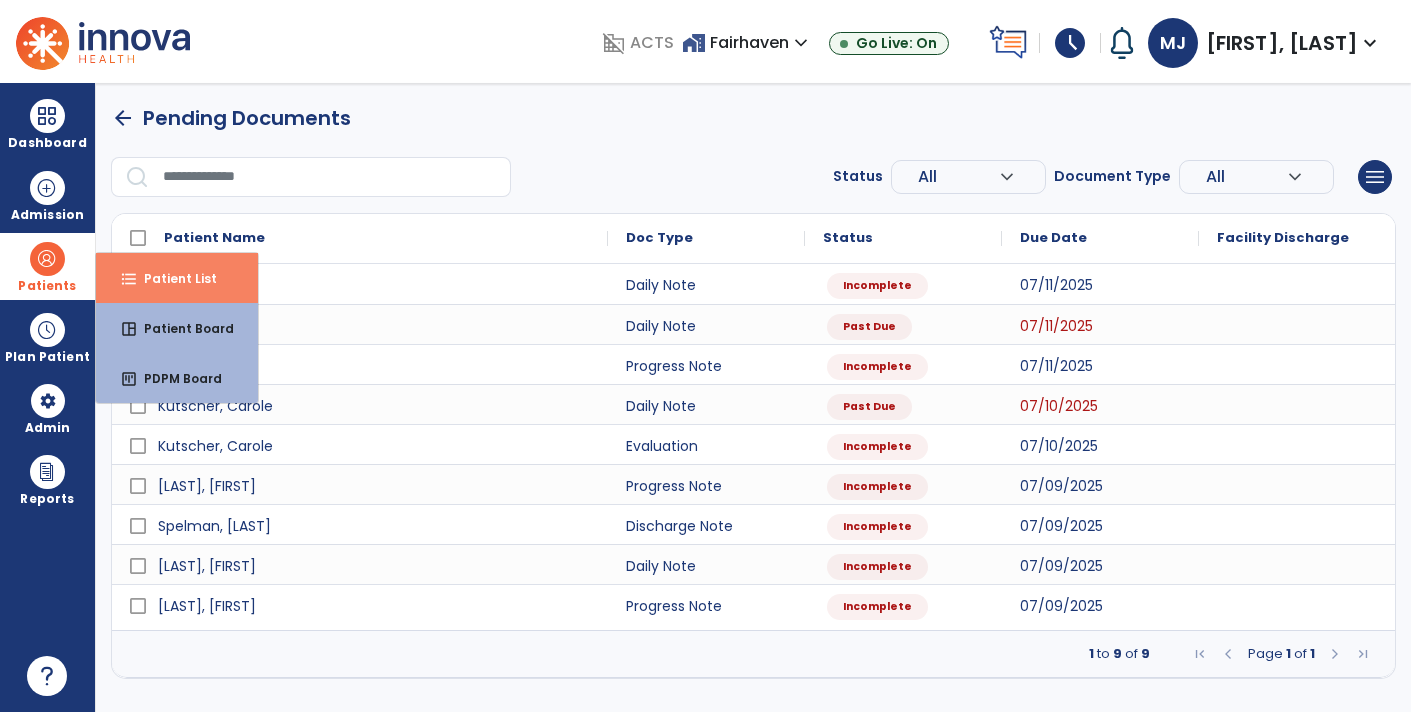 click on "format_list_bulleted  Patient List" at bounding box center (177, 278) 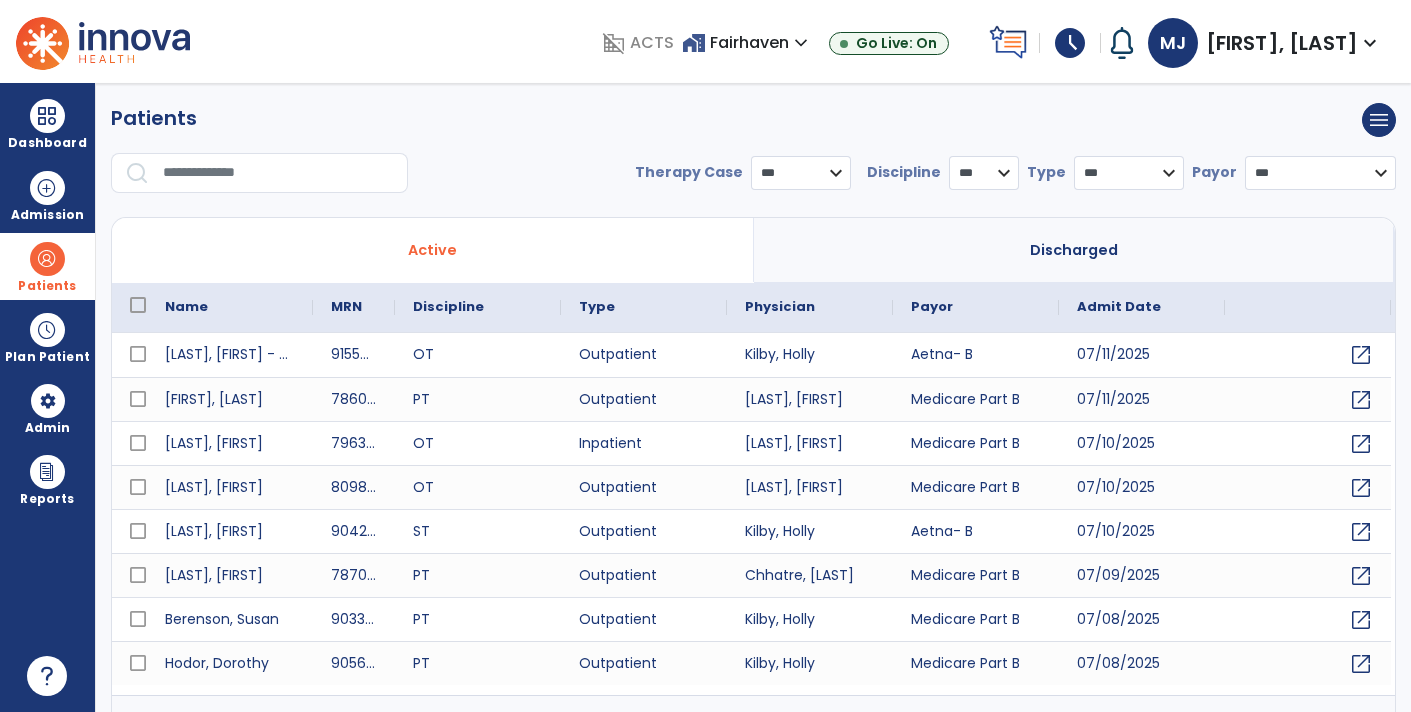 click at bounding box center [278, 173] 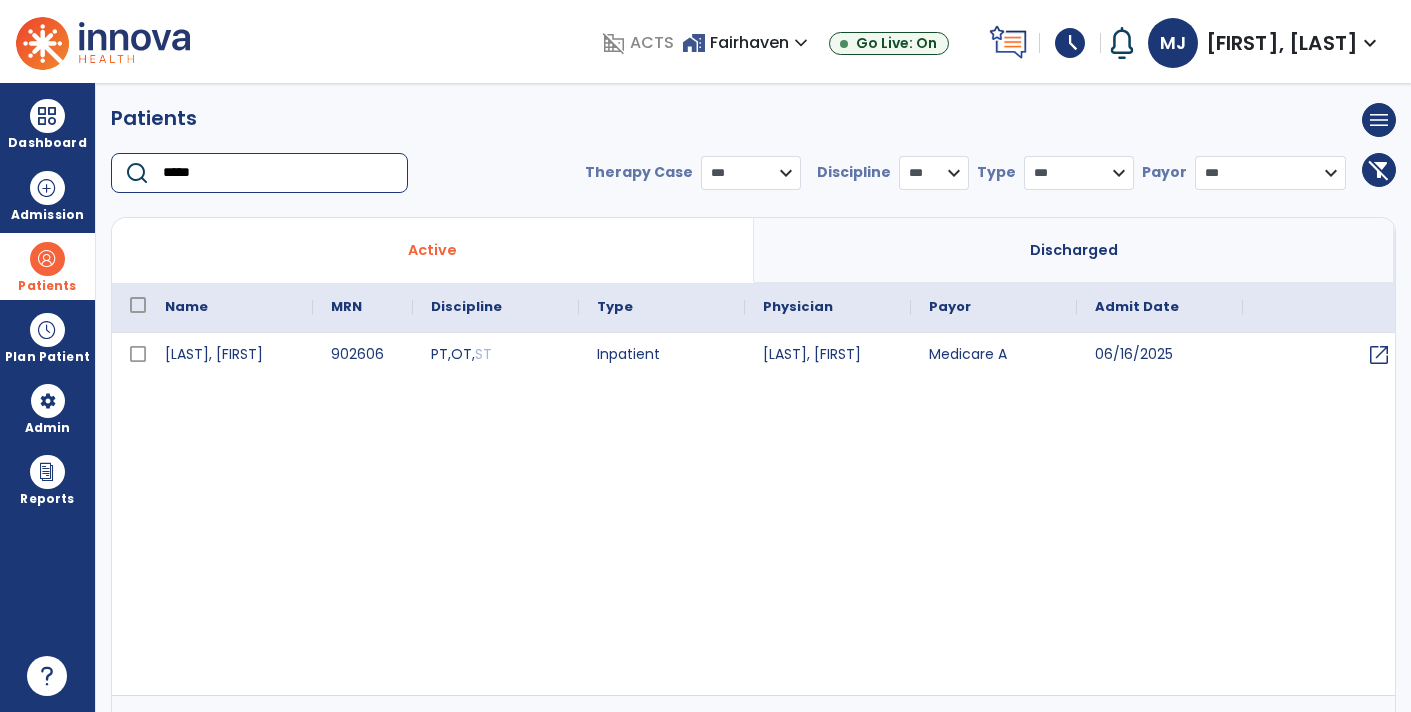 type on "*****" 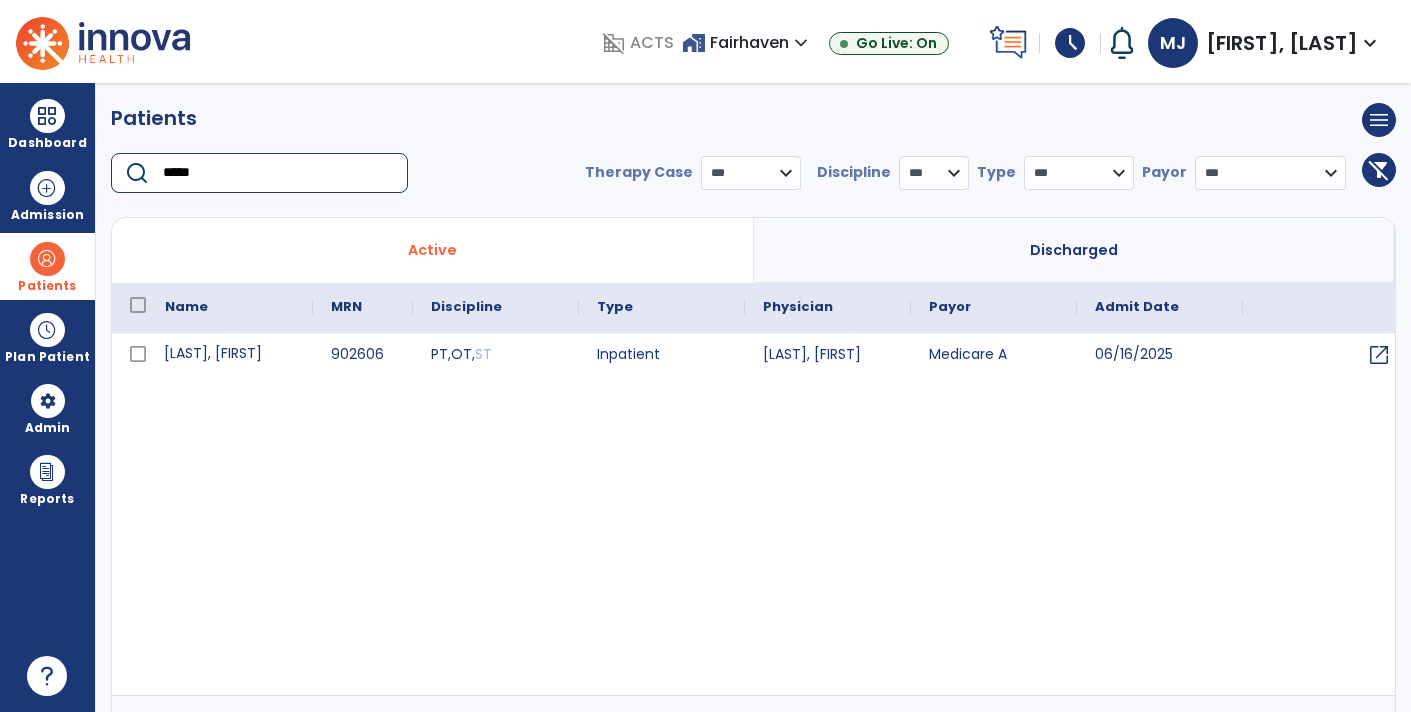 click on "Sirik, Galina" at bounding box center (230, 355) 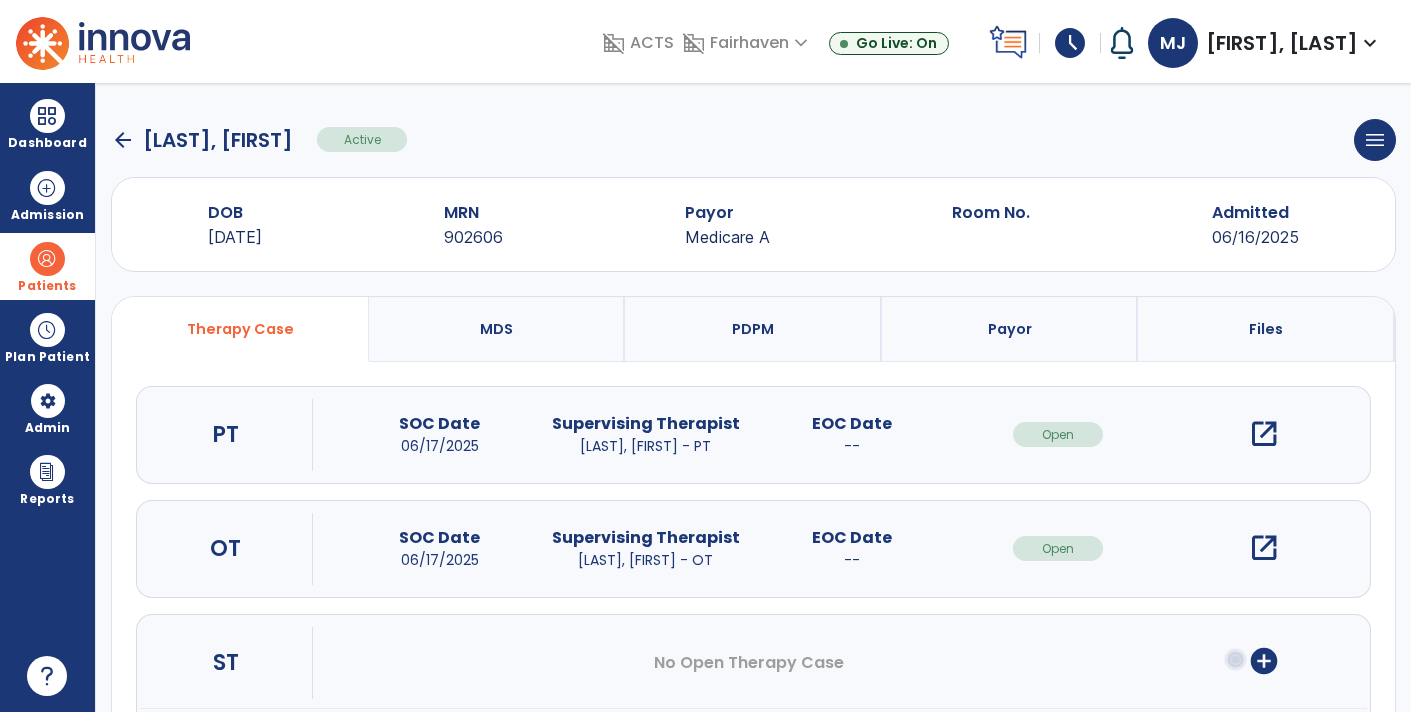 click on "open_in_new" at bounding box center (1264, 434) 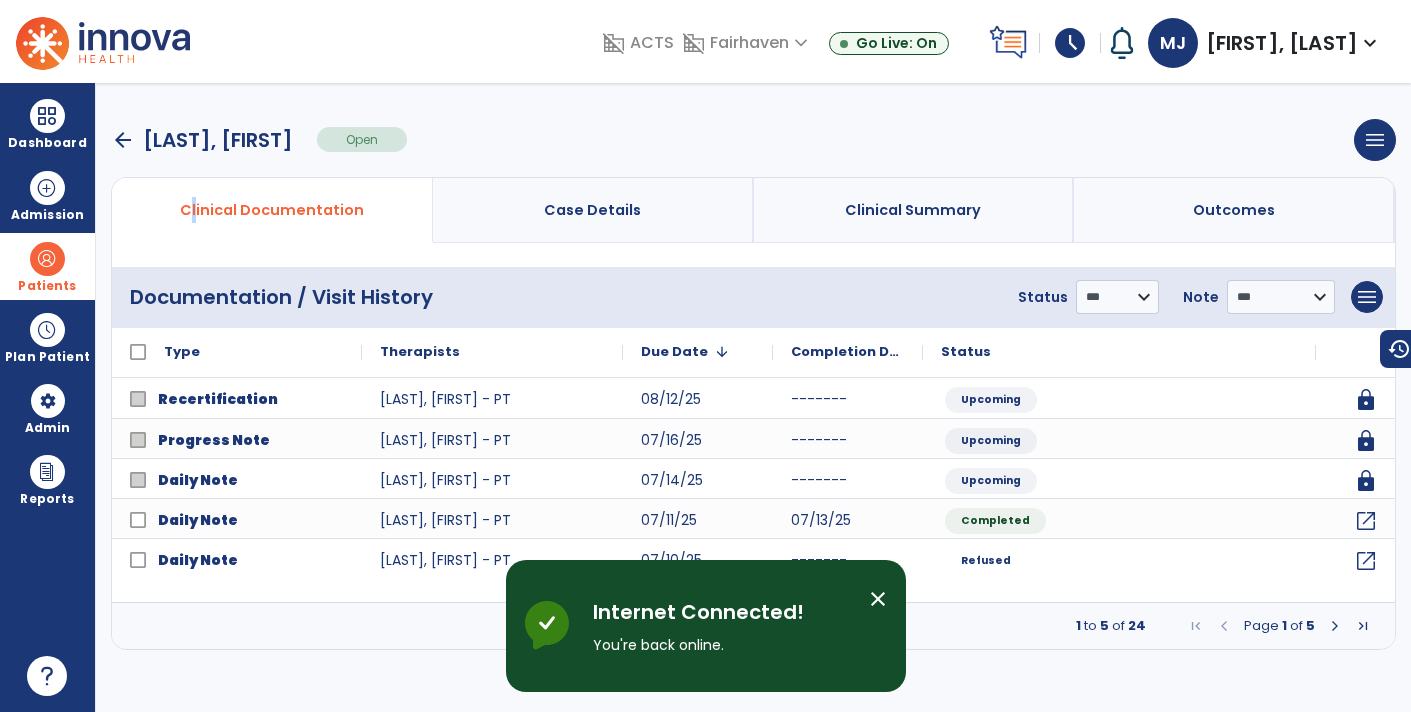 click on "1
to
5
of
24
Page
1
of
5" at bounding box center (753, 626) 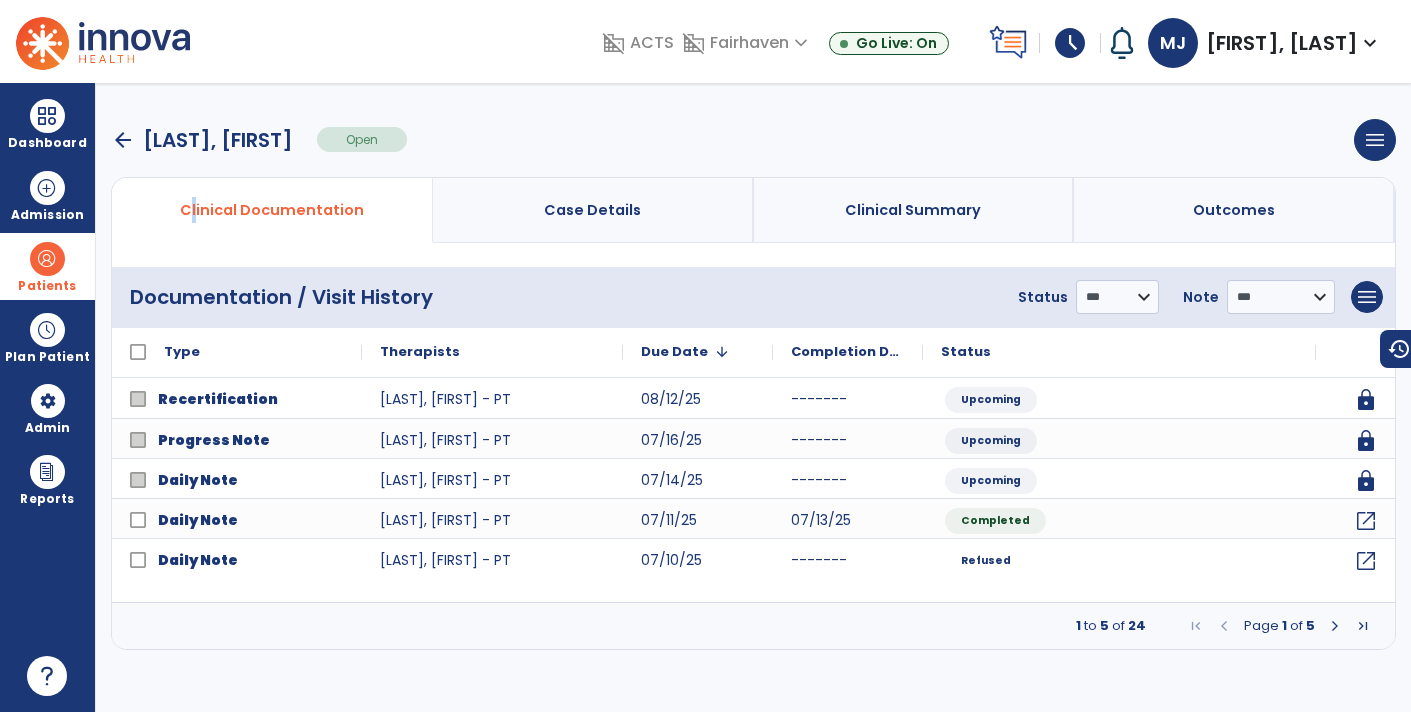 click at bounding box center (1335, 626) 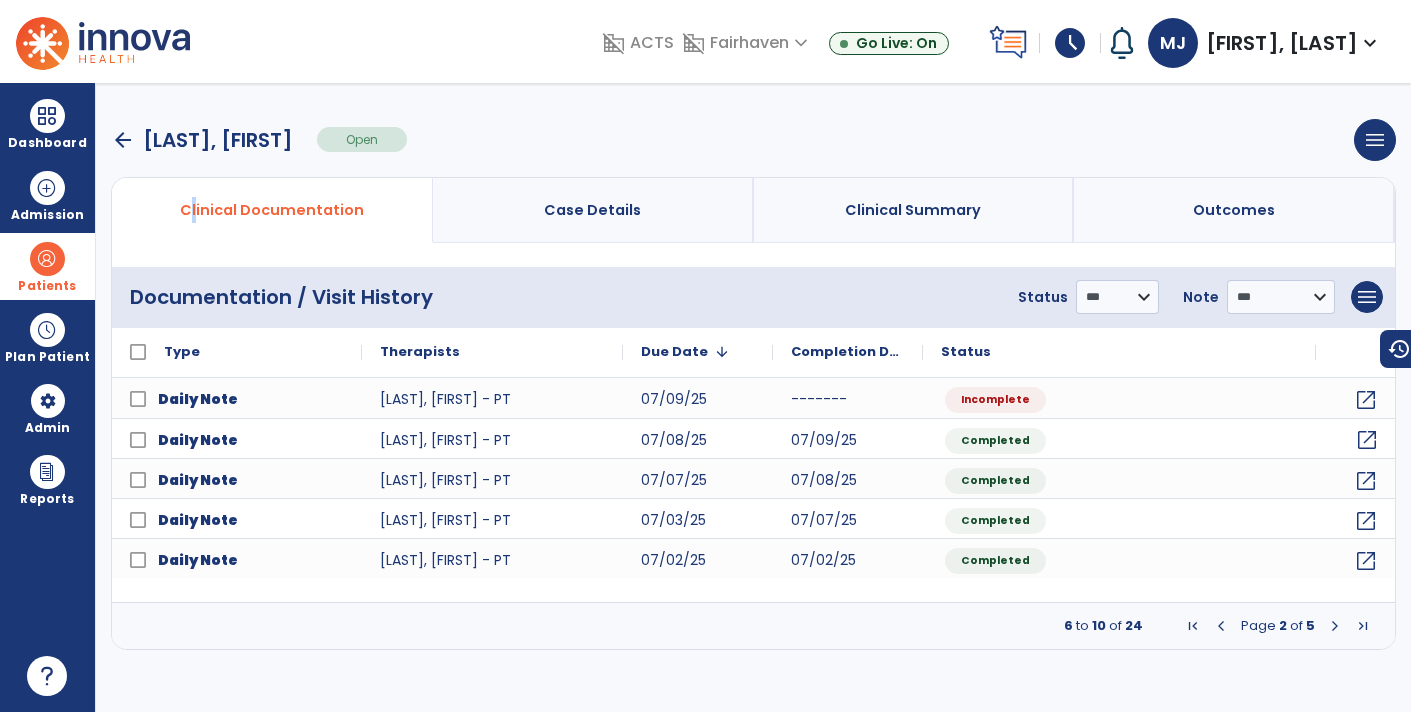 click on "open_in_new" 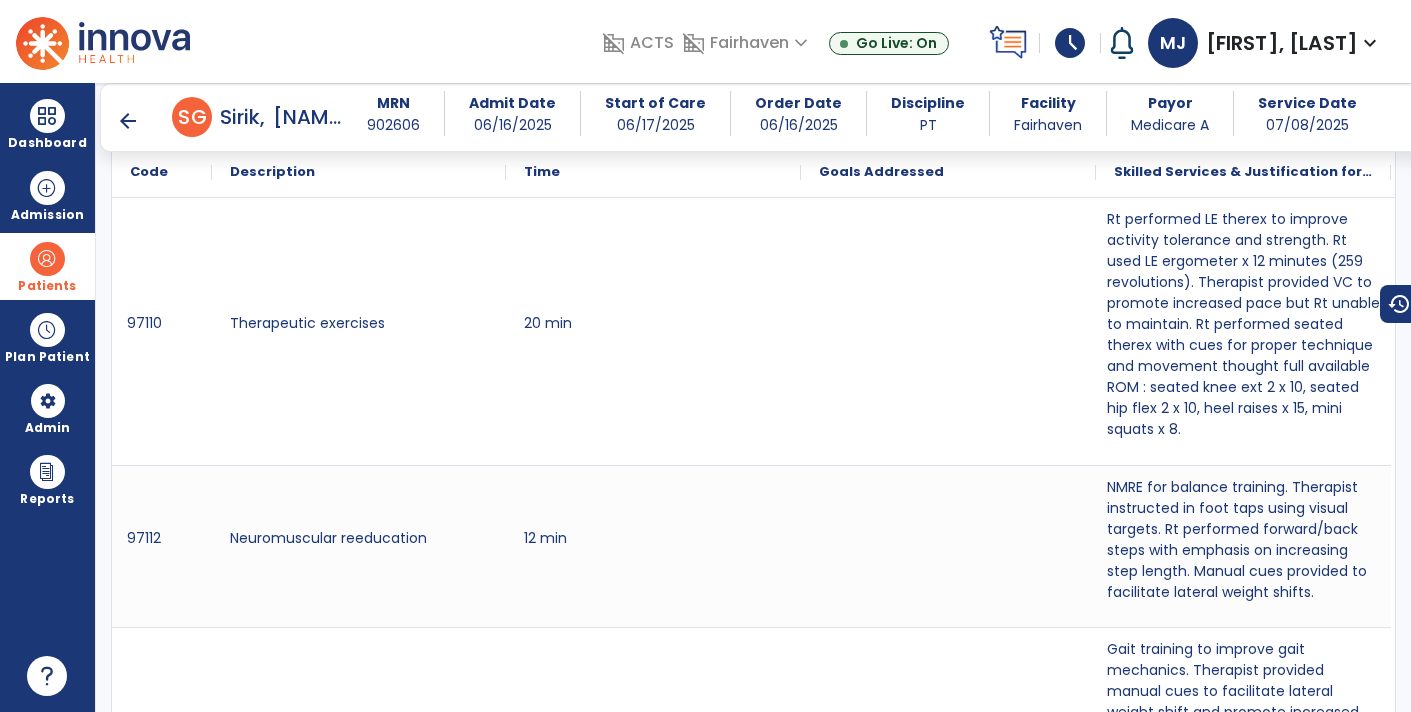 scroll, scrollTop: 1258, scrollLeft: 0, axis: vertical 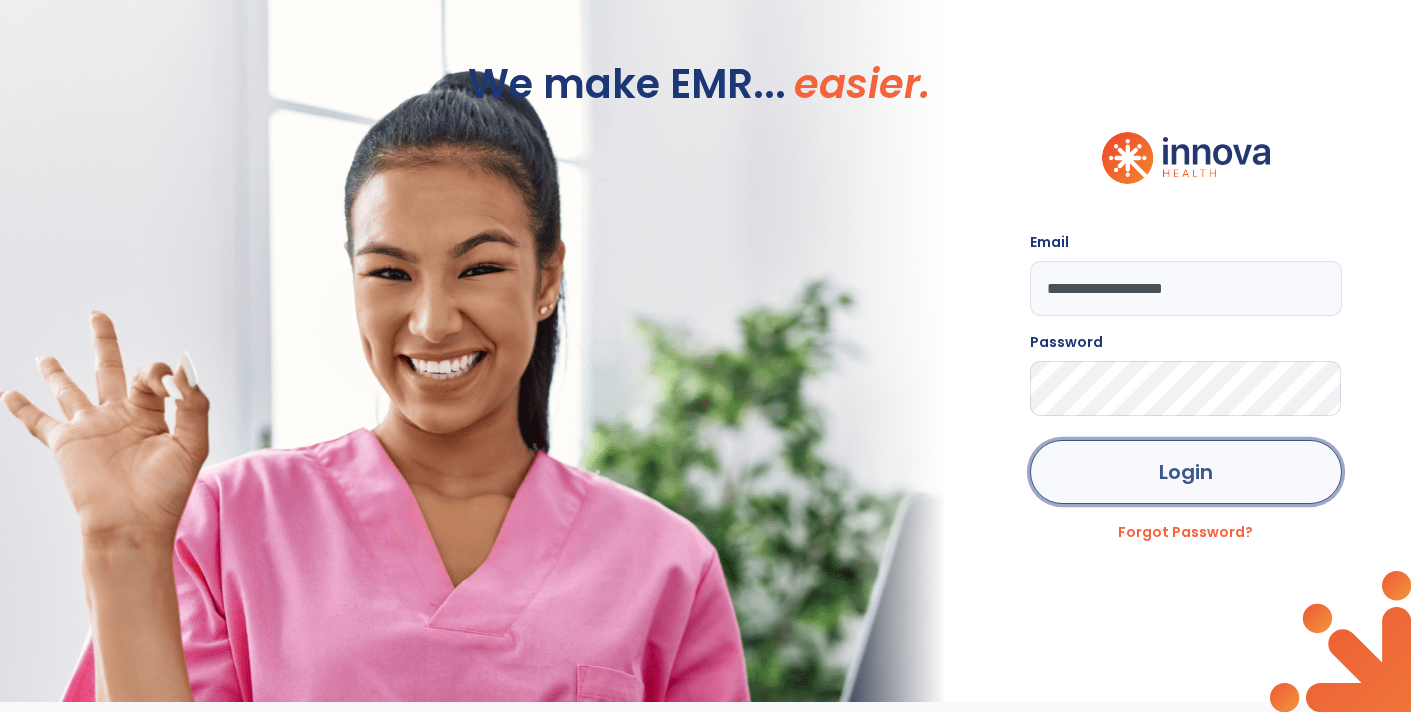 click on "Login" 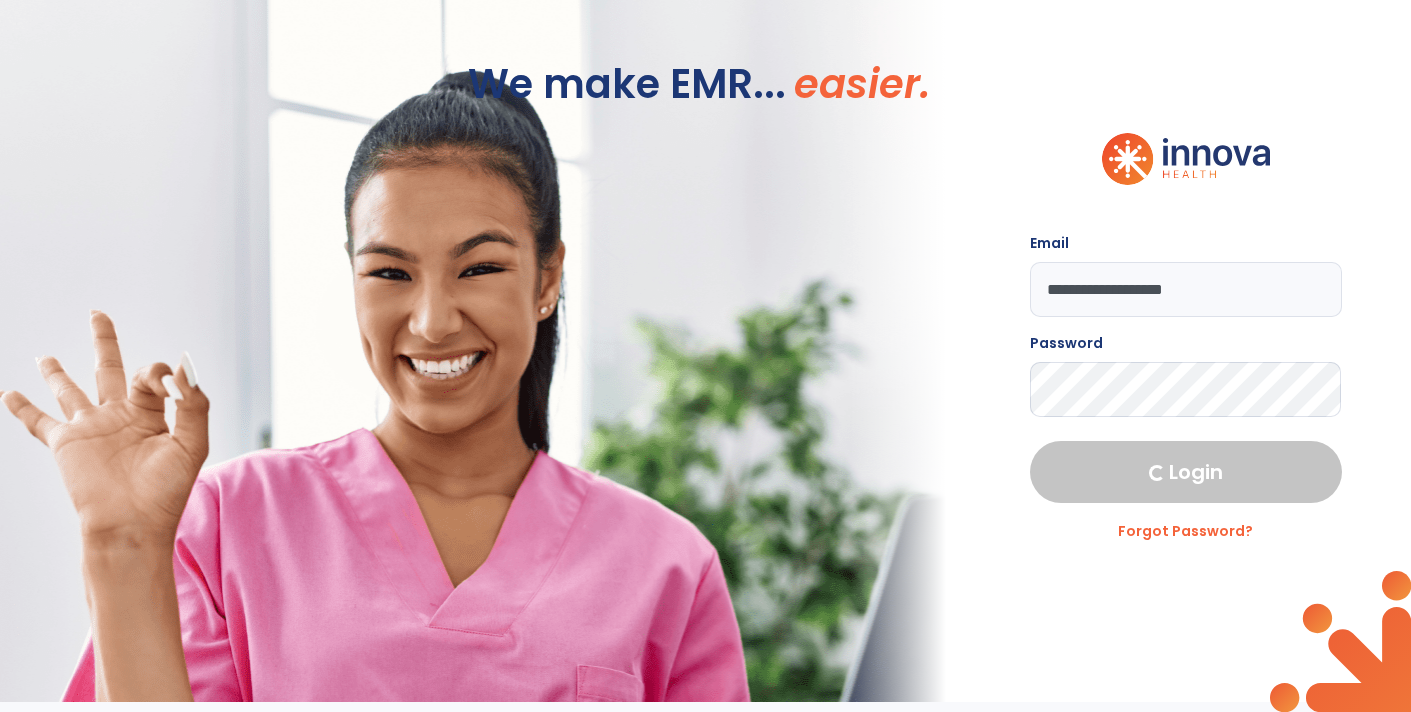 select on "****" 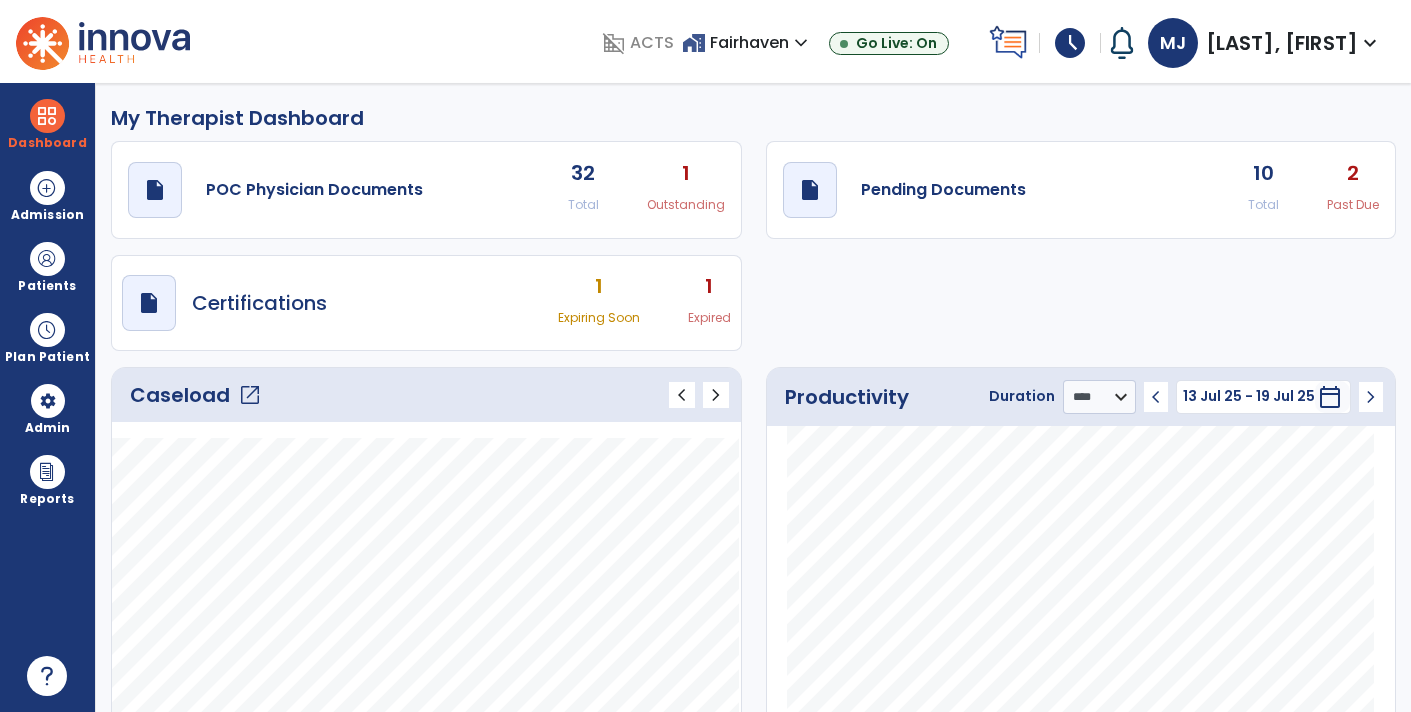 select on "****" 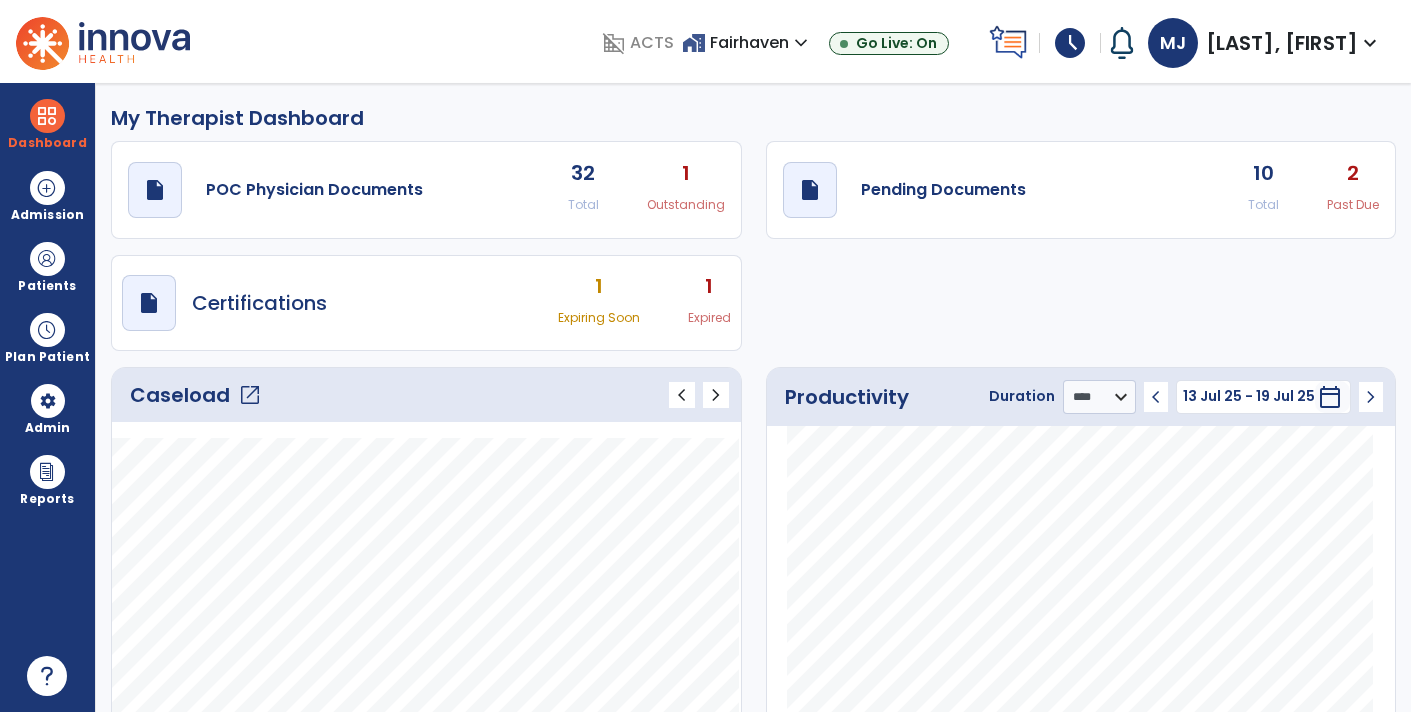 scroll, scrollTop: 0, scrollLeft: 0, axis: both 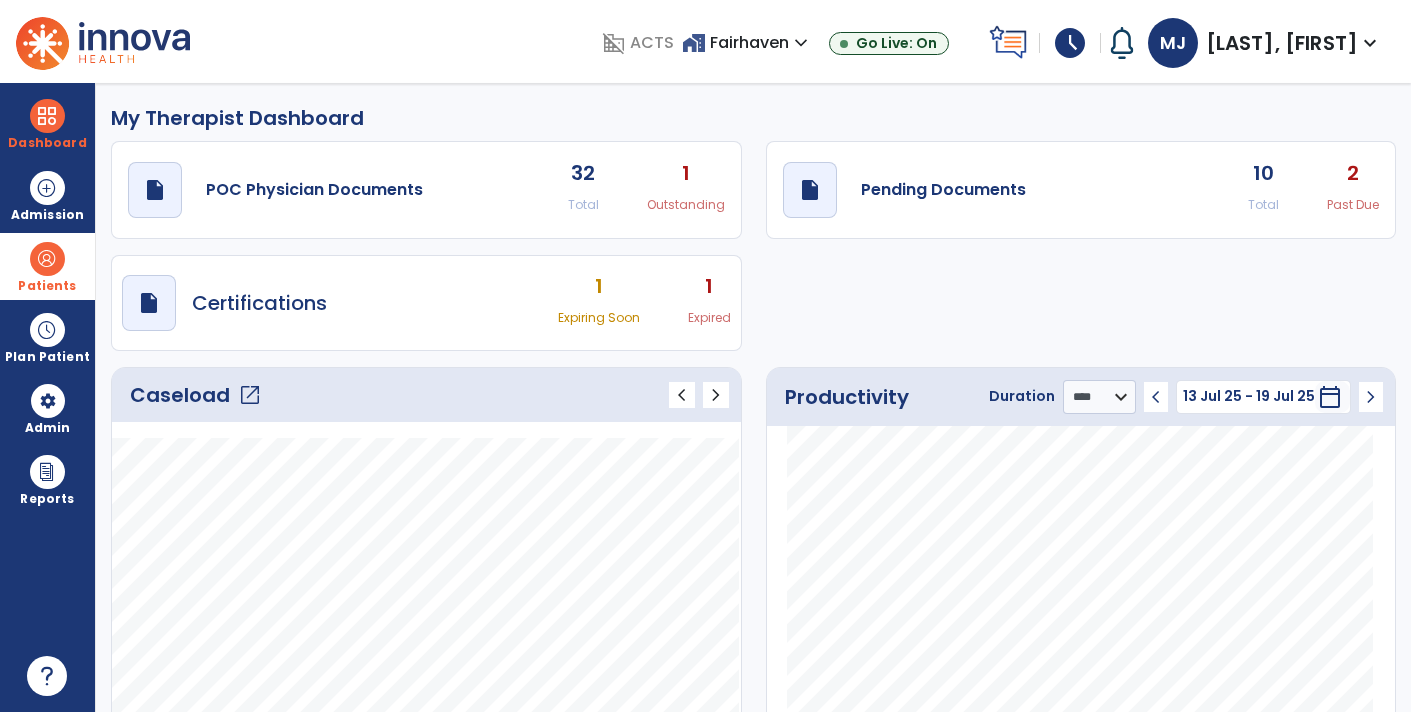 click at bounding box center (47, 259) 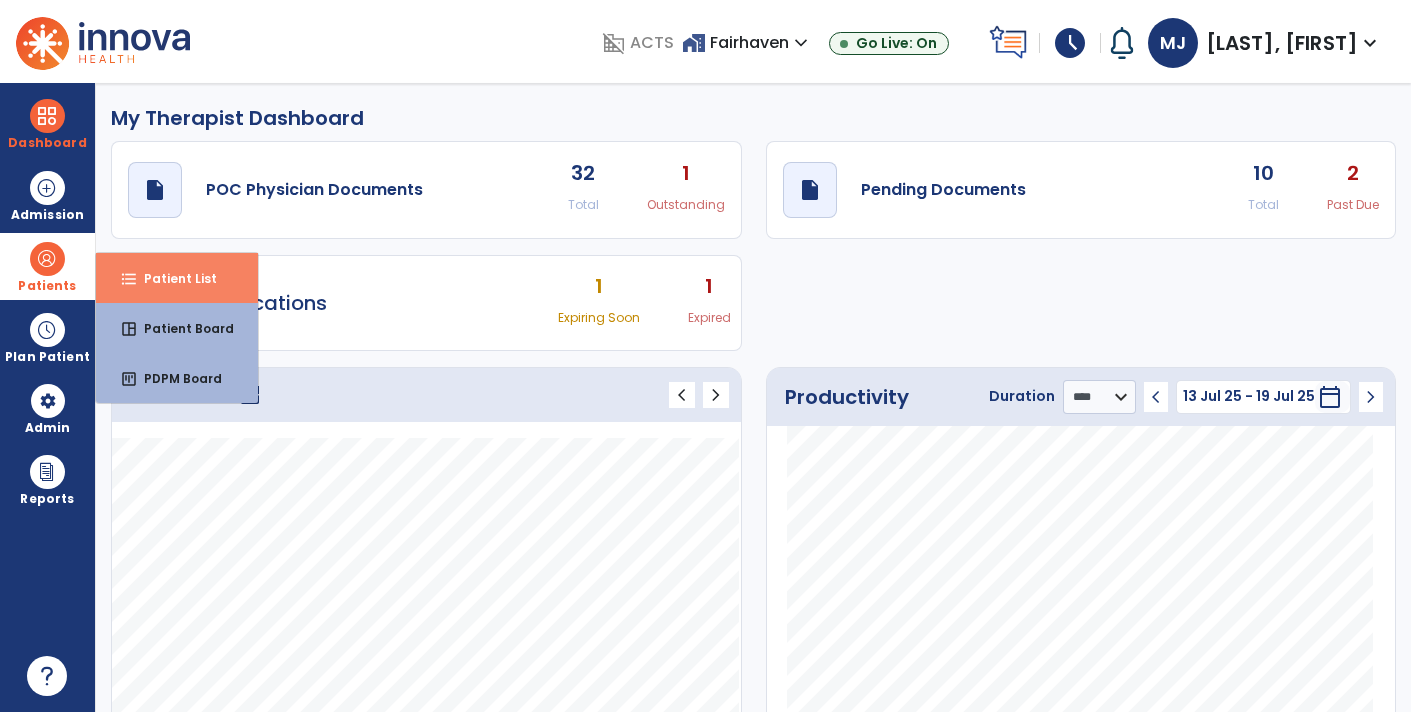 click on "format_list_bulleted  Patient List" at bounding box center [177, 278] 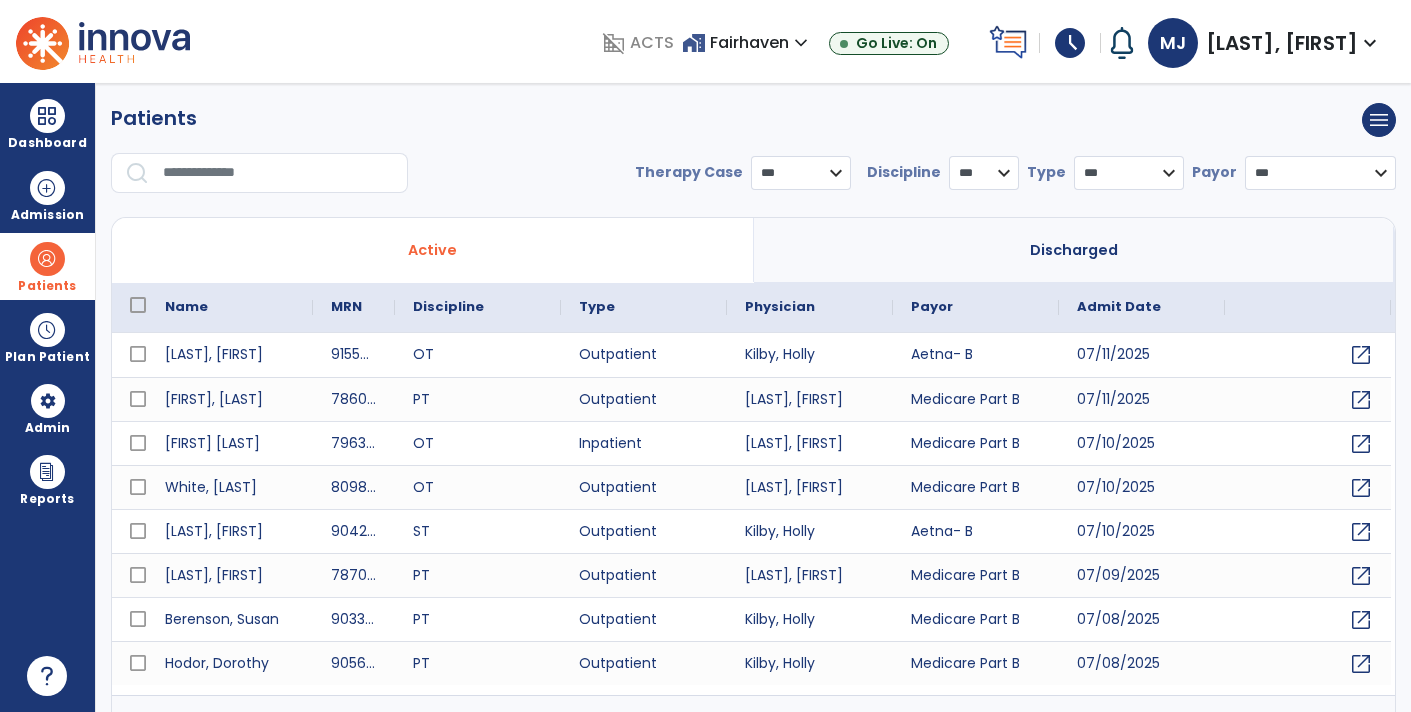 click at bounding box center (278, 173) 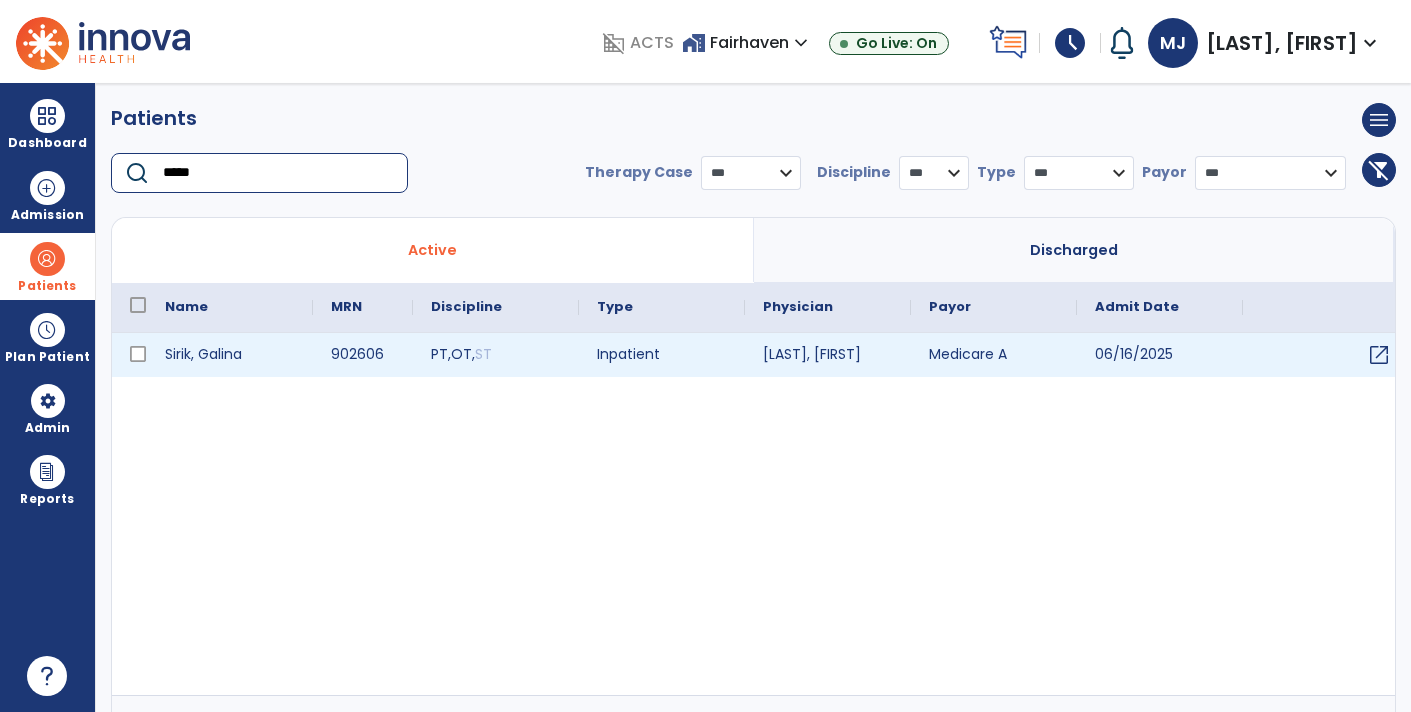 type on "*****" 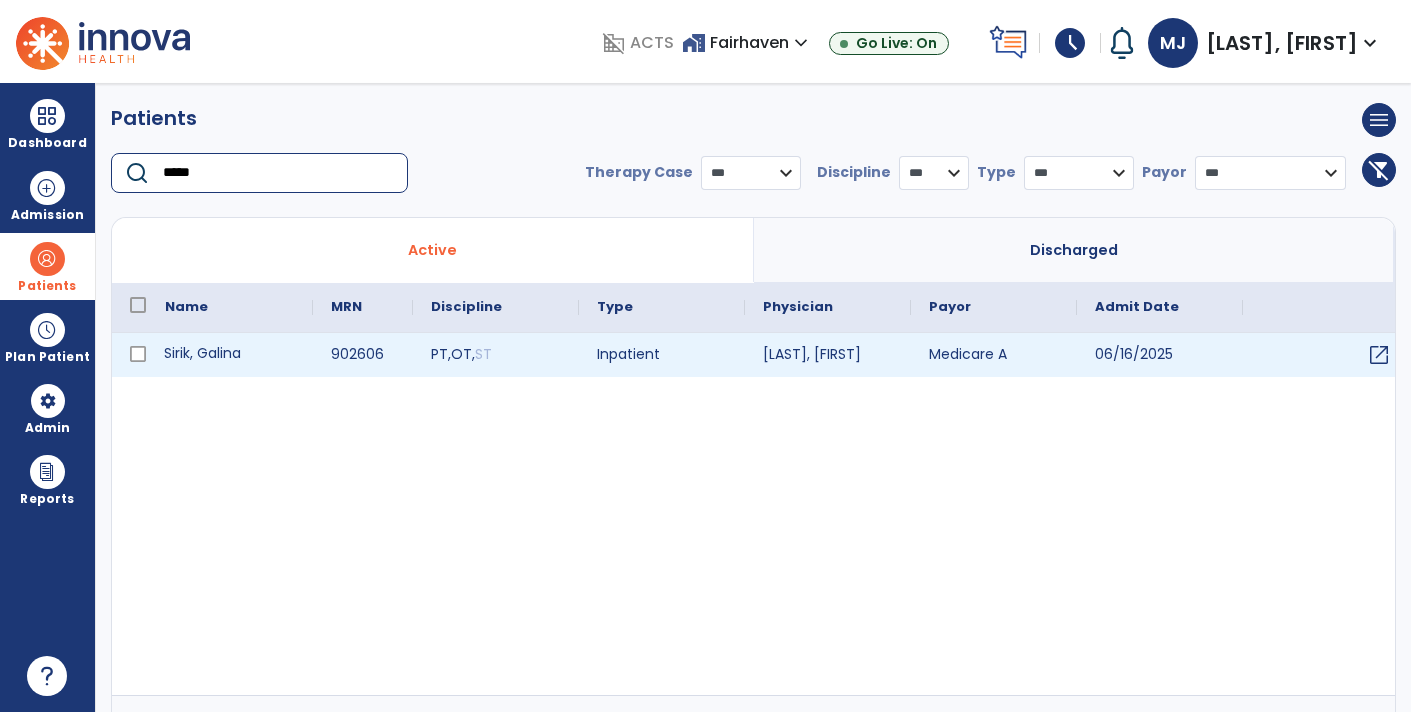click on "Sirik, Galina" at bounding box center [230, 355] 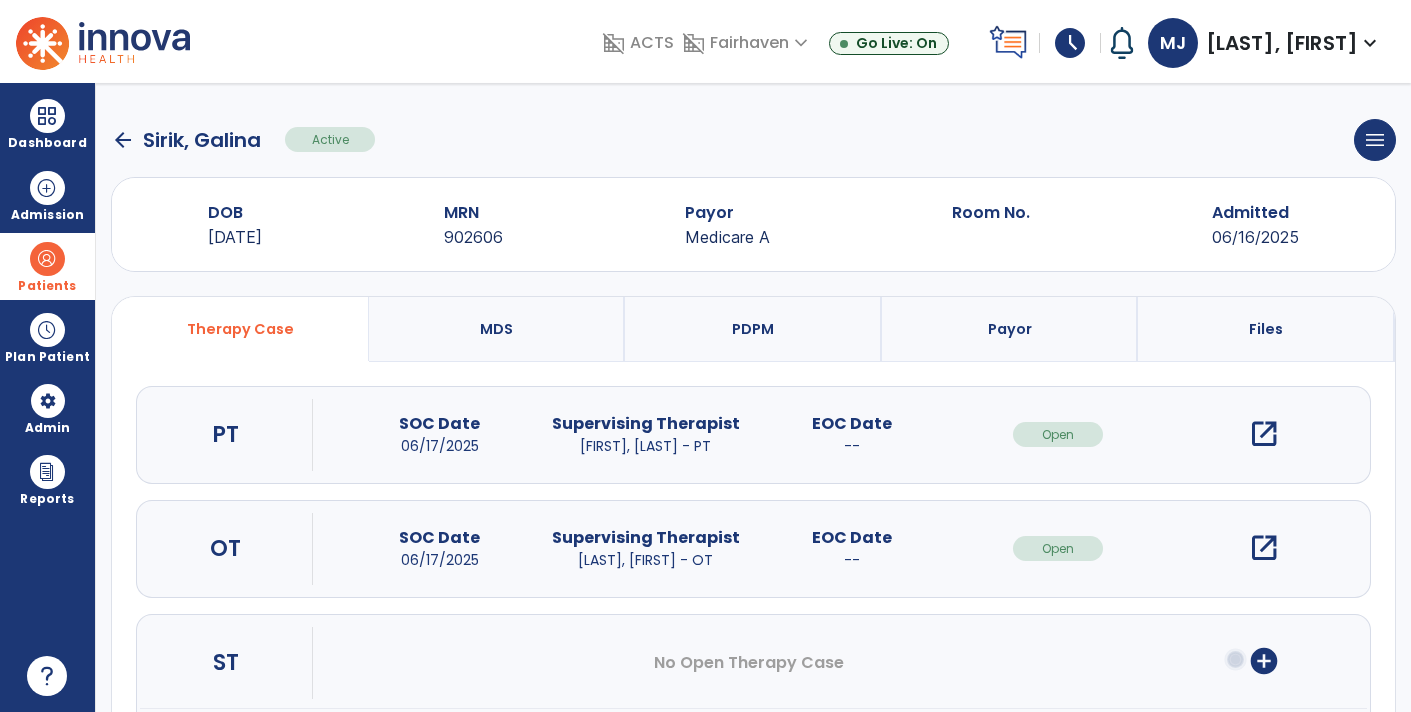 click on "open_in_new" at bounding box center [1264, 434] 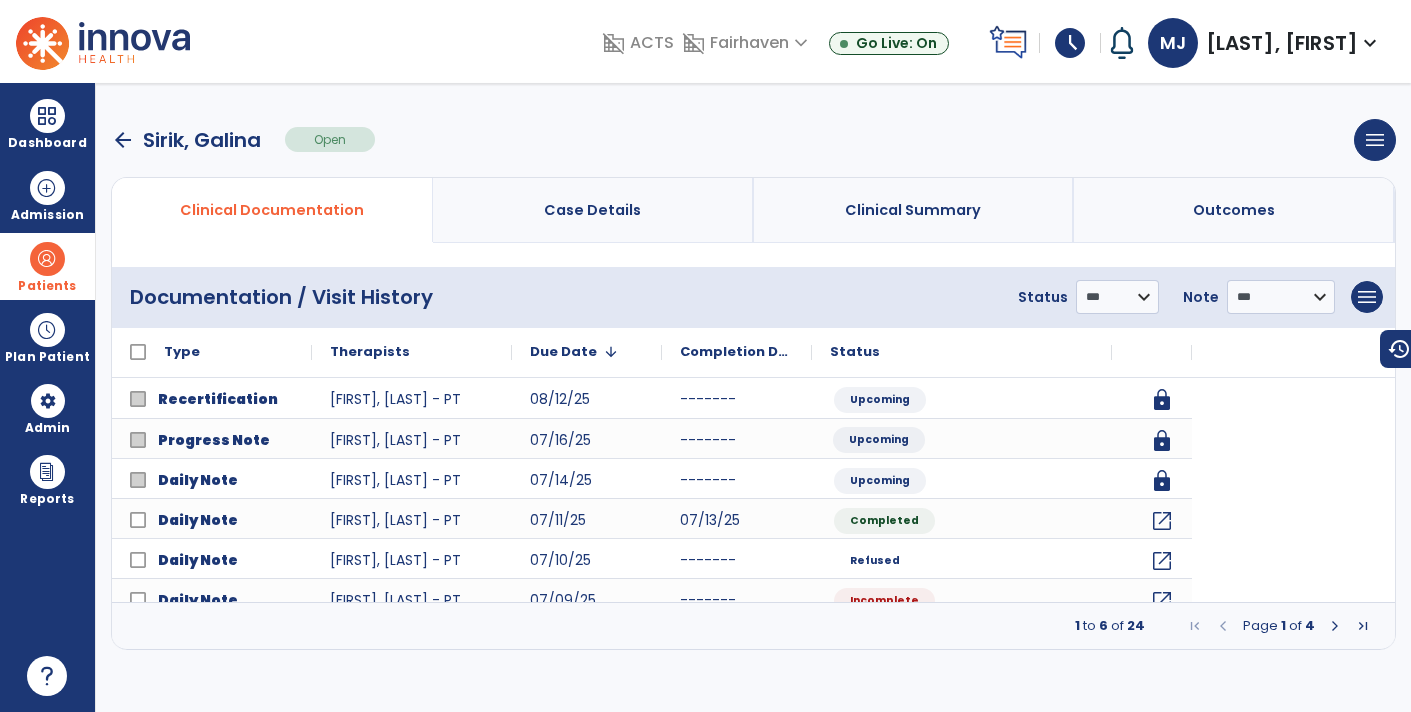click on "Upcoming" 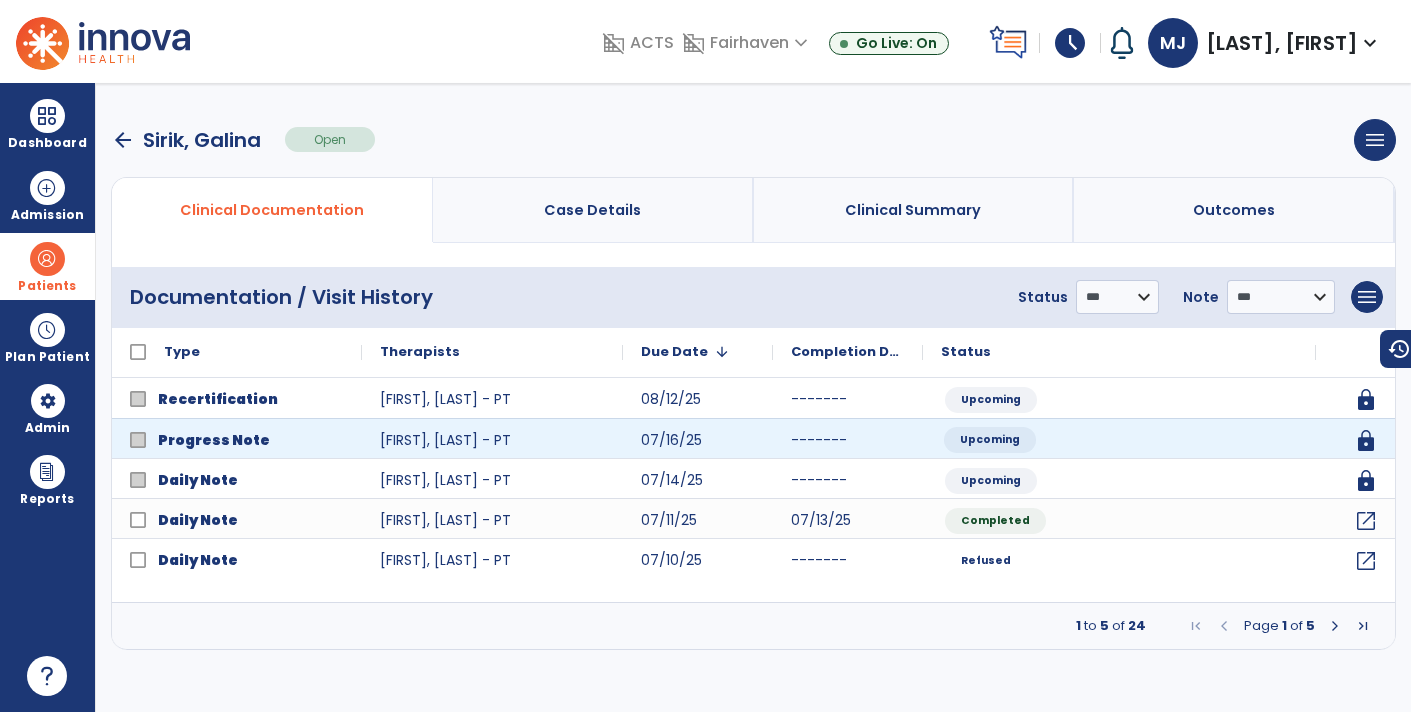 click at bounding box center (1363, 626) 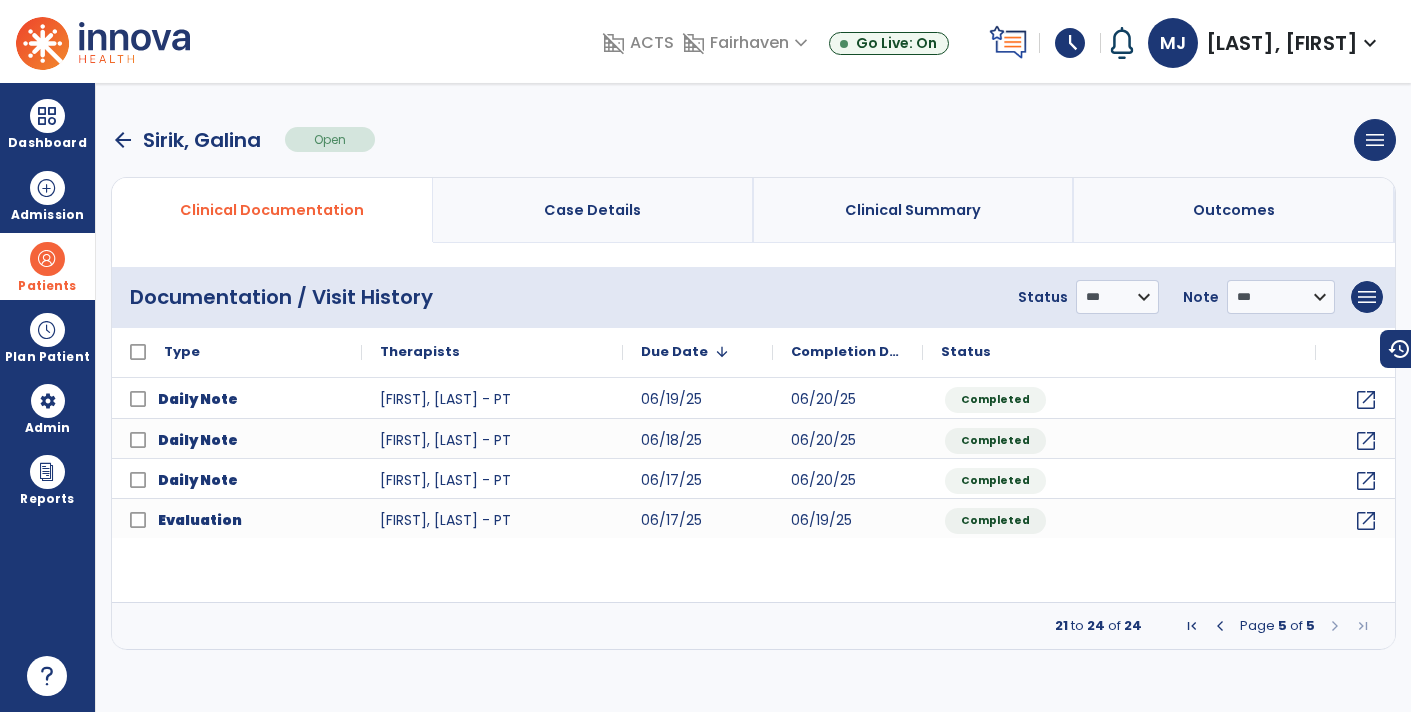 click at bounding box center (1192, 626) 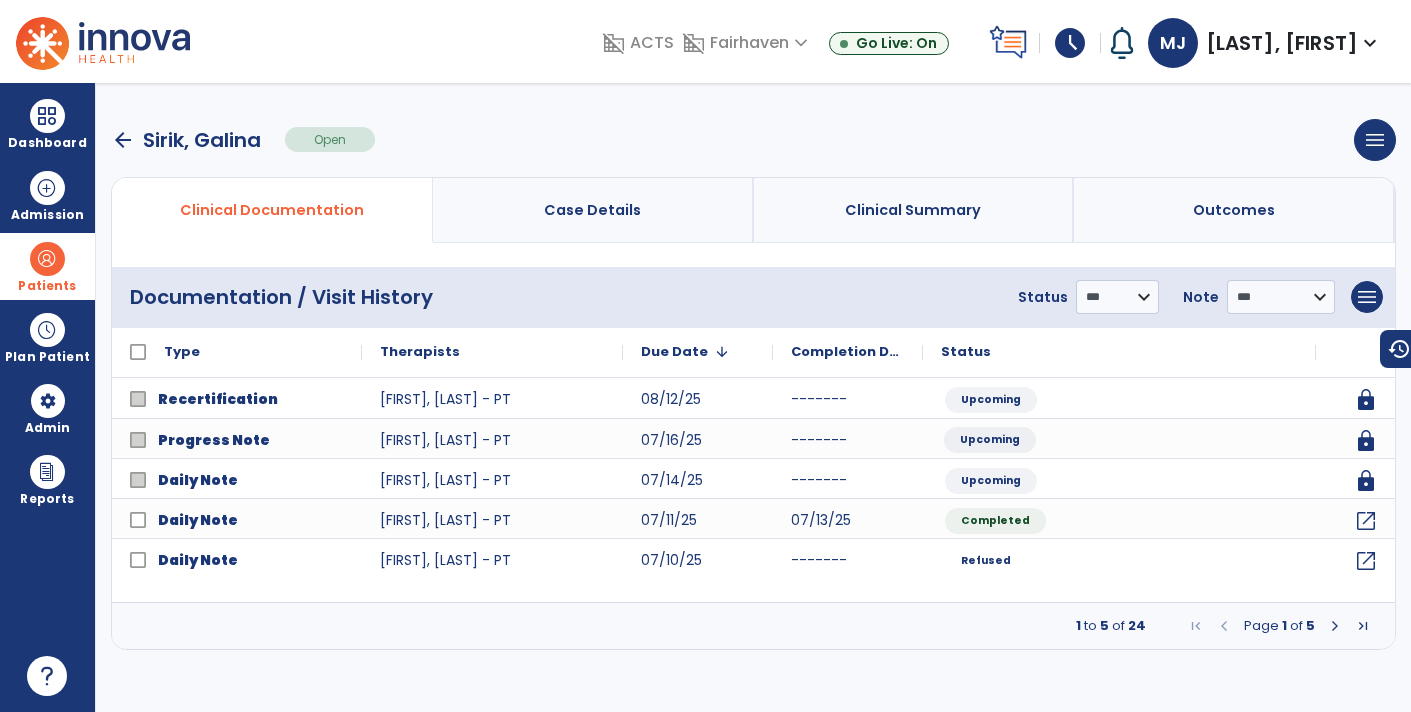 click at bounding box center [1335, 626] 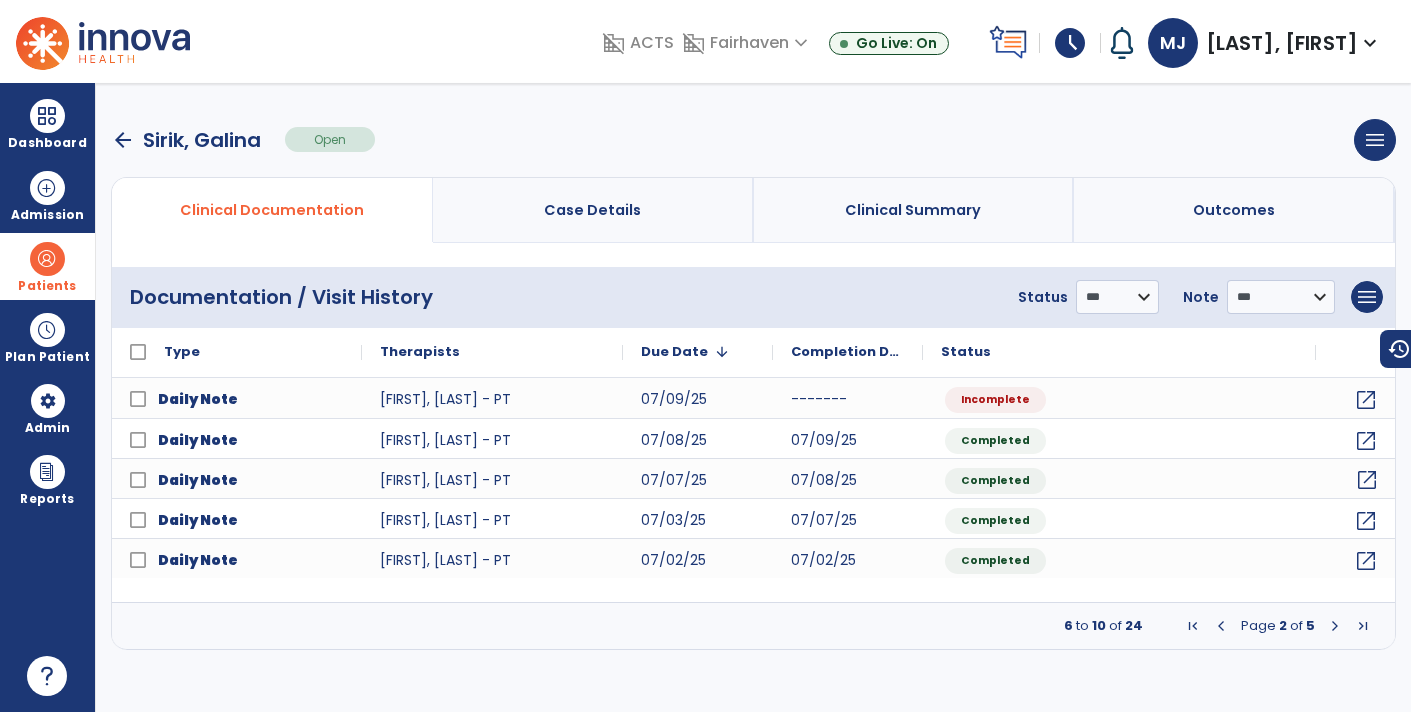 click on "open_in_new" 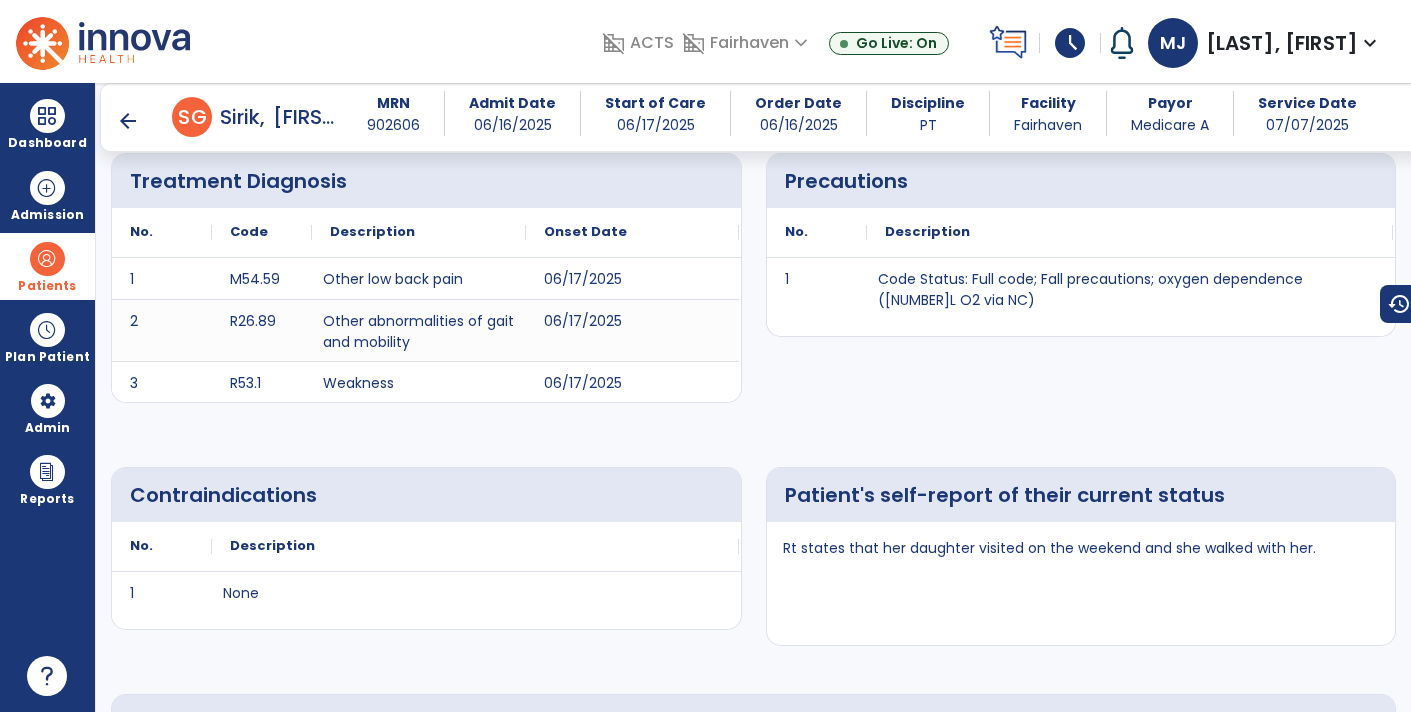 scroll, scrollTop: 0, scrollLeft: 0, axis: both 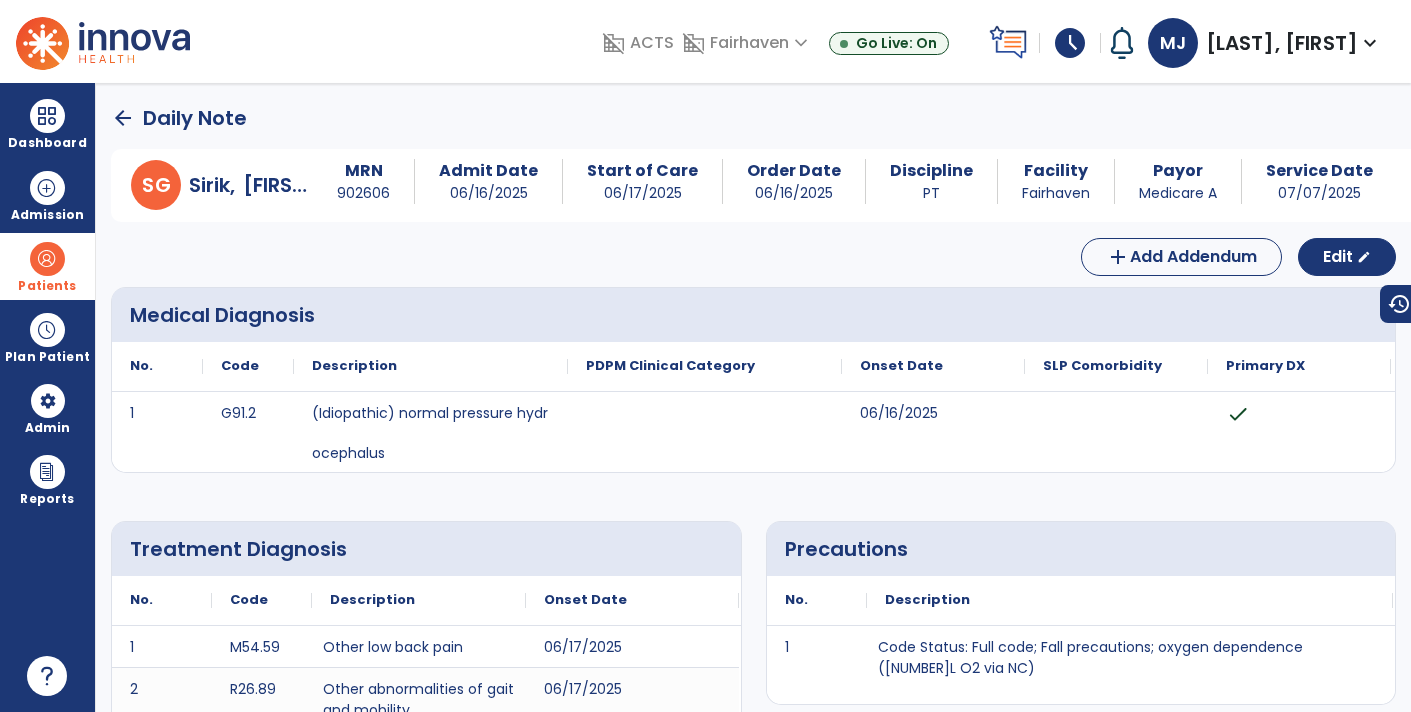 click on "arrow_back" 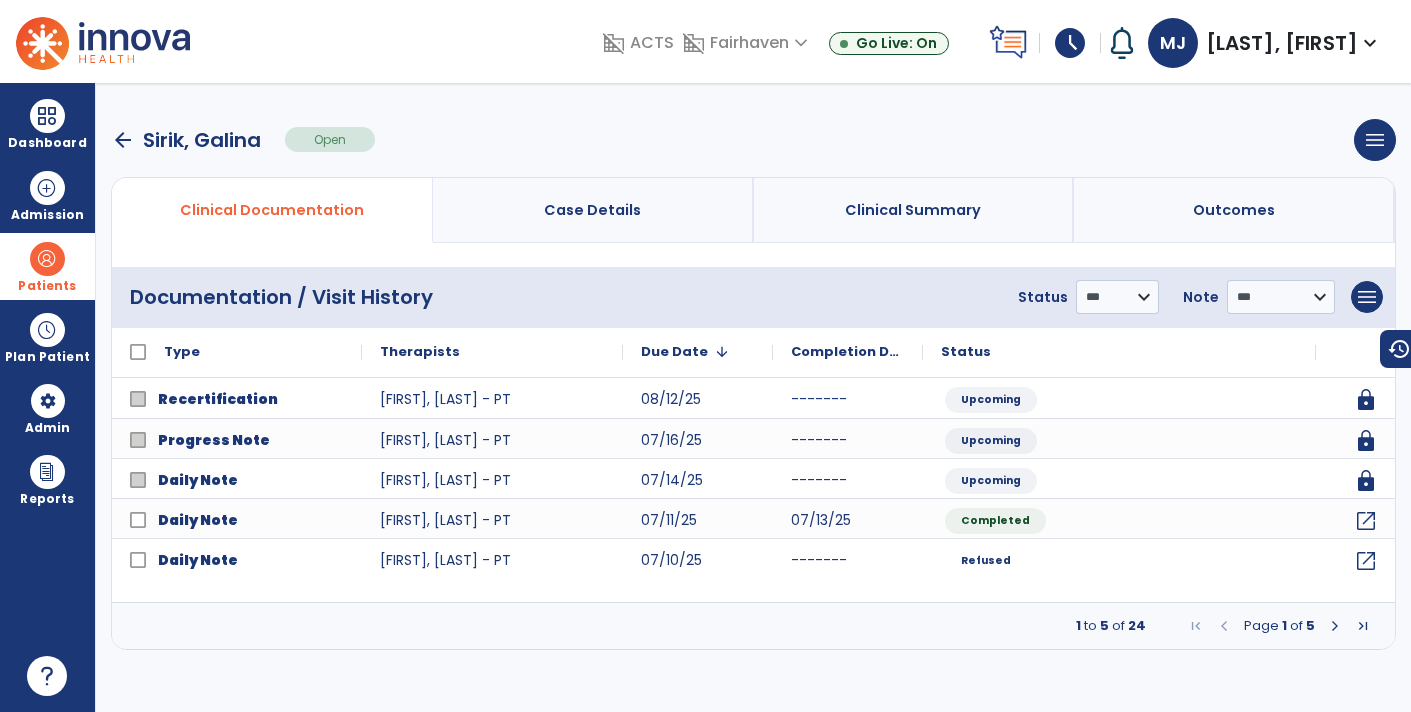 click at bounding box center (1335, 626) 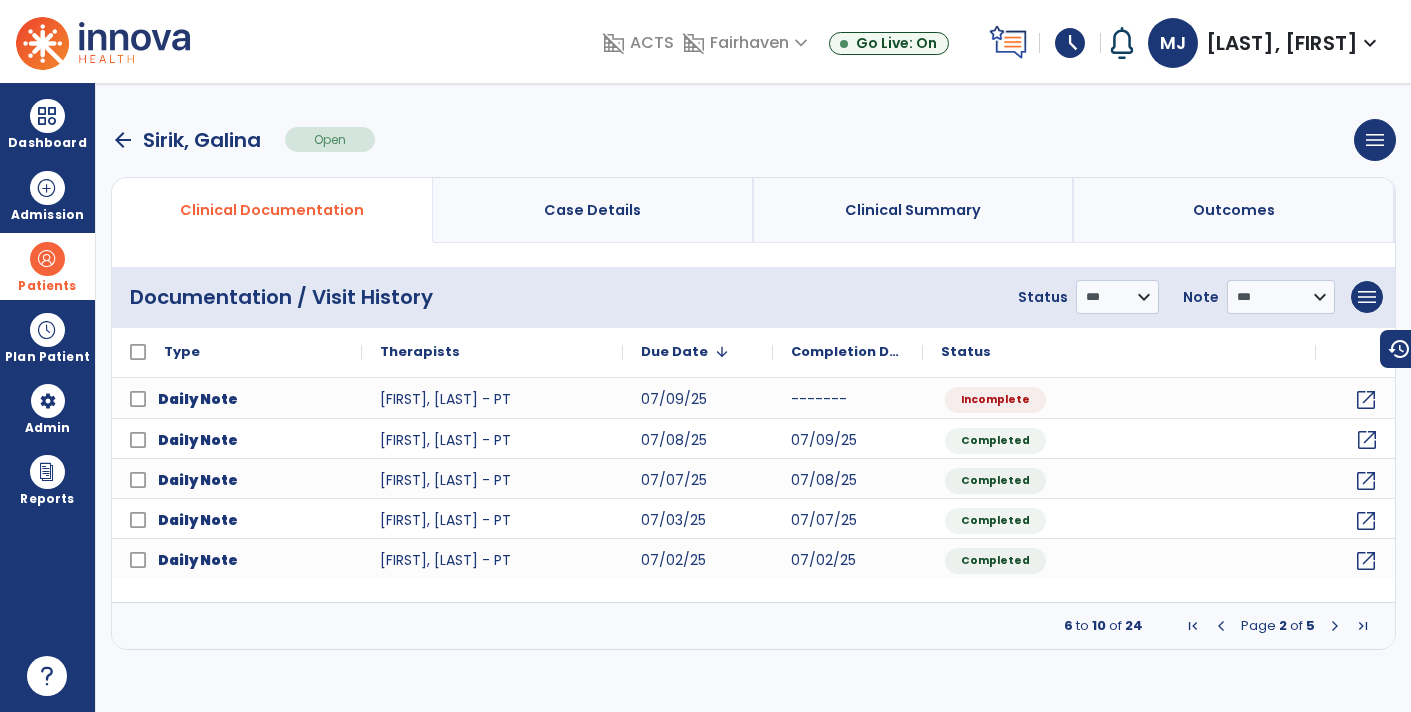 click on "open_in_new" 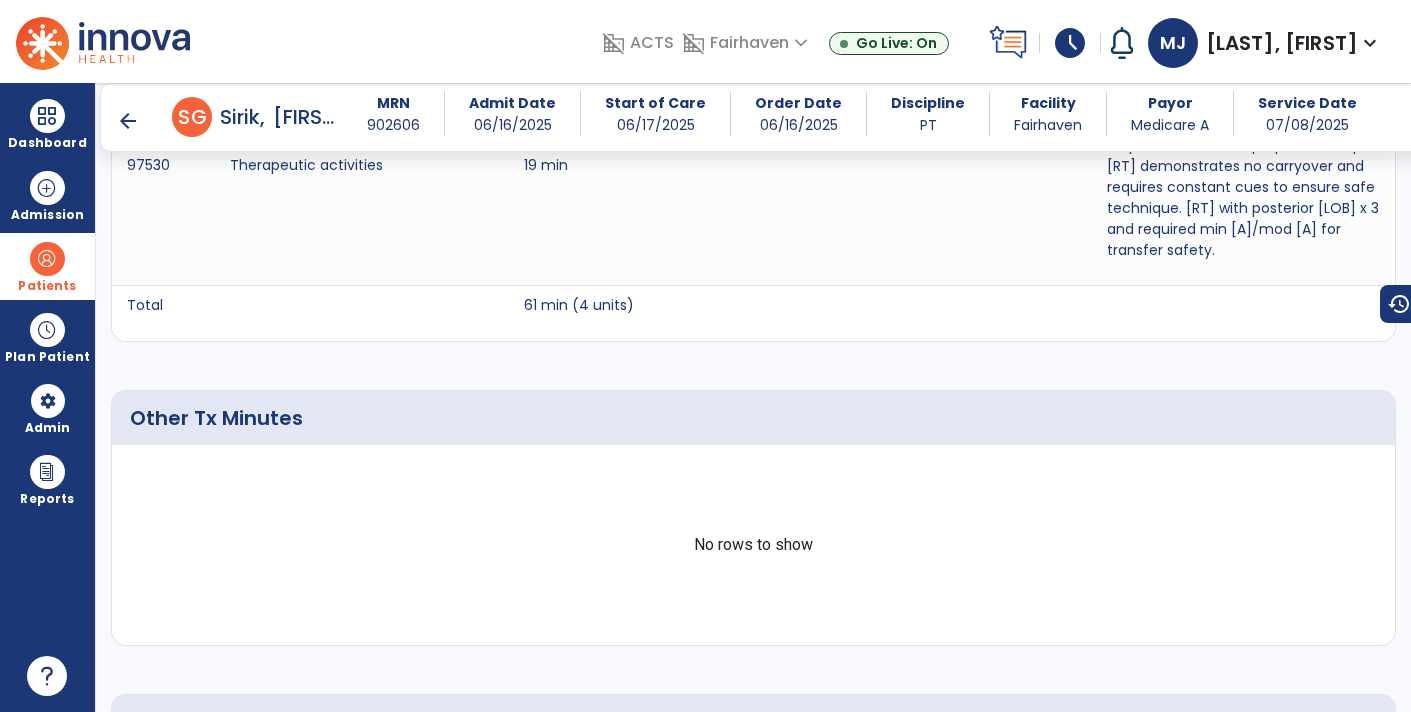 scroll, scrollTop: 2053, scrollLeft: 0, axis: vertical 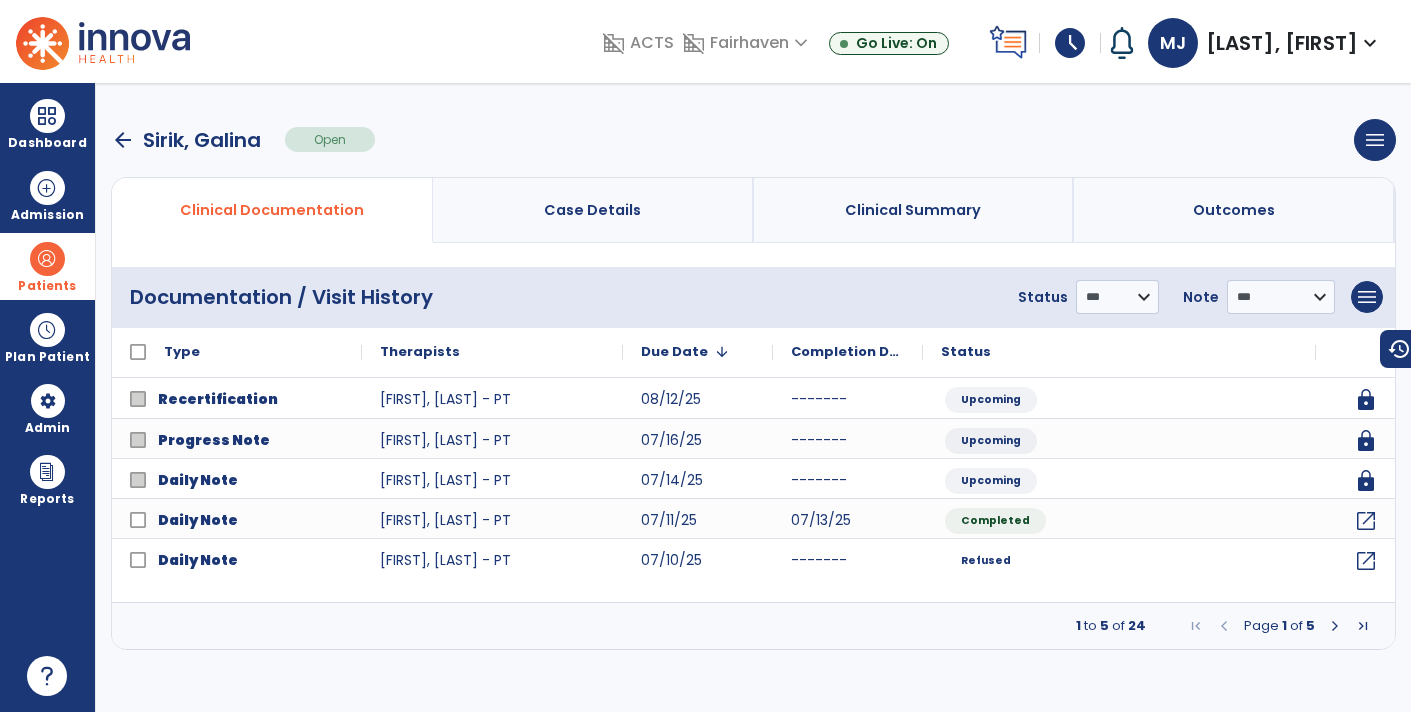 click at bounding box center [1335, 626] 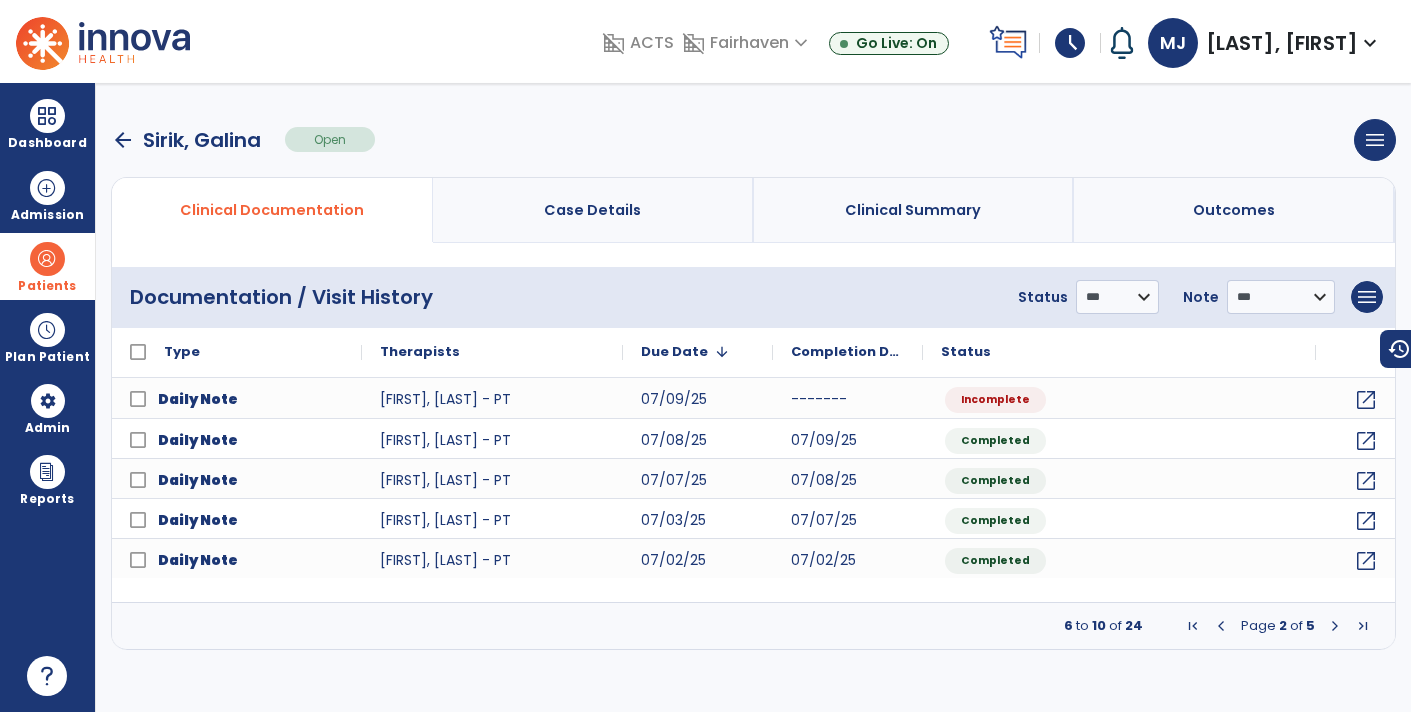 click at bounding box center [1221, 626] 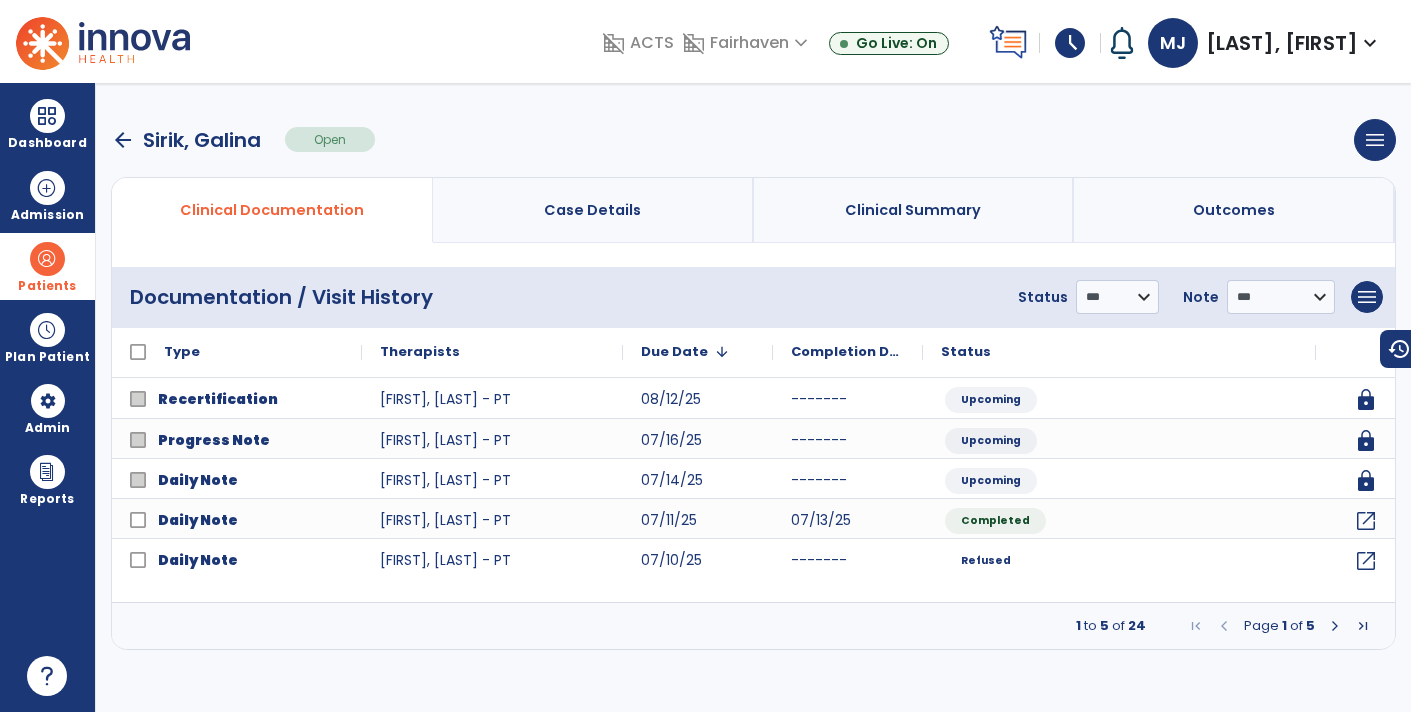 click at bounding box center (1335, 626) 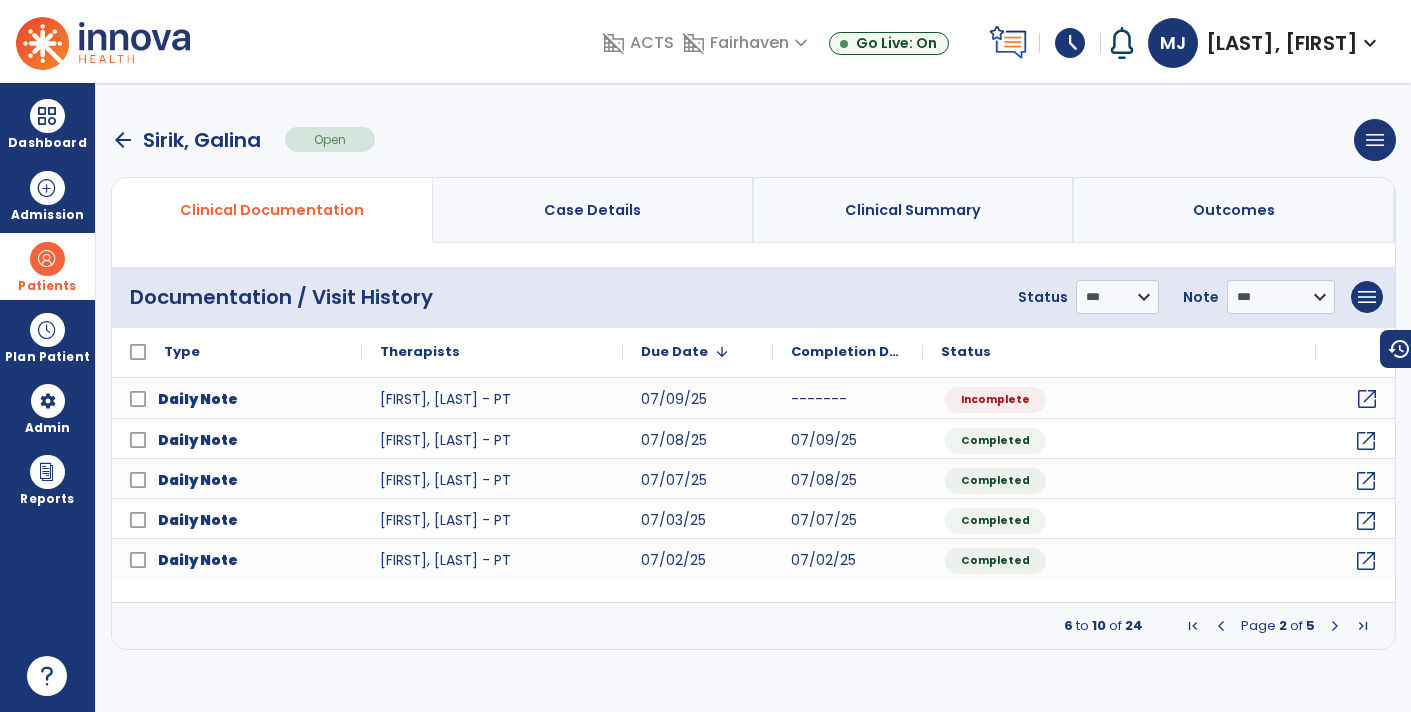 click on "open_in_new" 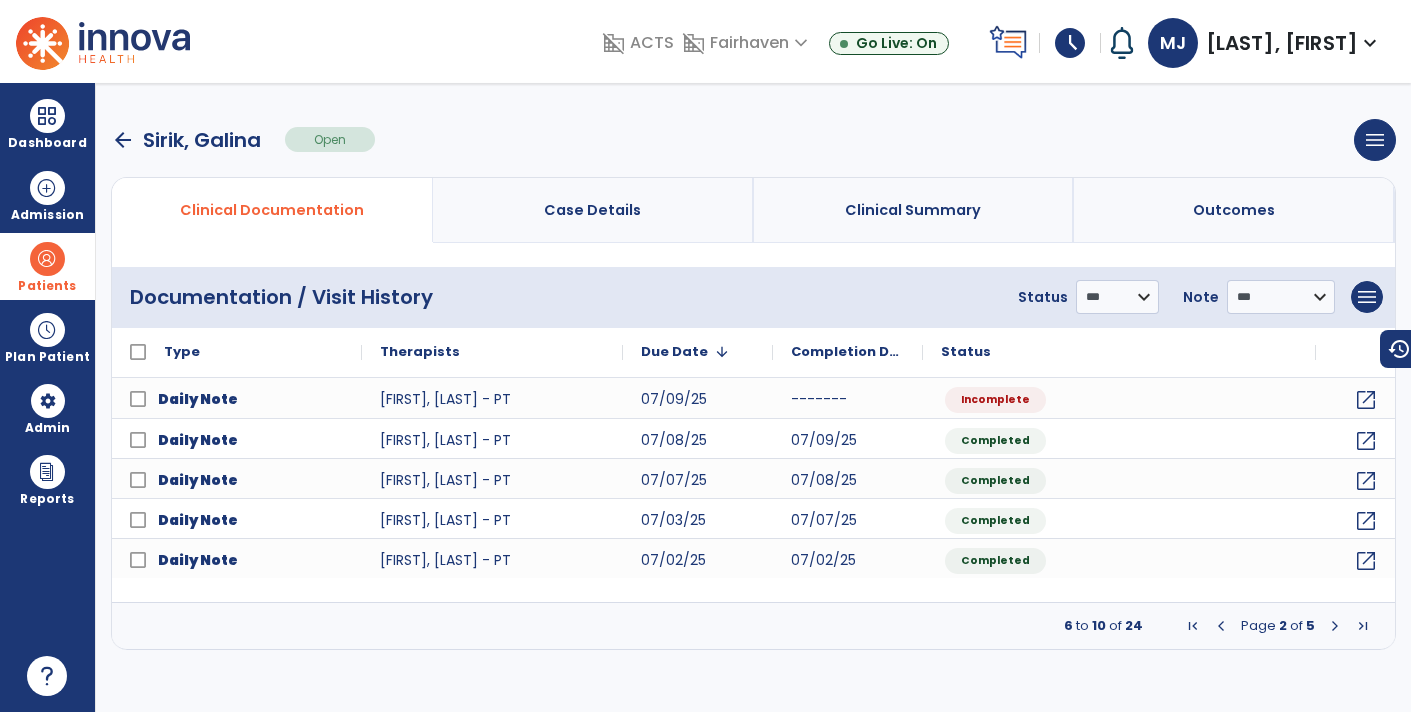 select on "*" 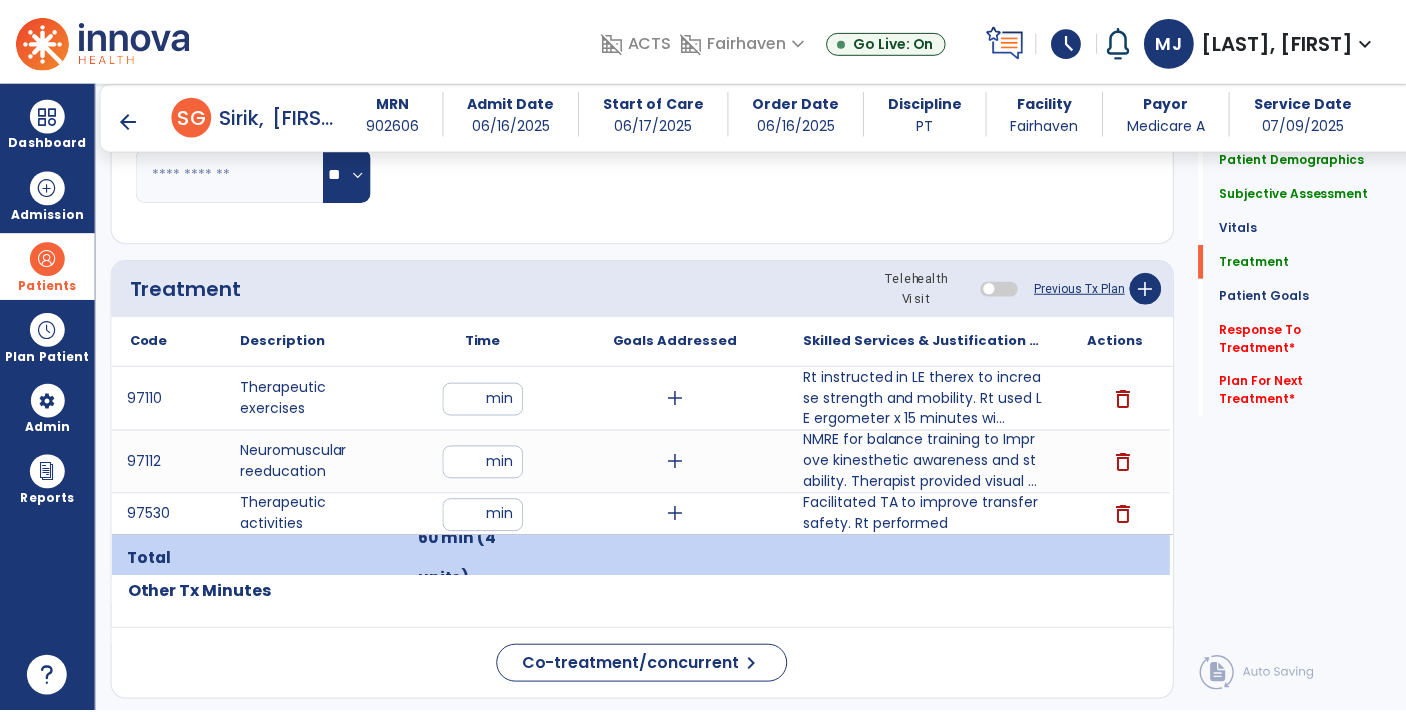 scroll, scrollTop: 989, scrollLeft: 0, axis: vertical 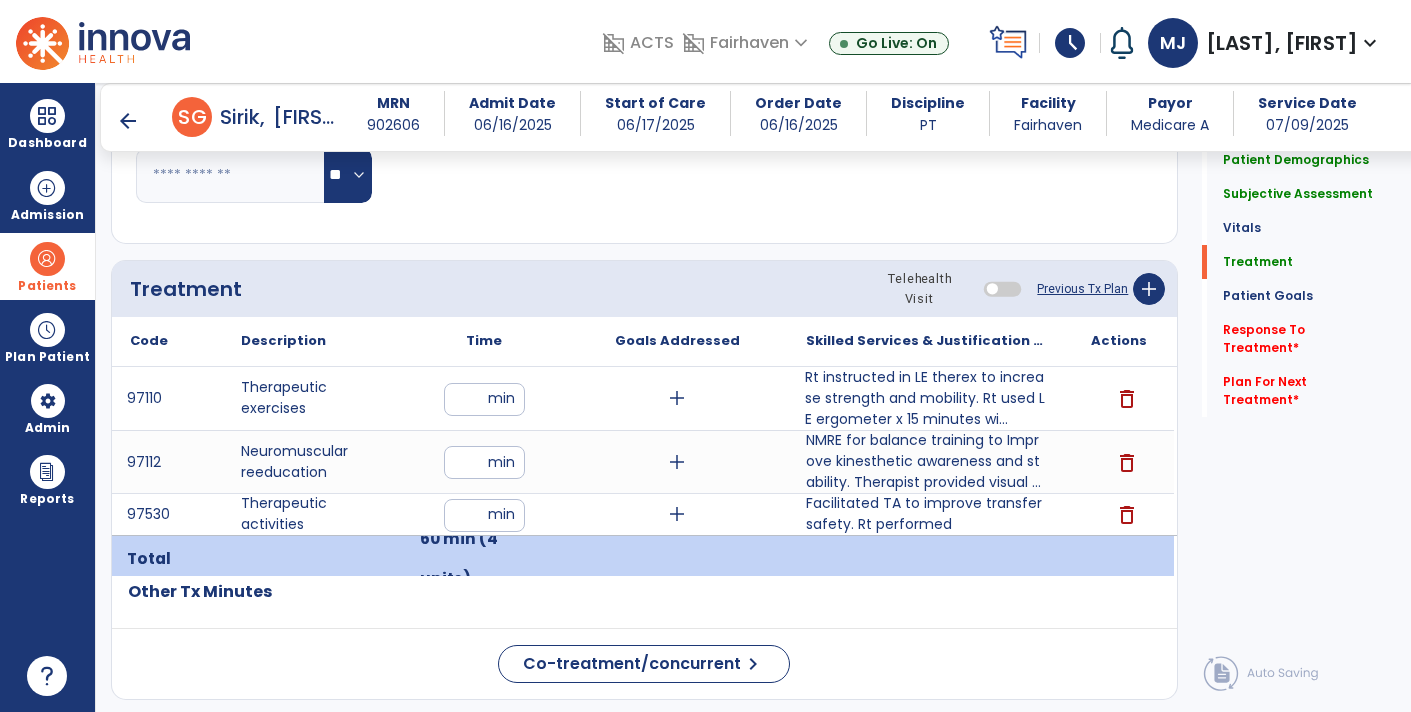 click on "Rt instructed in LE  therex to increase strength and mobility.  Rt used LE ergometer x 15 minutes wi..." at bounding box center (926, 398) 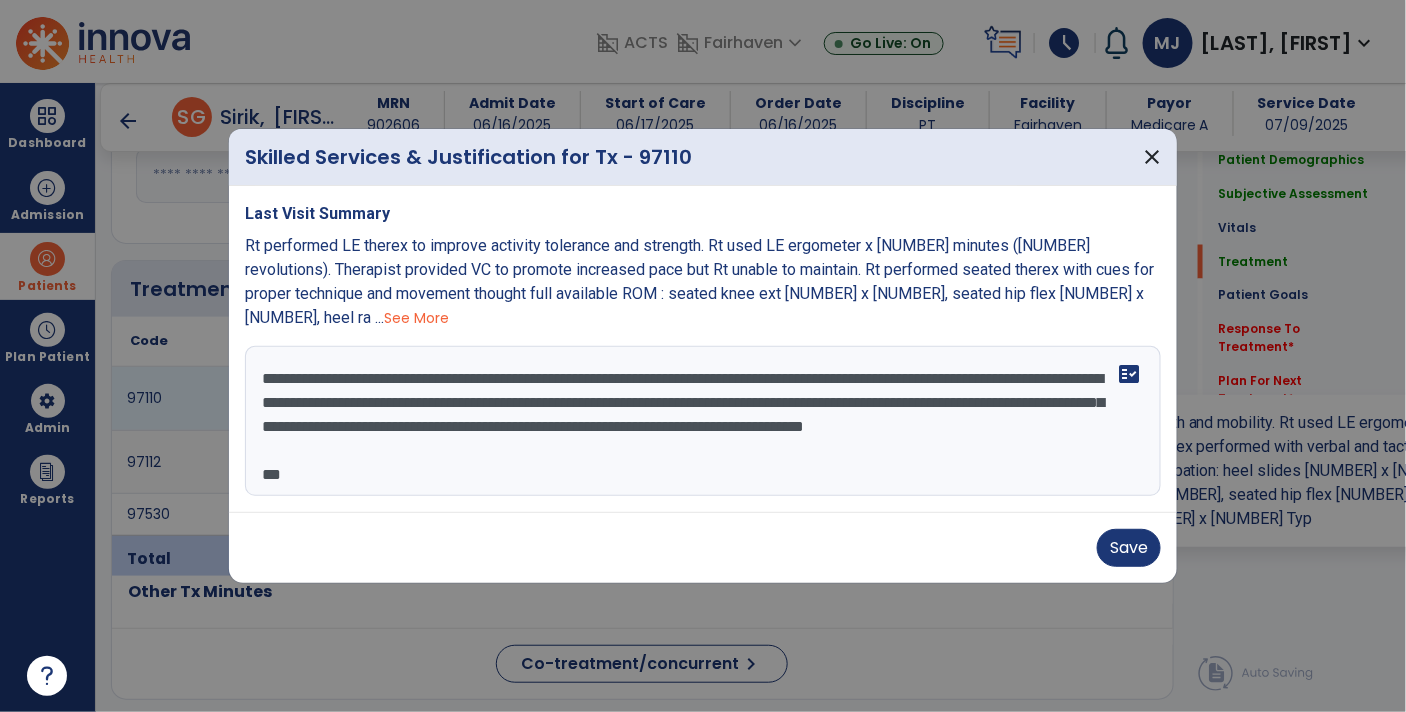 scroll, scrollTop: 989, scrollLeft: 0, axis: vertical 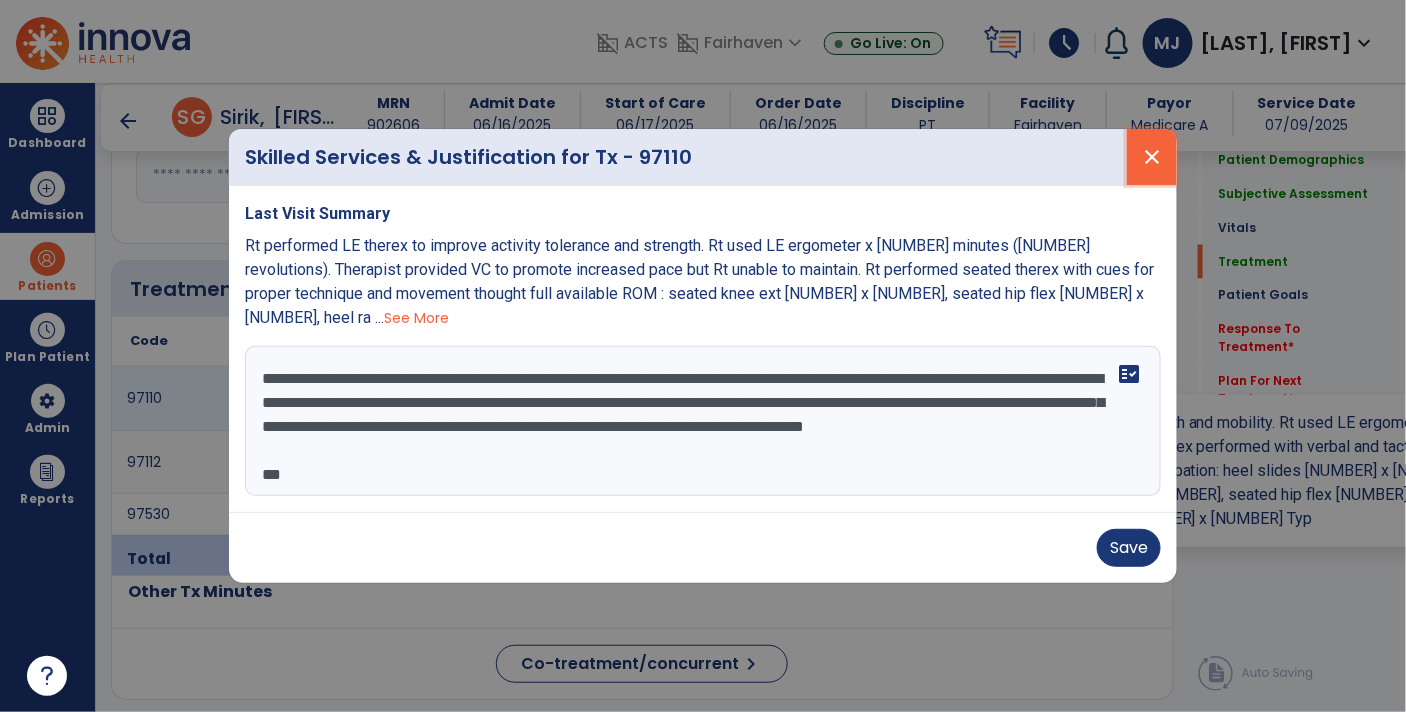 click on "close" at bounding box center [1152, 157] 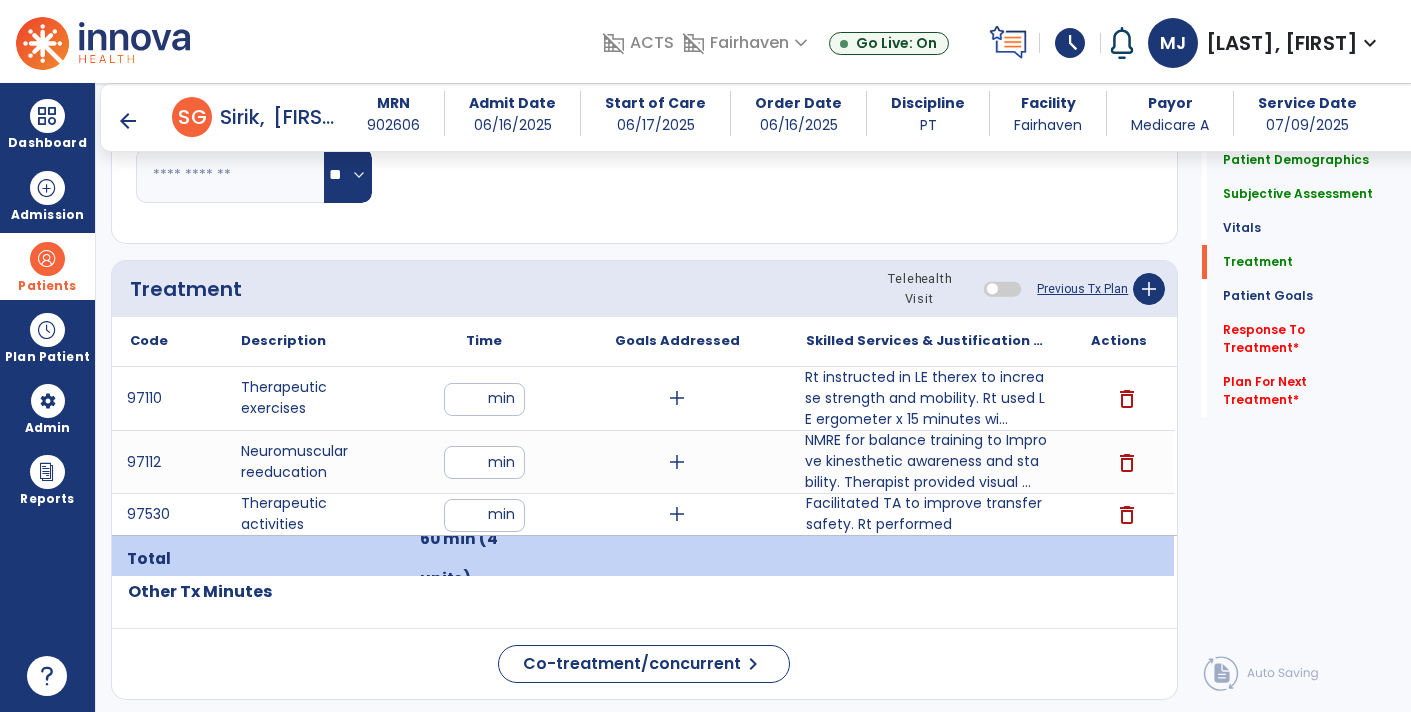 click on "NMRE for balance training to Improve kinesthetic awareness and stability. Therapist provided visual ..." at bounding box center (926, 461) 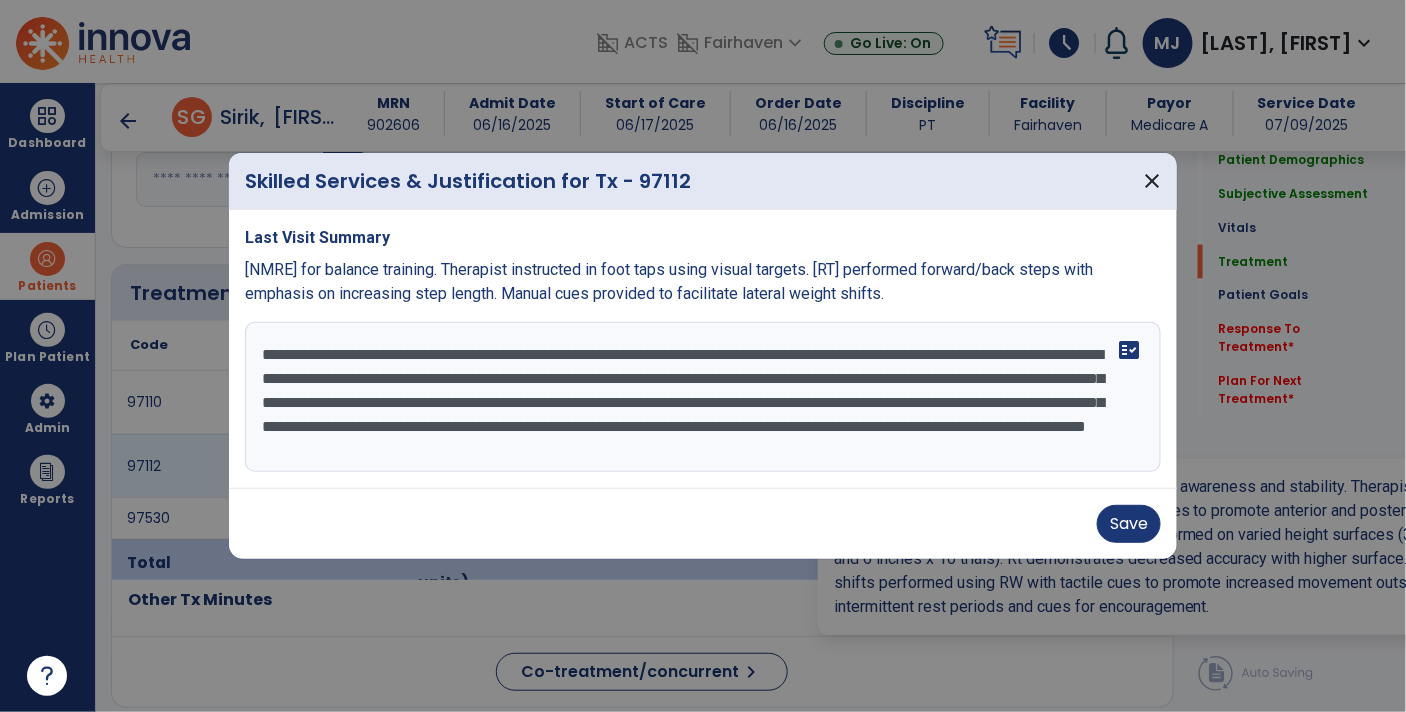 scroll, scrollTop: 989, scrollLeft: 0, axis: vertical 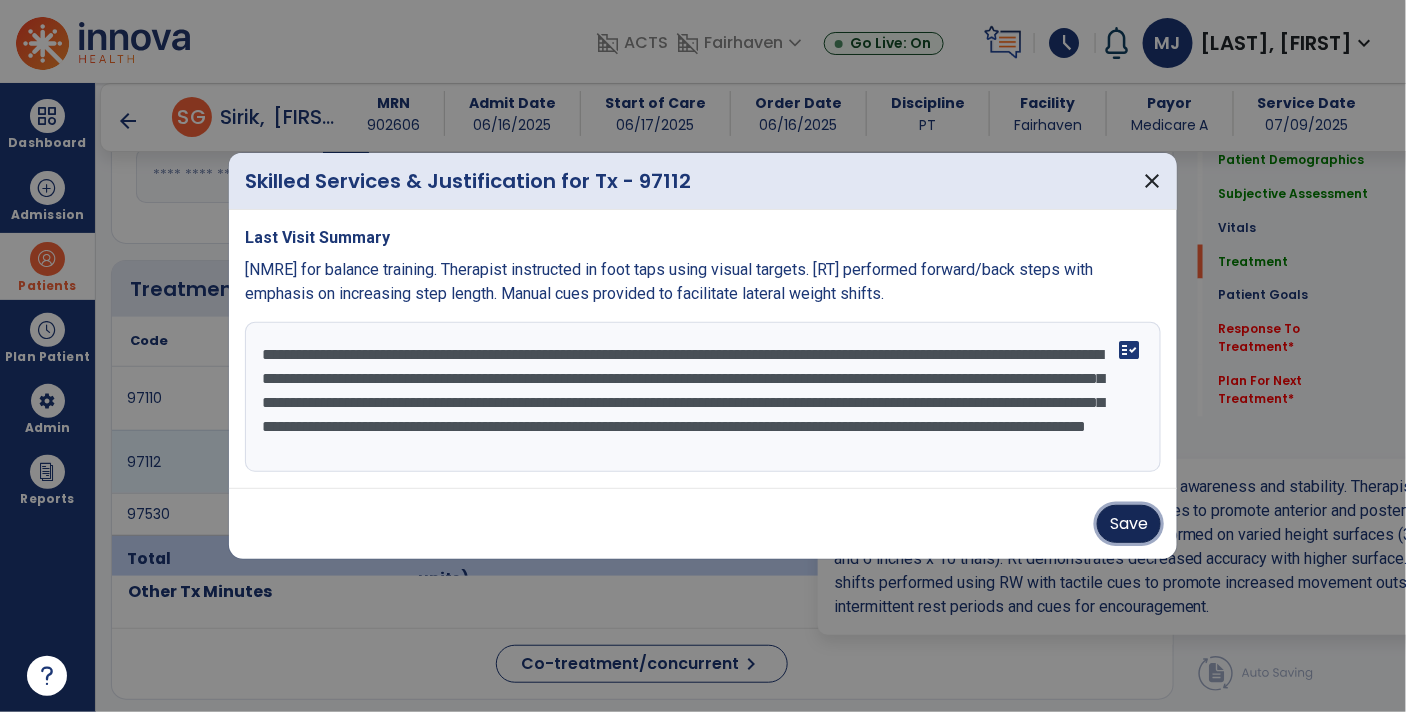 click on "Save" at bounding box center (1129, 524) 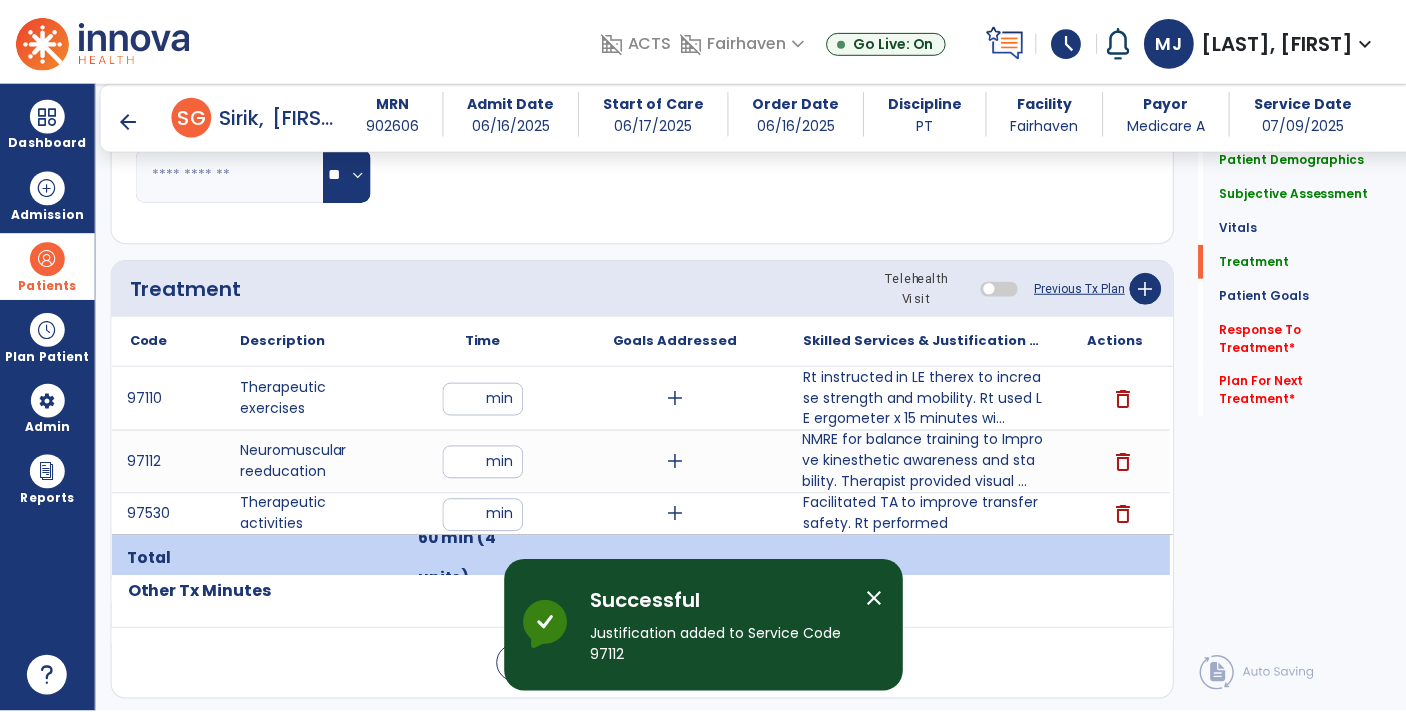 scroll, scrollTop: 995, scrollLeft: 0, axis: vertical 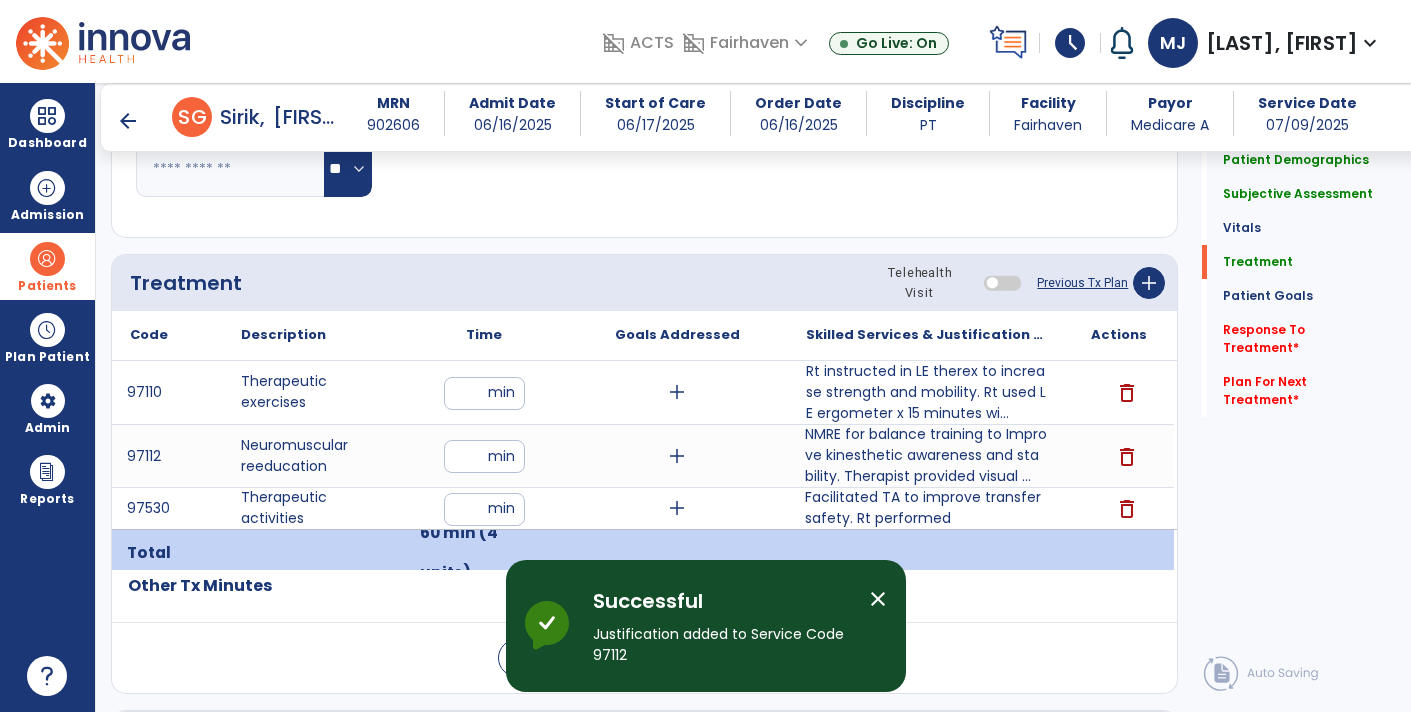 click on "Facilitated TA to improve transfer safety. Rt performed" at bounding box center (926, 508) 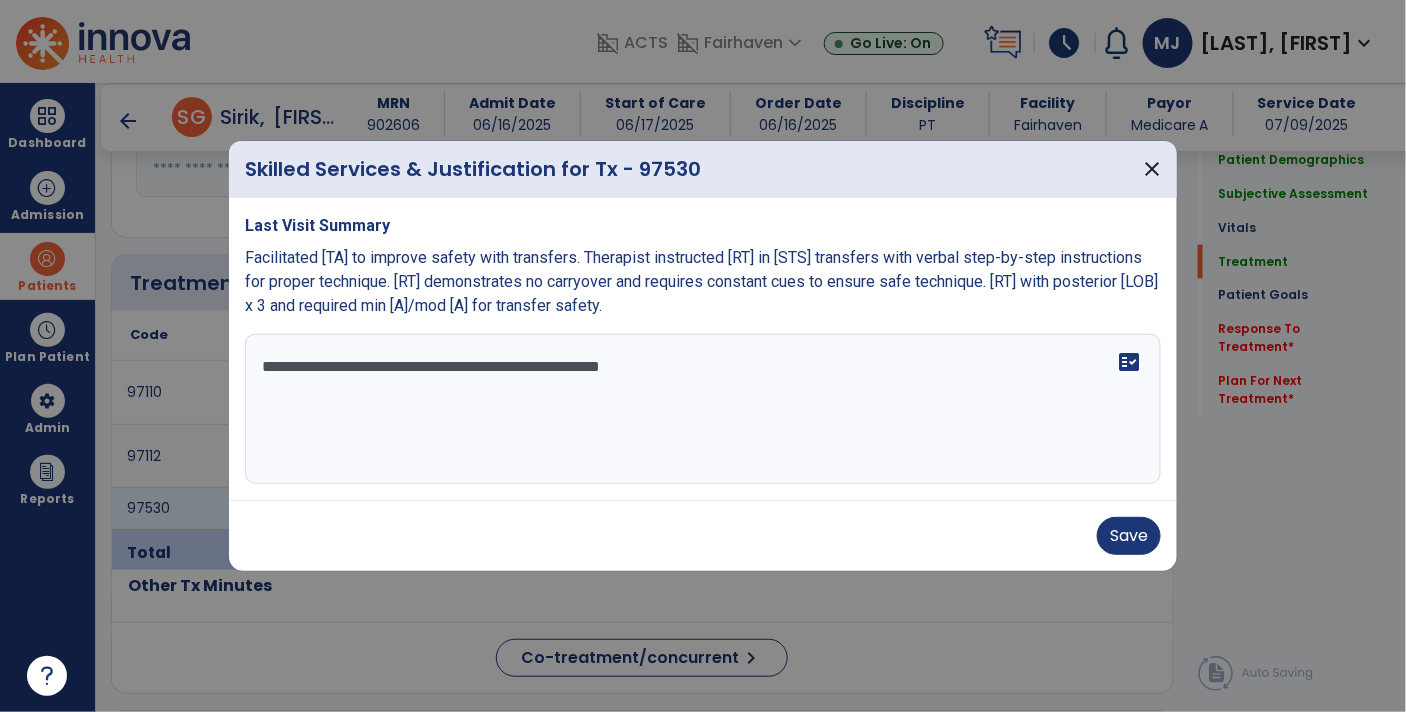 scroll, scrollTop: 995, scrollLeft: 0, axis: vertical 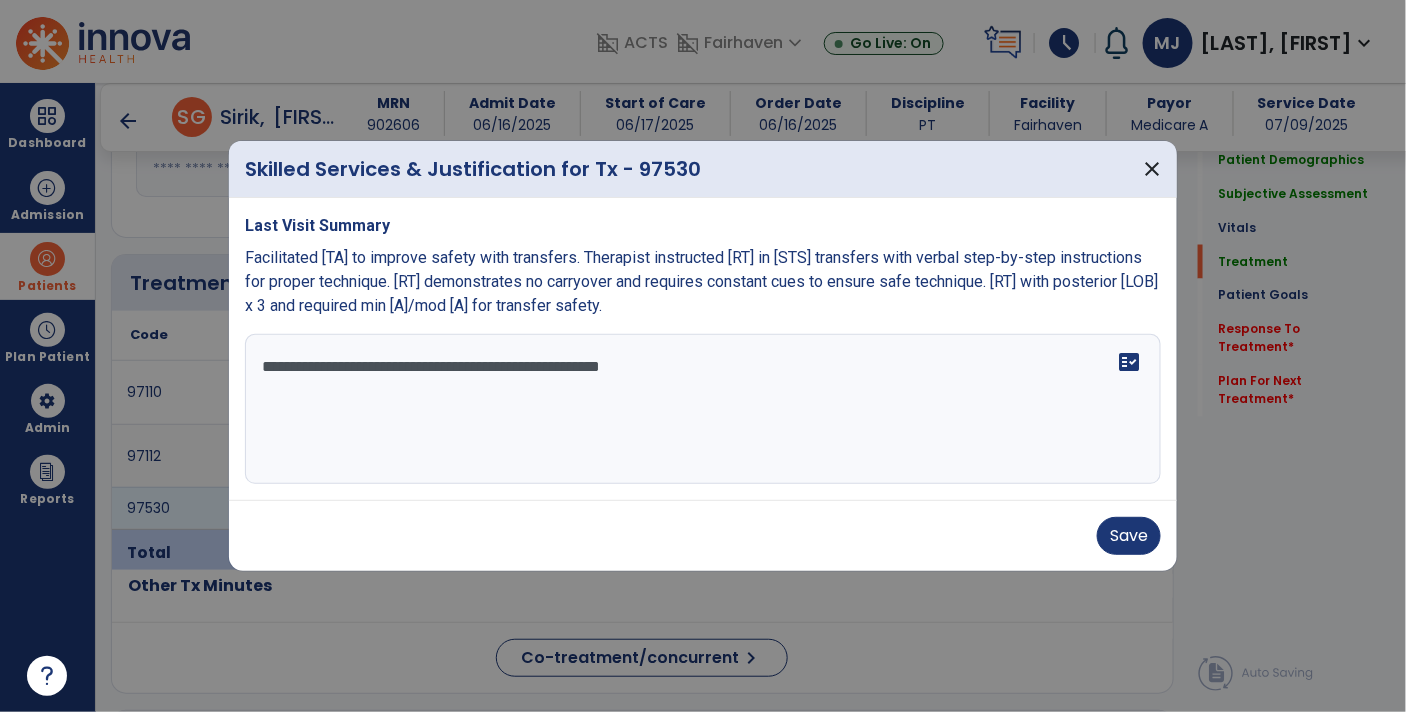 click on "**********" at bounding box center (703, 409) 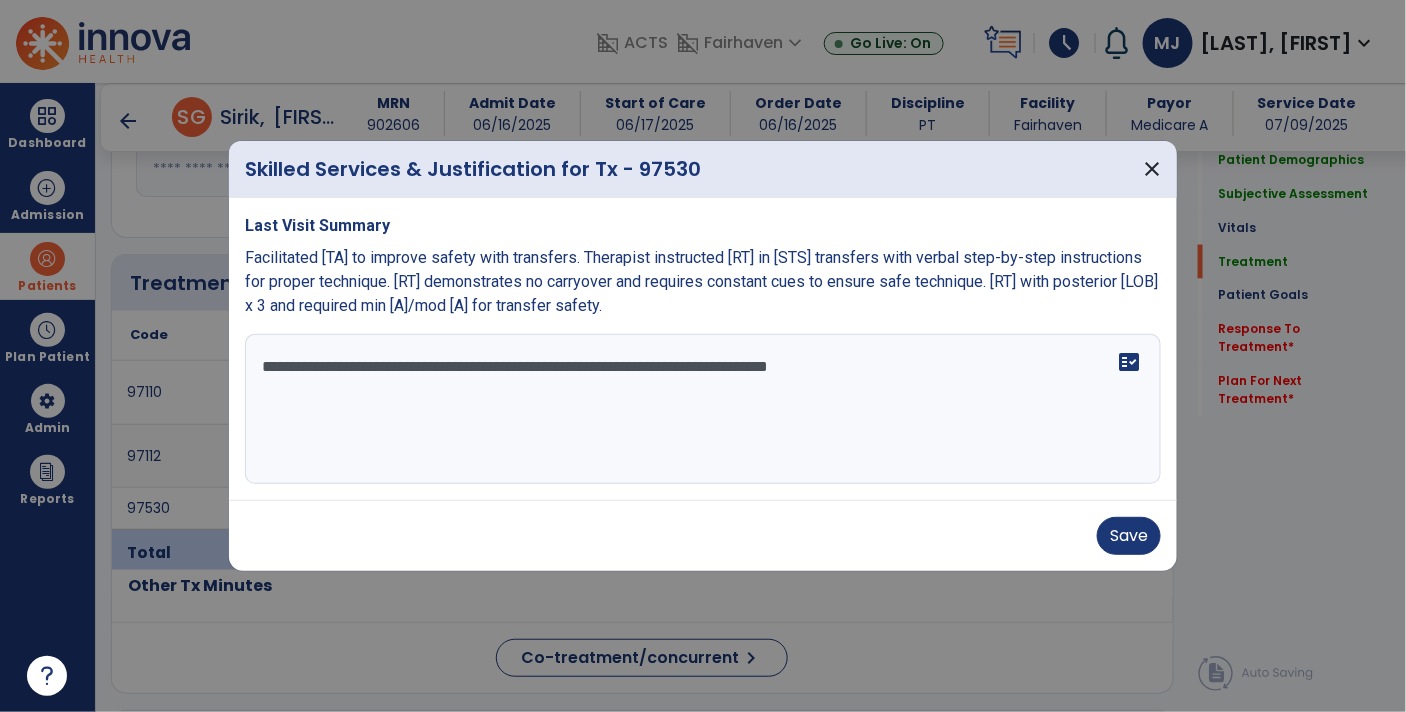 click at bounding box center (703, 356) 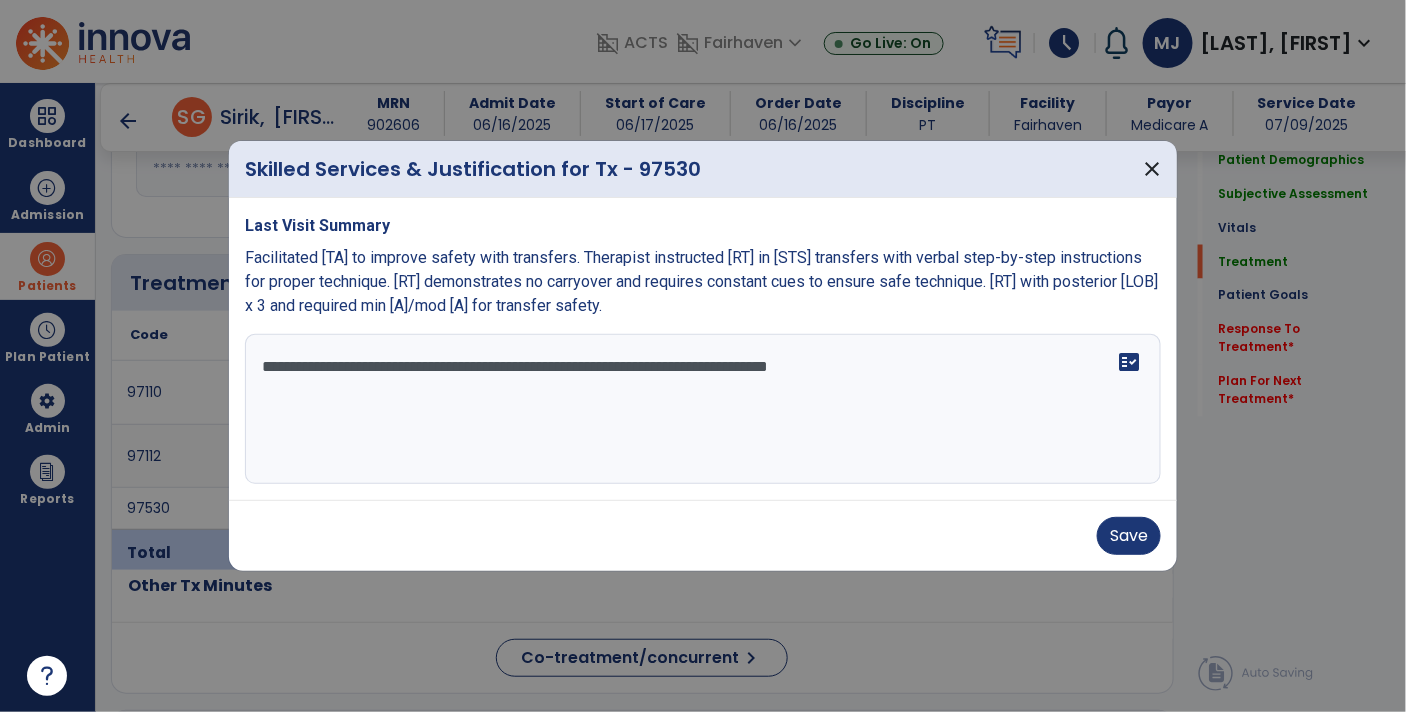 click on "**********" at bounding box center (703, 409) 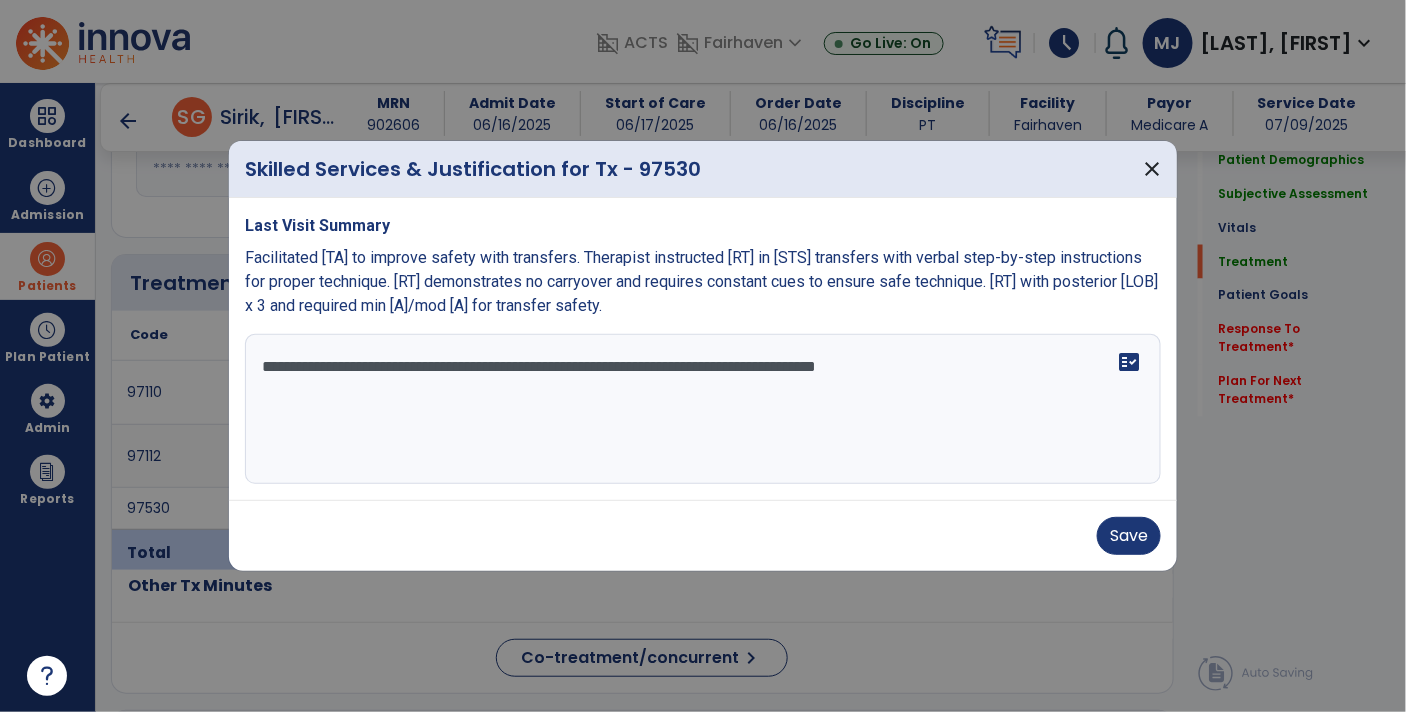 type on "**********" 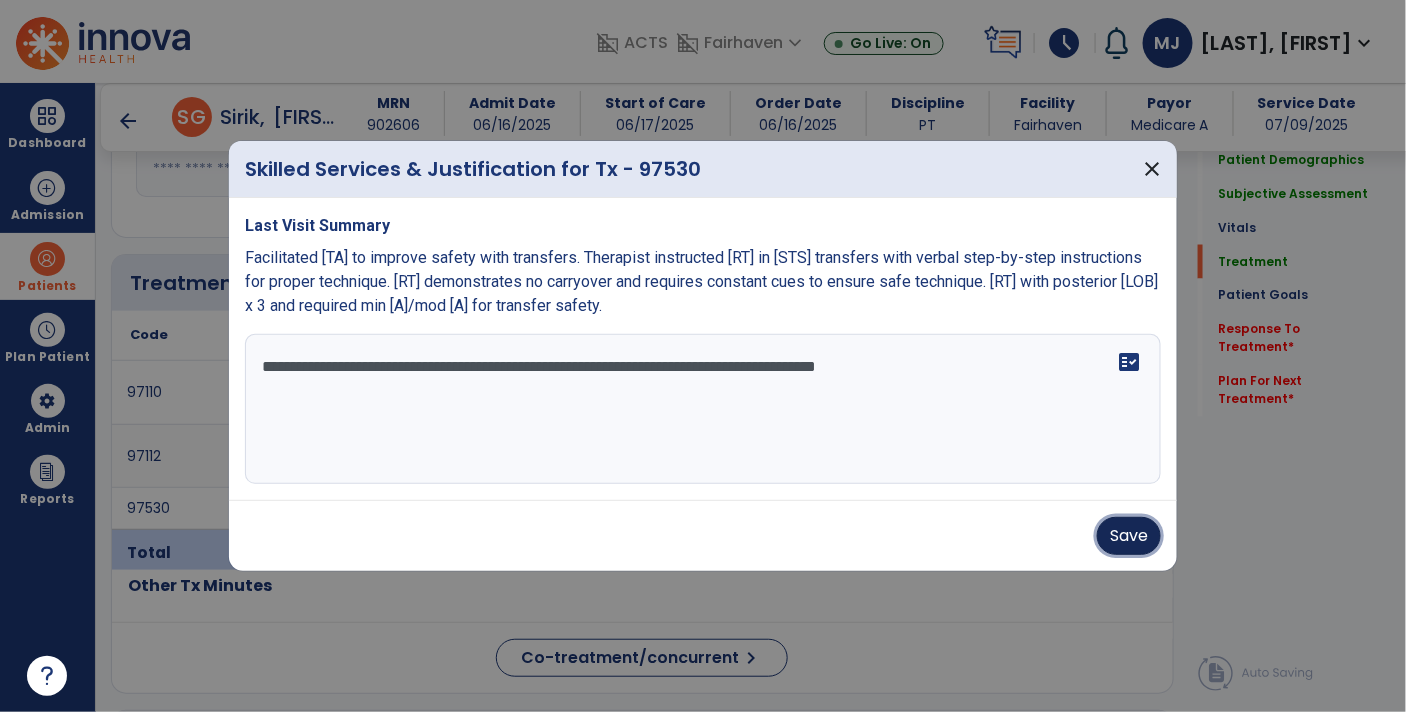 click on "Save" at bounding box center [1129, 536] 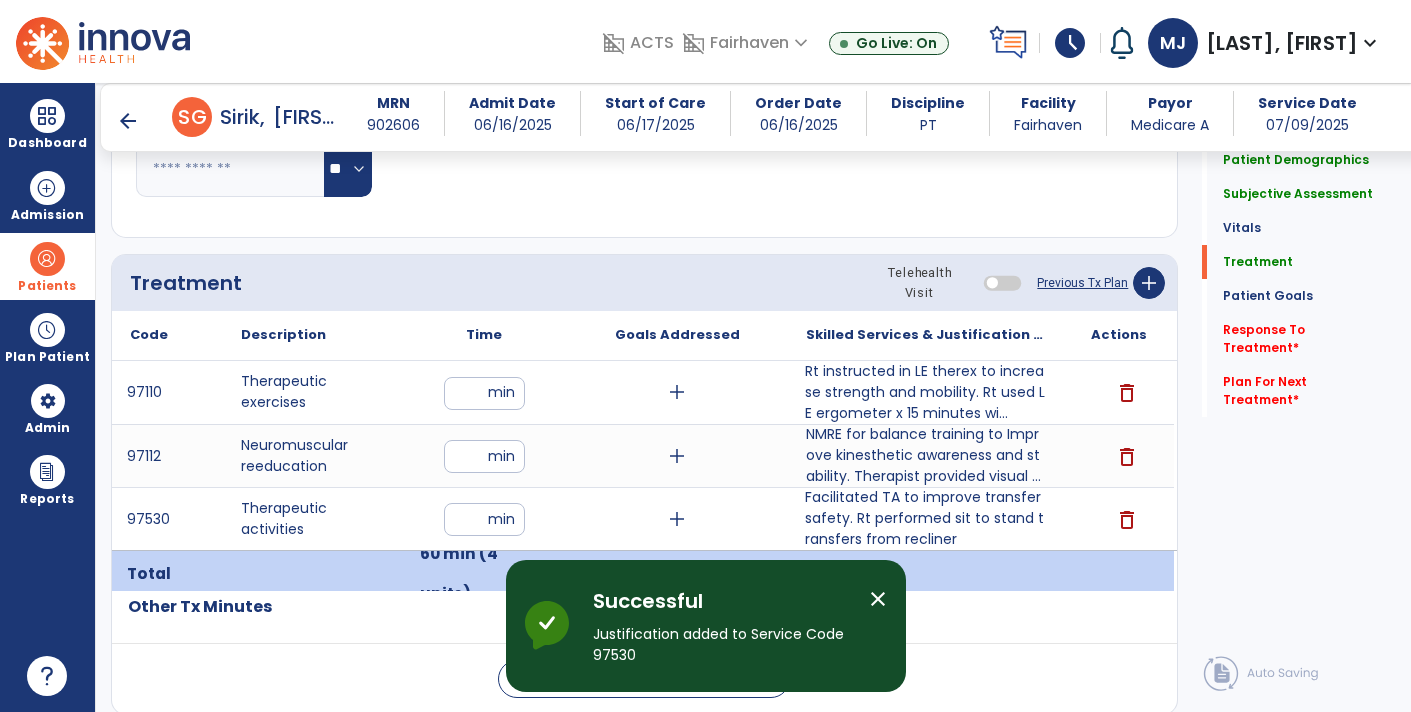 click on "Rt instructed in LE  therex to increase strength and mobility.  Rt used LE ergometer x 15 minutes wi..." at bounding box center [926, 392] 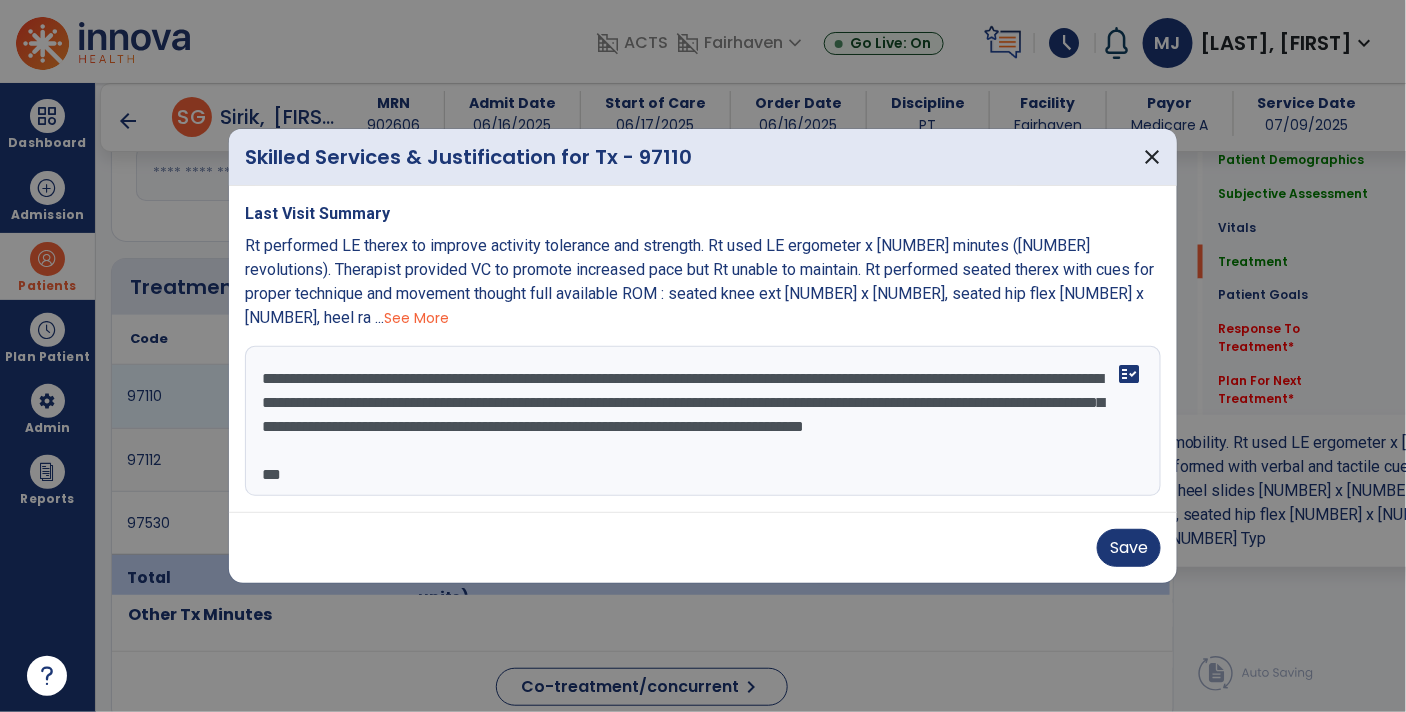 scroll, scrollTop: 995, scrollLeft: 0, axis: vertical 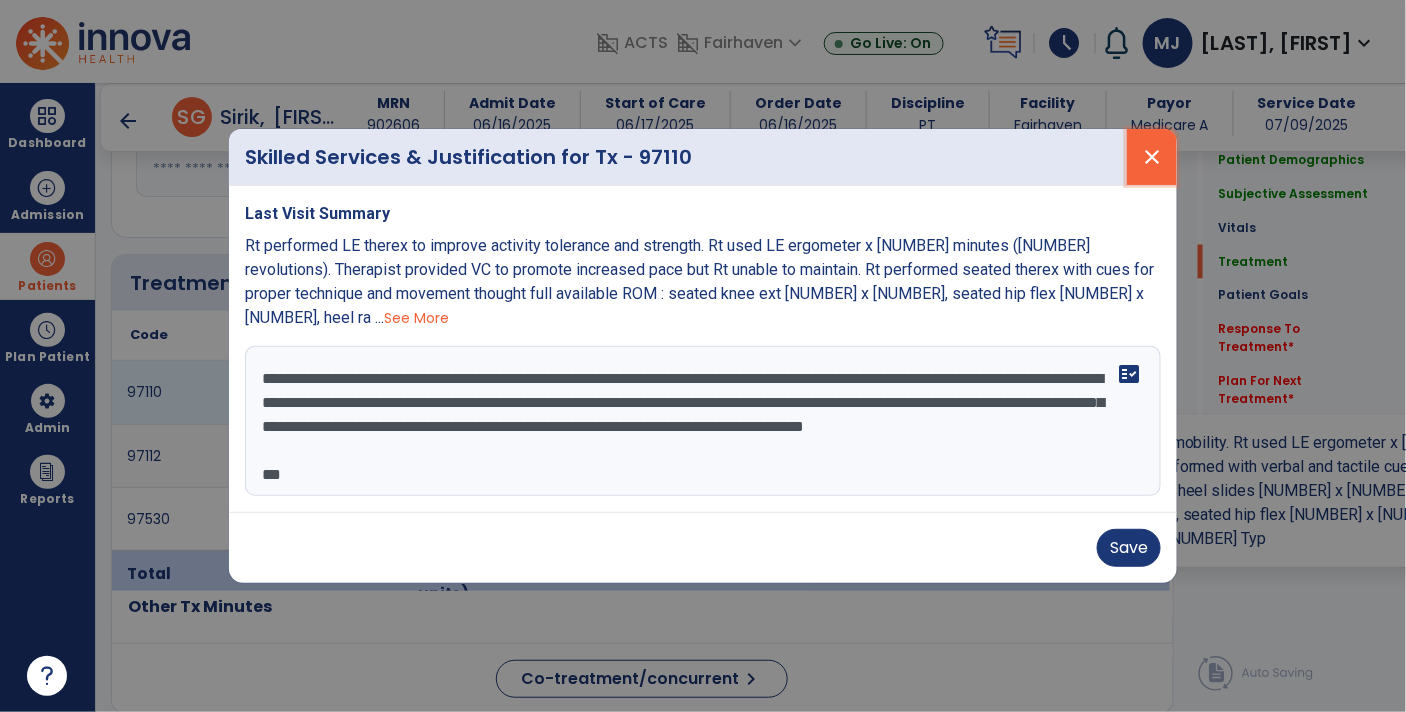 click on "close" at bounding box center [1152, 157] 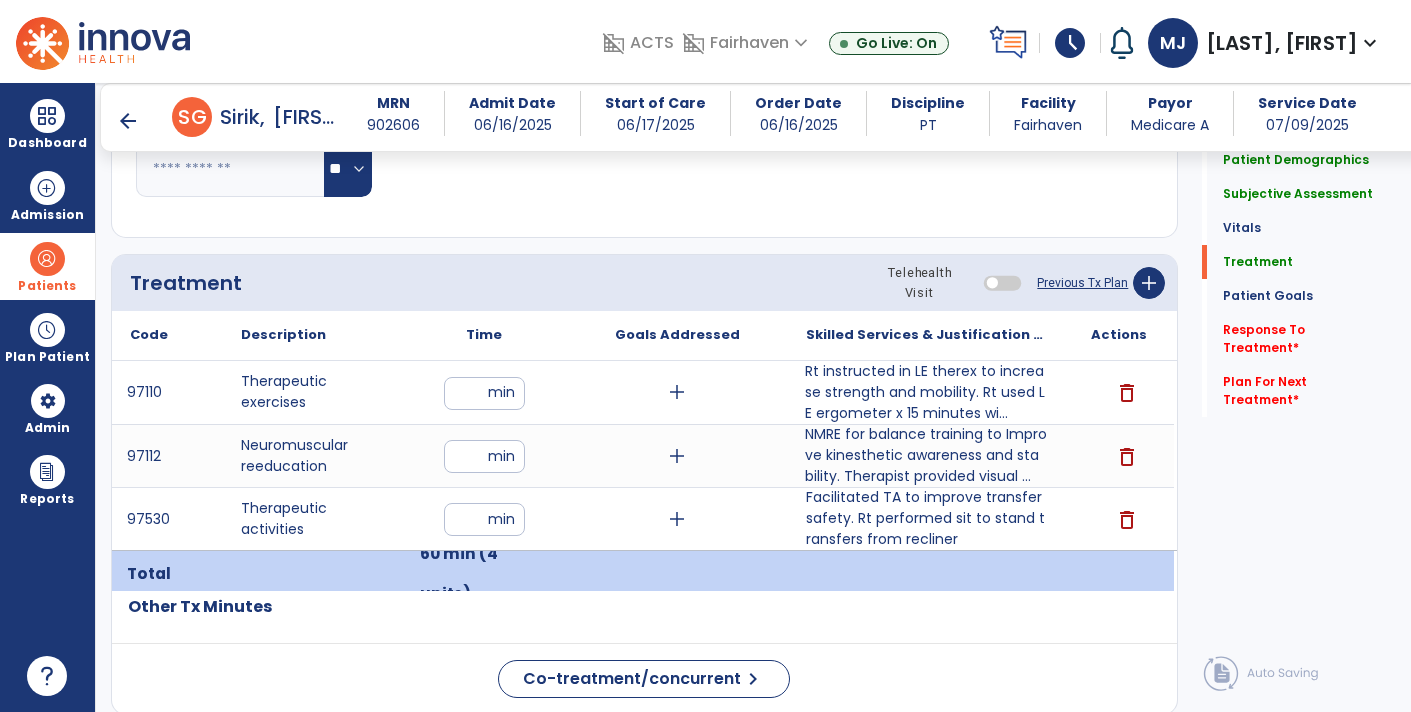click on "NMRE for balance training to Improve kinesthetic awareness and stability. Therapist provided visual ..." at bounding box center [926, 455] 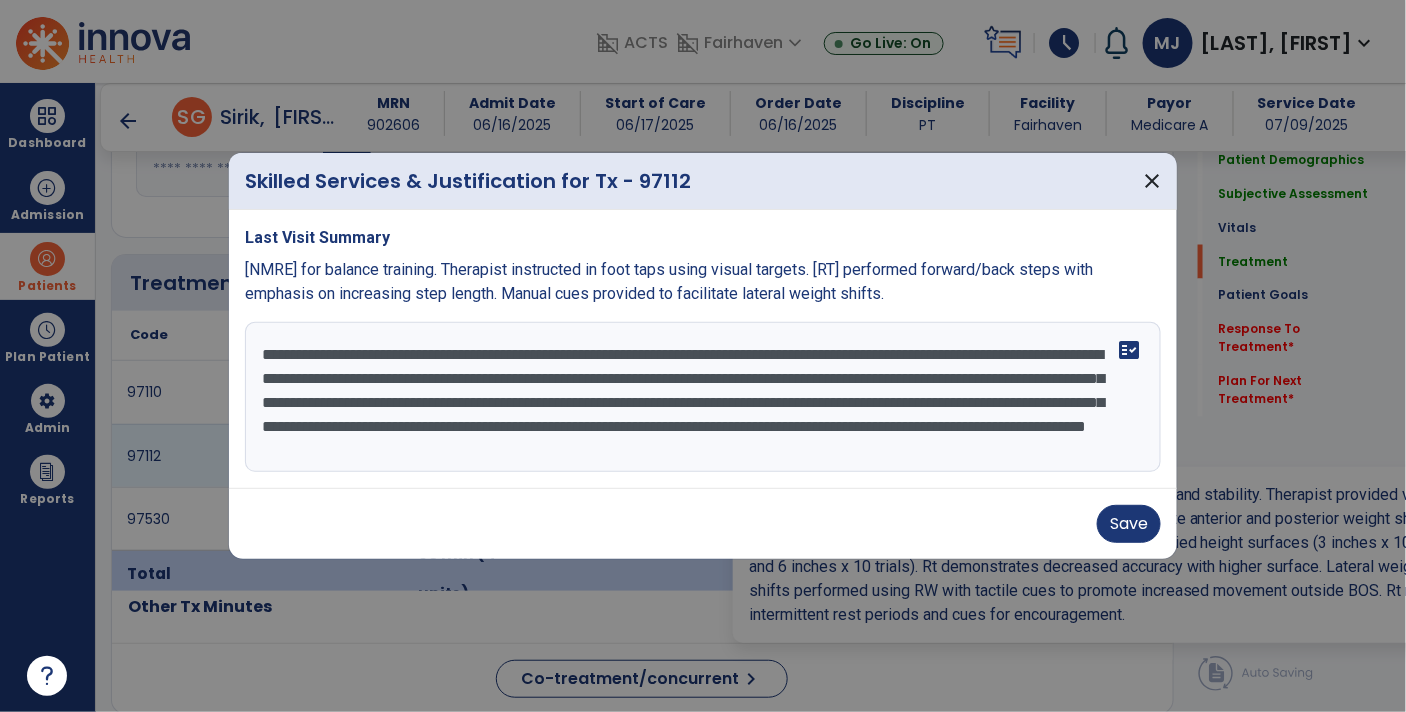 scroll, scrollTop: 995, scrollLeft: 0, axis: vertical 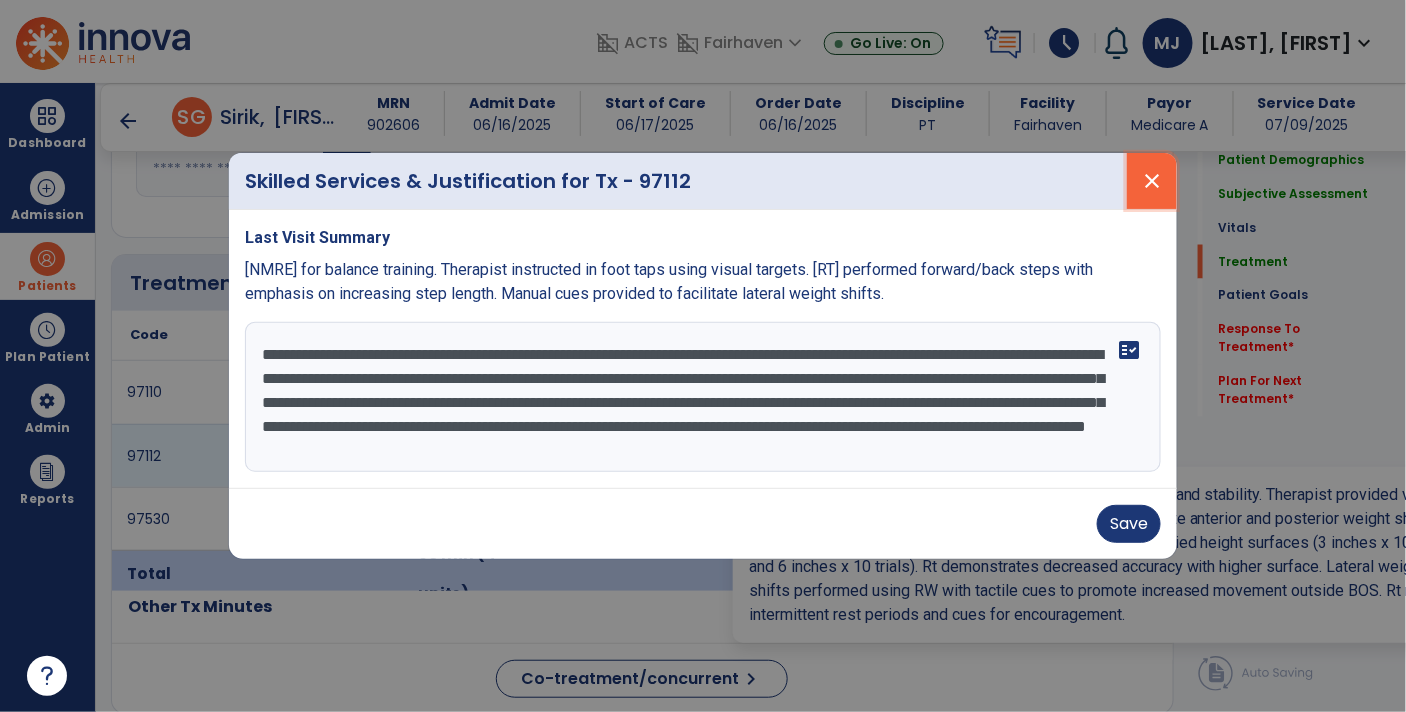 click on "close" at bounding box center [1152, 181] 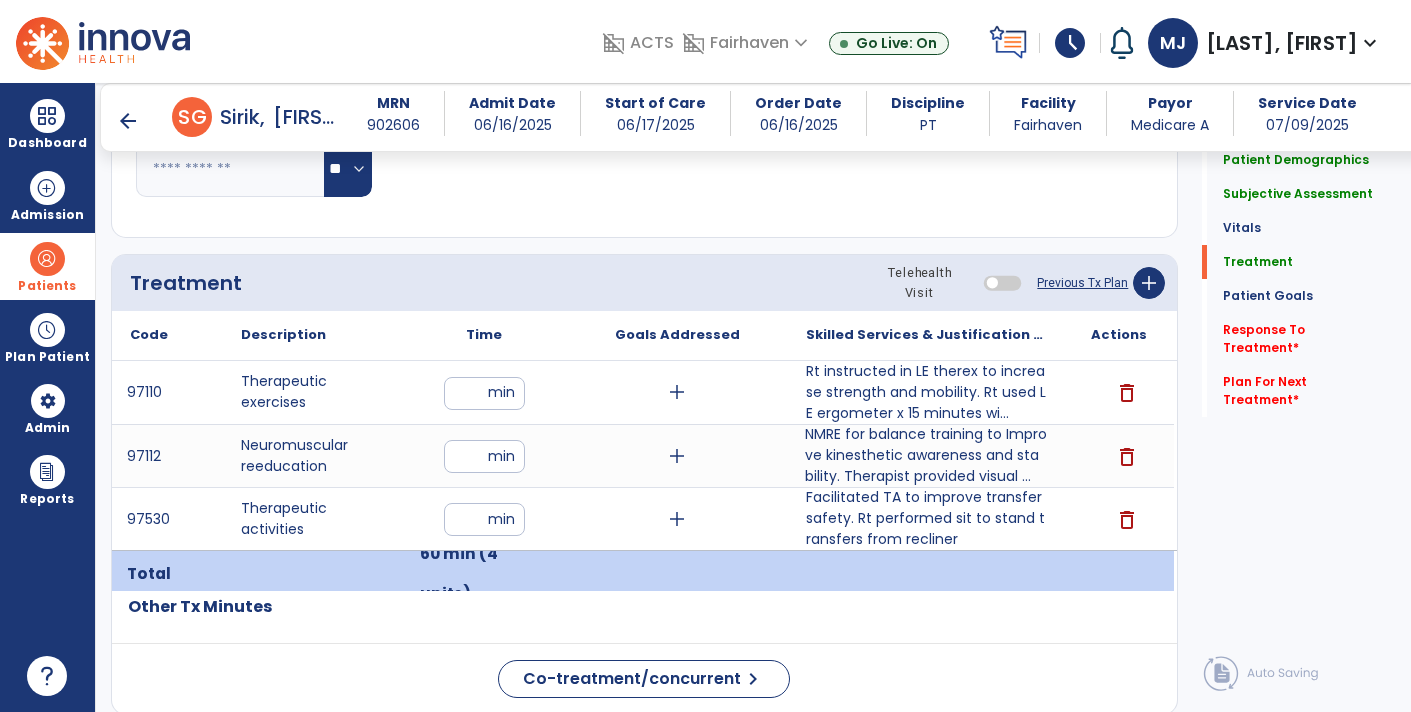 click at bounding box center (926, 574) 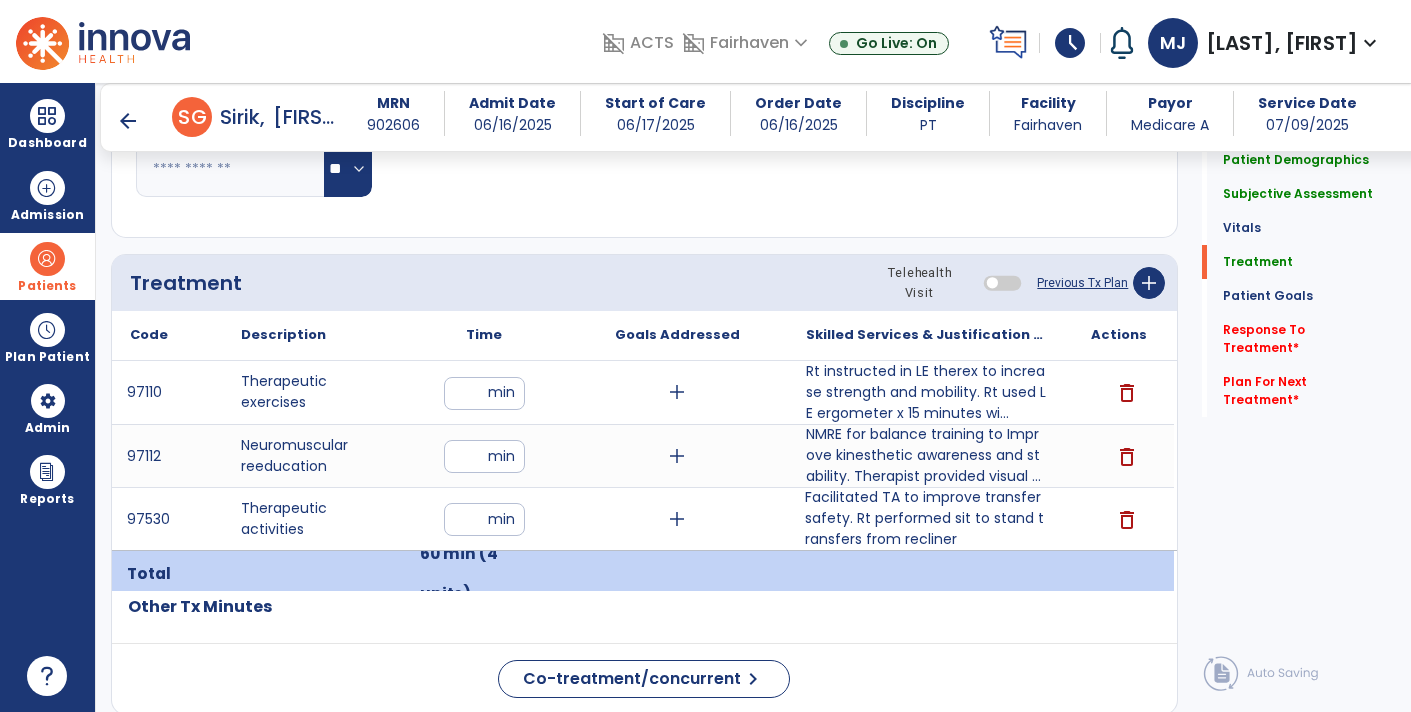 click on "Facilitated TA to improve transfer safety. Rt performed sit to stand transfers from recliner" at bounding box center [926, 518] 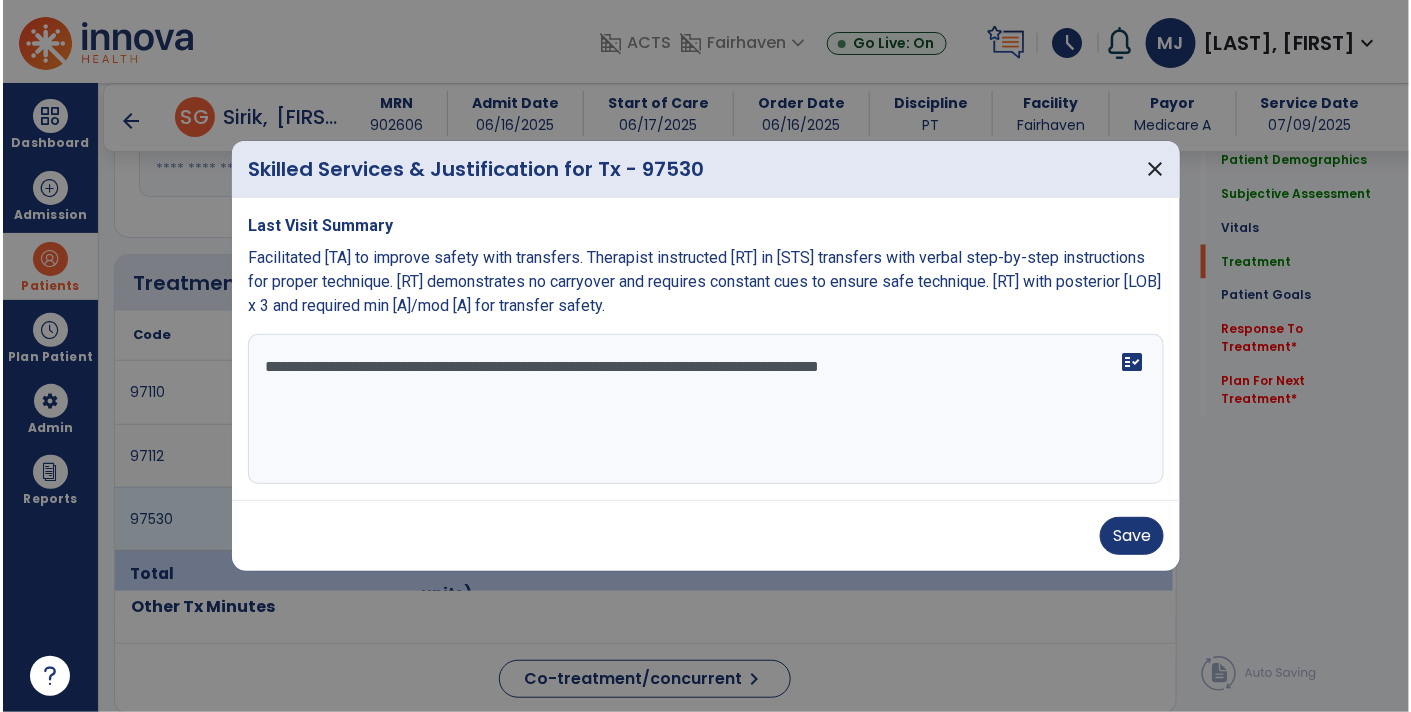 scroll, scrollTop: 995, scrollLeft: 0, axis: vertical 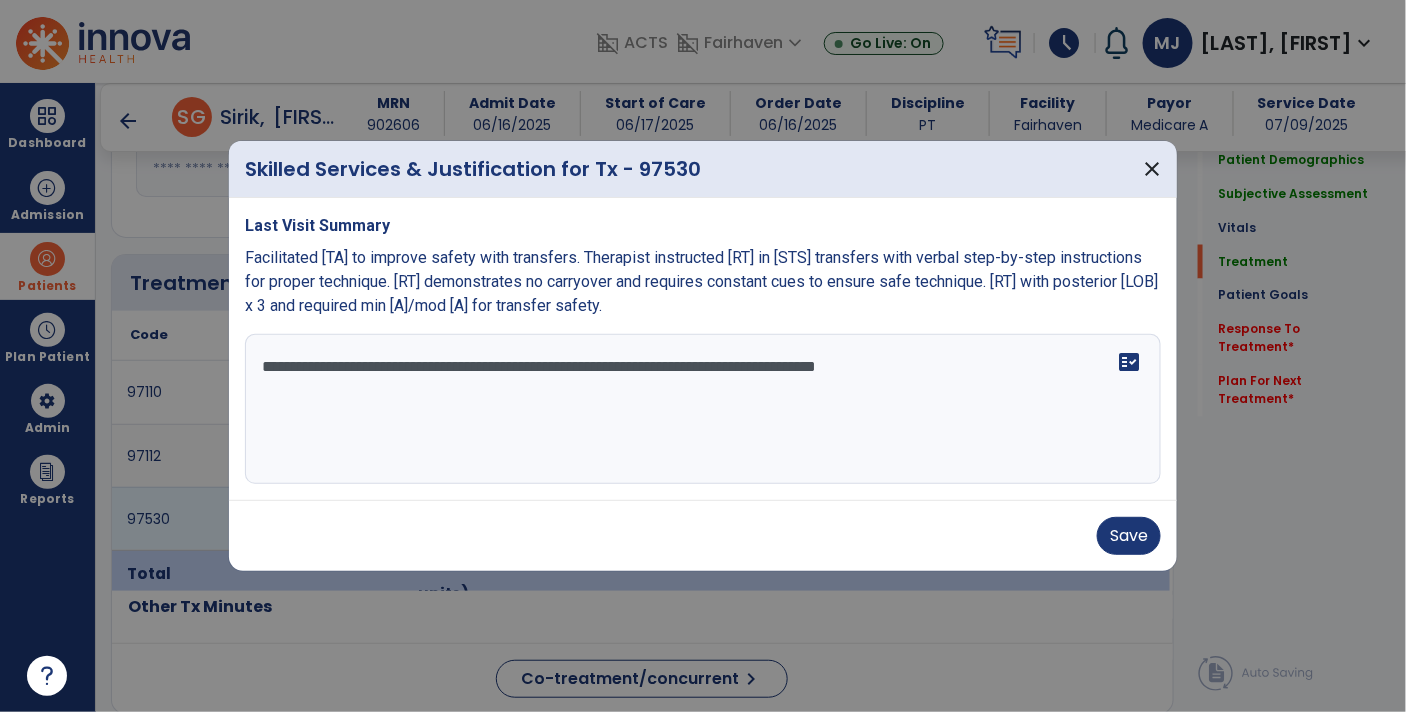 click on "**********" at bounding box center [703, 409] 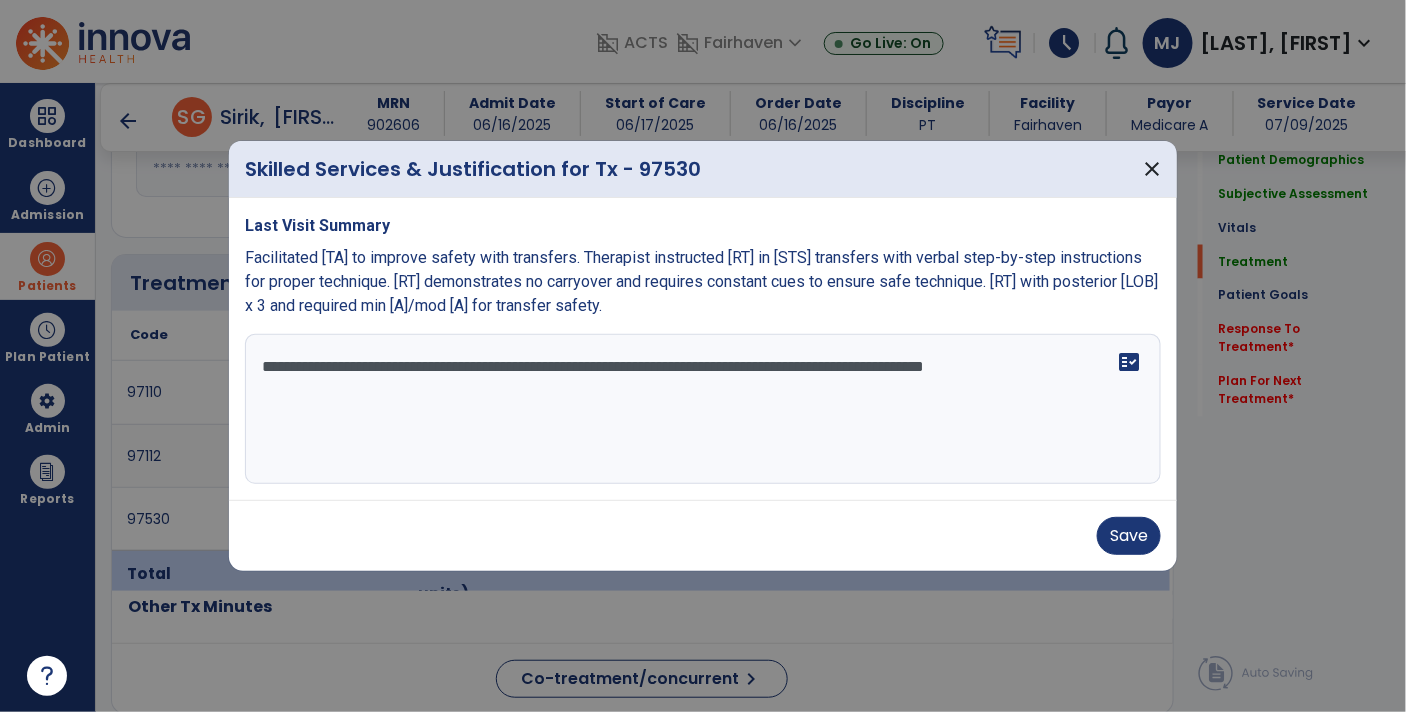 click on "**********" at bounding box center [703, 409] 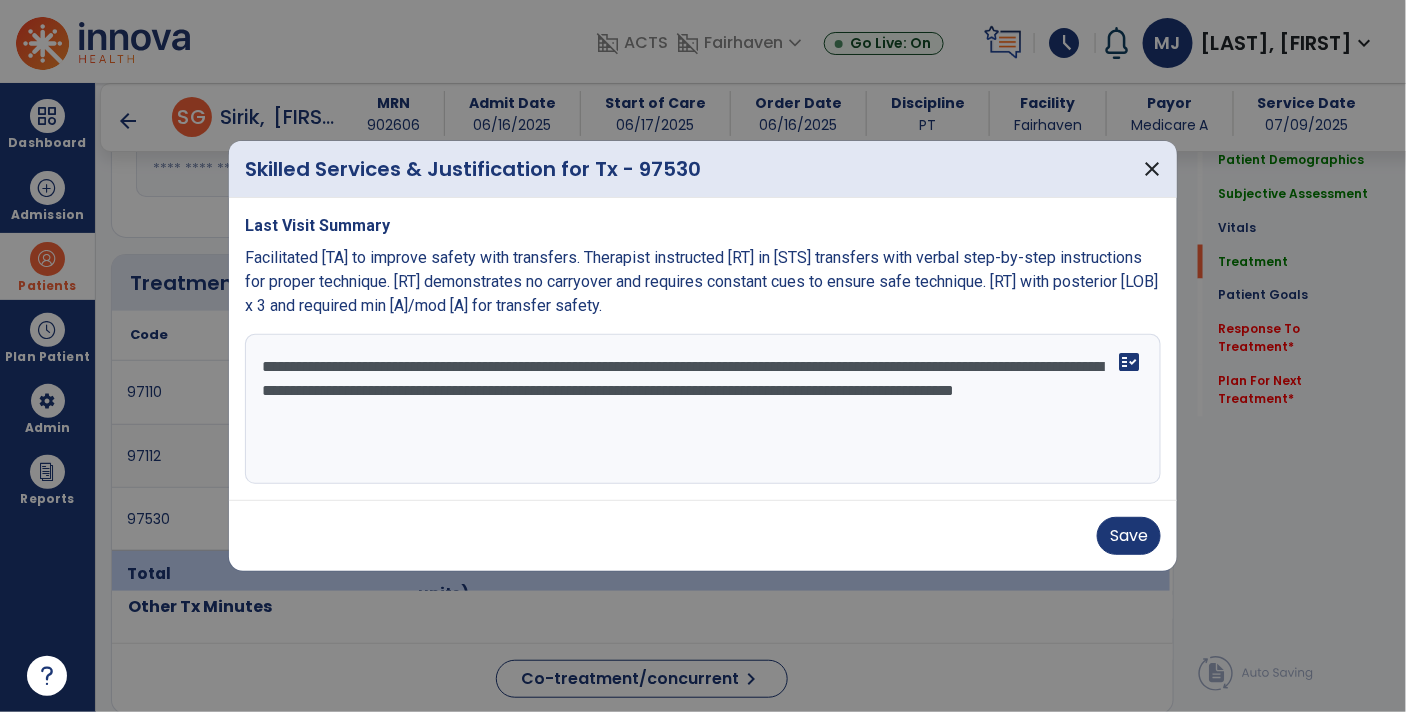 type on "**********" 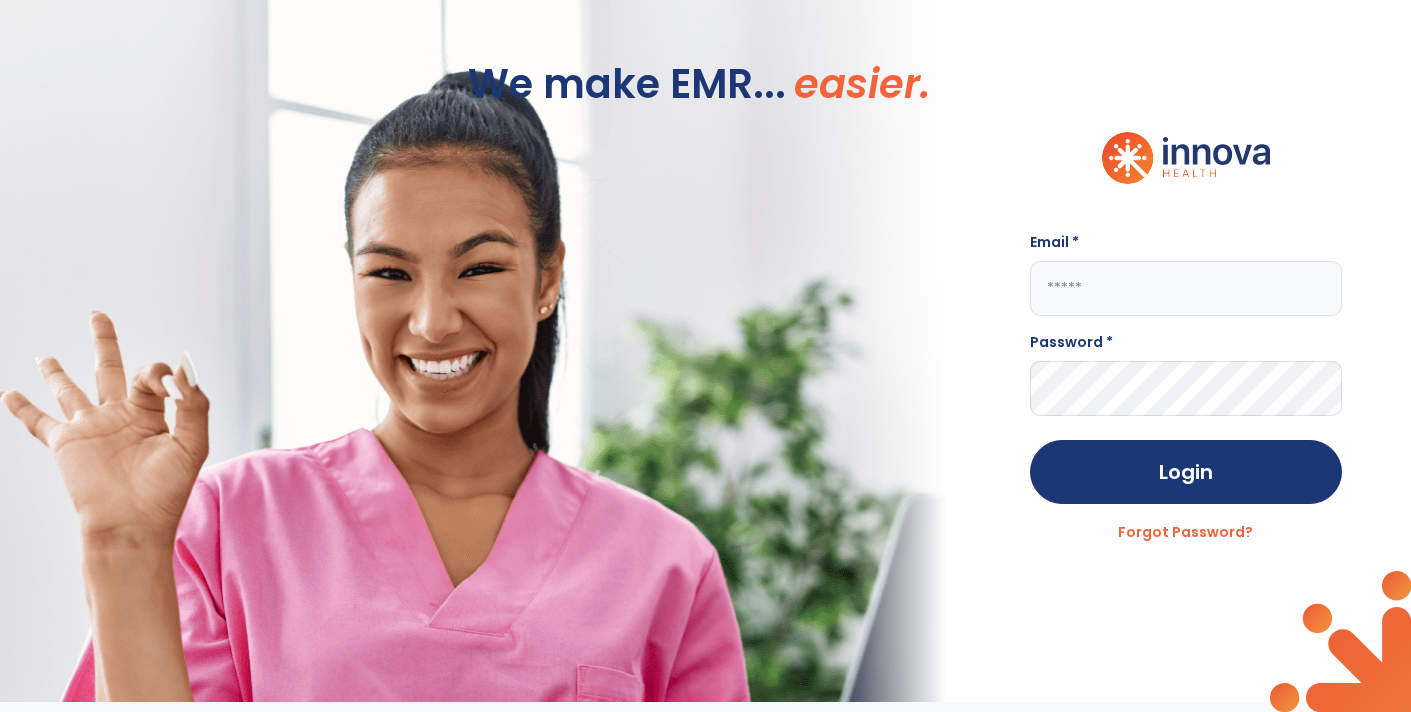 type on "**********" 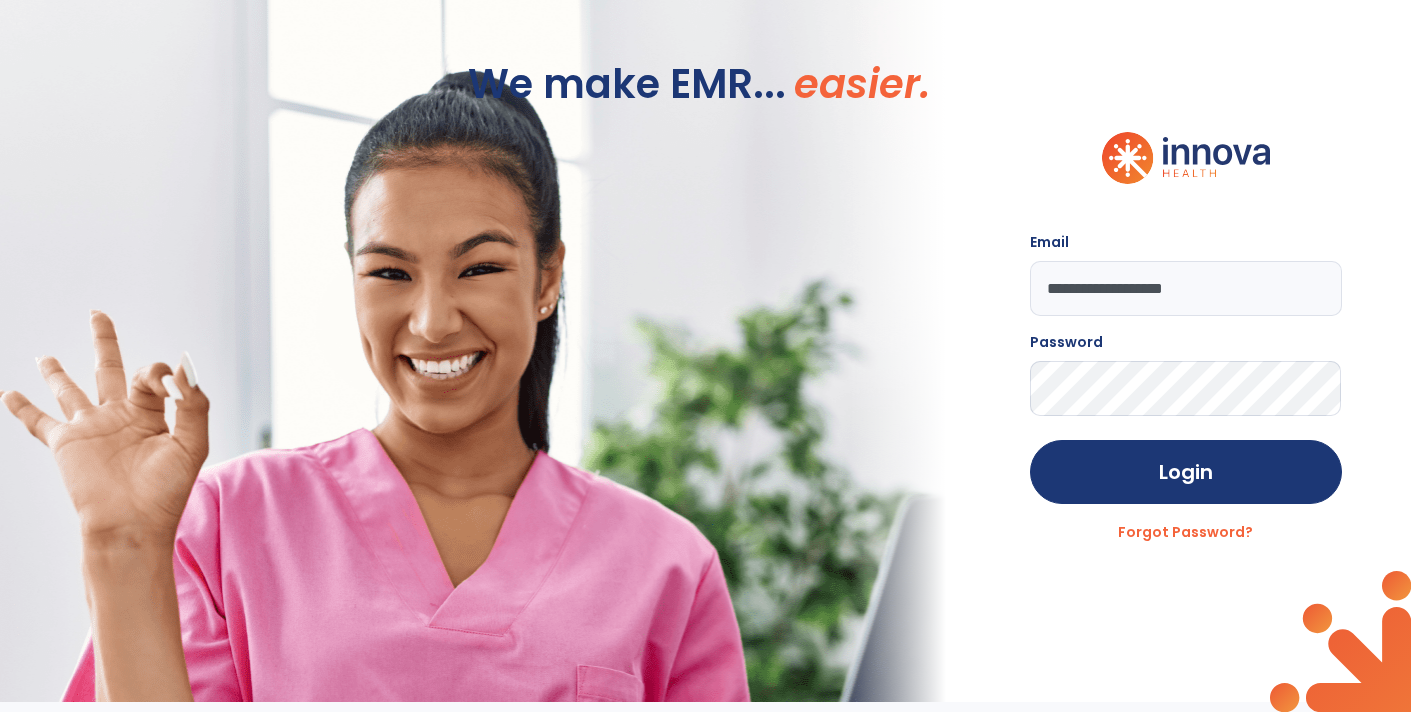 scroll, scrollTop: 0, scrollLeft: 0, axis: both 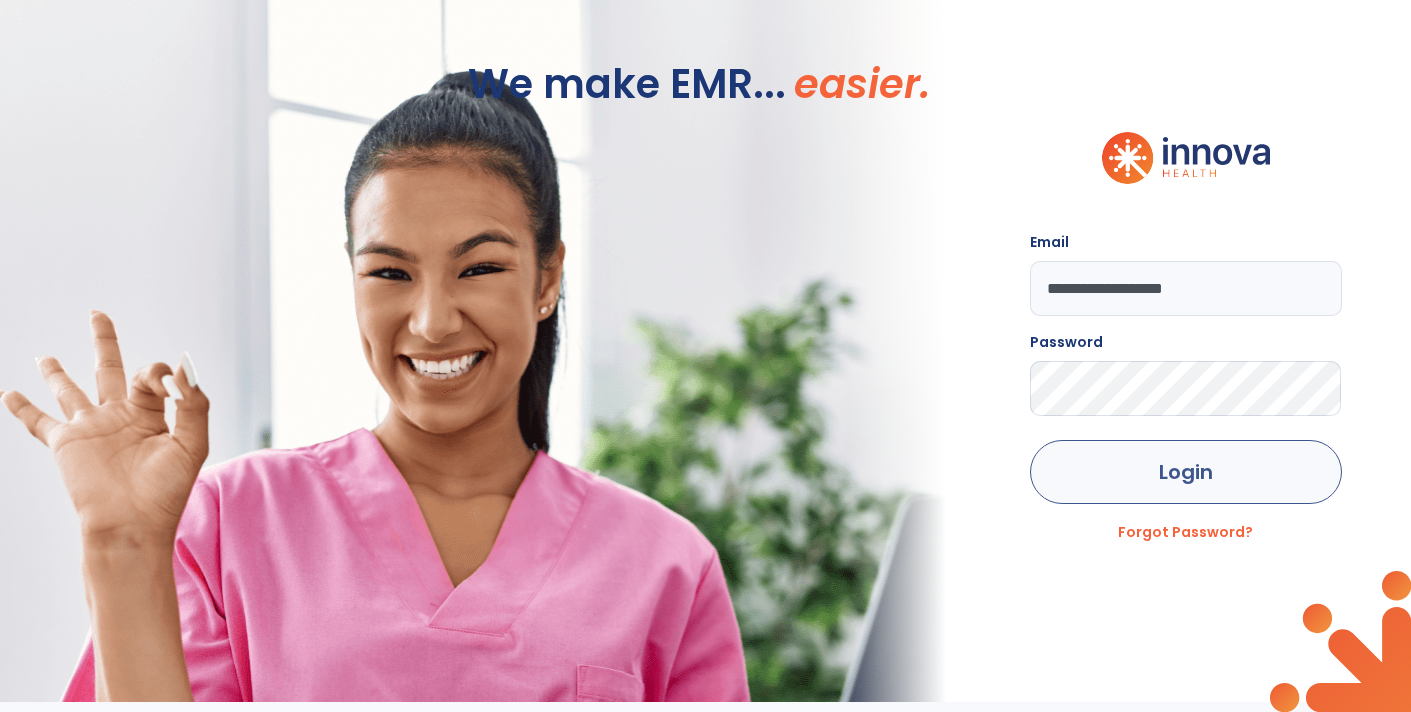 click on "Login" 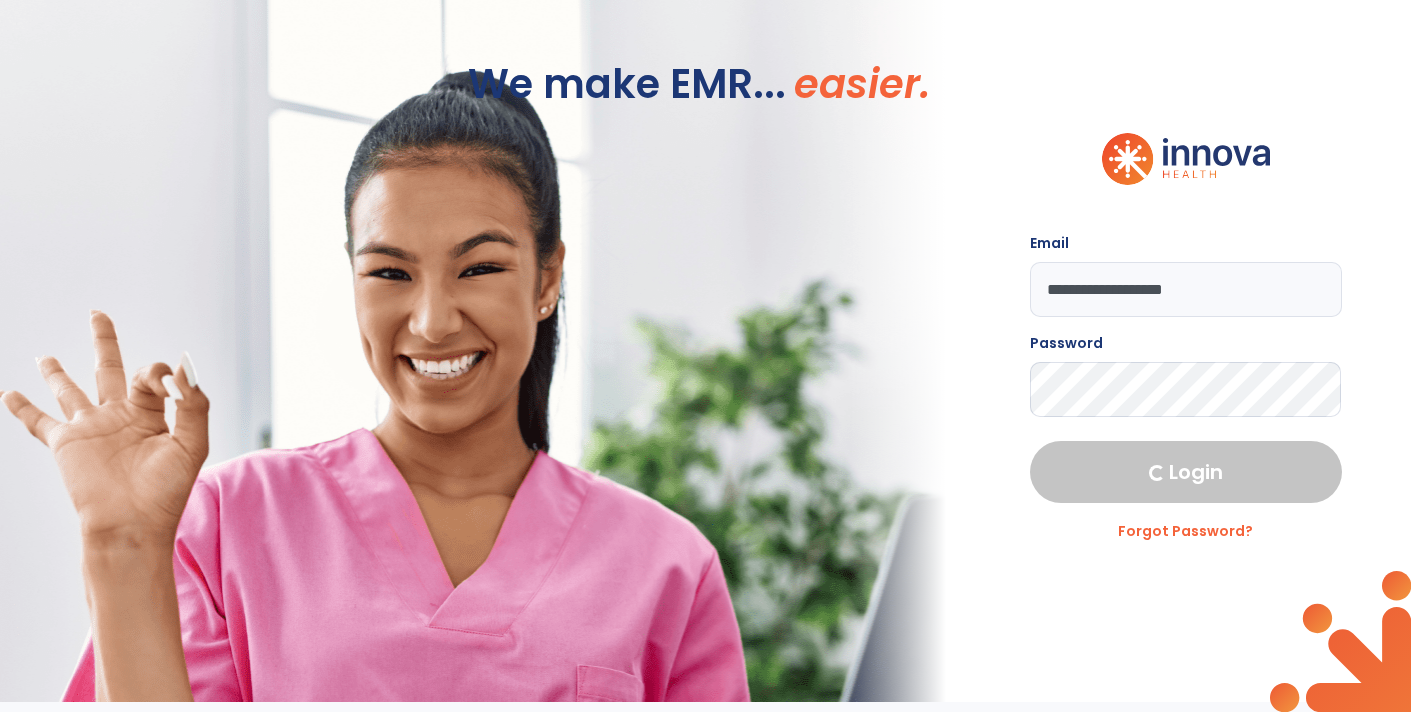 select on "****" 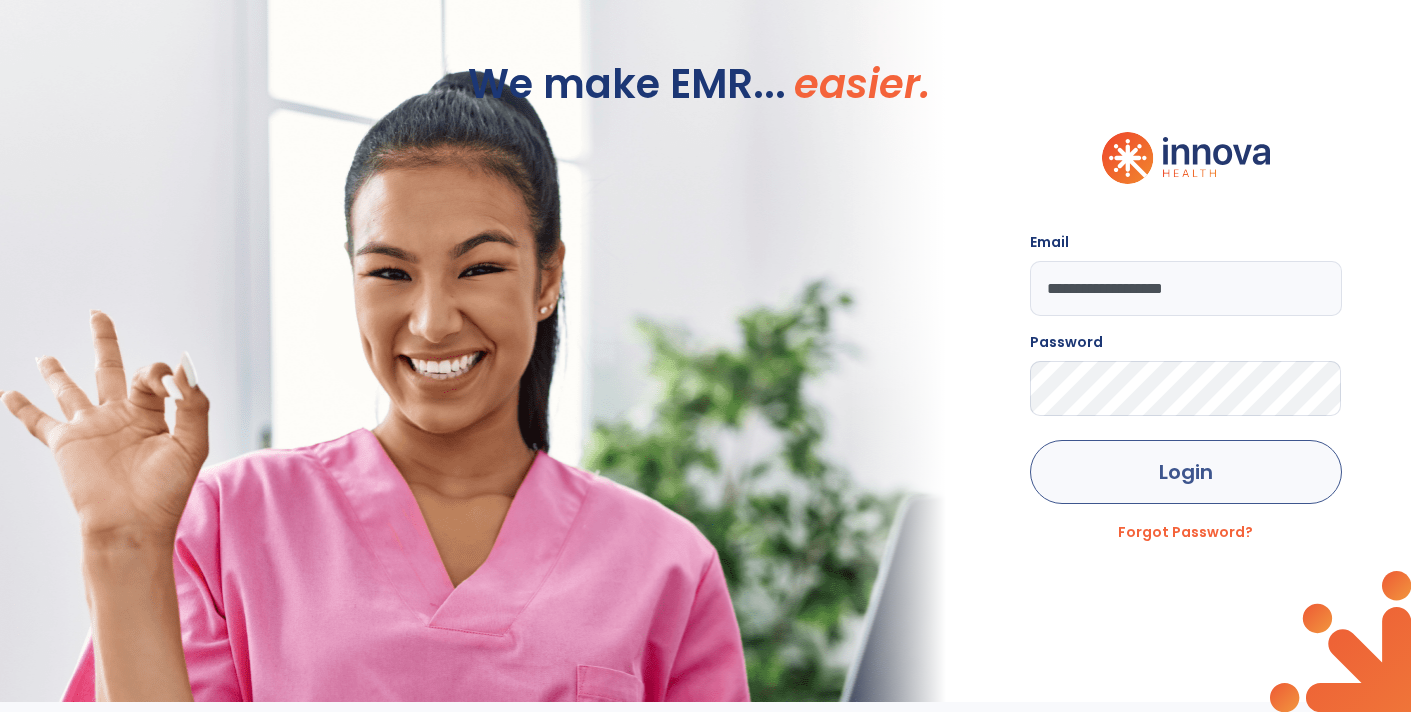 click on "Login" 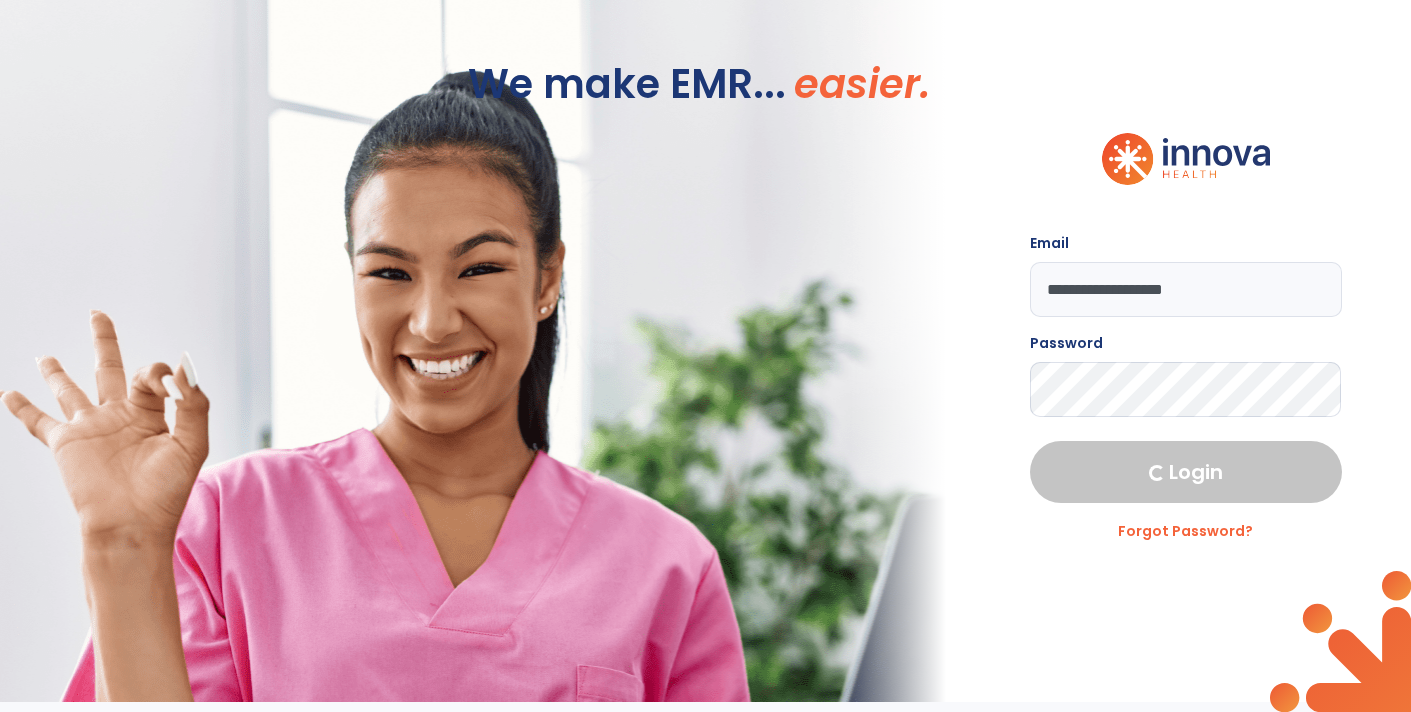 select on "****" 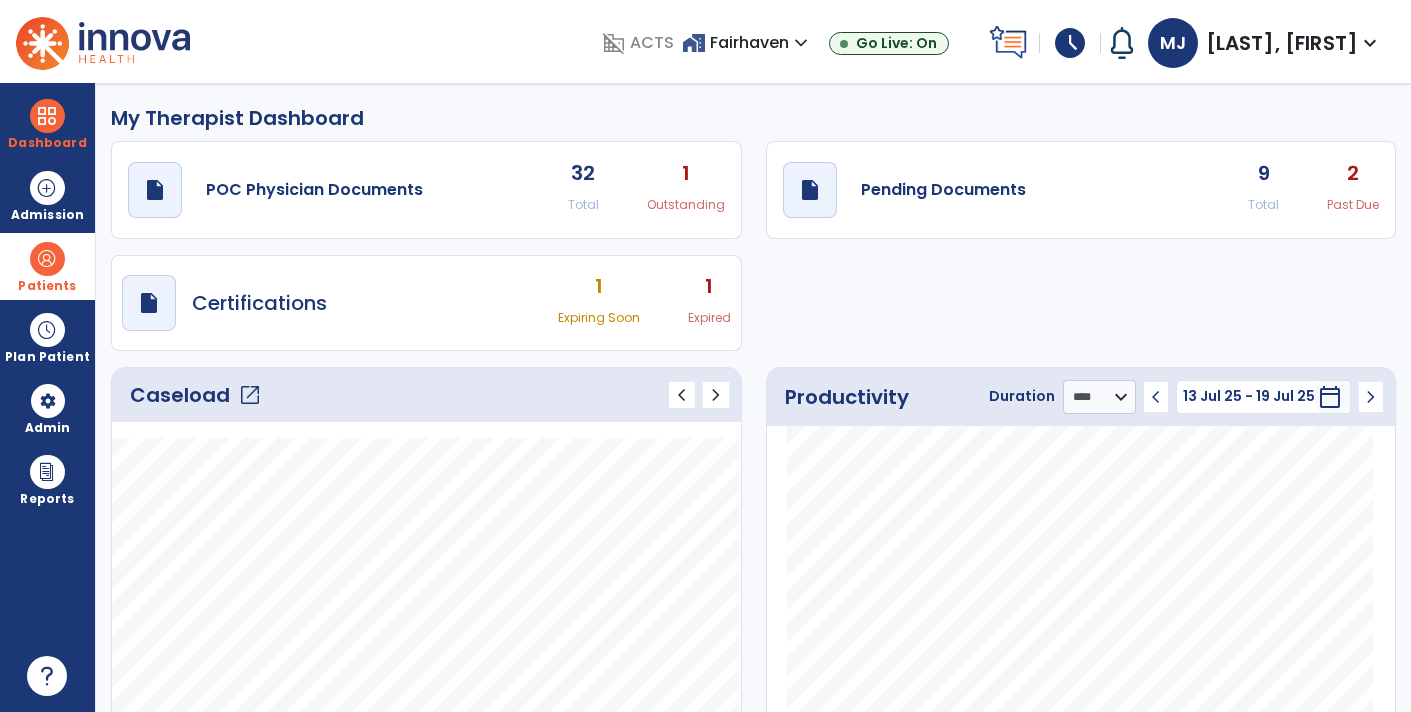 click at bounding box center (47, 259) 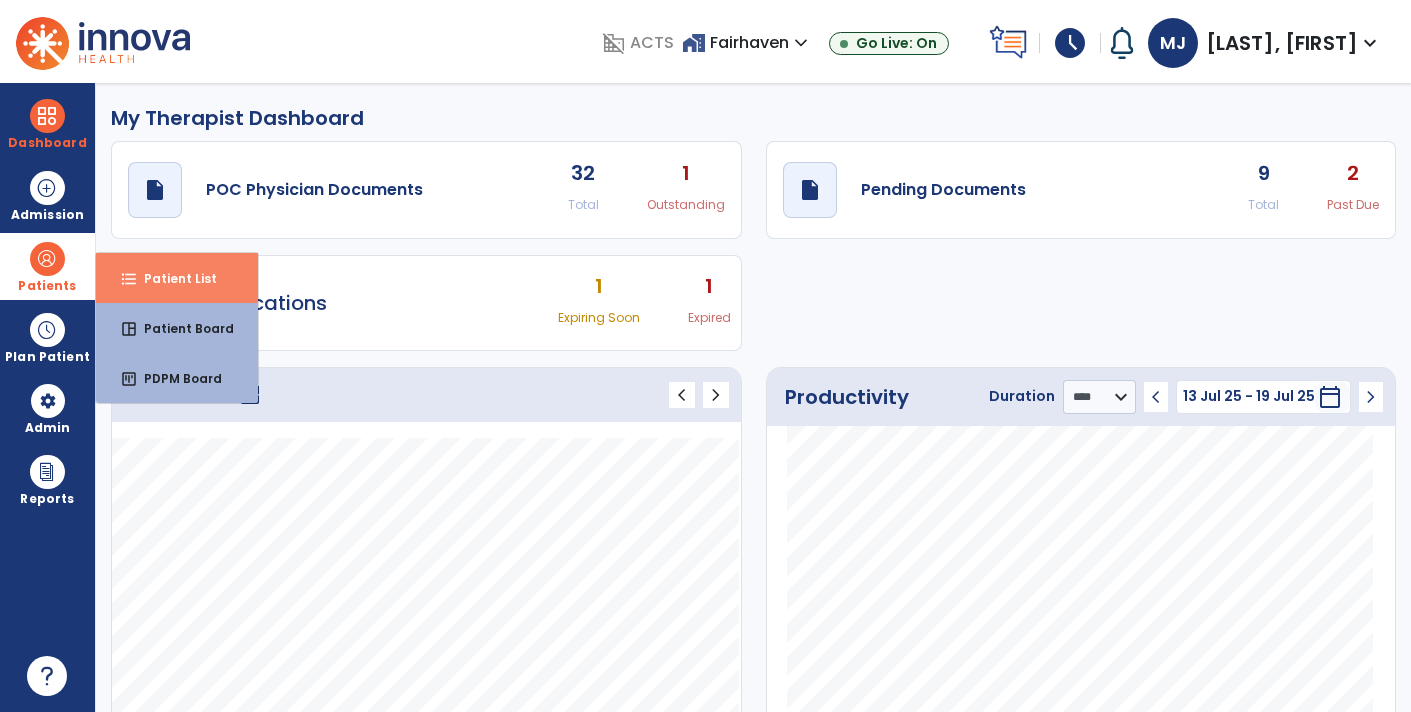 click on "Patient List" at bounding box center [172, 278] 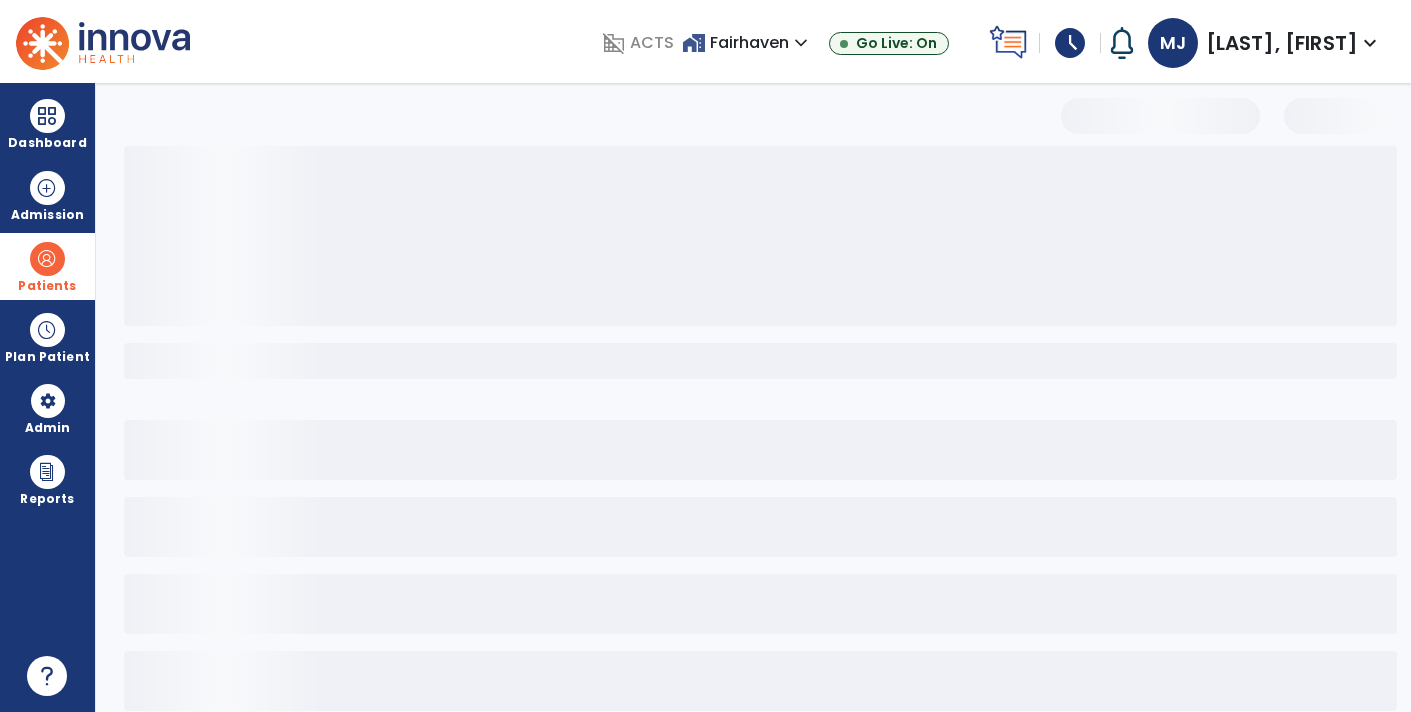 select on "***" 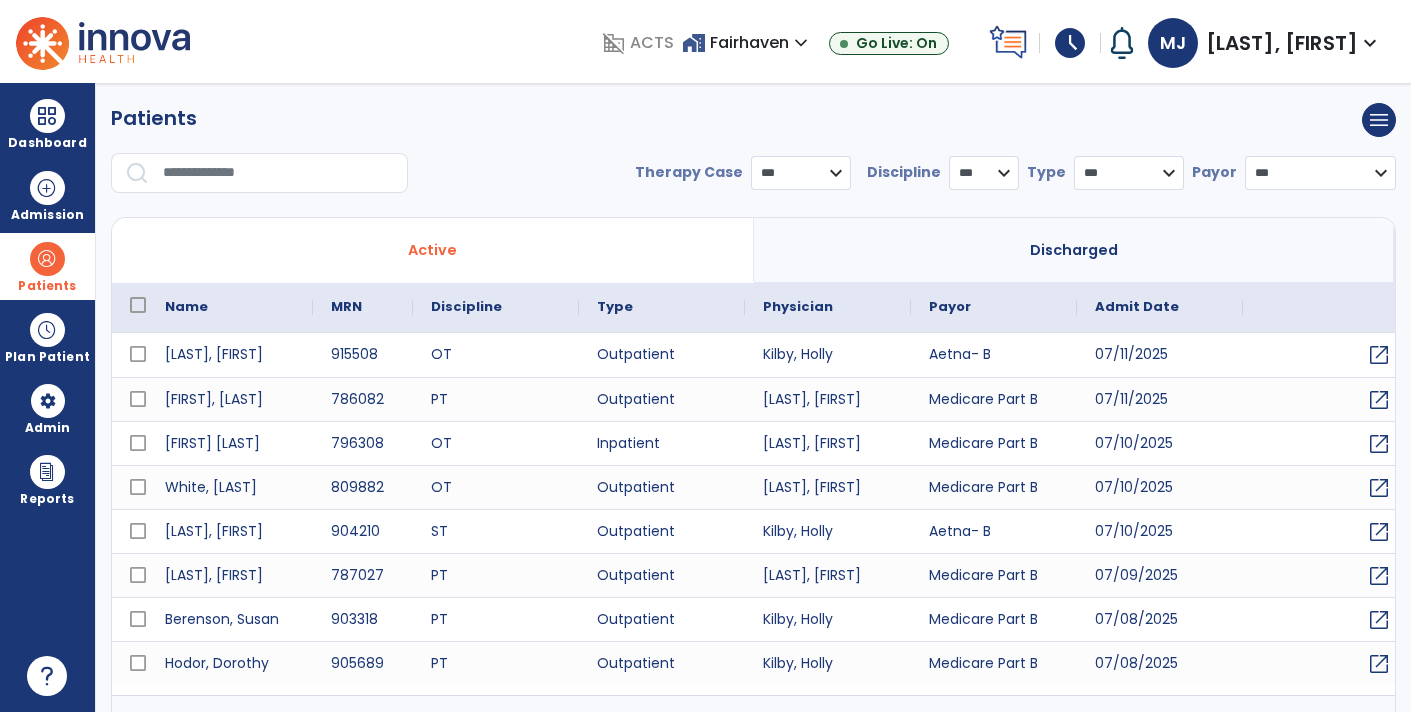click at bounding box center (278, 173) 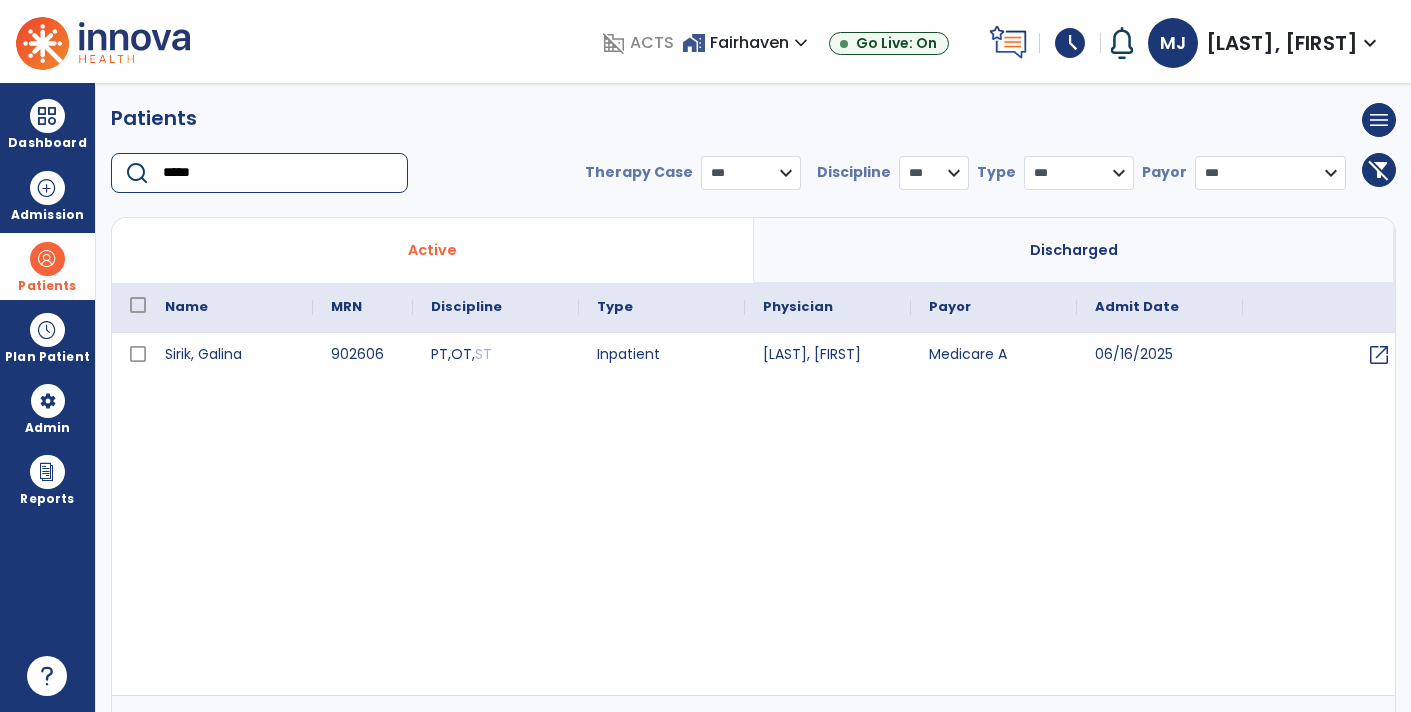 type on "*****" 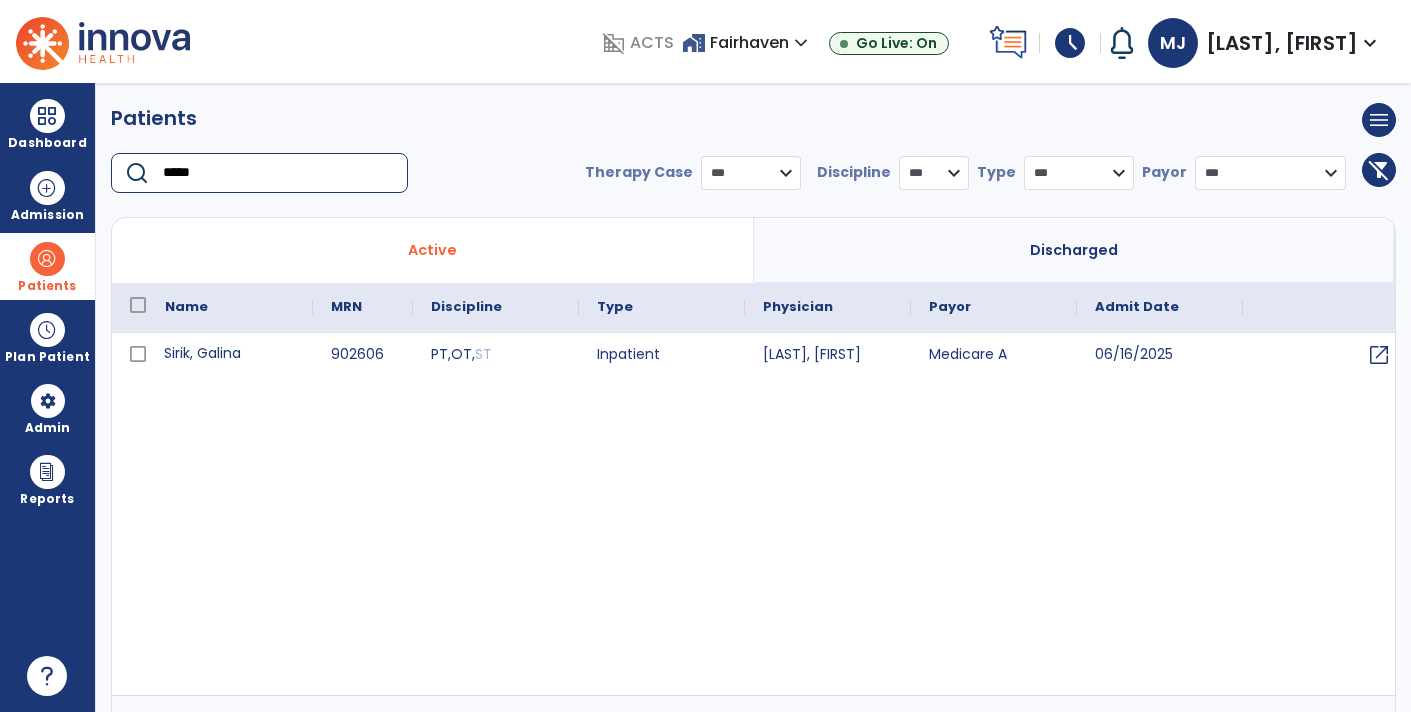 click on "Sirik, Galina" at bounding box center (230, 355) 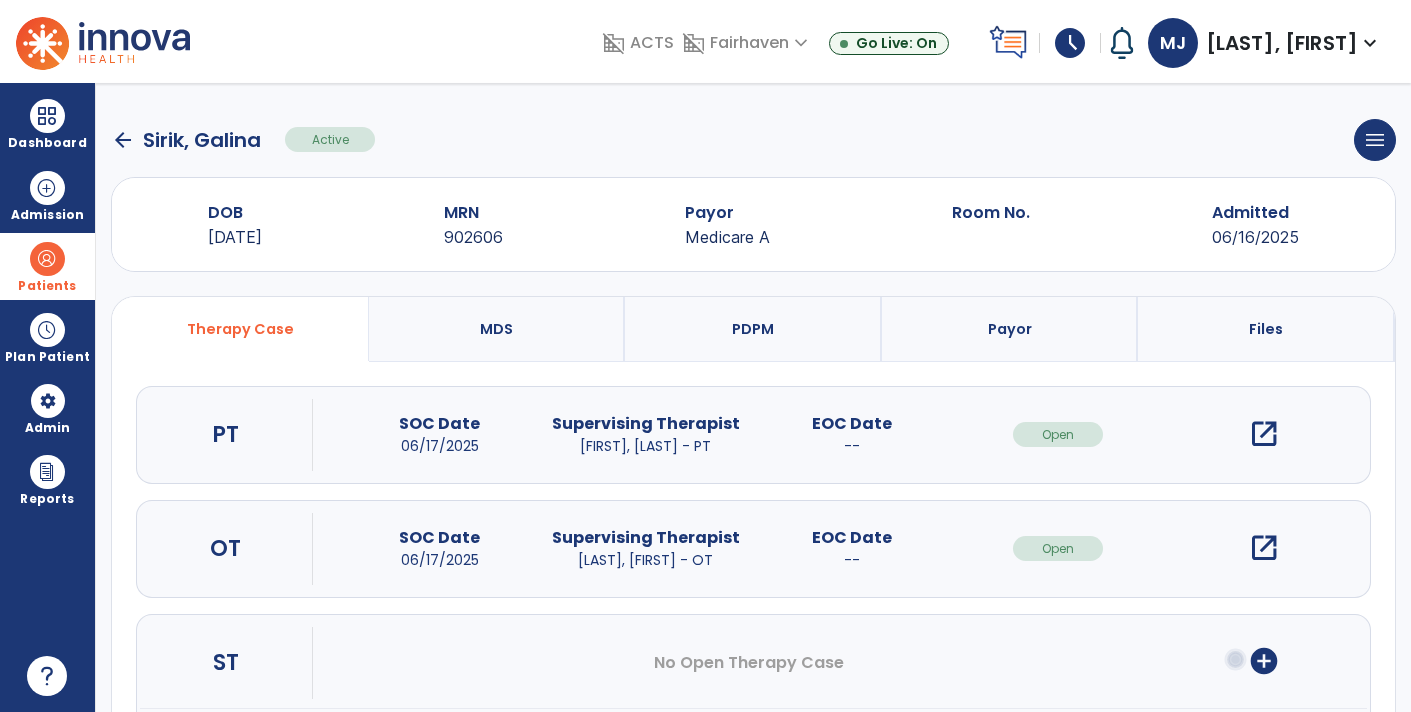 click on "open_in_new" at bounding box center (1264, 434) 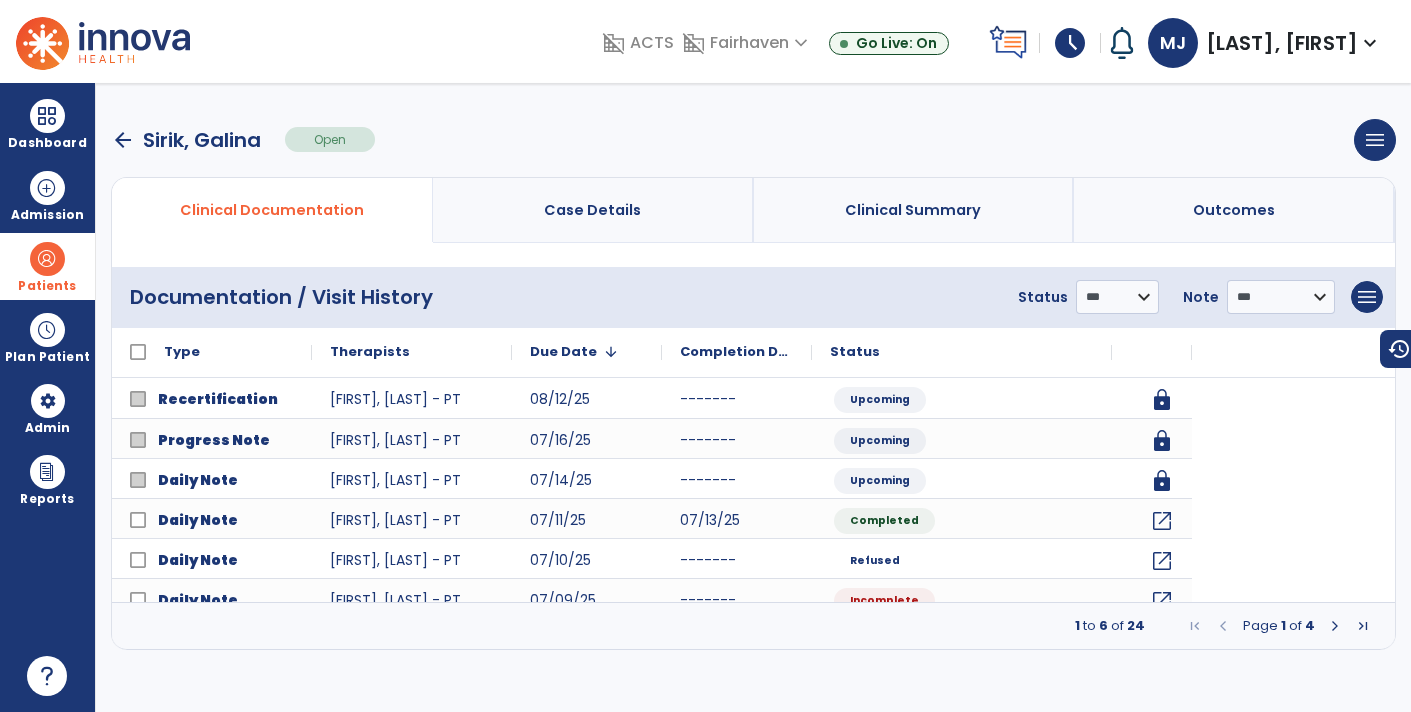 scroll, scrollTop: 0, scrollLeft: 0, axis: both 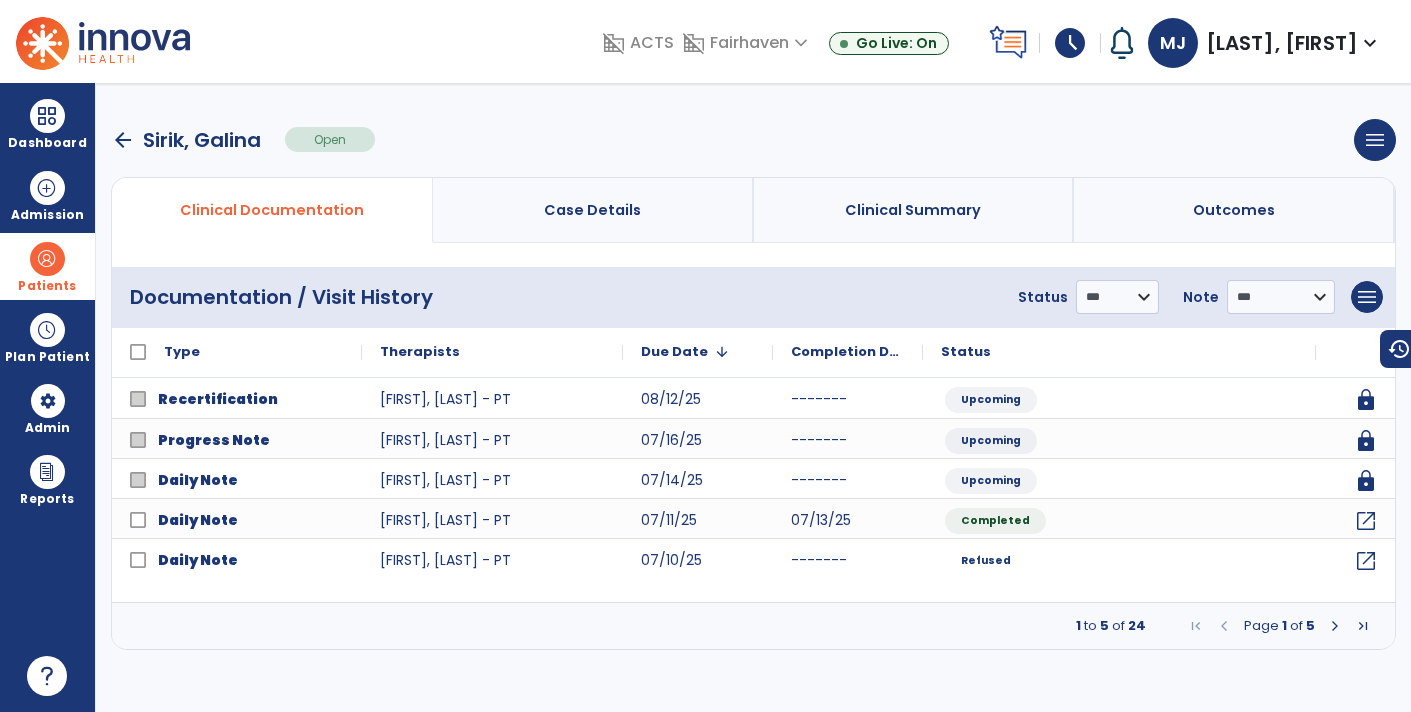 click at bounding box center (1335, 626) 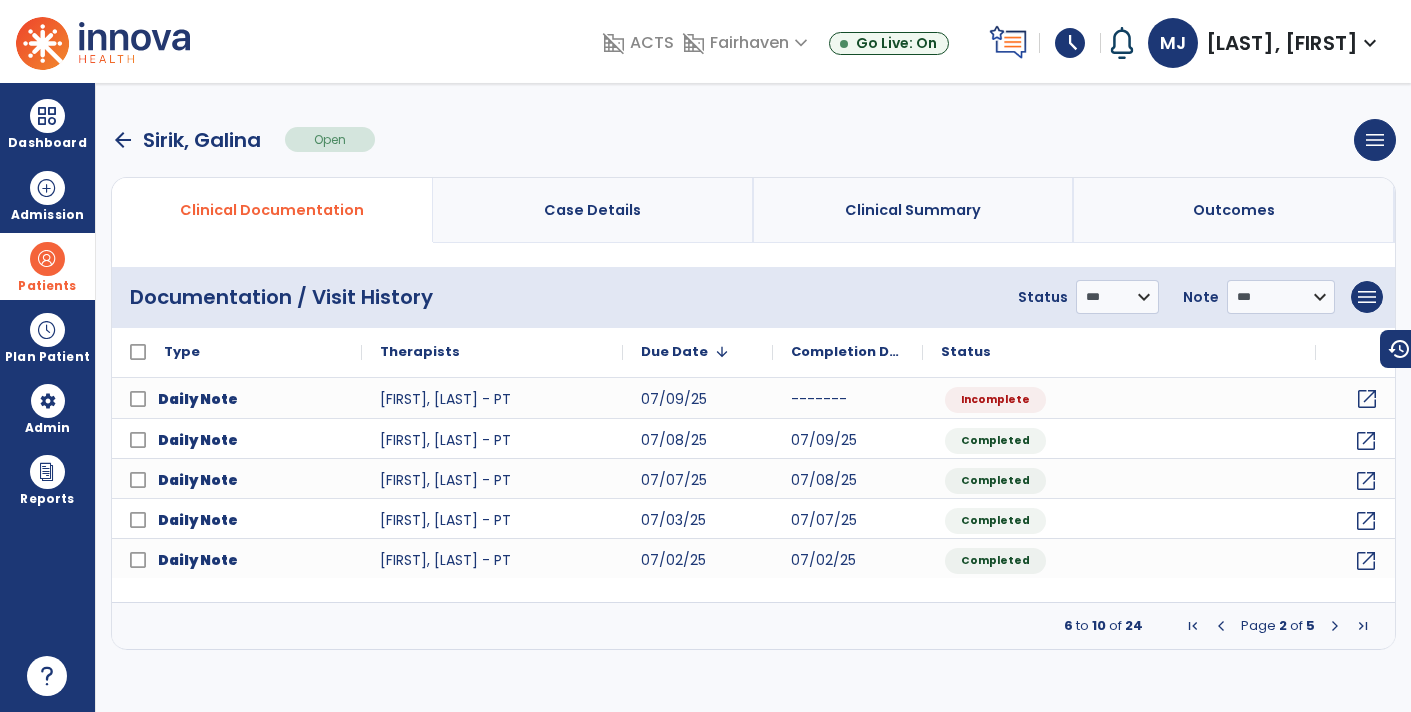 click on "open_in_new" 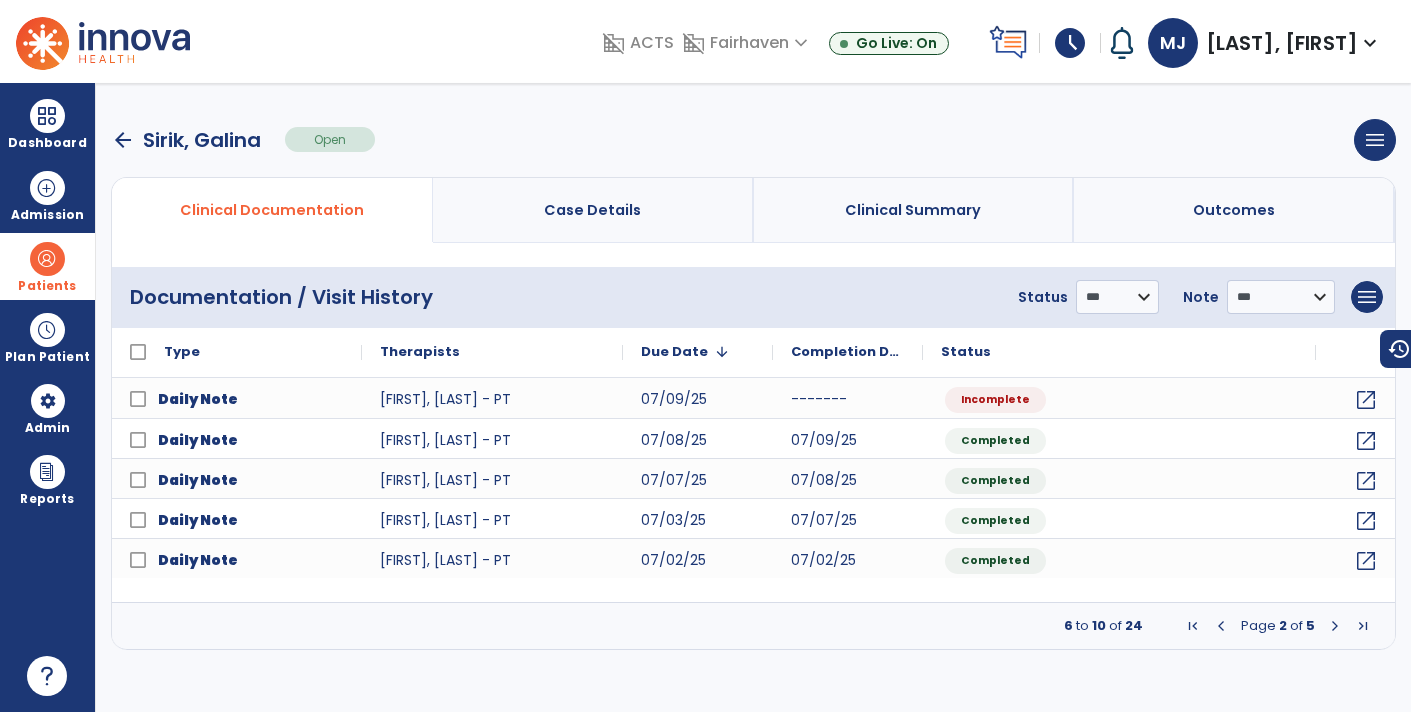 select on "*" 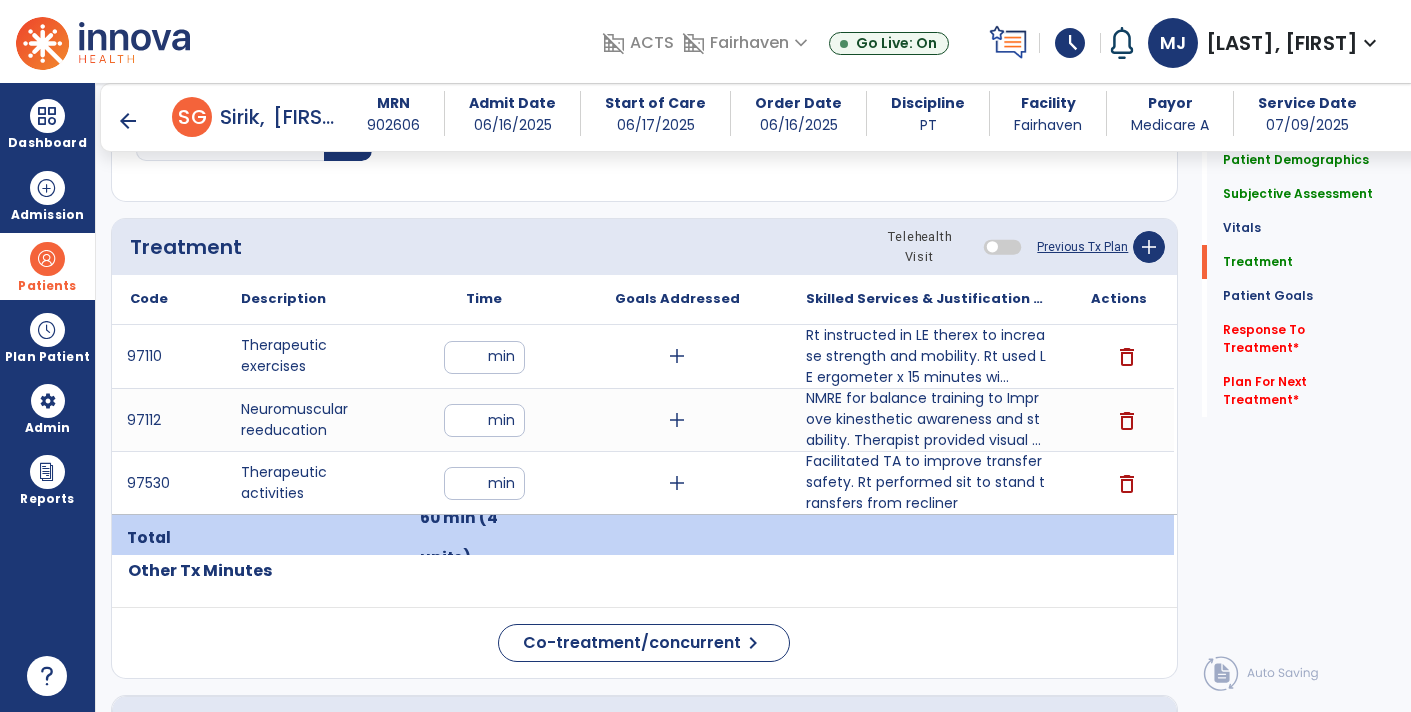scroll, scrollTop: 1031, scrollLeft: 0, axis: vertical 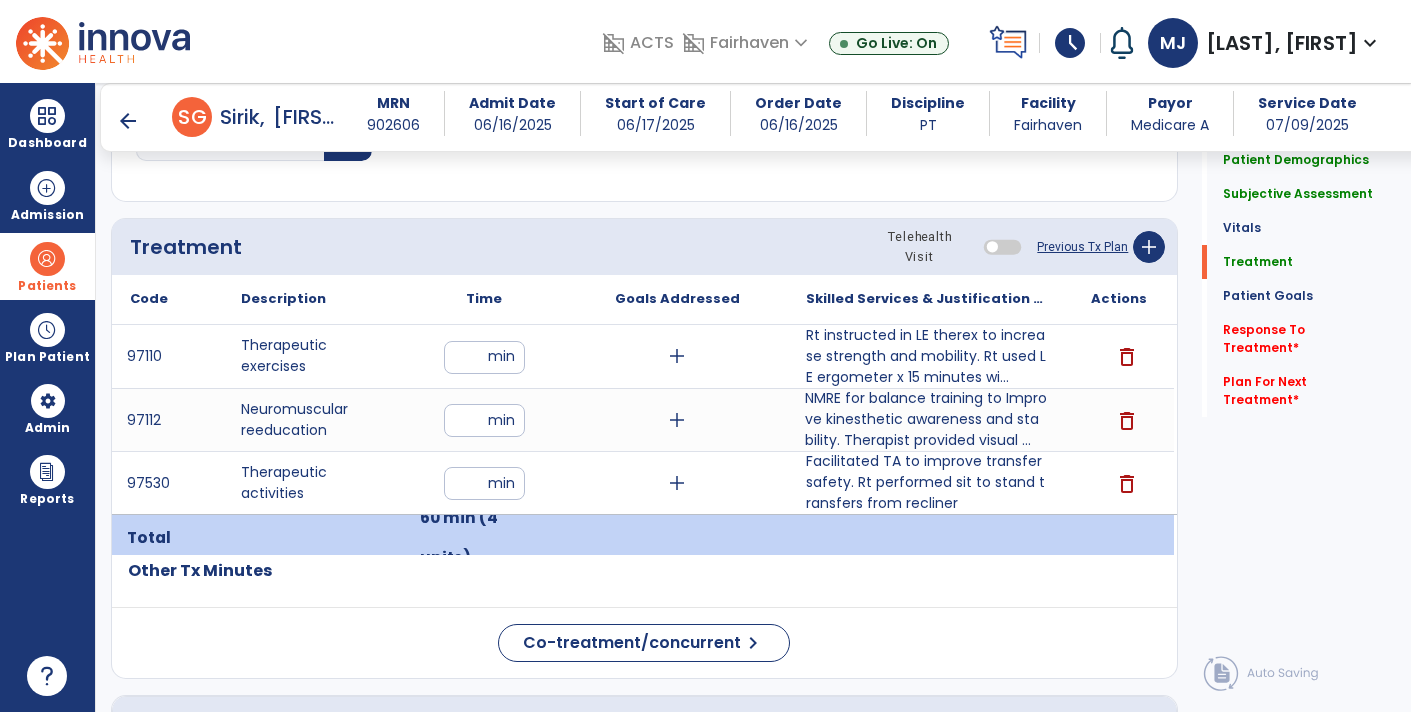 click on "NMRE for balance training to Improve kinesthetic awareness and stability. Therapist provided visual ..." at bounding box center (926, 419) 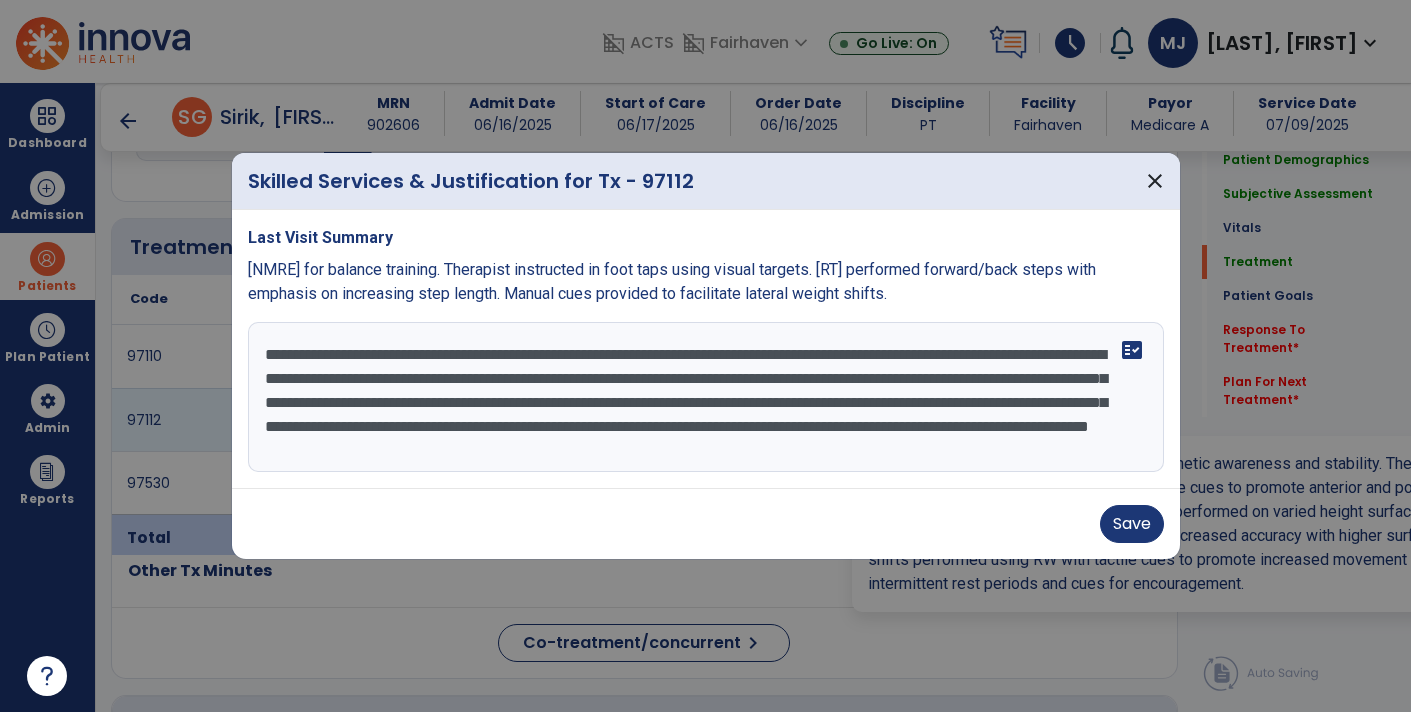 scroll, scrollTop: 24, scrollLeft: 0, axis: vertical 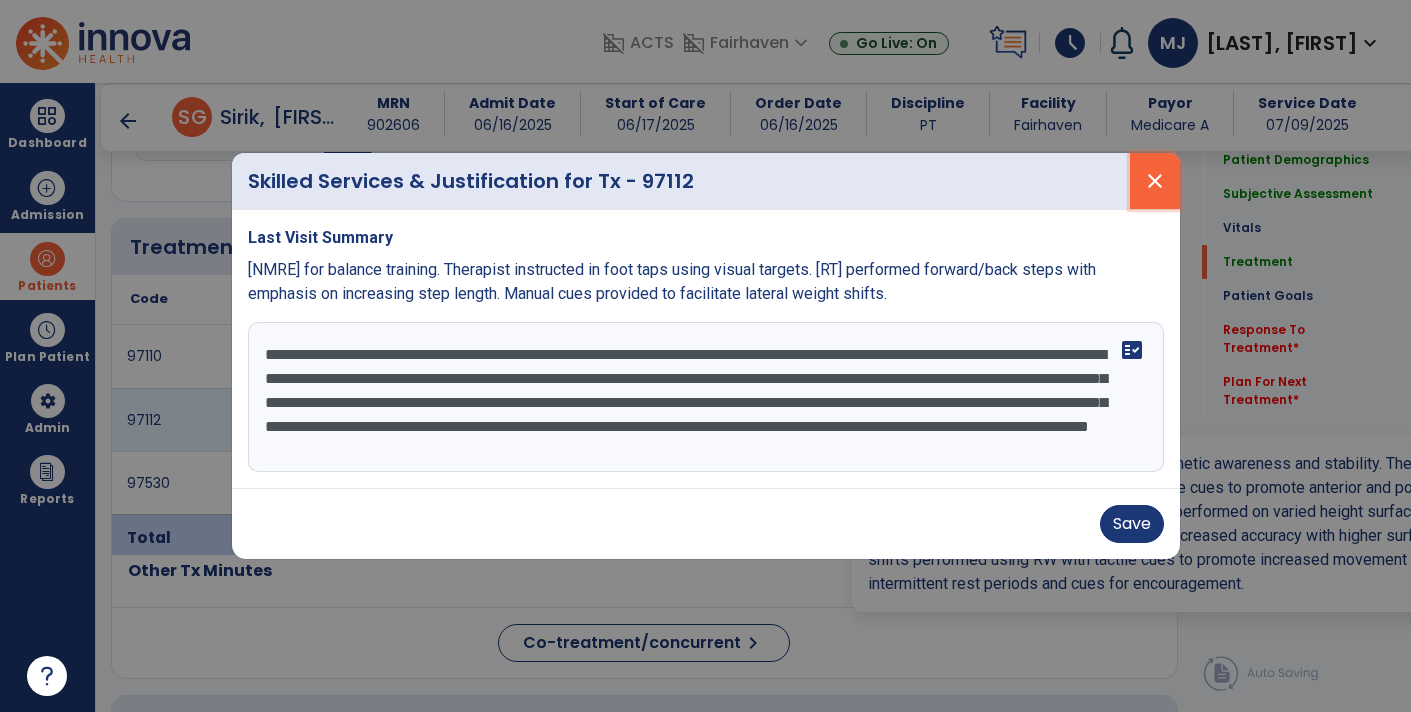 click on "close" at bounding box center (1155, 181) 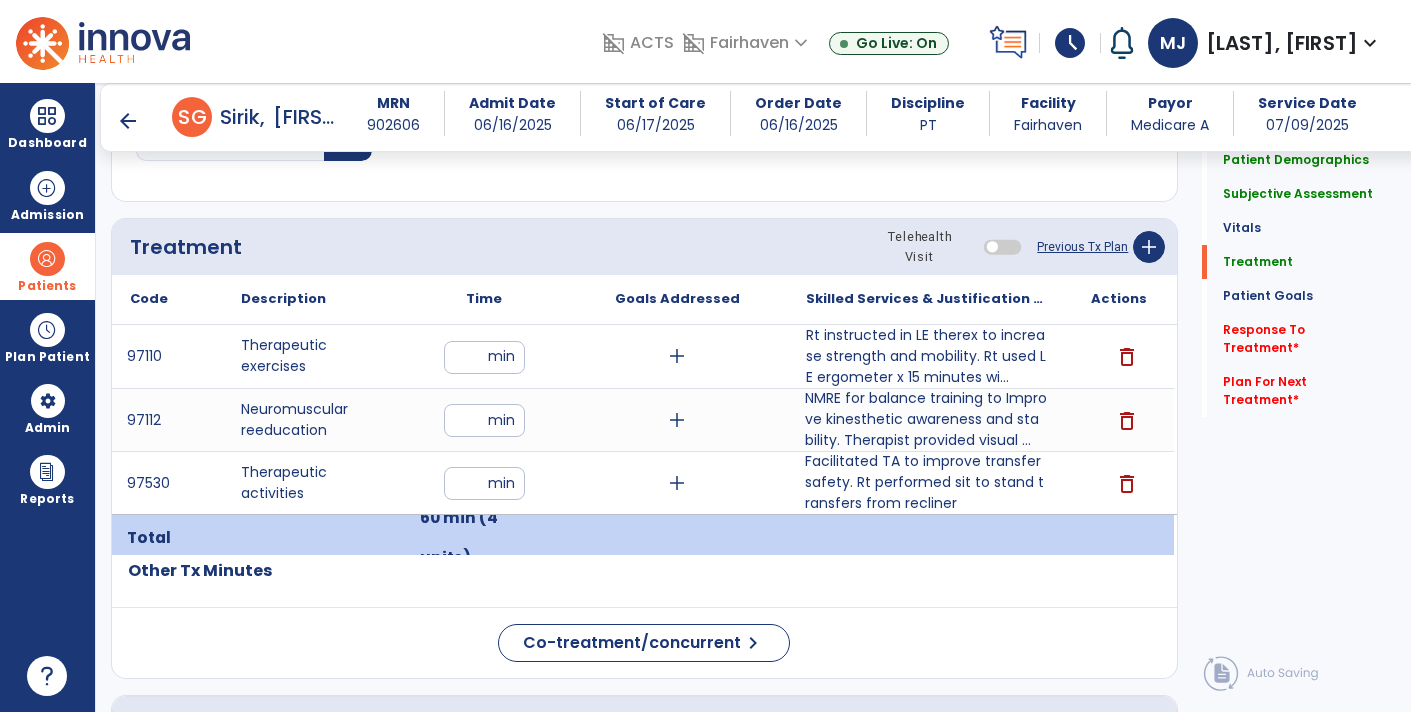 click on "Facilitated TA to improve transfer safety. Rt performed sit to stand transfers from recliner" at bounding box center (926, 482) 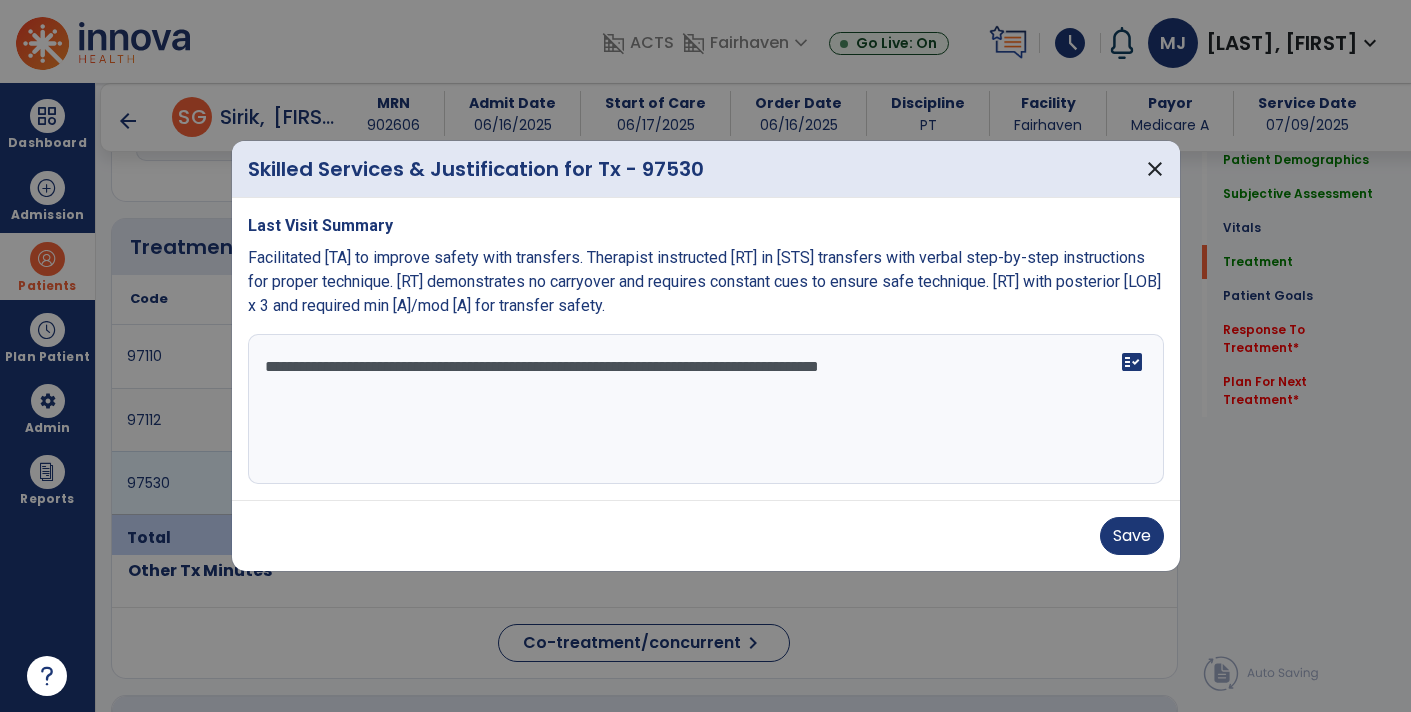 click on "**********" at bounding box center (706, 409) 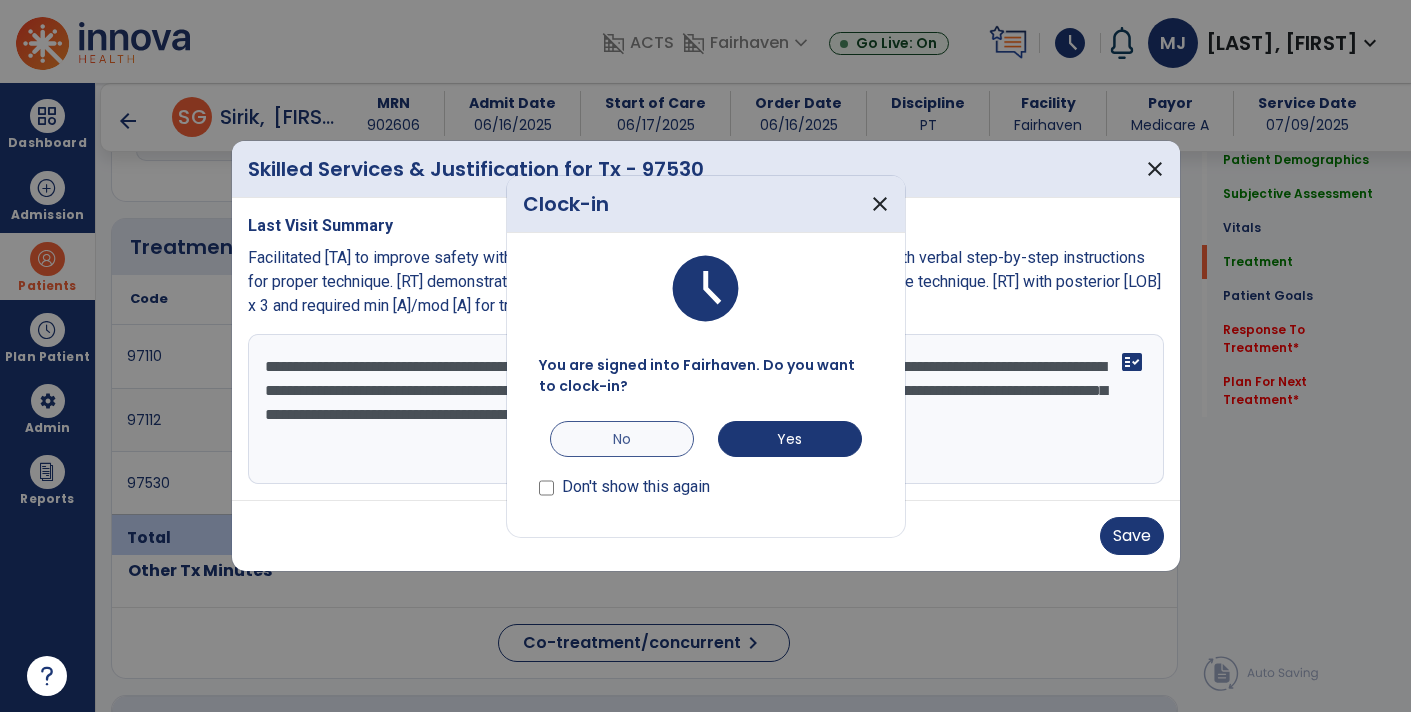 type on "**********" 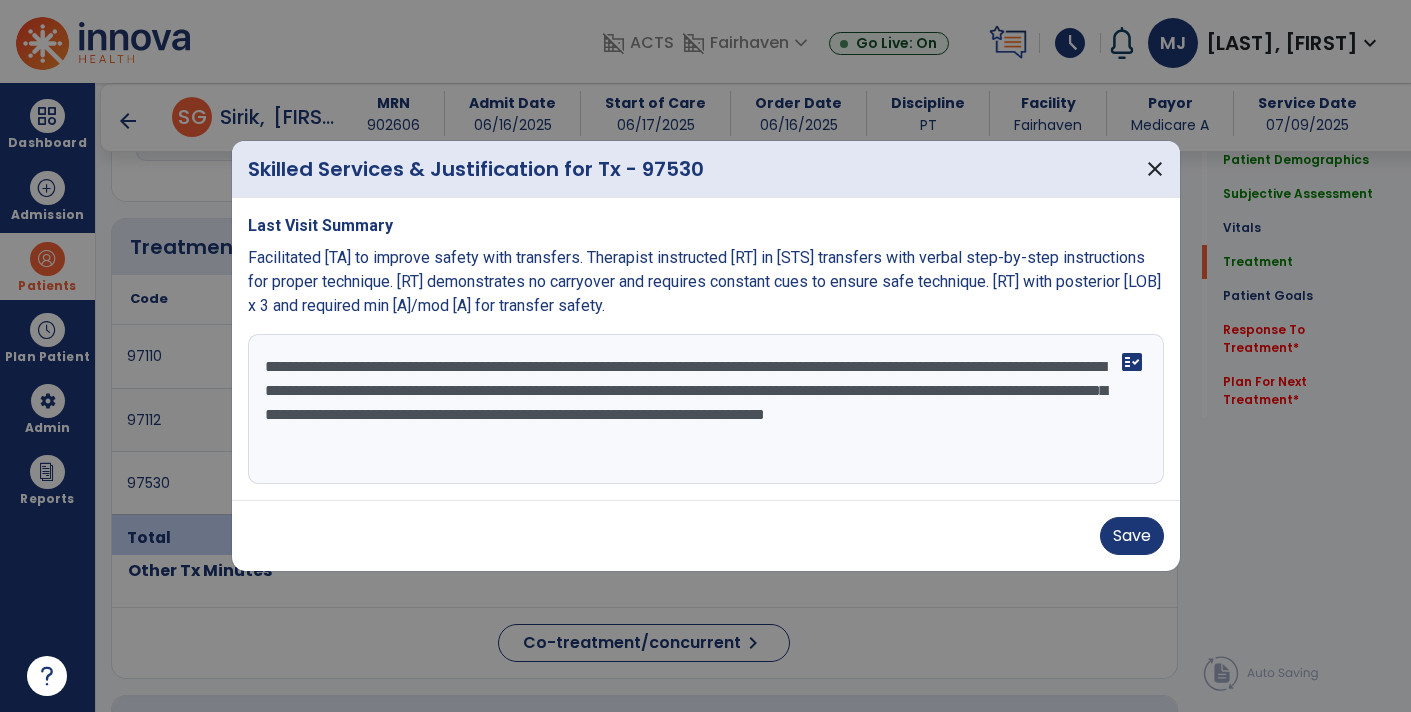click on "**********" at bounding box center (706, 409) 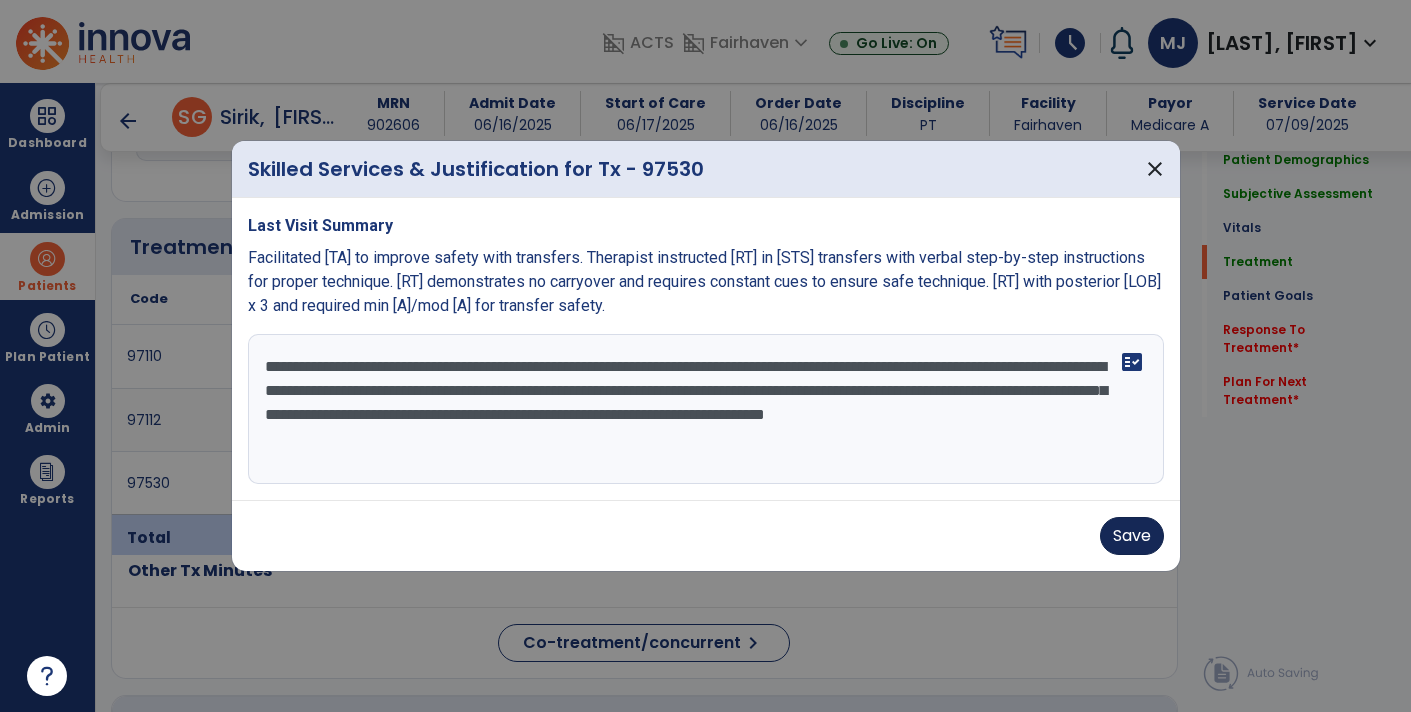 click on "Save" at bounding box center [1132, 536] 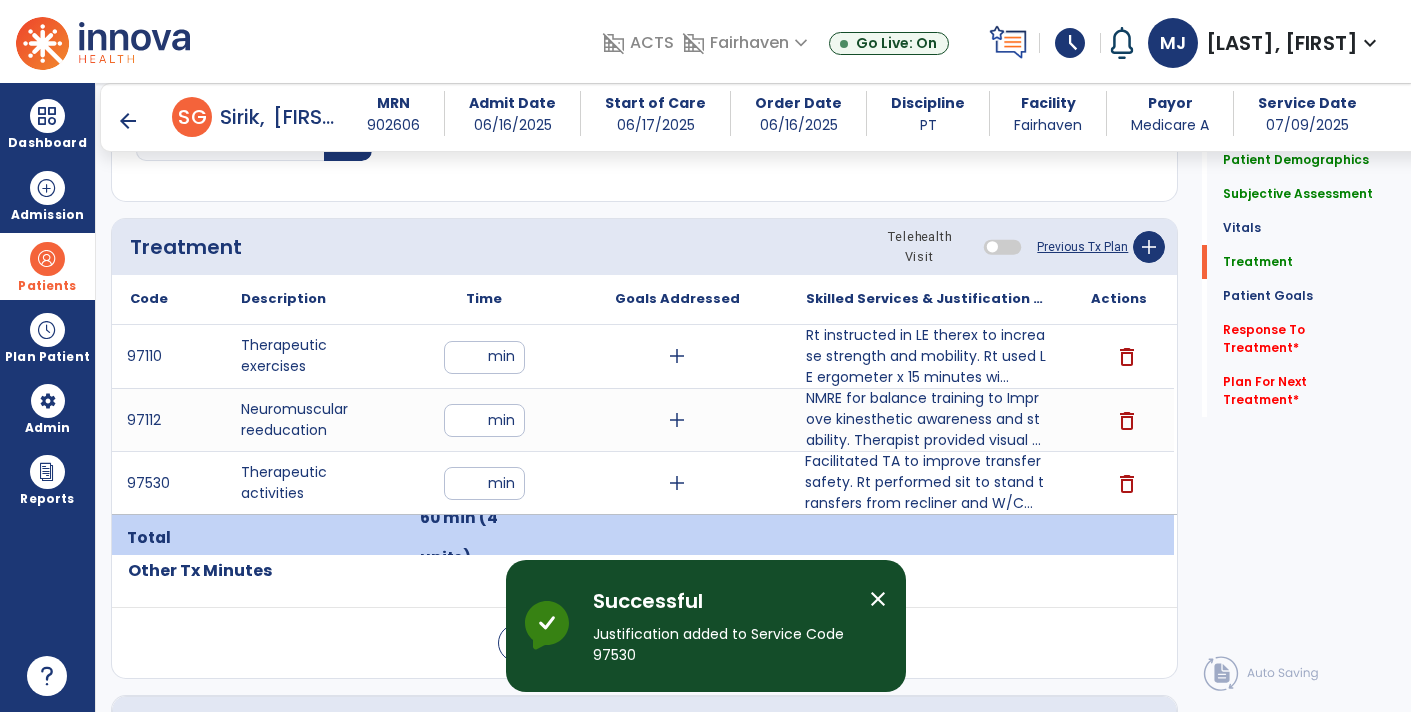 click on "**" at bounding box center (484, 483) 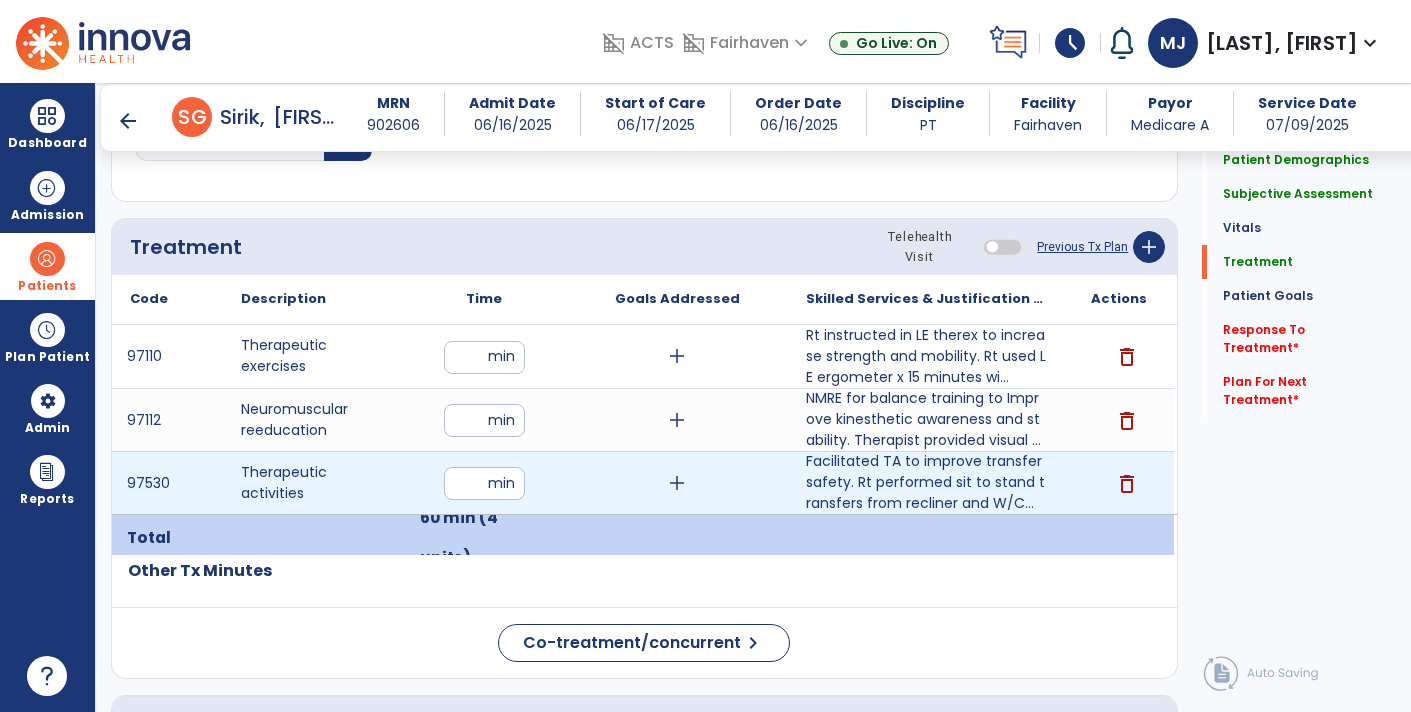 type on "**" 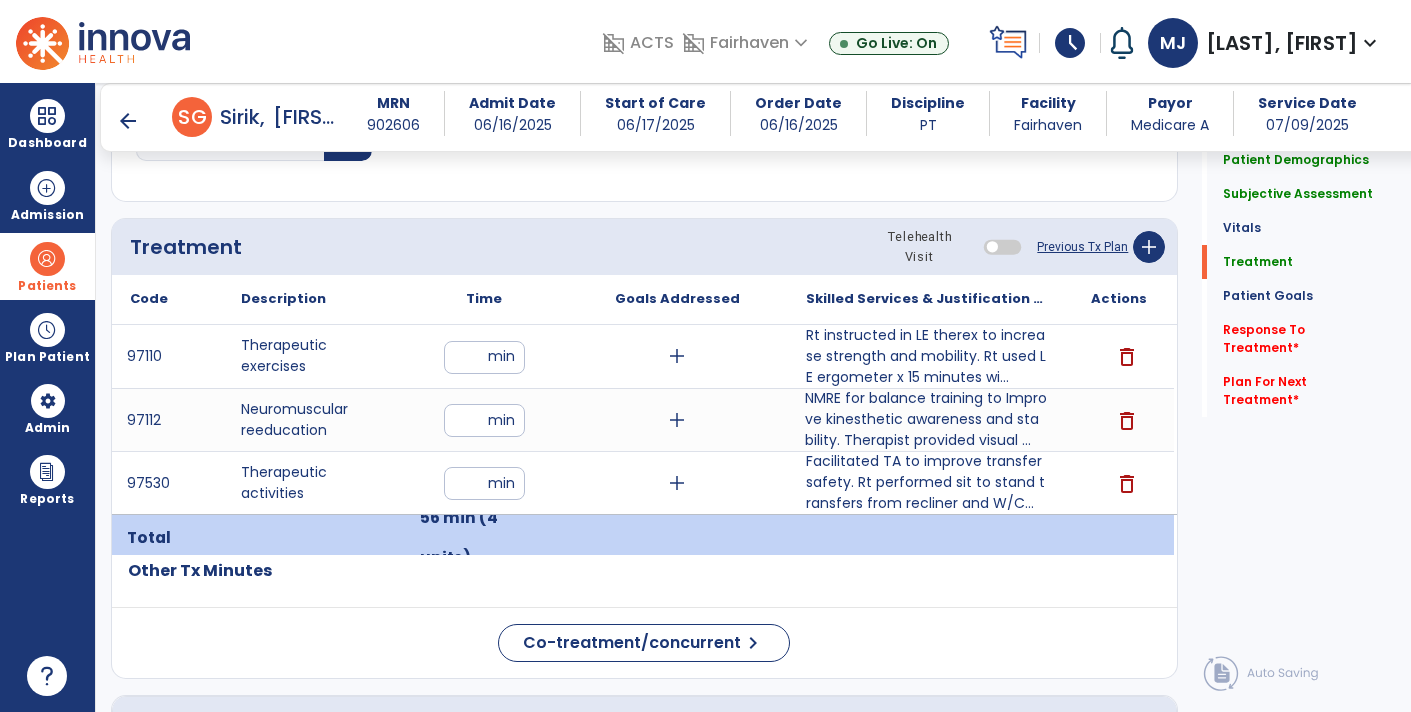 click on "NMRE for balance training to Improve kinesthetic awareness and stability. Therapist provided visual ..." at bounding box center [926, 419] 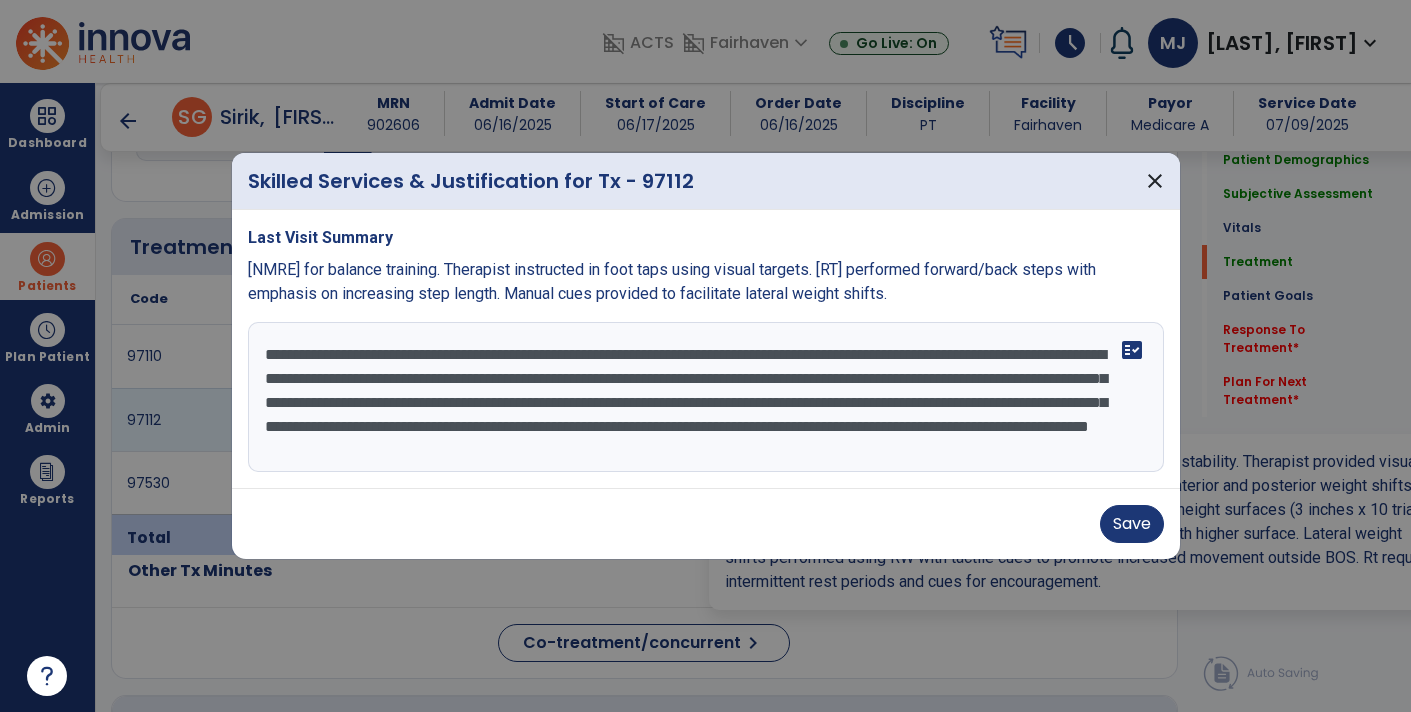 scroll, scrollTop: 24, scrollLeft: 0, axis: vertical 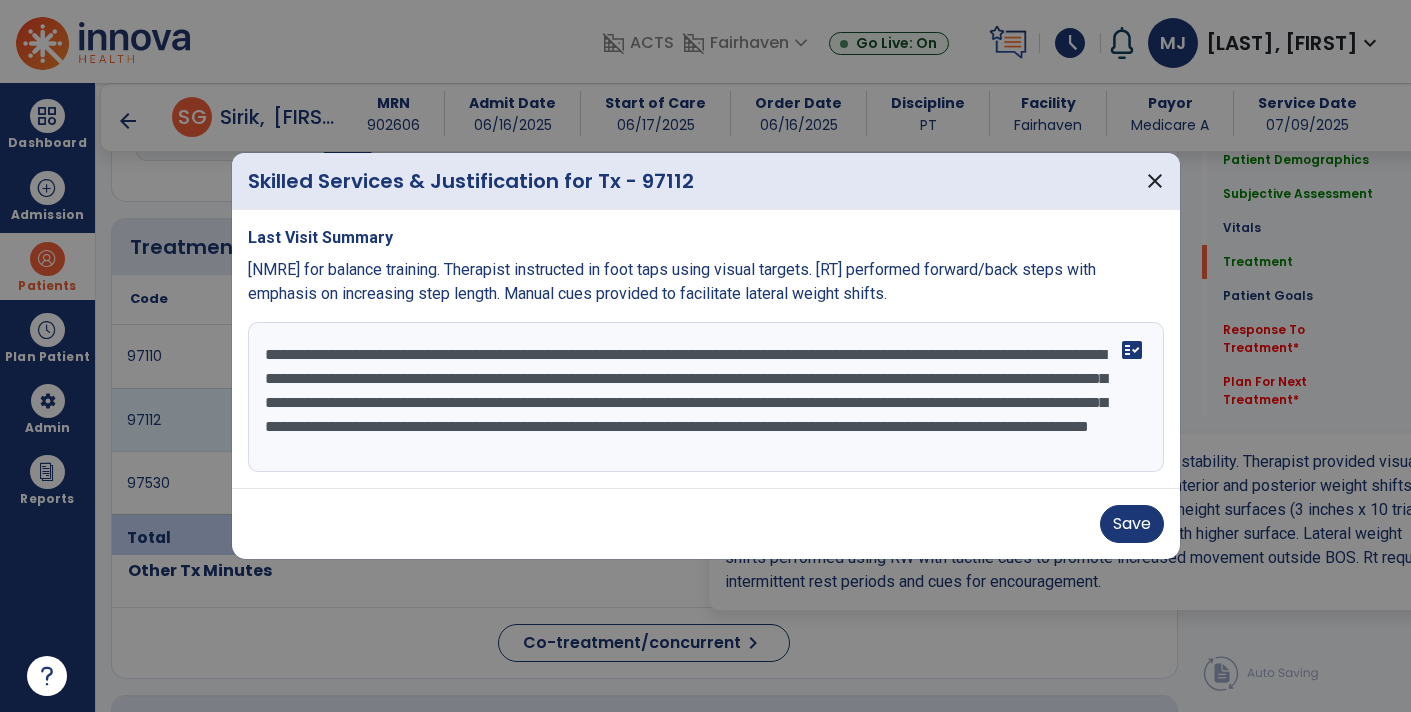 click on "**********" at bounding box center [706, 397] 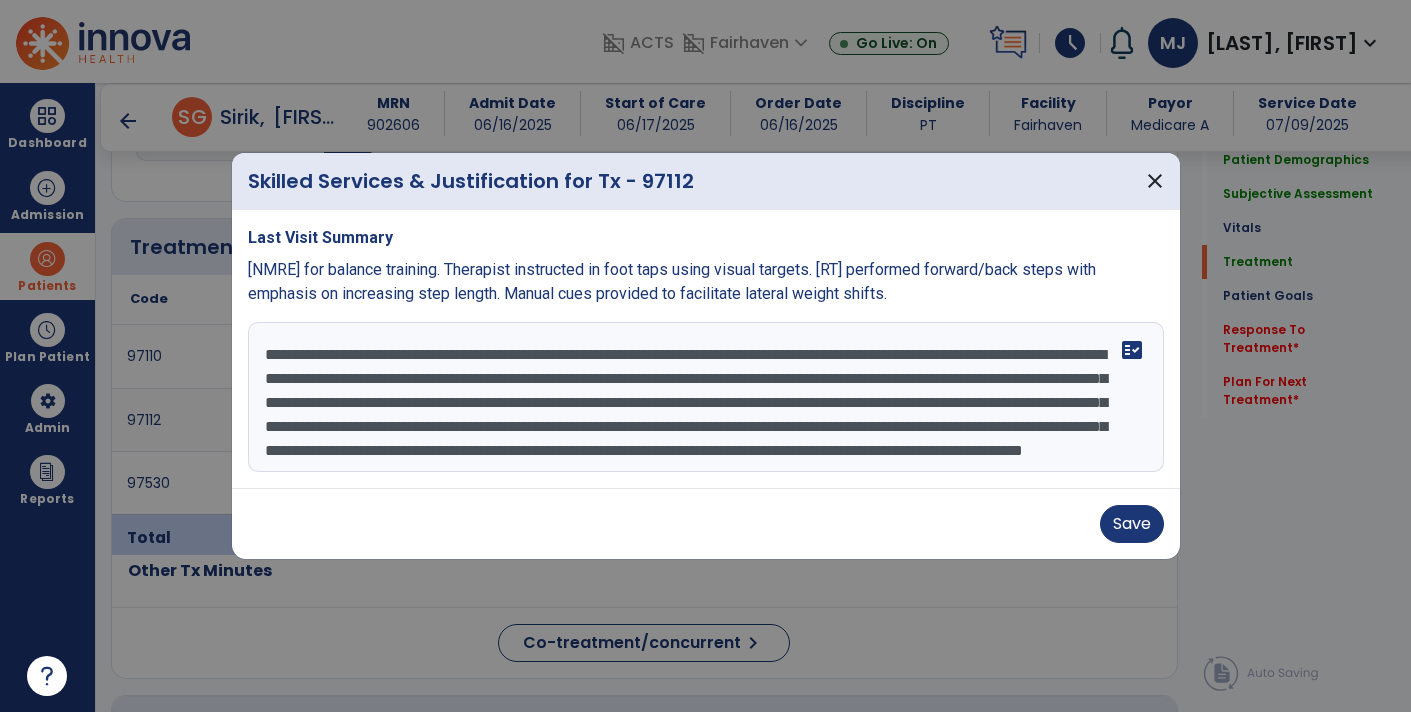 click on "**********" at bounding box center (706, 397) 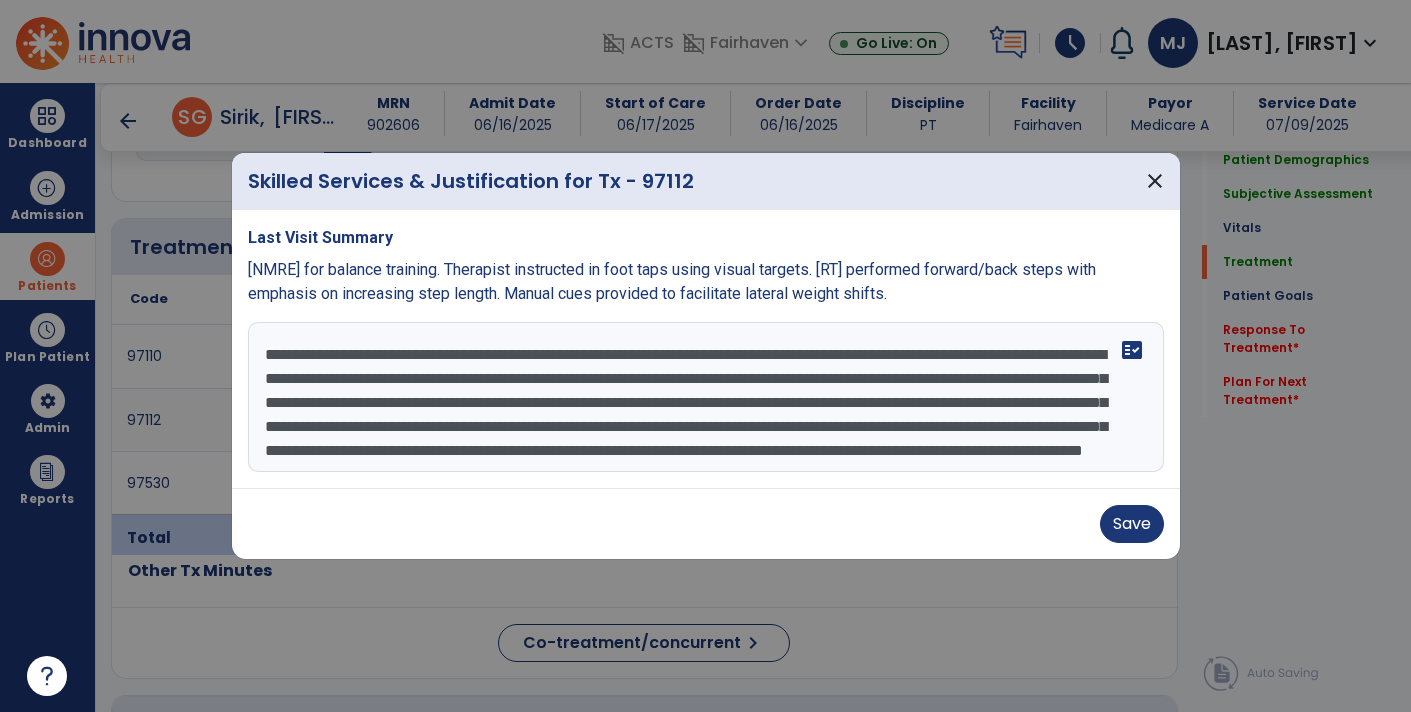 scroll, scrollTop: 48, scrollLeft: 0, axis: vertical 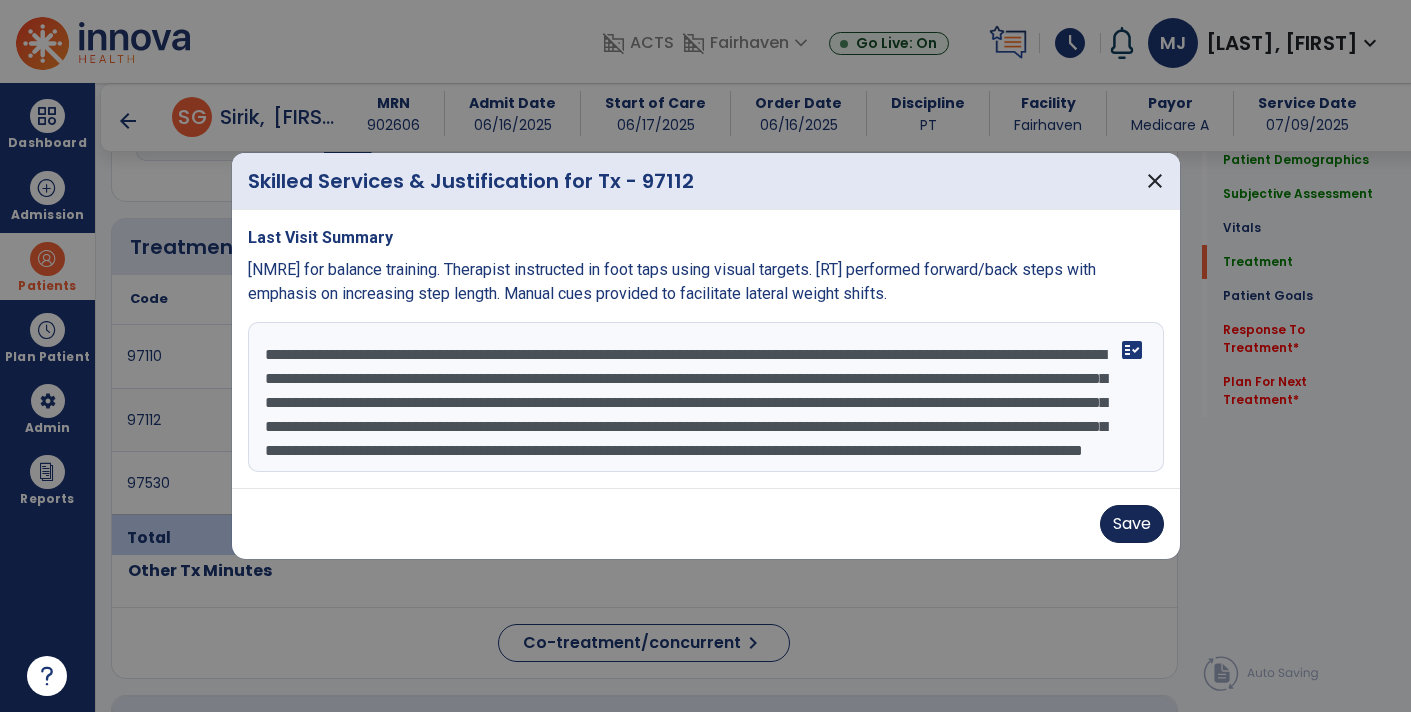 click on "Save" at bounding box center (1132, 524) 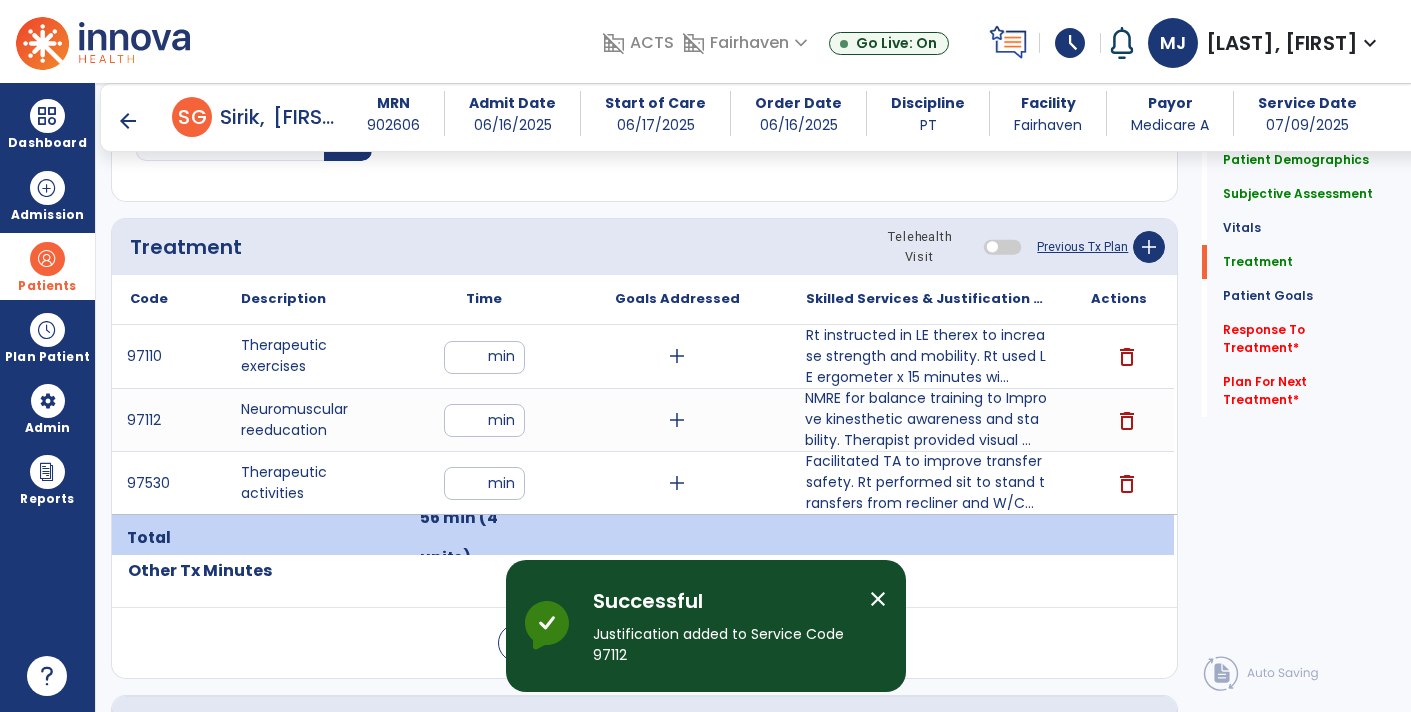 click on "**" at bounding box center [484, 420] 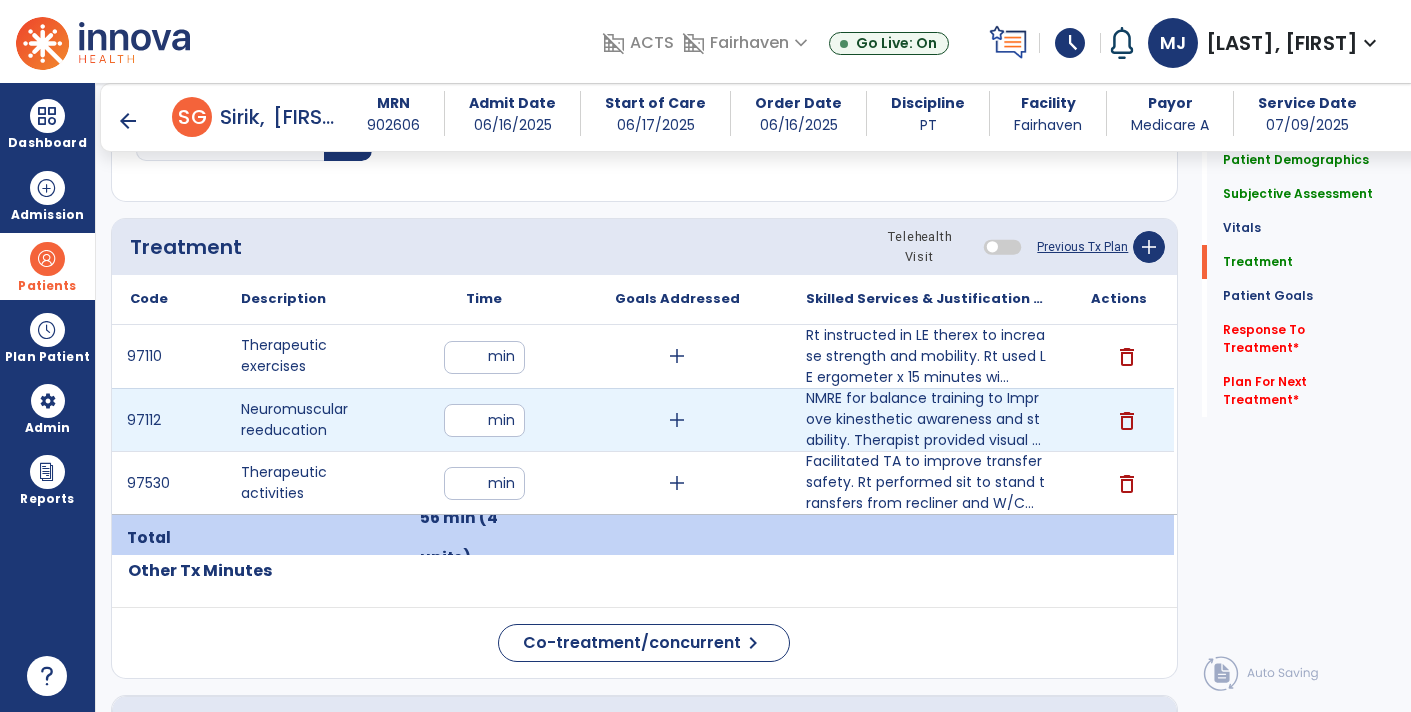 type on "**" 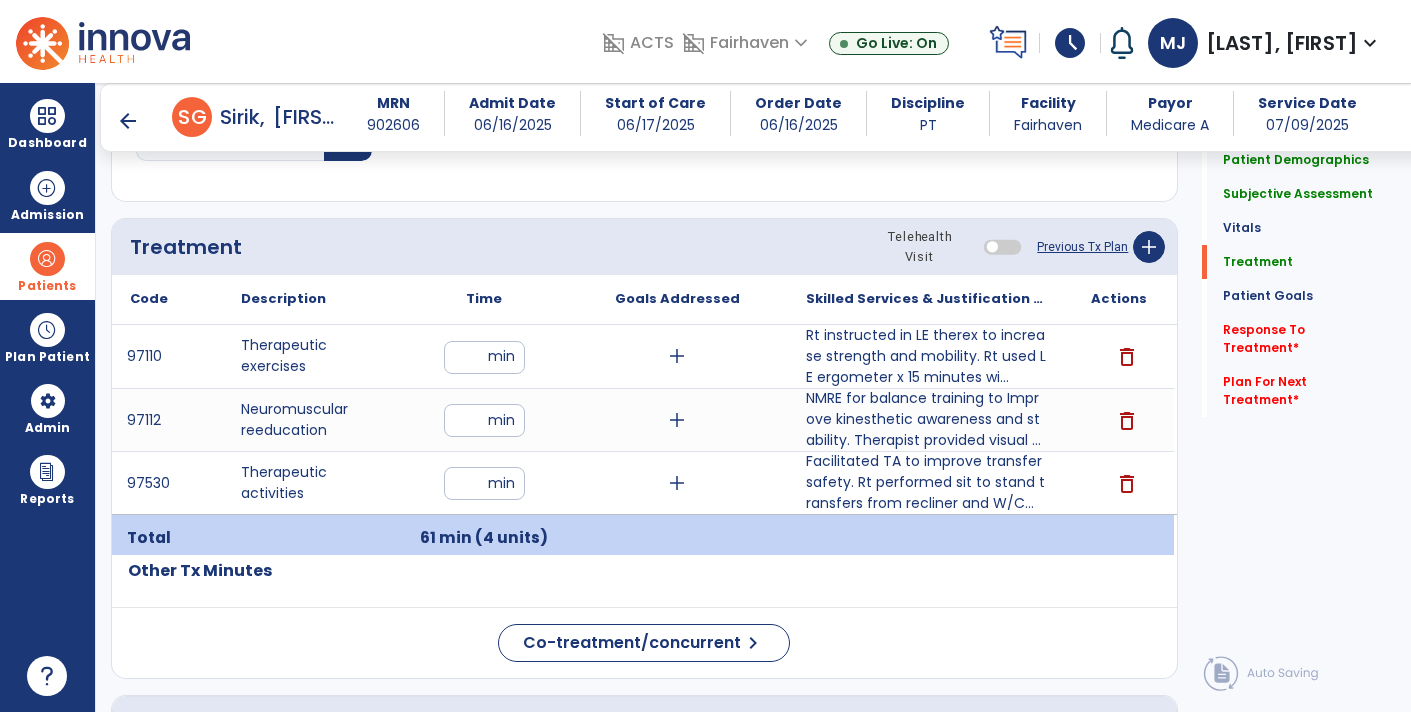 click on "**" at bounding box center (484, 420) 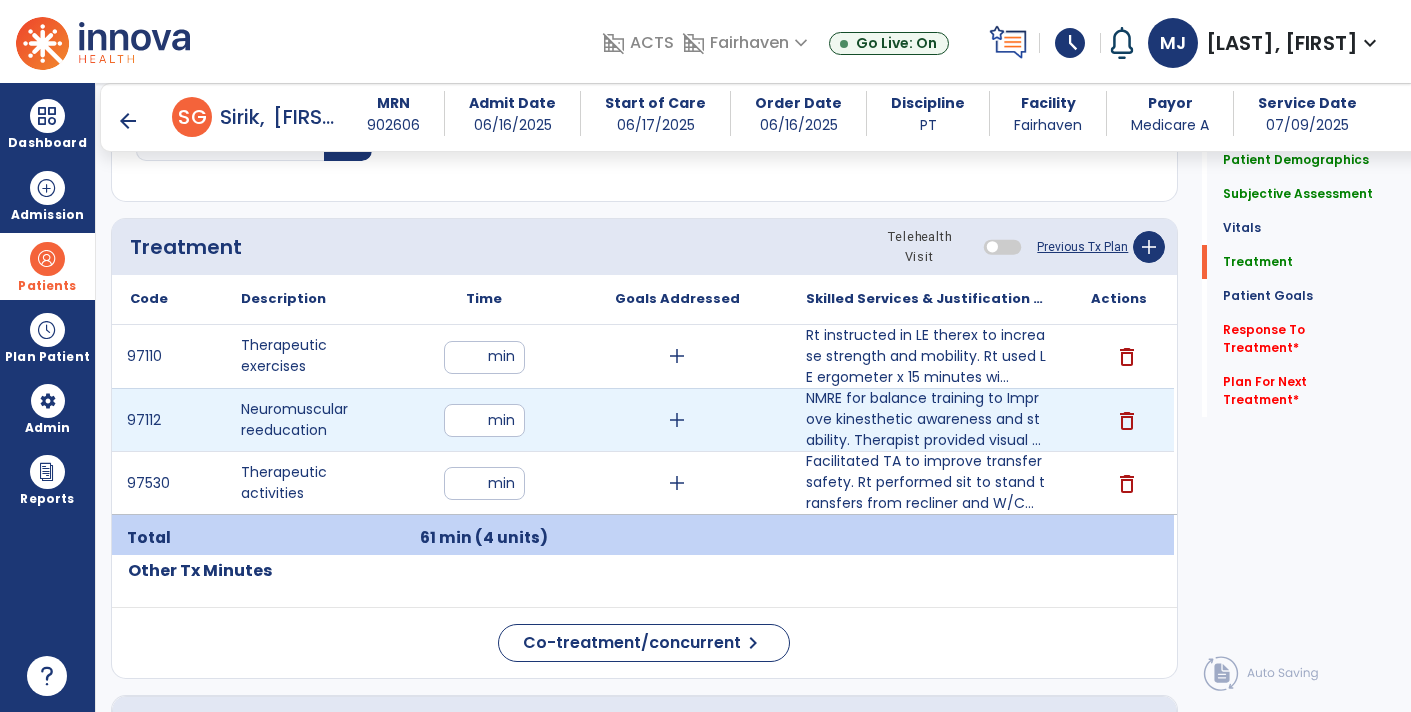 type on "**" 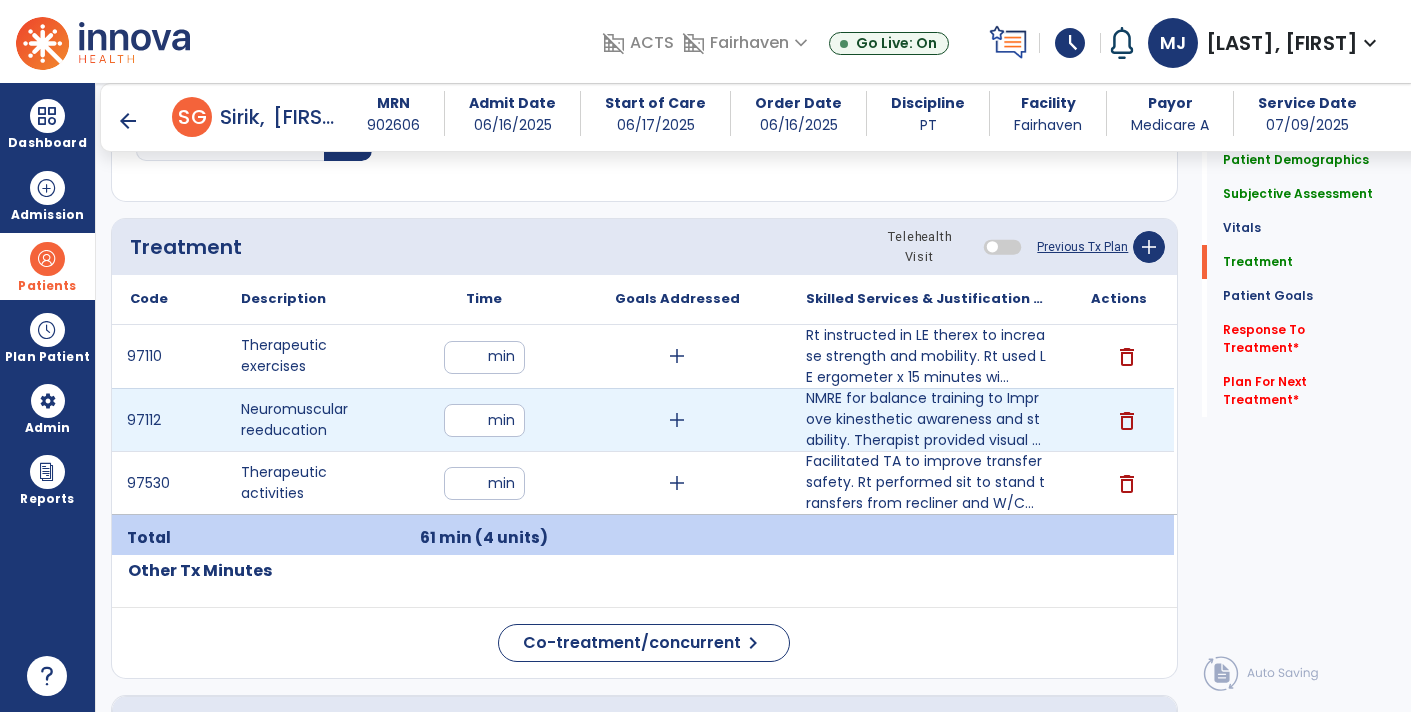 click on "Code
Description
Time" 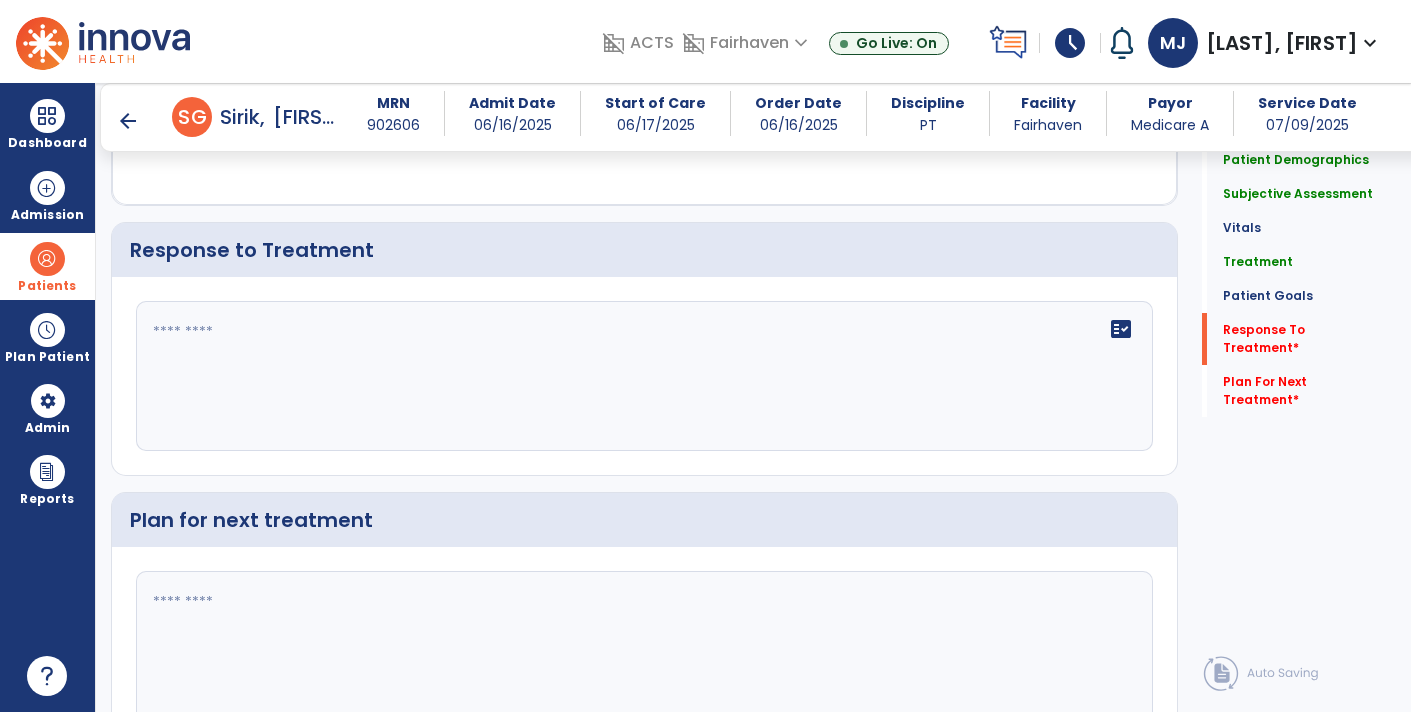 scroll, scrollTop: 2665, scrollLeft: 0, axis: vertical 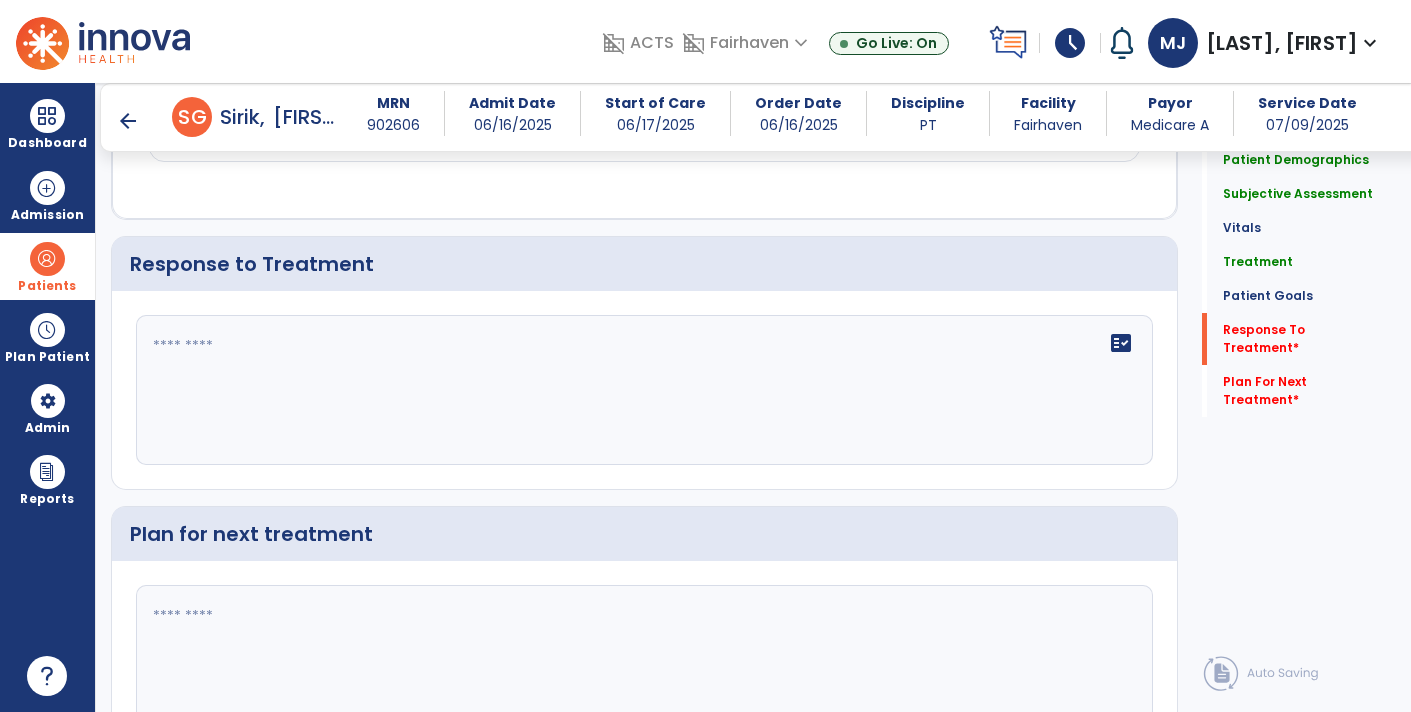 click on "fact_check" 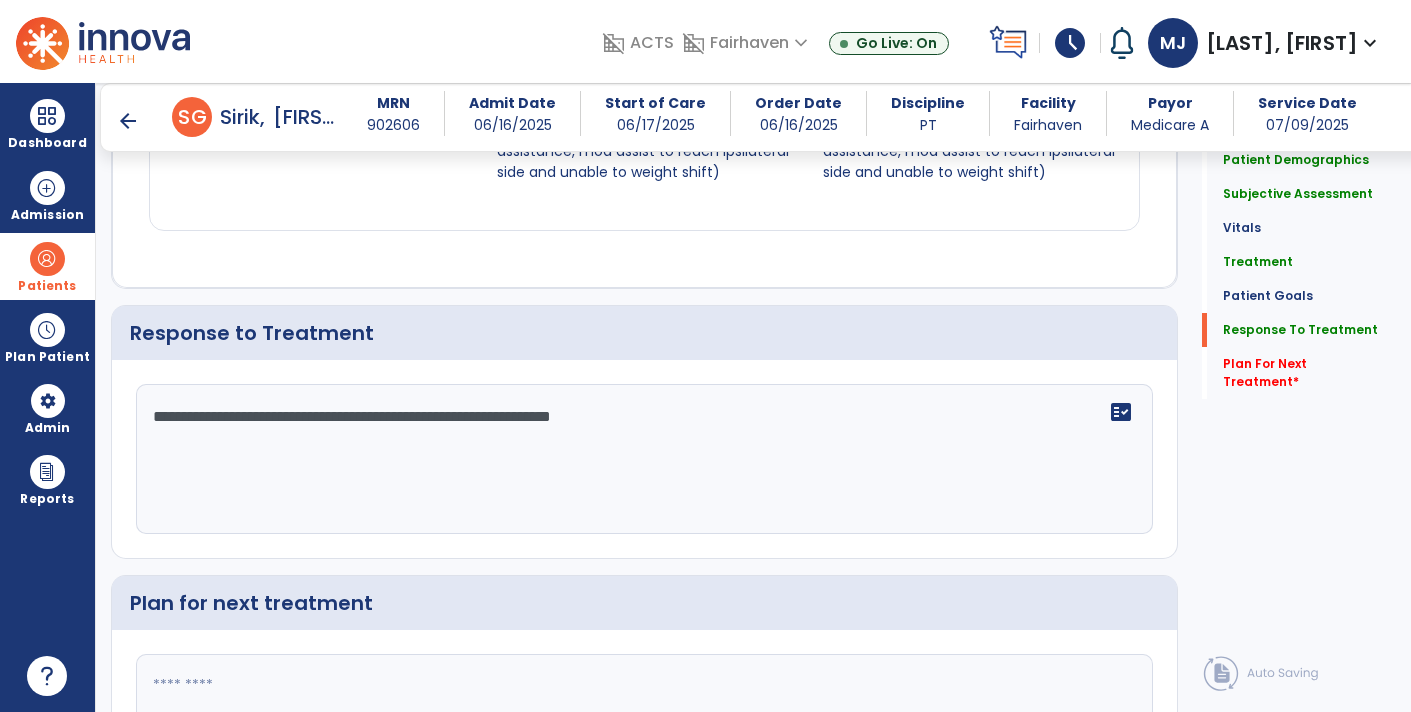 scroll, scrollTop: 2665, scrollLeft: 0, axis: vertical 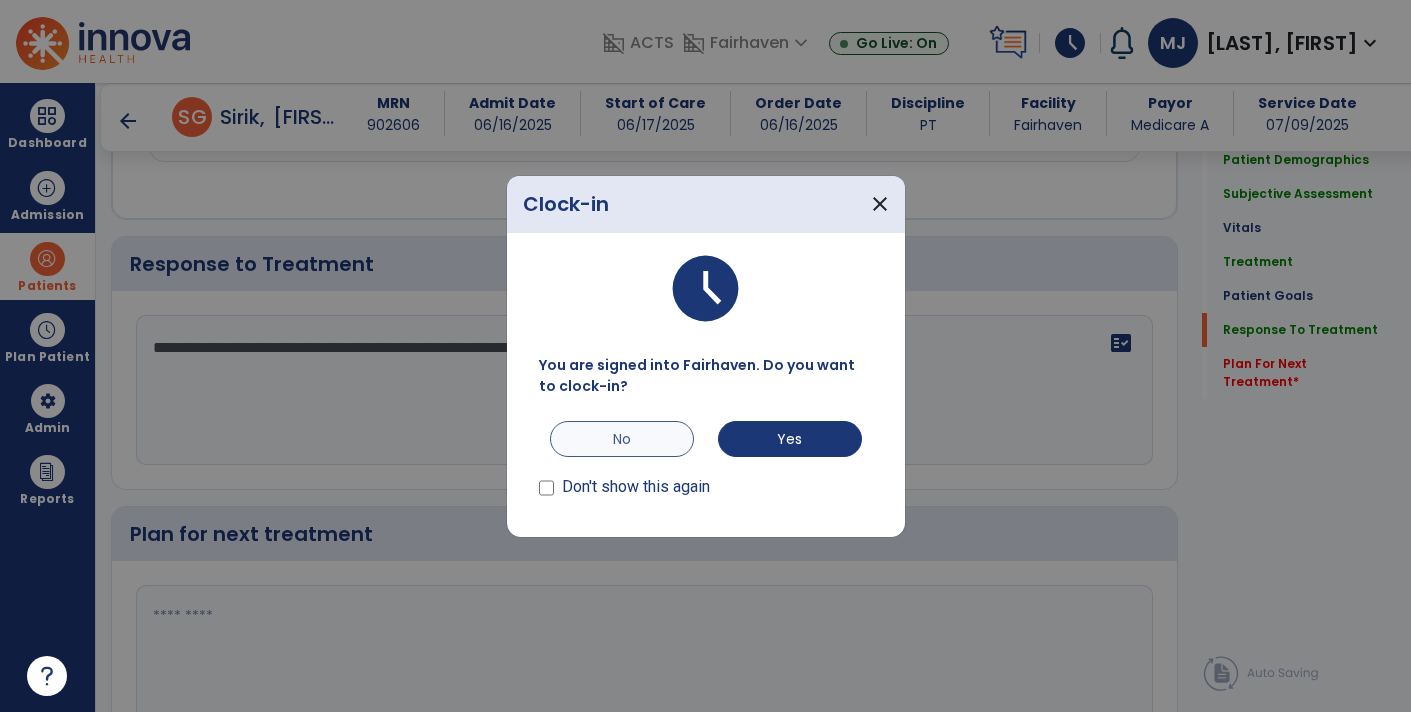 click on "No" at bounding box center (622, 439) 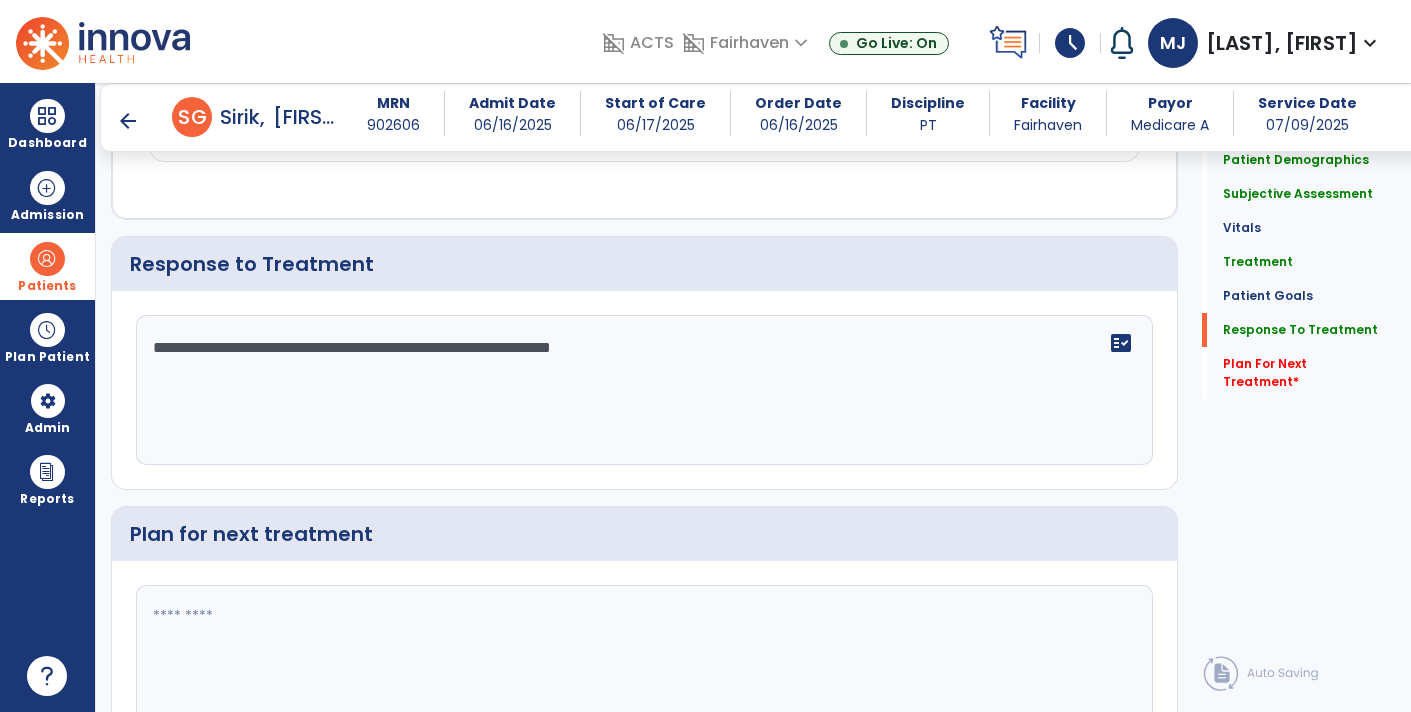 click on "**********" 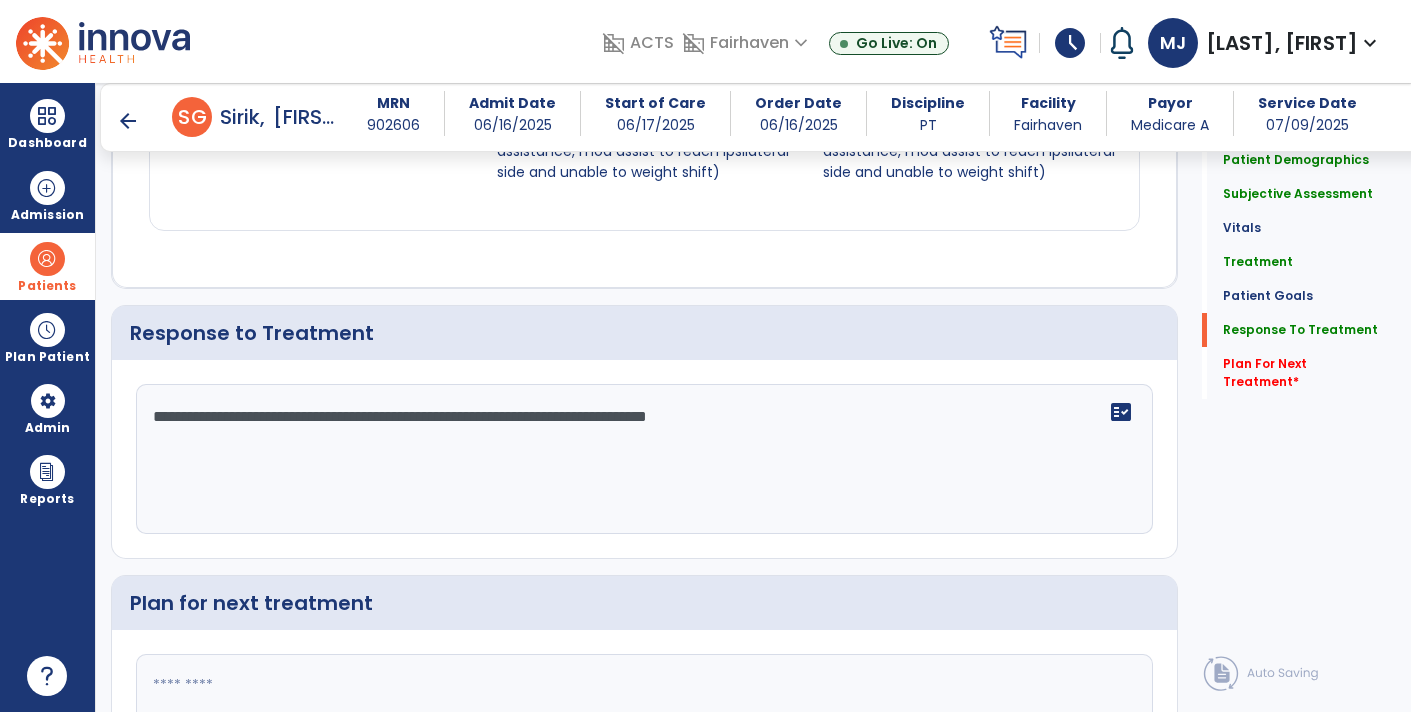 scroll, scrollTop: 2665, scrollLeft: 0, axis: vertical 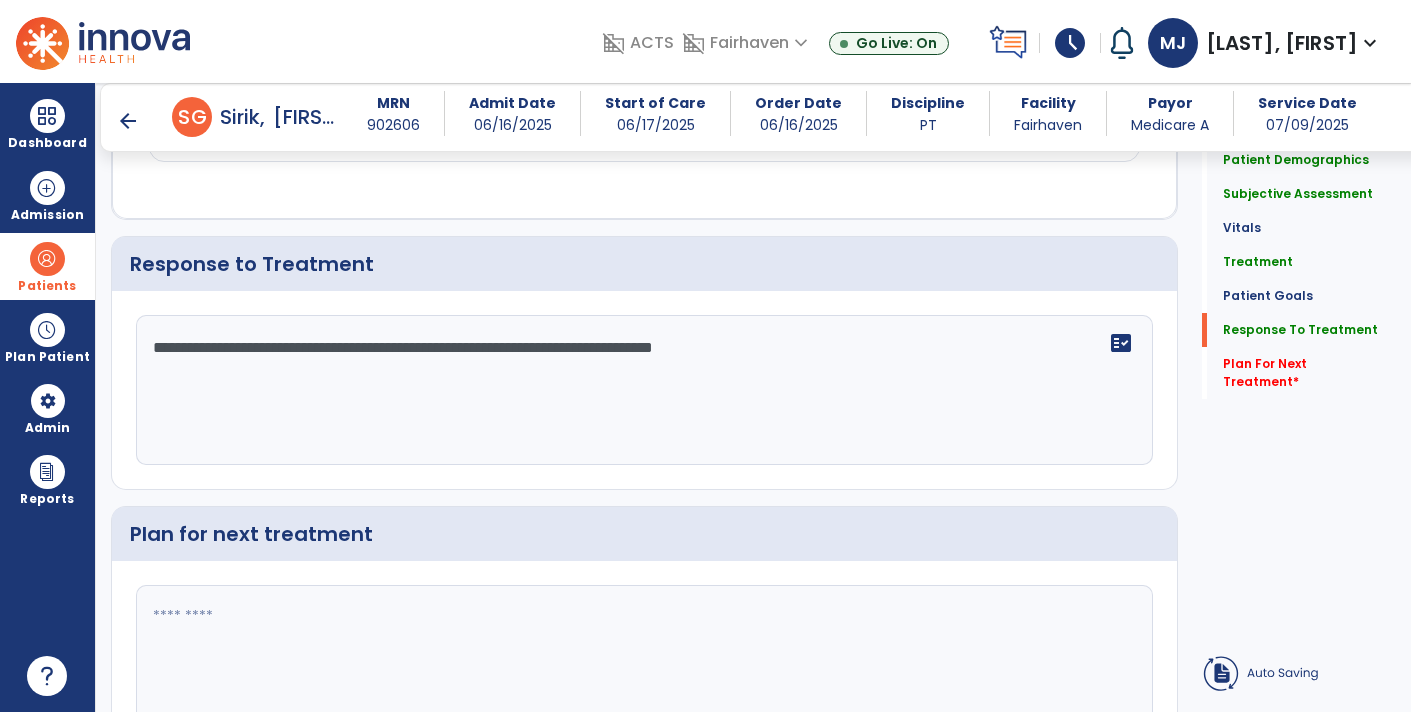 click on "Plan for next treatment" 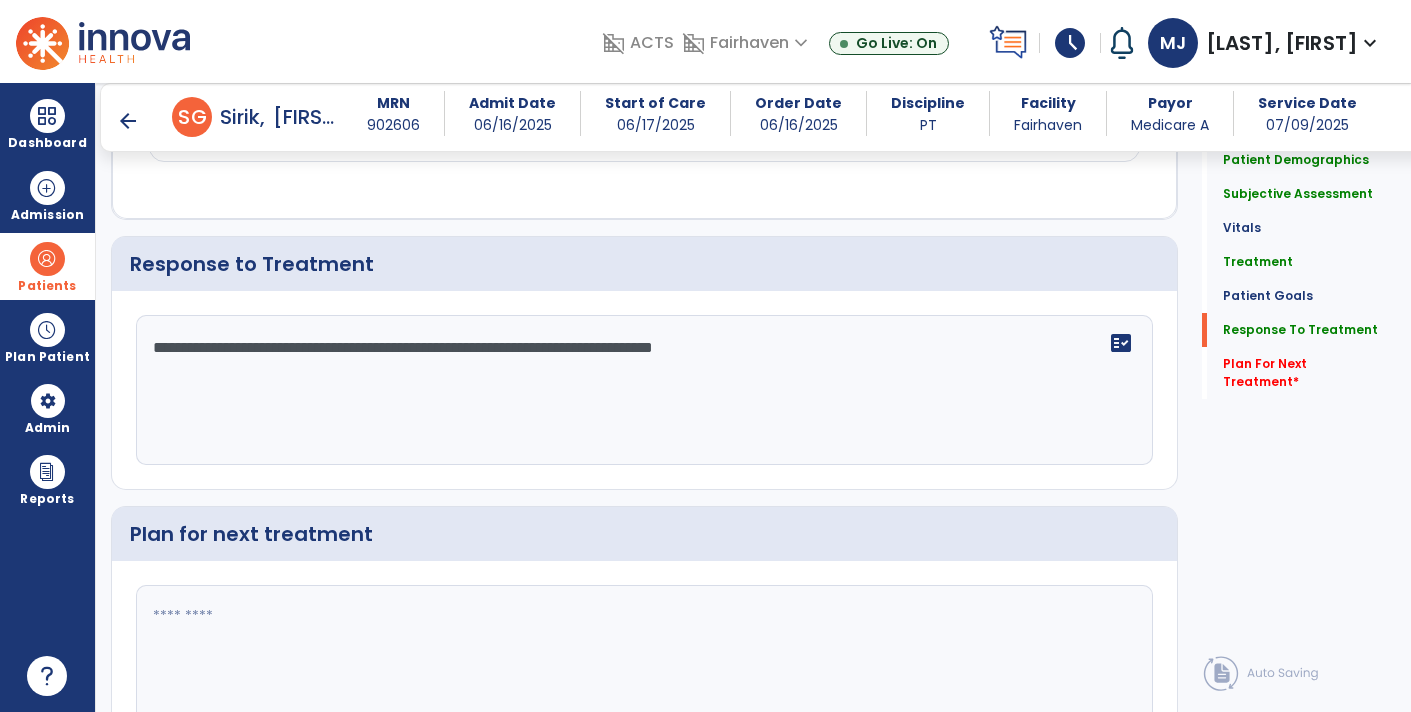 scroll, scrollTop: 2768, scrollLeft: 0, axis: vertical 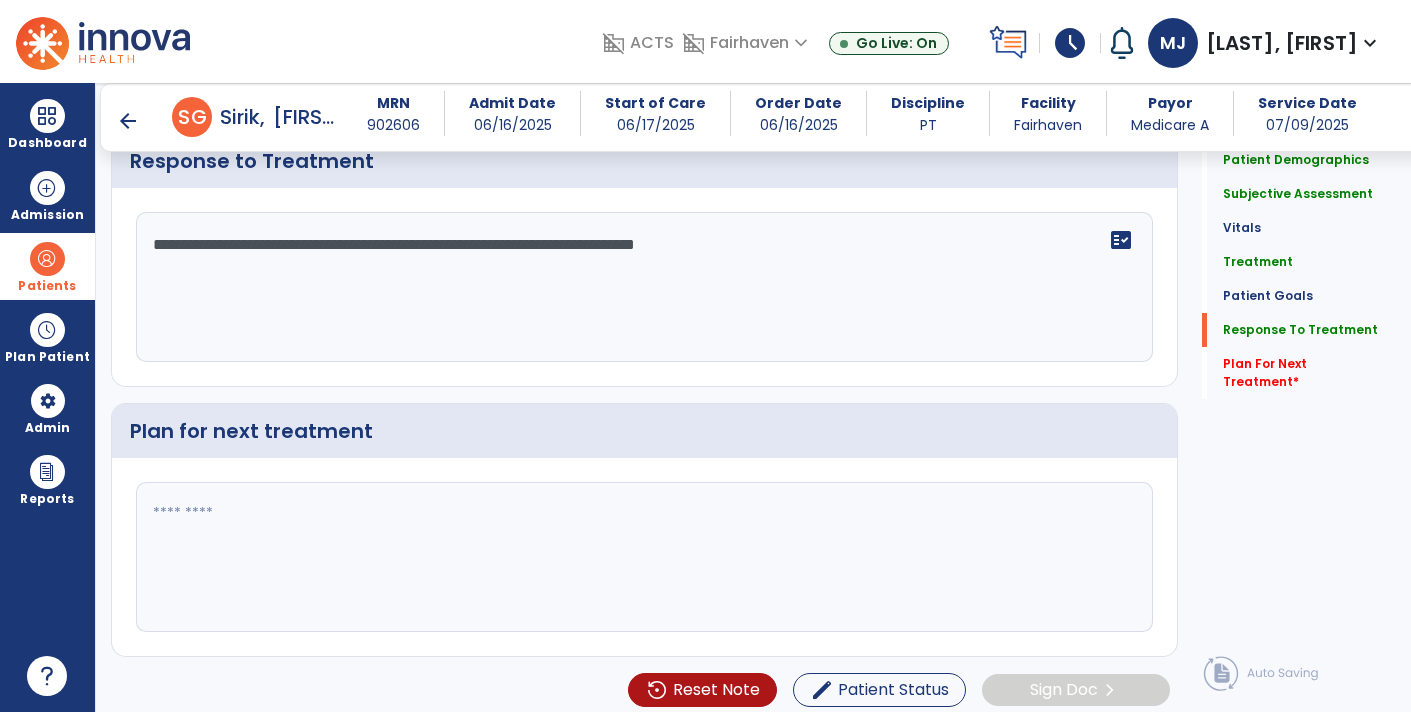 click on "**********" 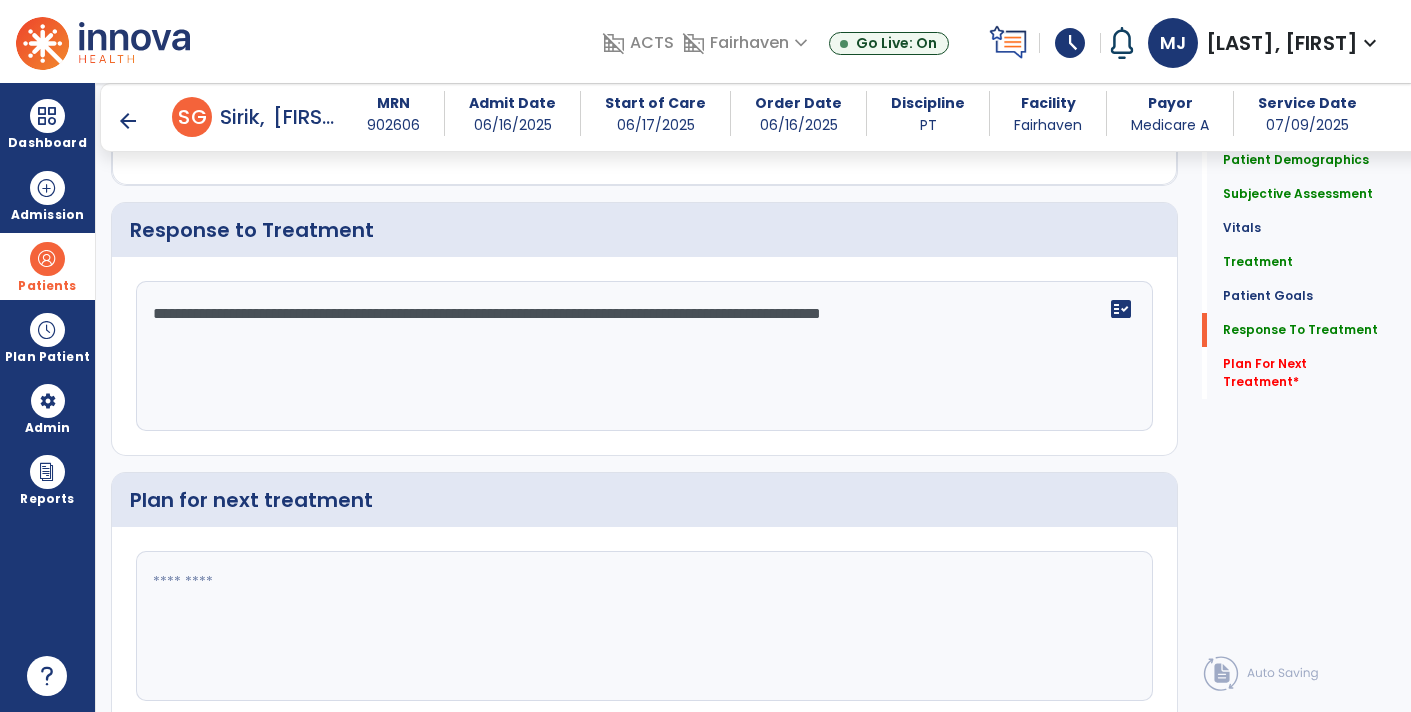 scroll, scrollTop: 2768, scrollLeft: 0, axis: vertical 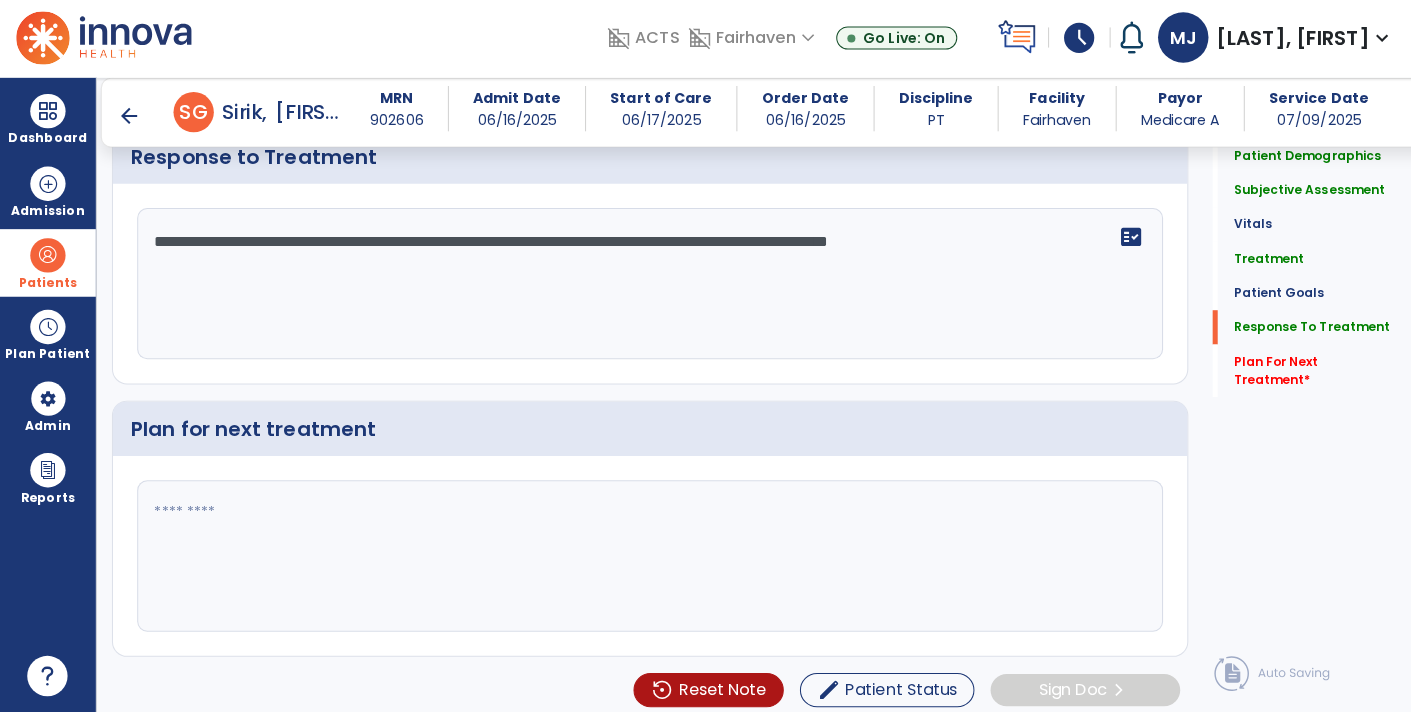 click on "**********" 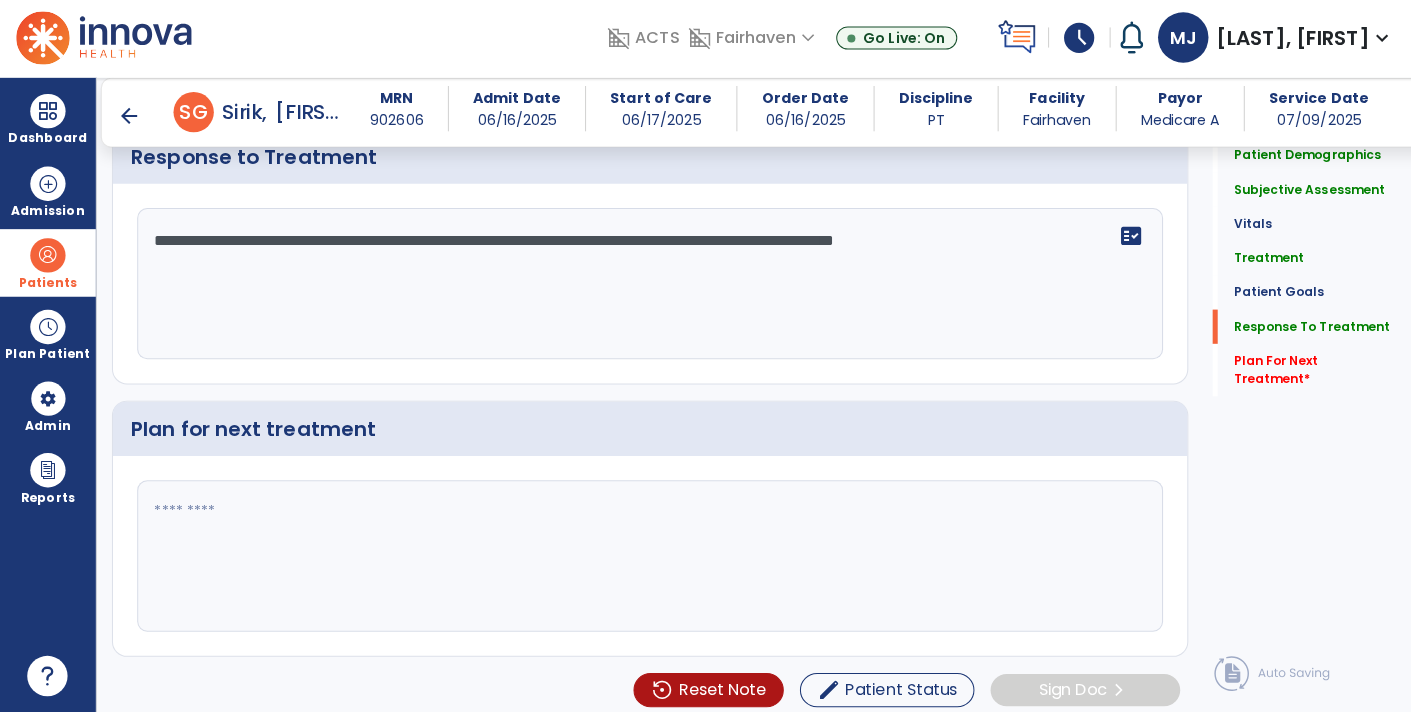 click on "**********" 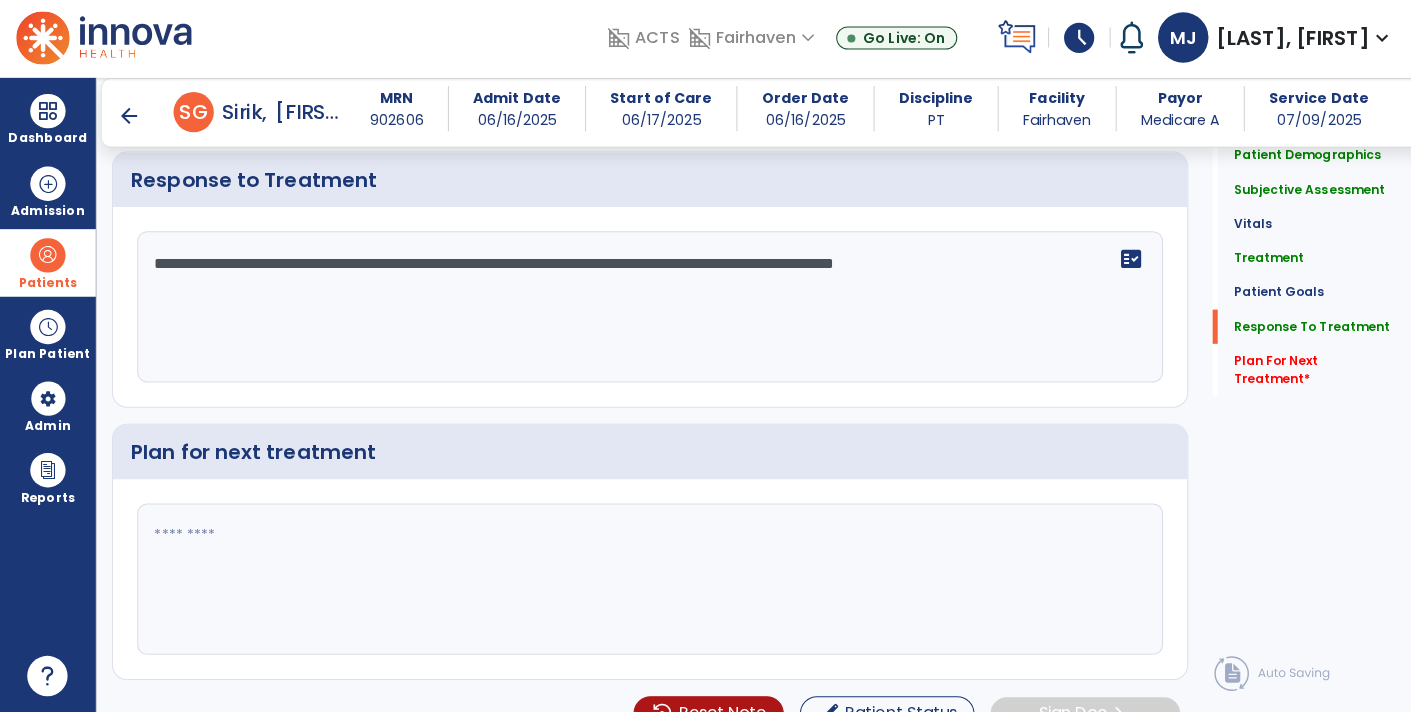 click on "**********" 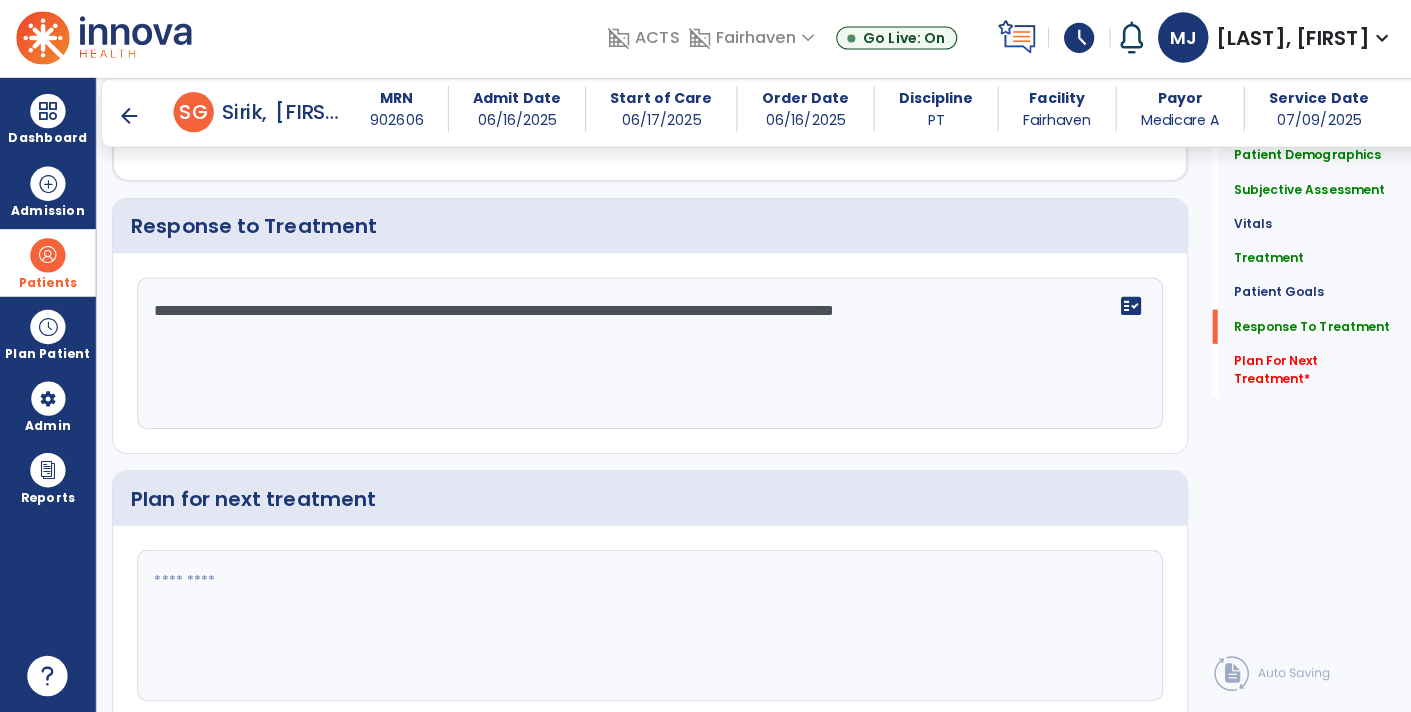 scroll, scrollTop: 2768, scrollLeft: 0, axis: vertical 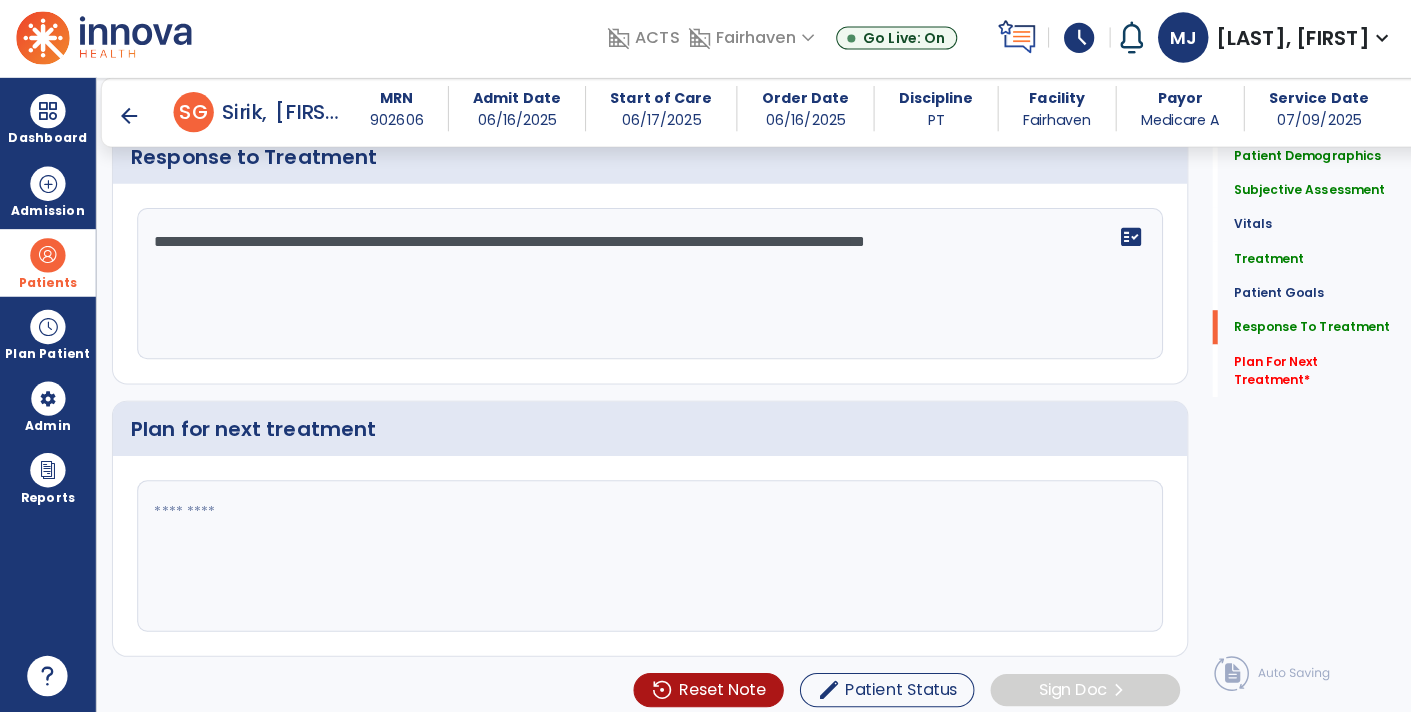 click on "**********" 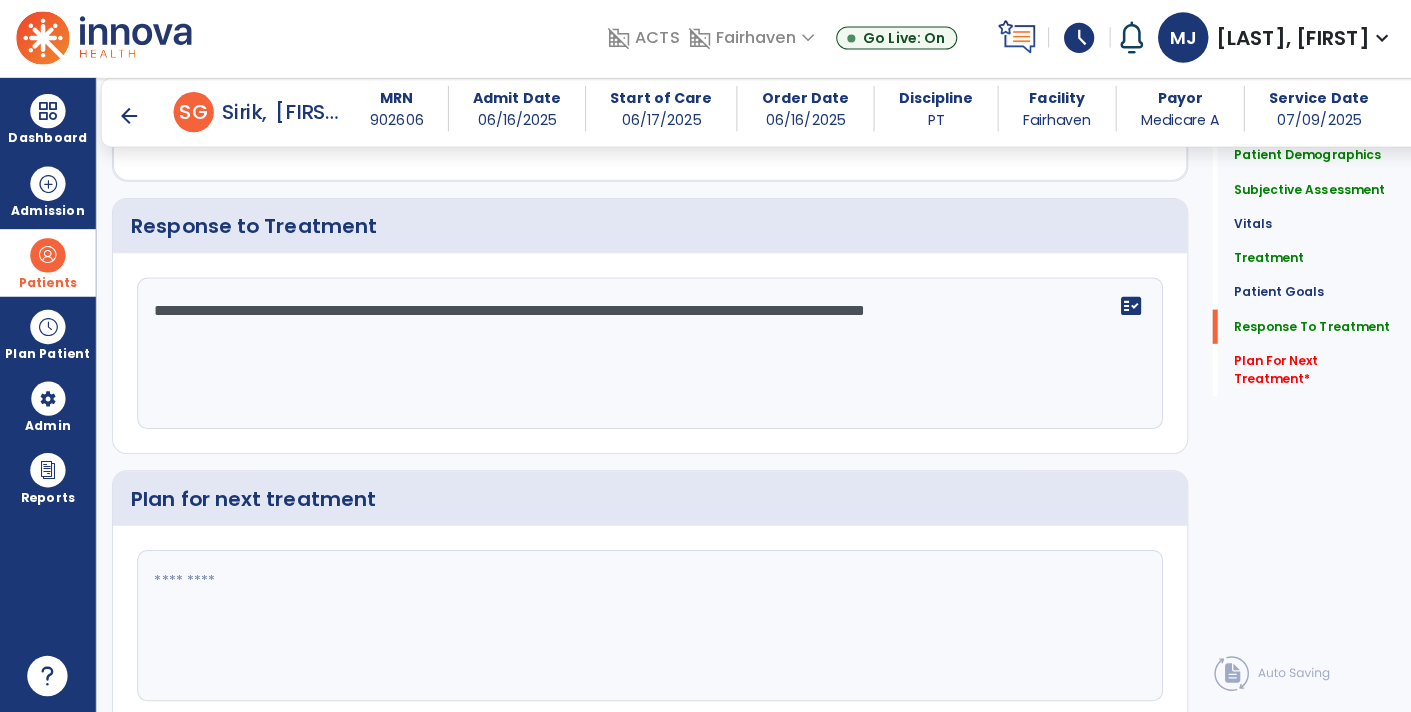 scroll, scrollTop: 2768, scrollLeft: 0, axis: vertical 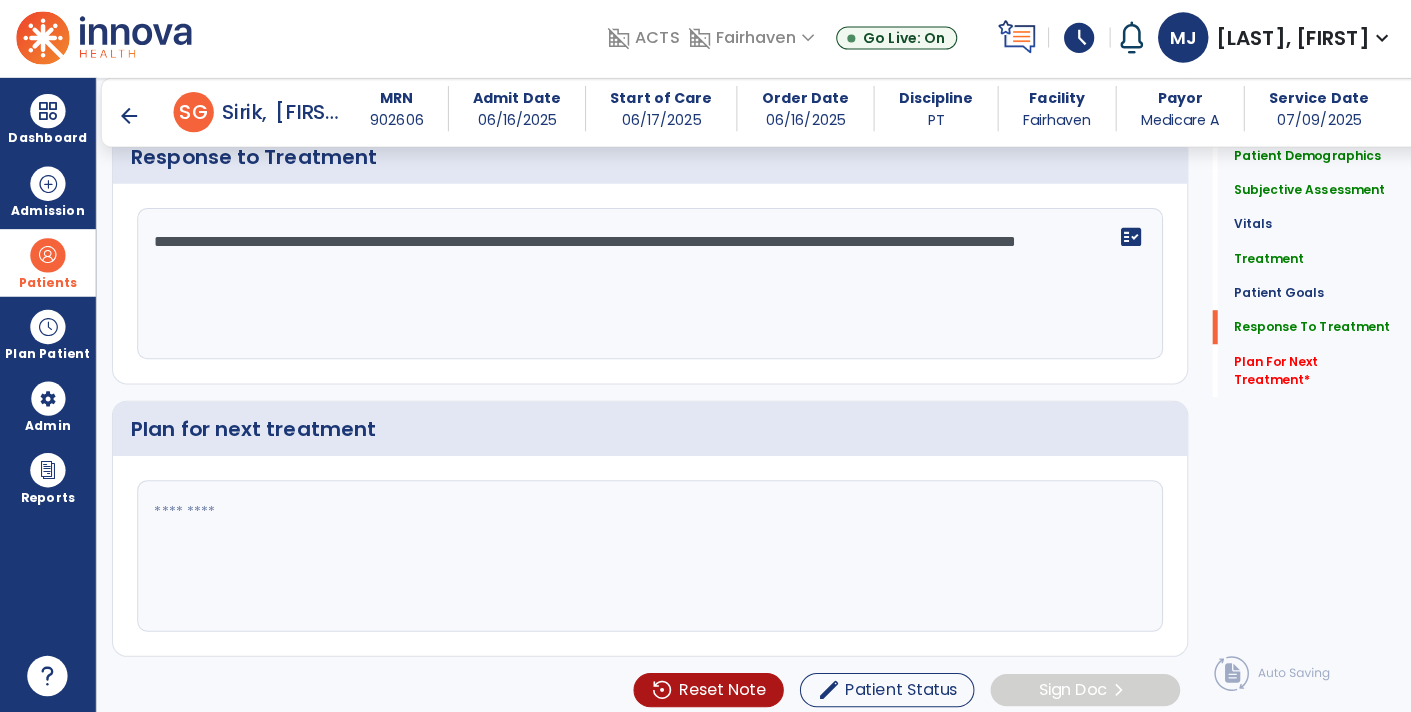 type on "**********" 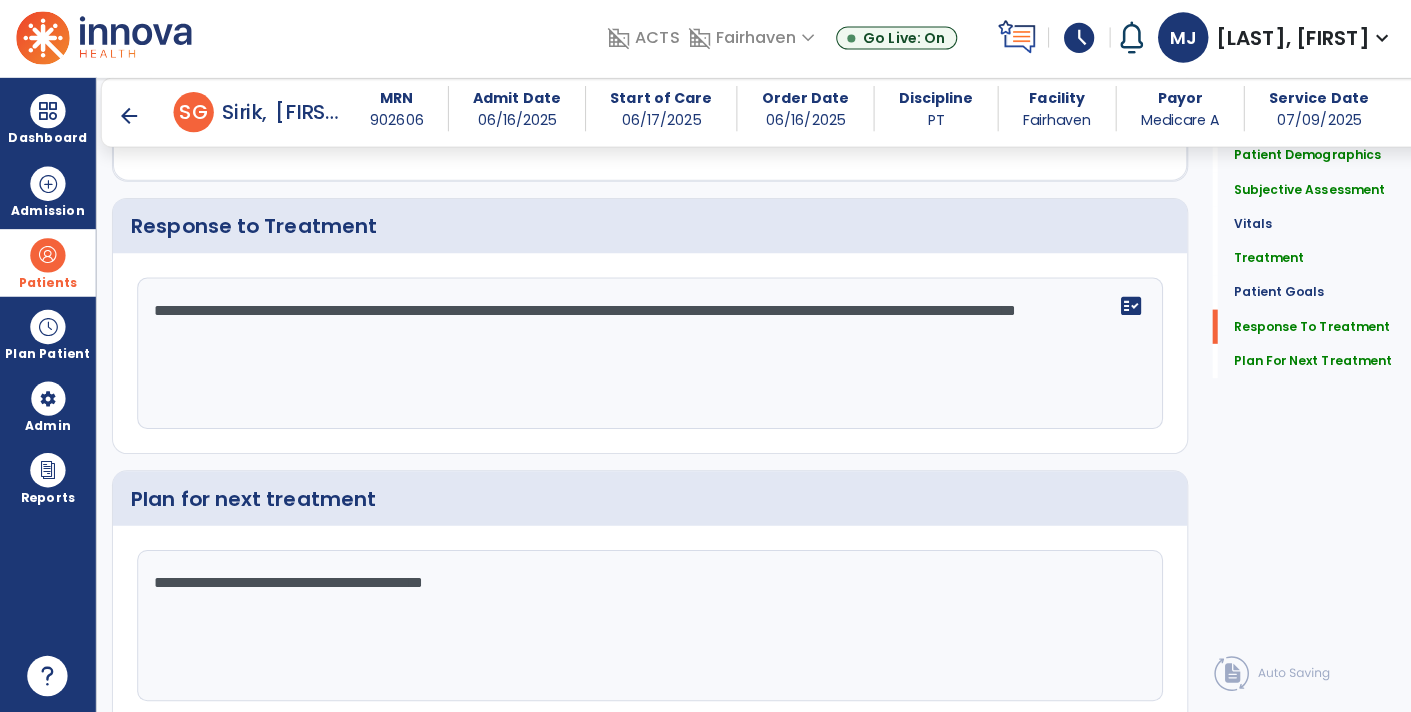 scroll, scrollTop: 2768, scrollLeft: 0, axis: vertical 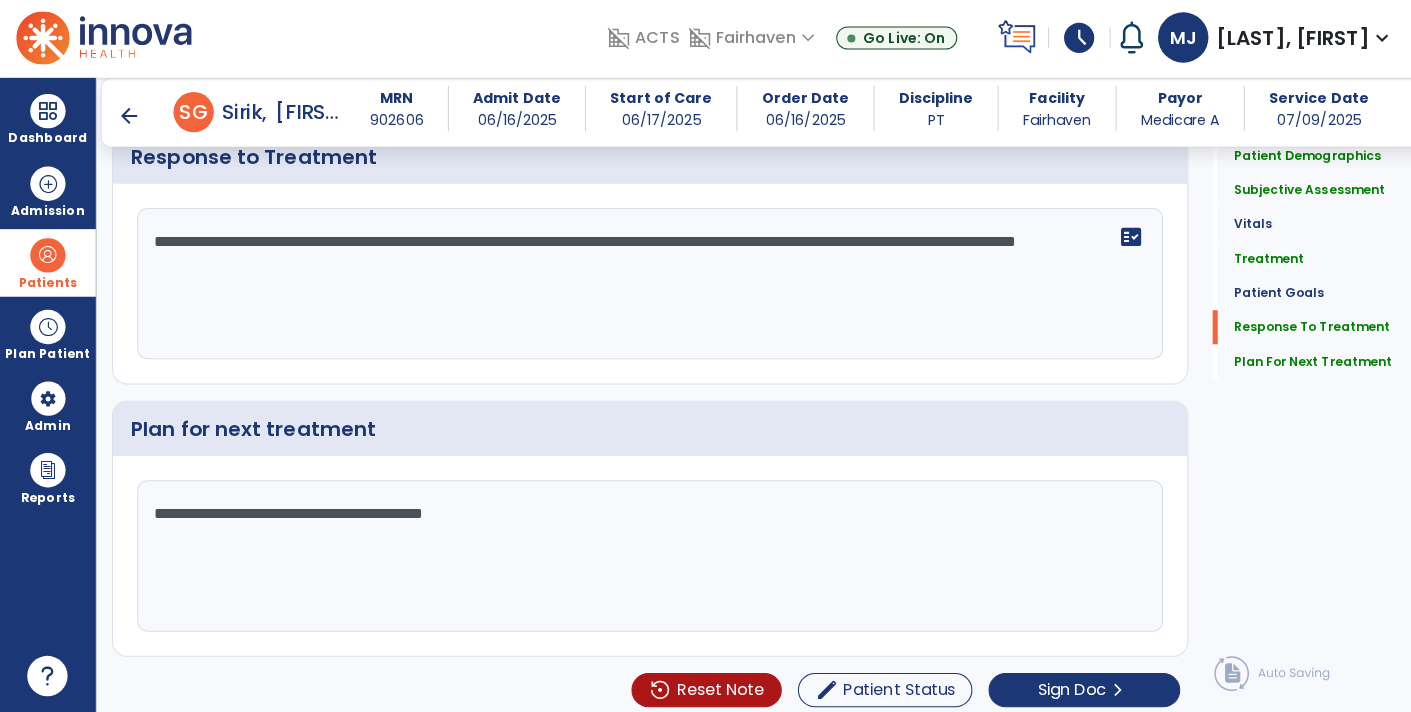 click on "**********" 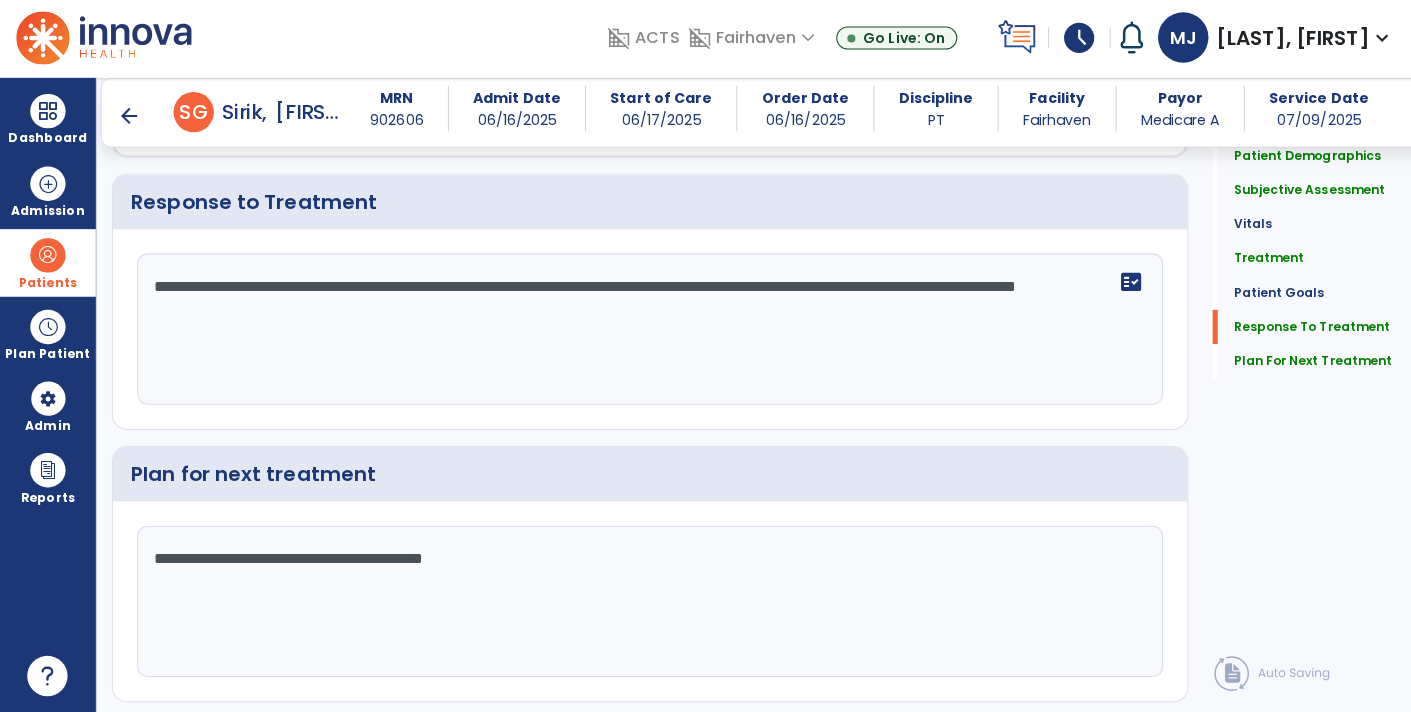 scroll, scrollTop: 2768, scrollLeft: 0, axis: vertical 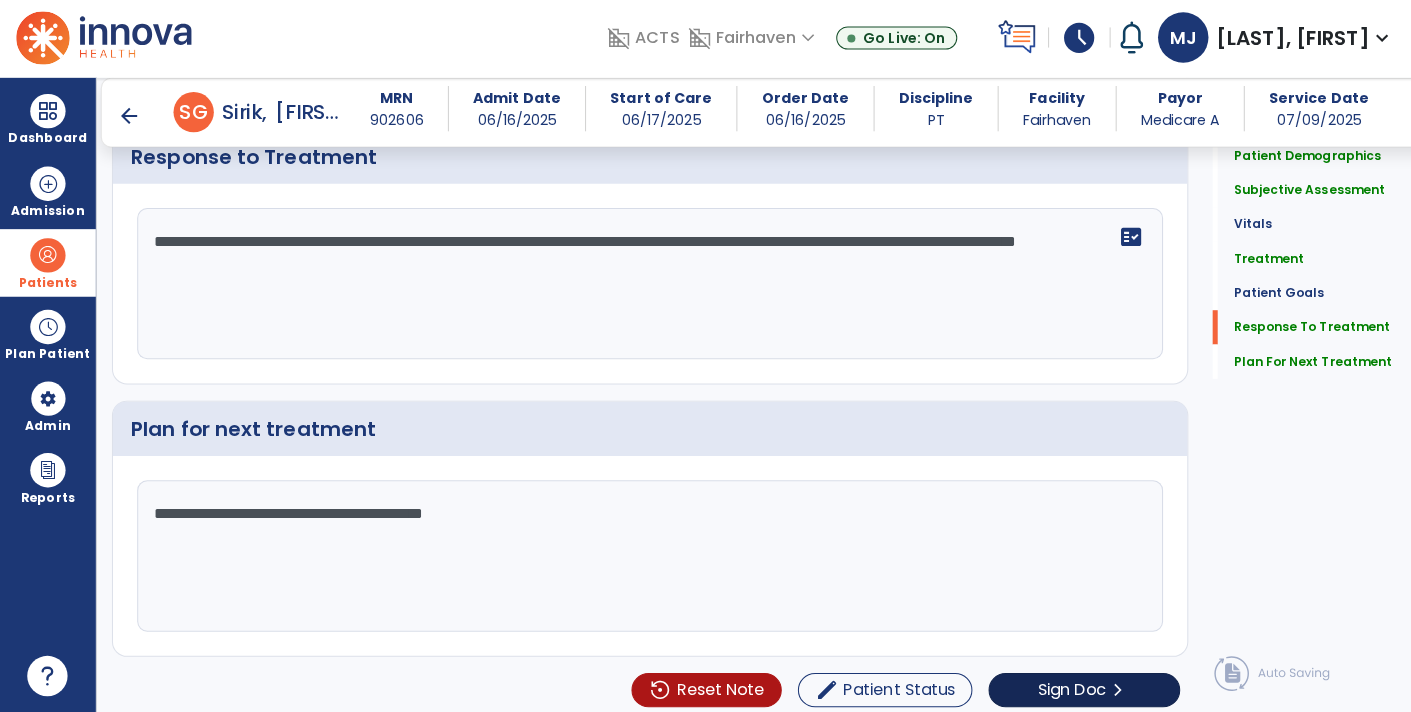 type on "**********" 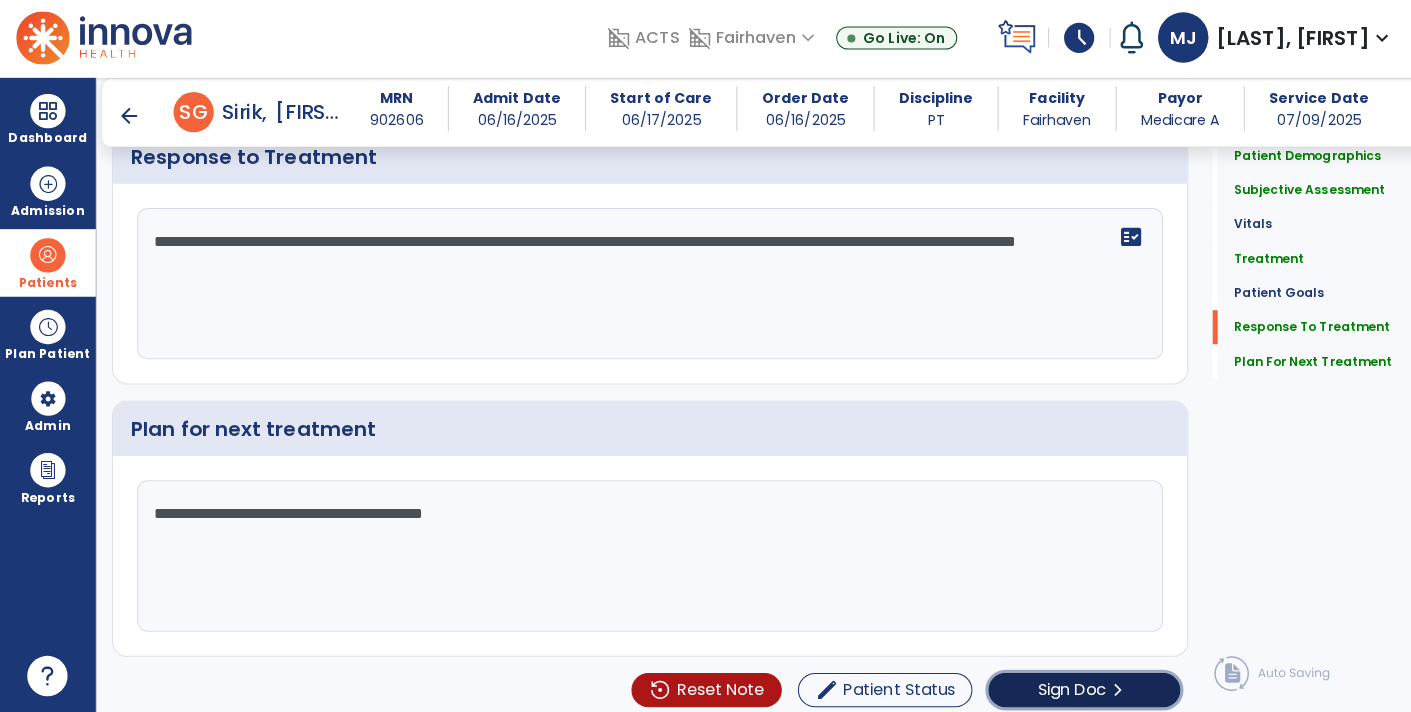 click on "chevron_right" 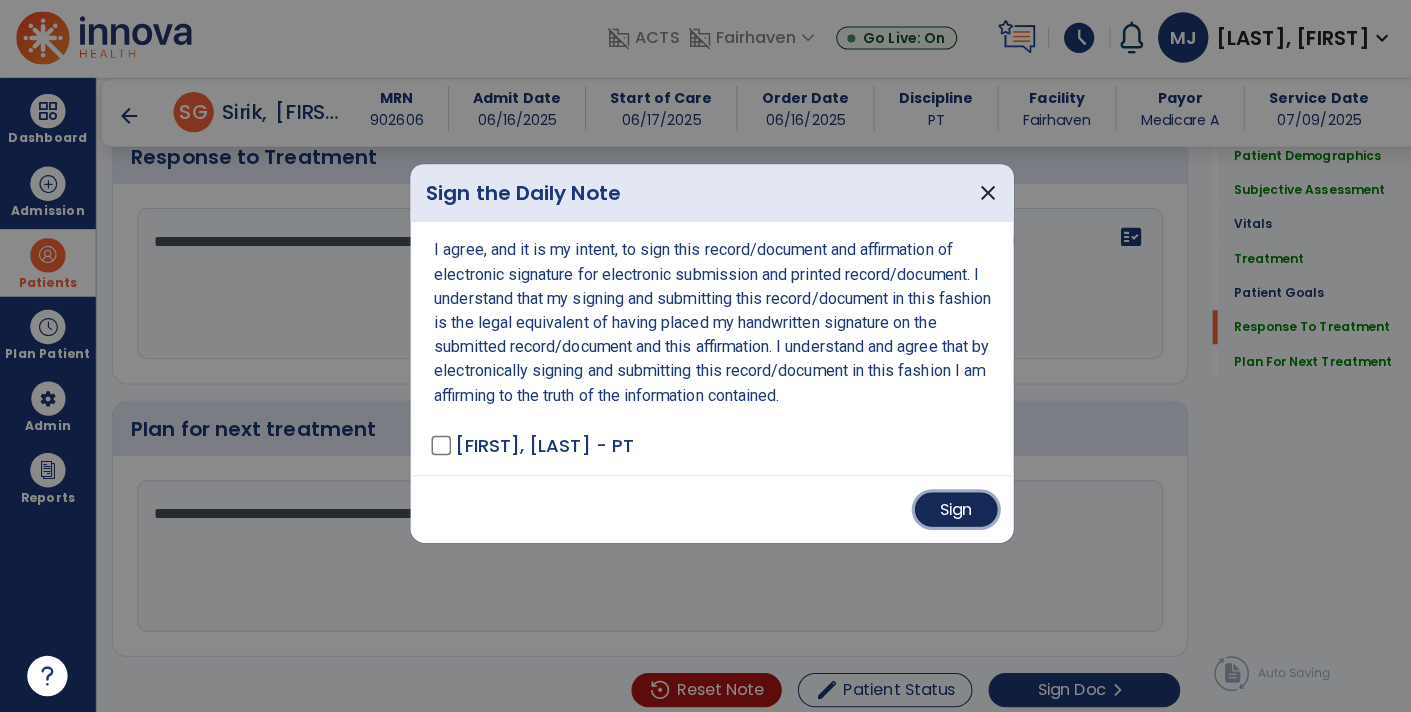 click on "Sign" at bounding box center [948, 511] 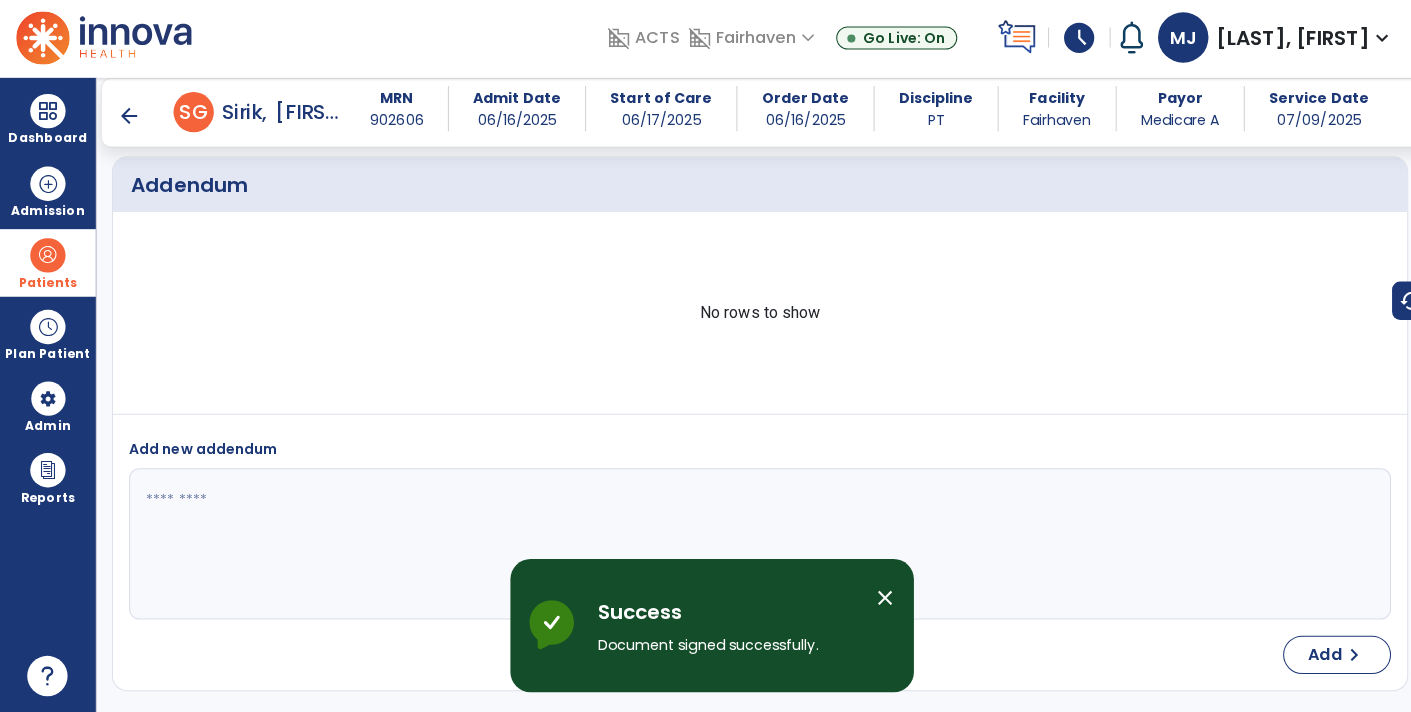 scroll, scrollTop: 4628, scrollLeft: 0, axis: vertical 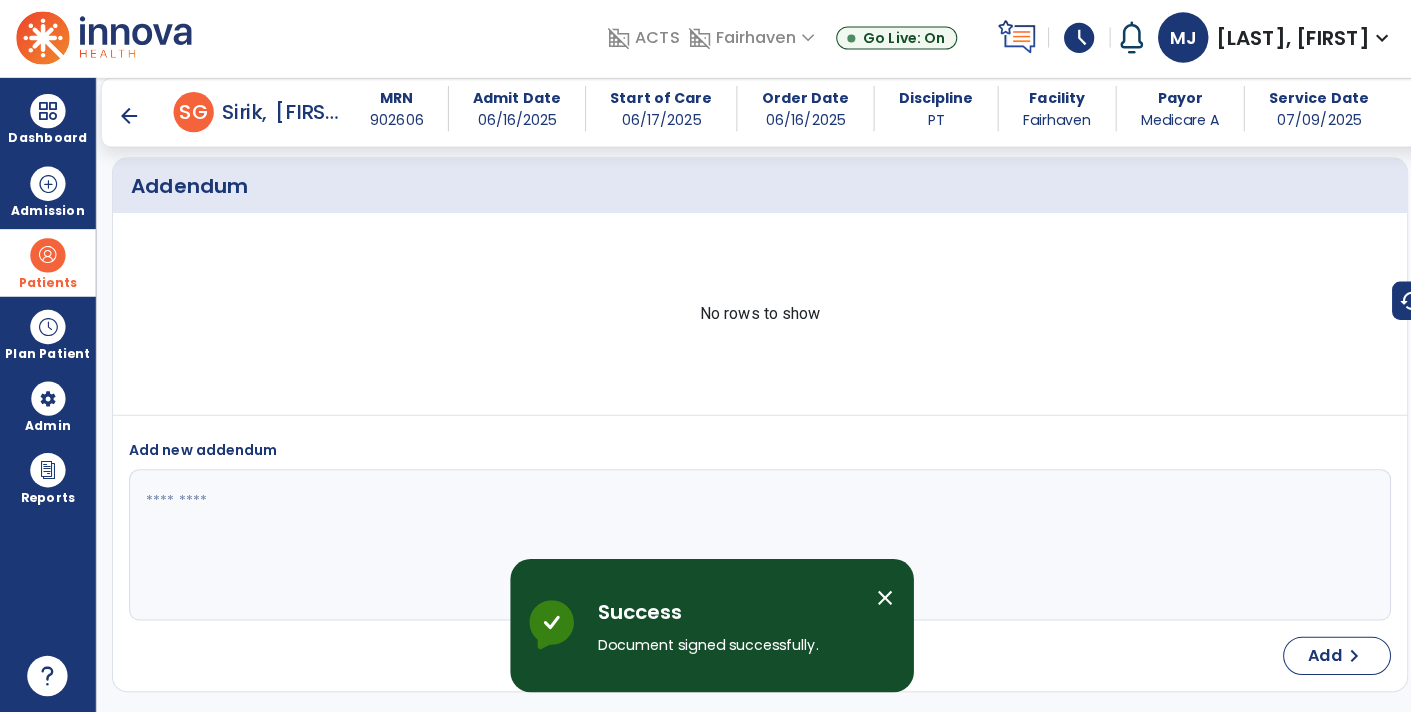 click at bounding box center [752, 546] 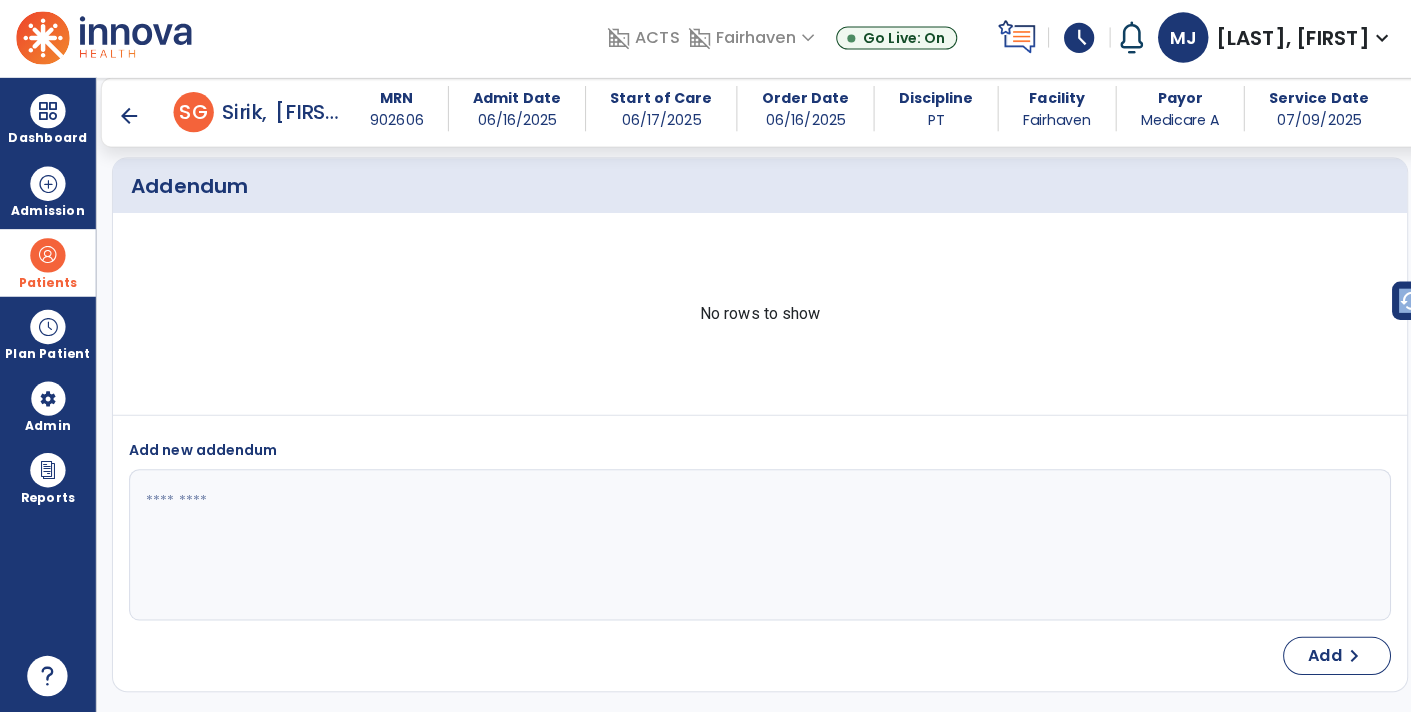 click on "arrow_back" at bounding box center (128, 121) 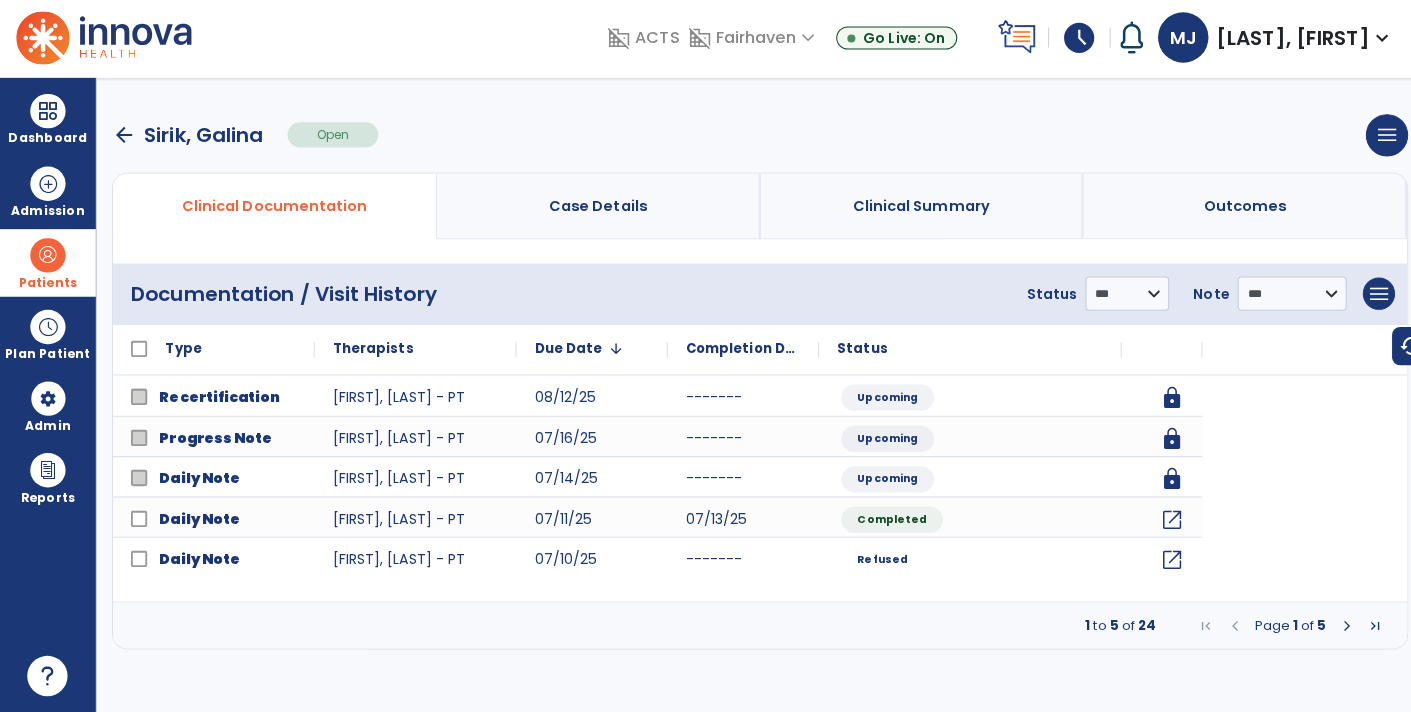 scroll, scrollTop: 0, scrollLeft: 0, axis: both 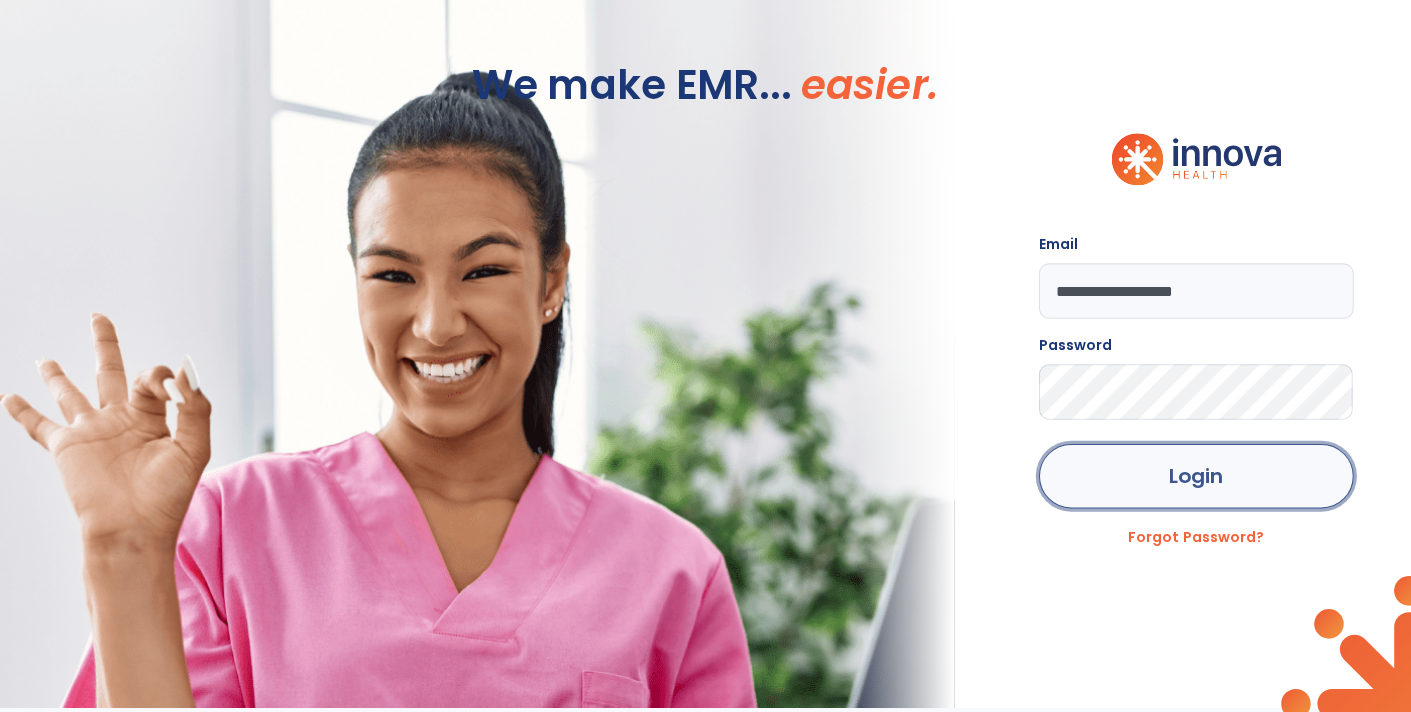 click on "Login" 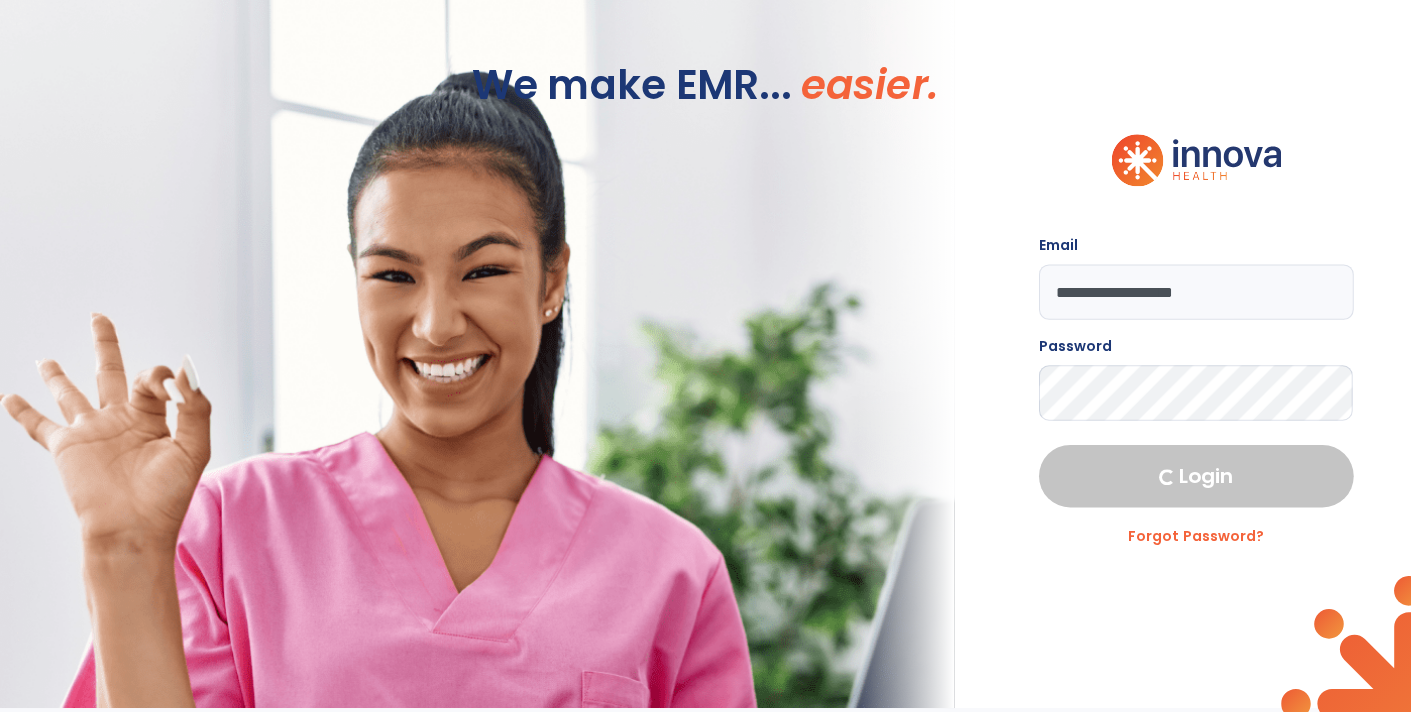 select on "****" 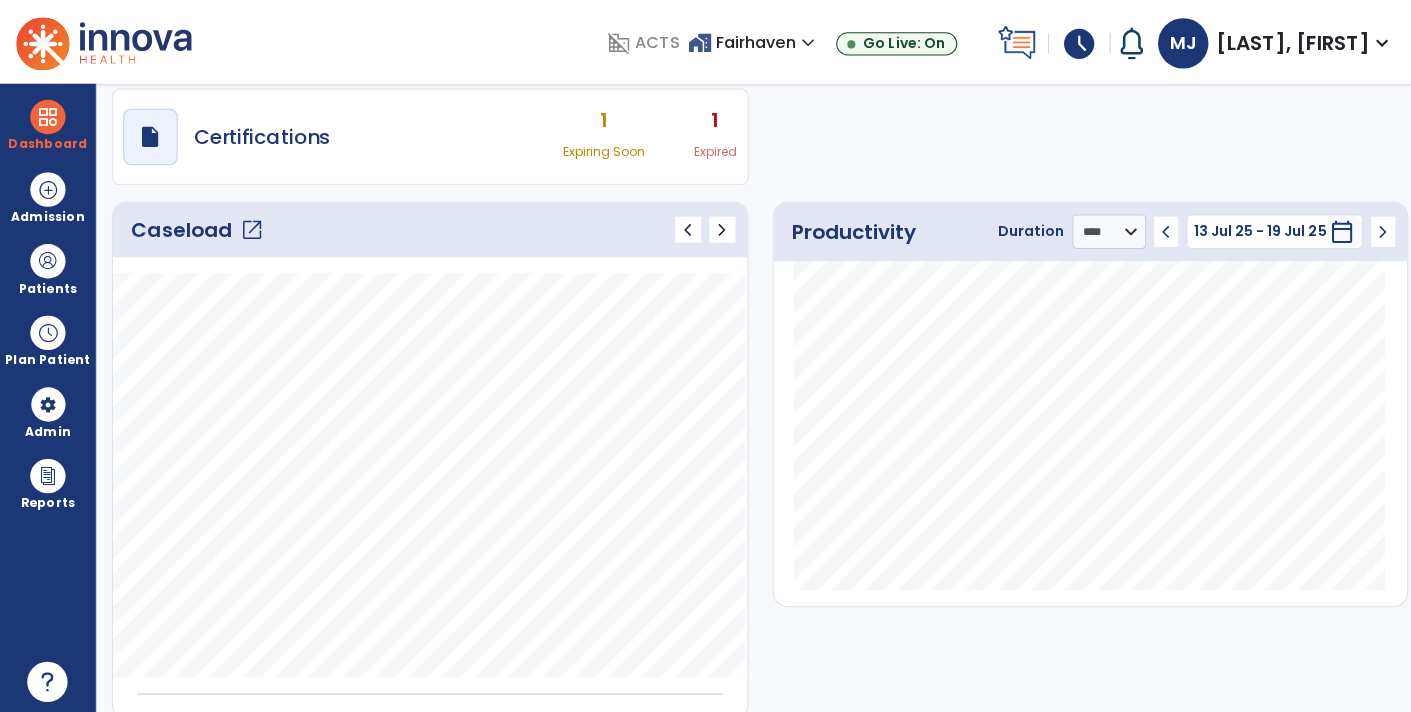scroll, scrollTop: 182, scrollLeft: 0, axis: vertical 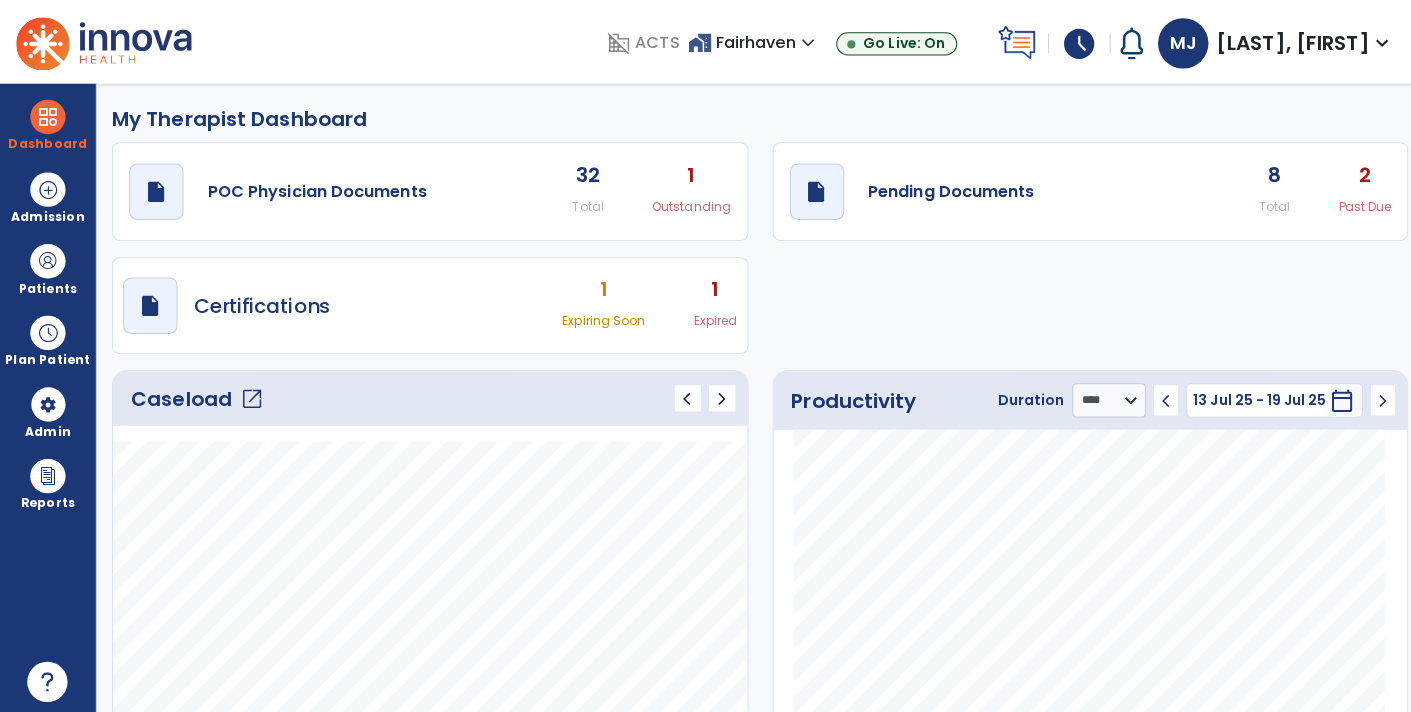 click on "draft   open_in_new  POC Physician Documents 32 Total 1 Outstanding  draft   open_in_new  Pending Documents 8 Total 2 Past Due  draft   open_in_new  Certifications 1 Expiring Soon 1 Expired" 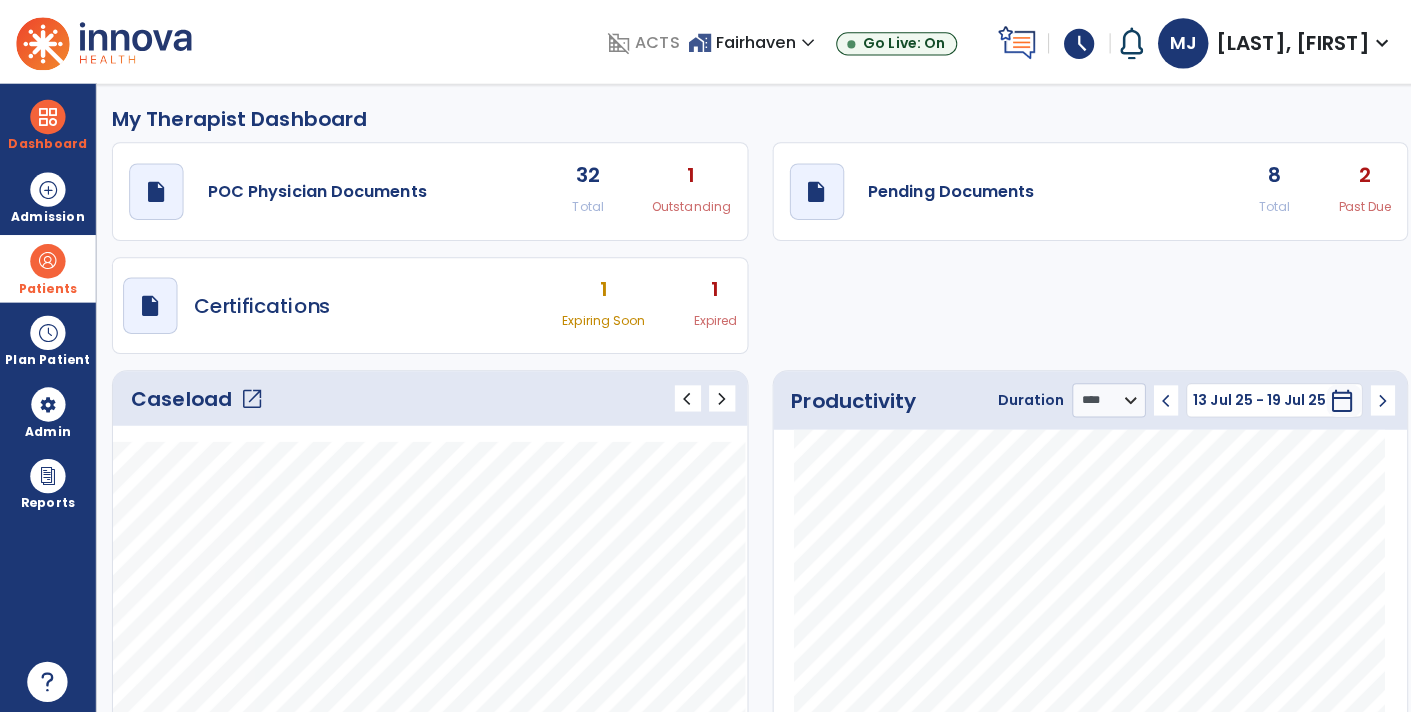 click on "Patients" at bounding box center [47, 286] 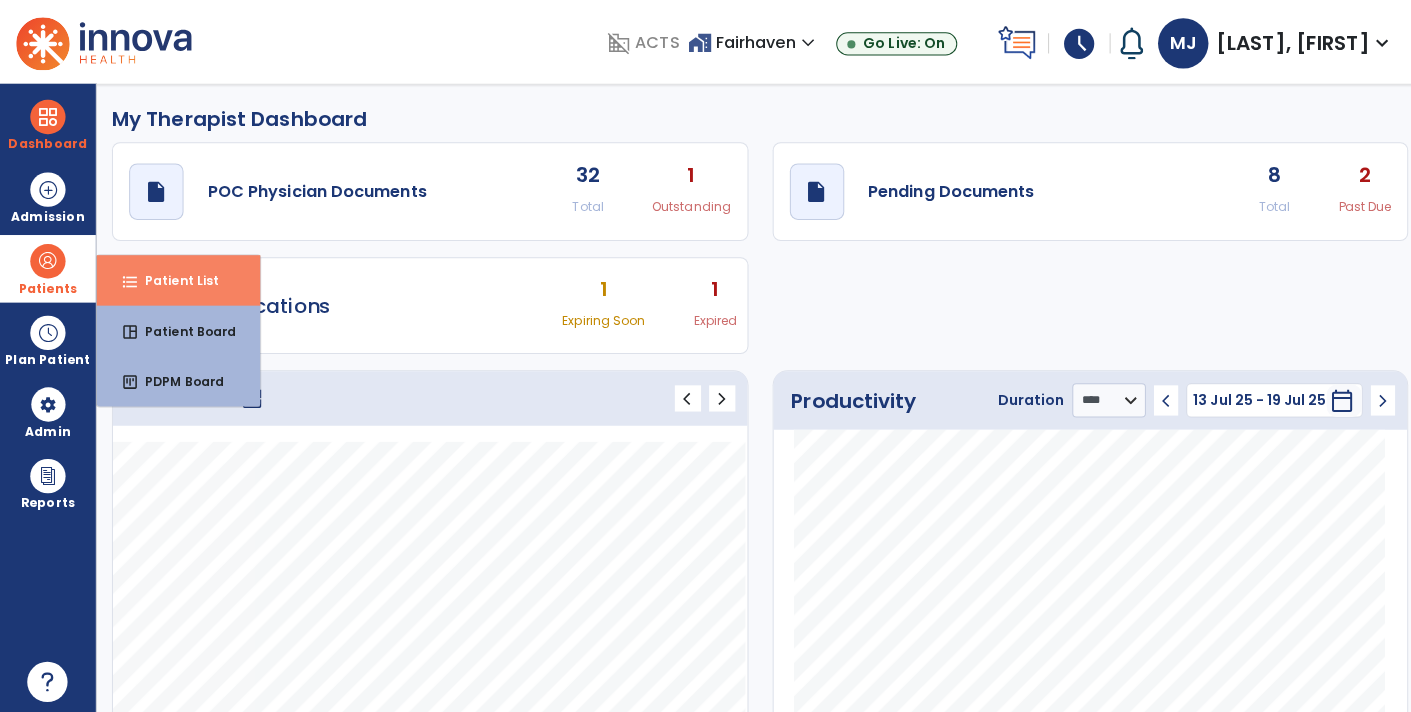 click on "Patient List" at bounding box center (172, 278) 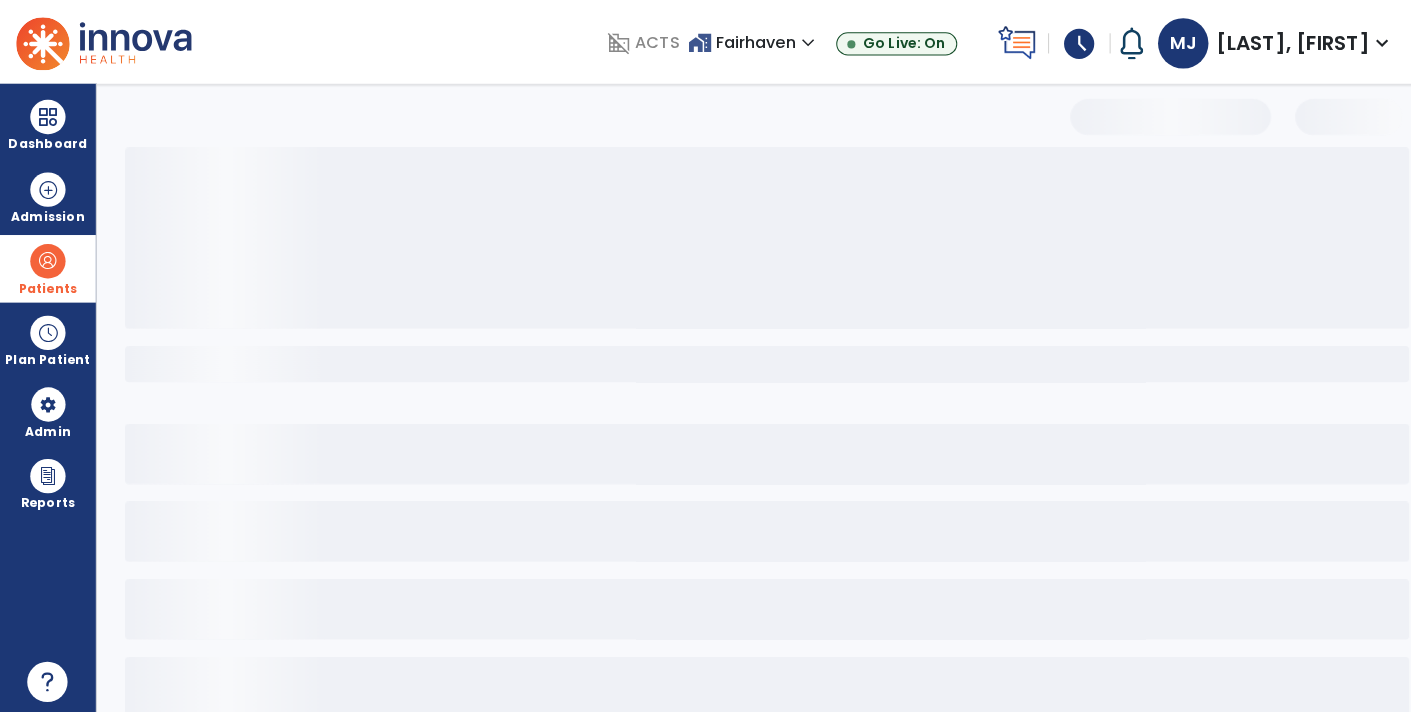 select on "***" 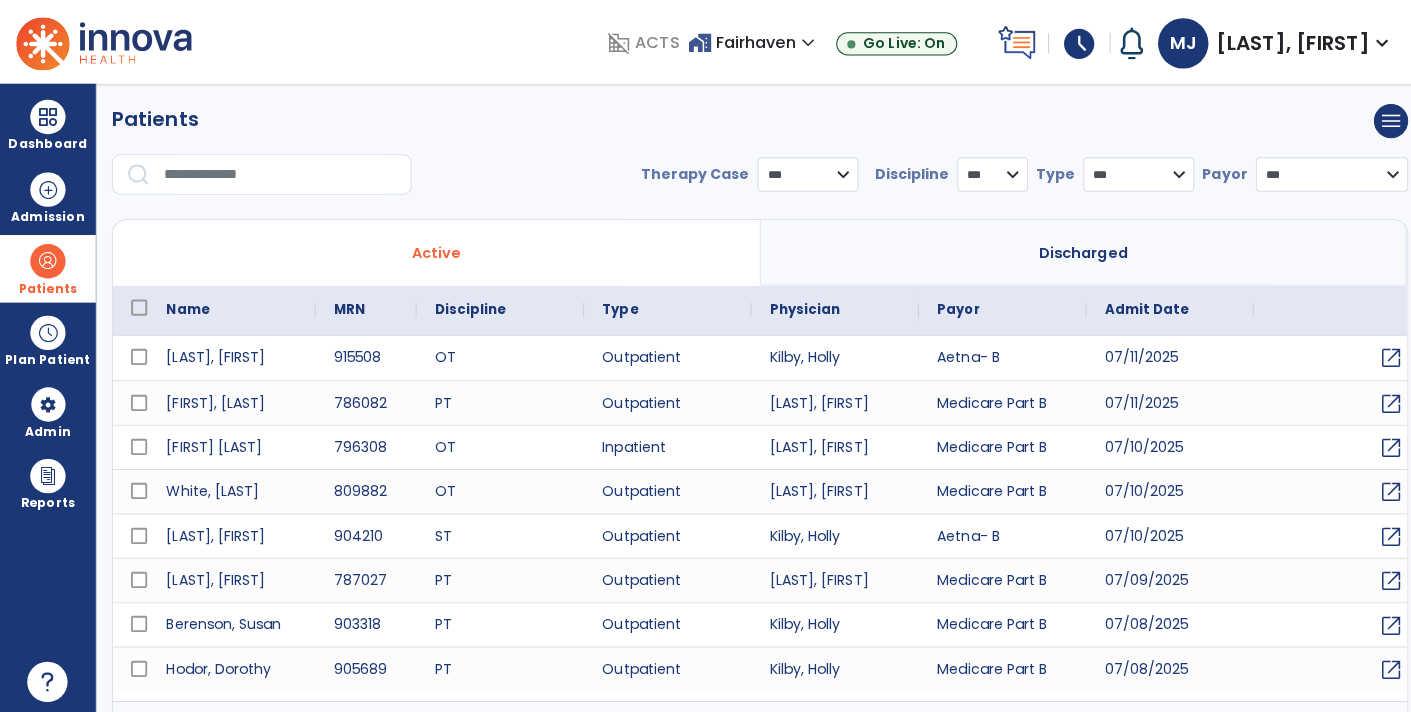 click at bounding box center [278, 173] 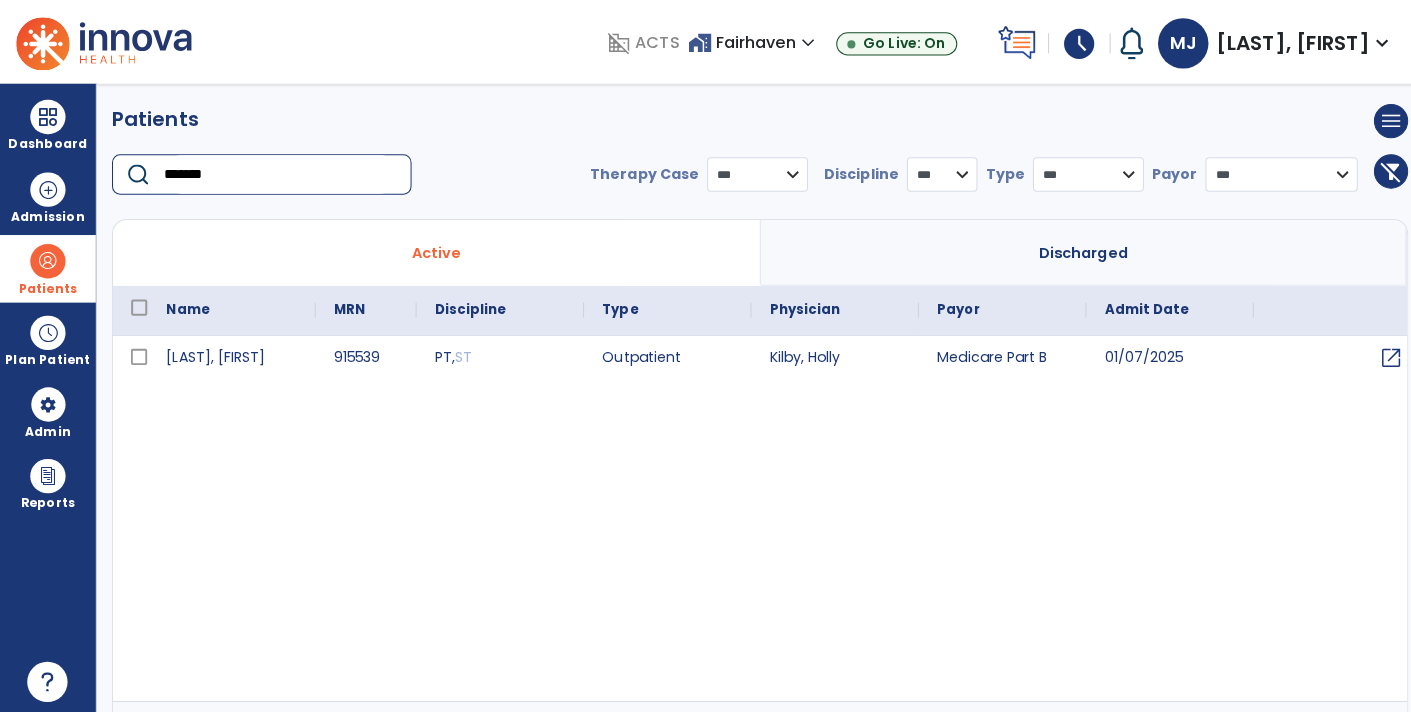 type on "*******" 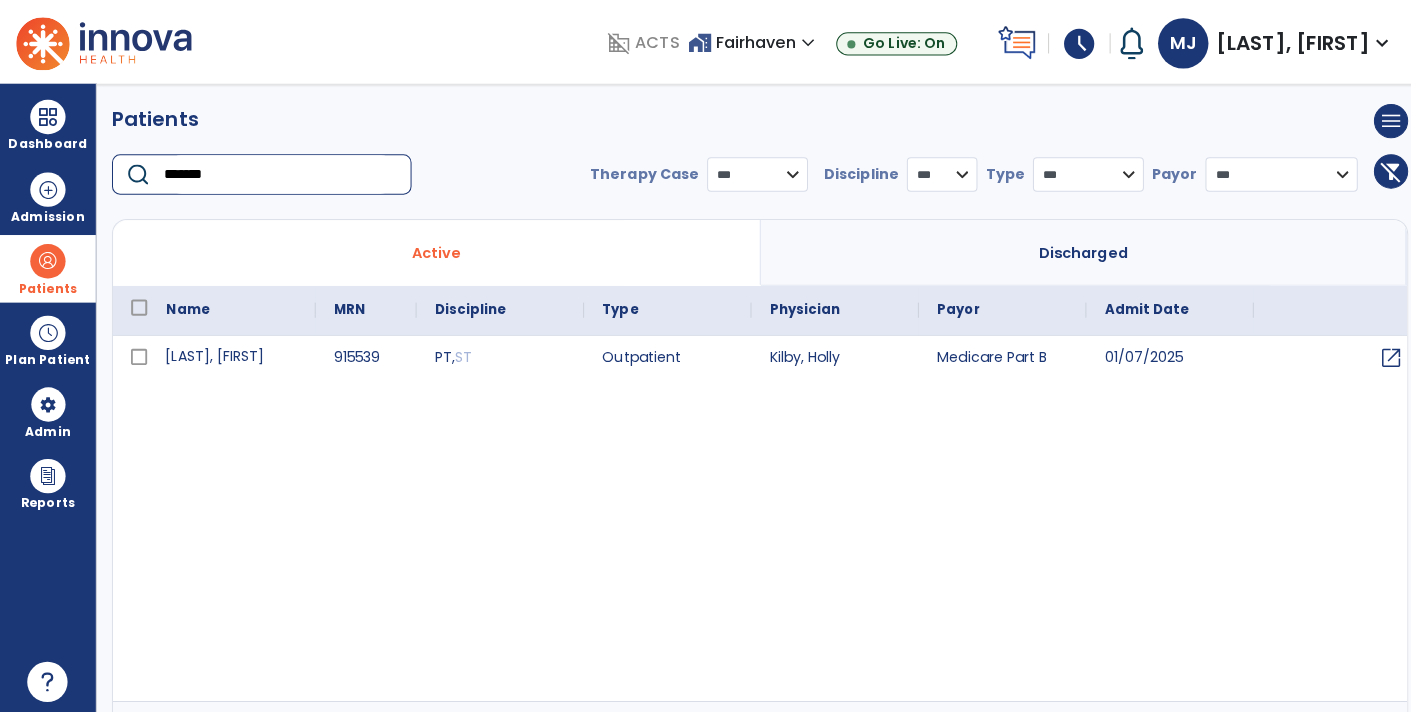 click on "[LAST], [FIRST]" at bounding box center (230, 355) 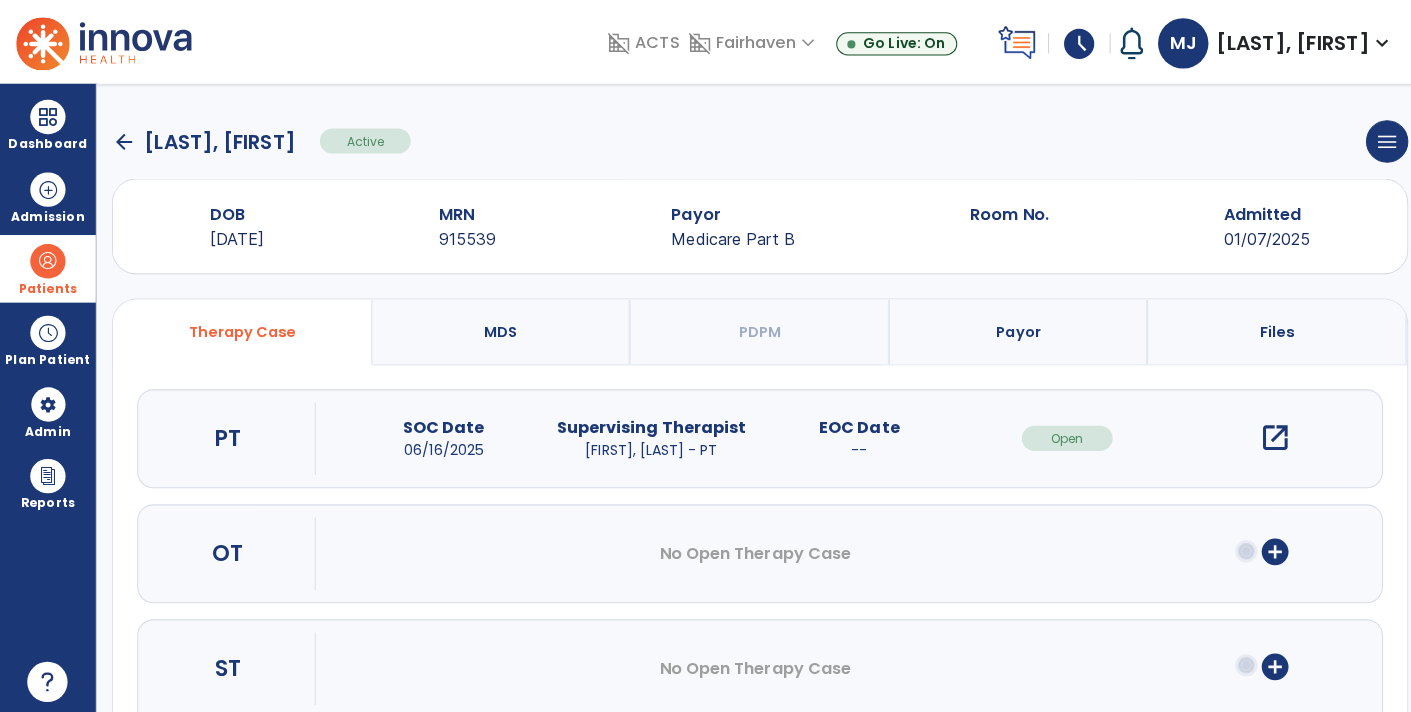 click on "SOC Date" at bounding box center [439, 424] 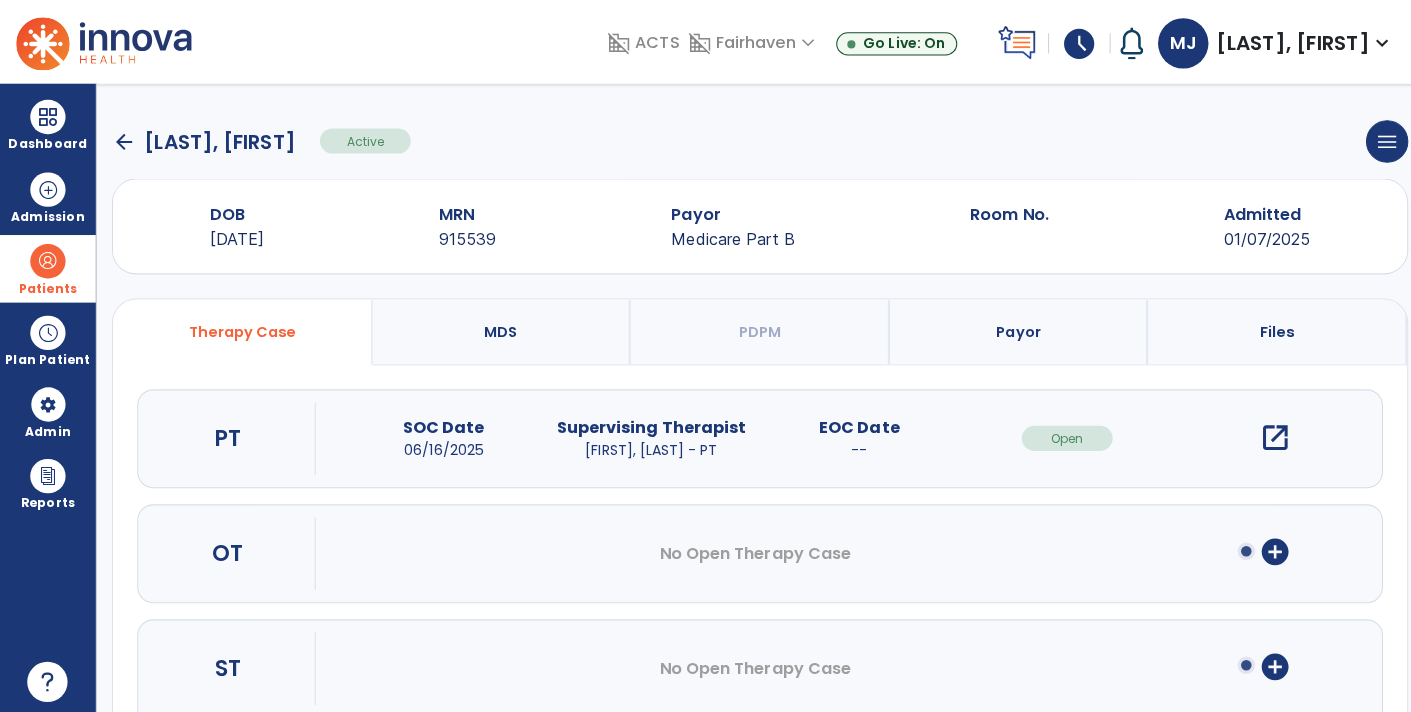 click on "open_in_new" at bounding box center [1264, 434] 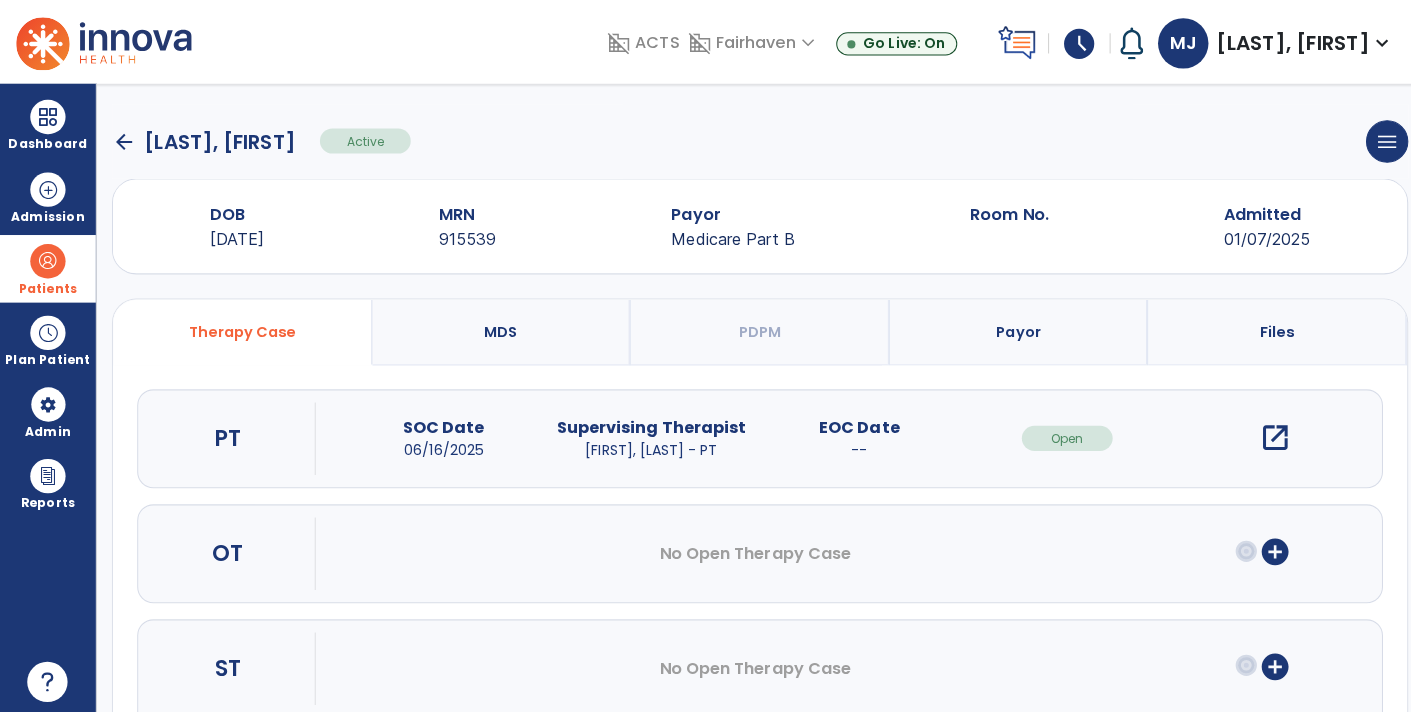 click on "open_in_new" at bounding box center (1264, 434) 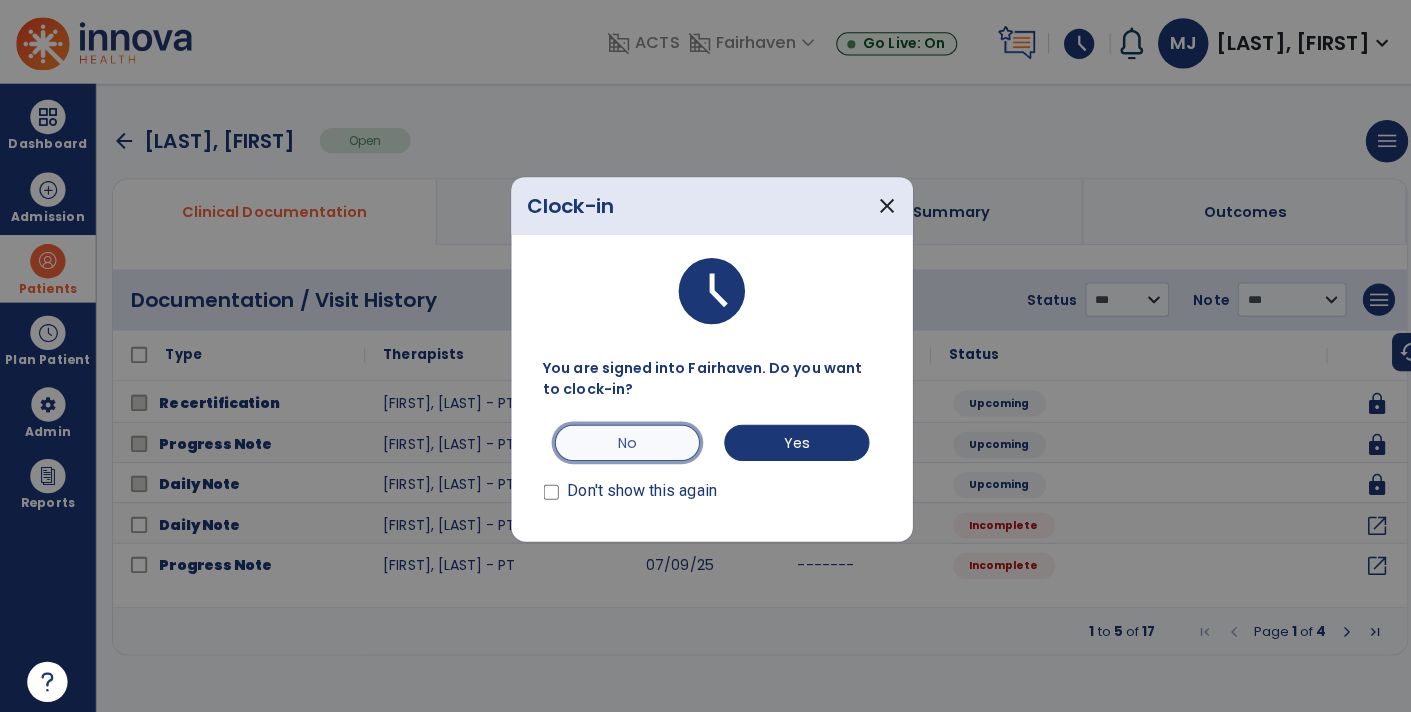 click on "No" at bounding box center [622, 439] 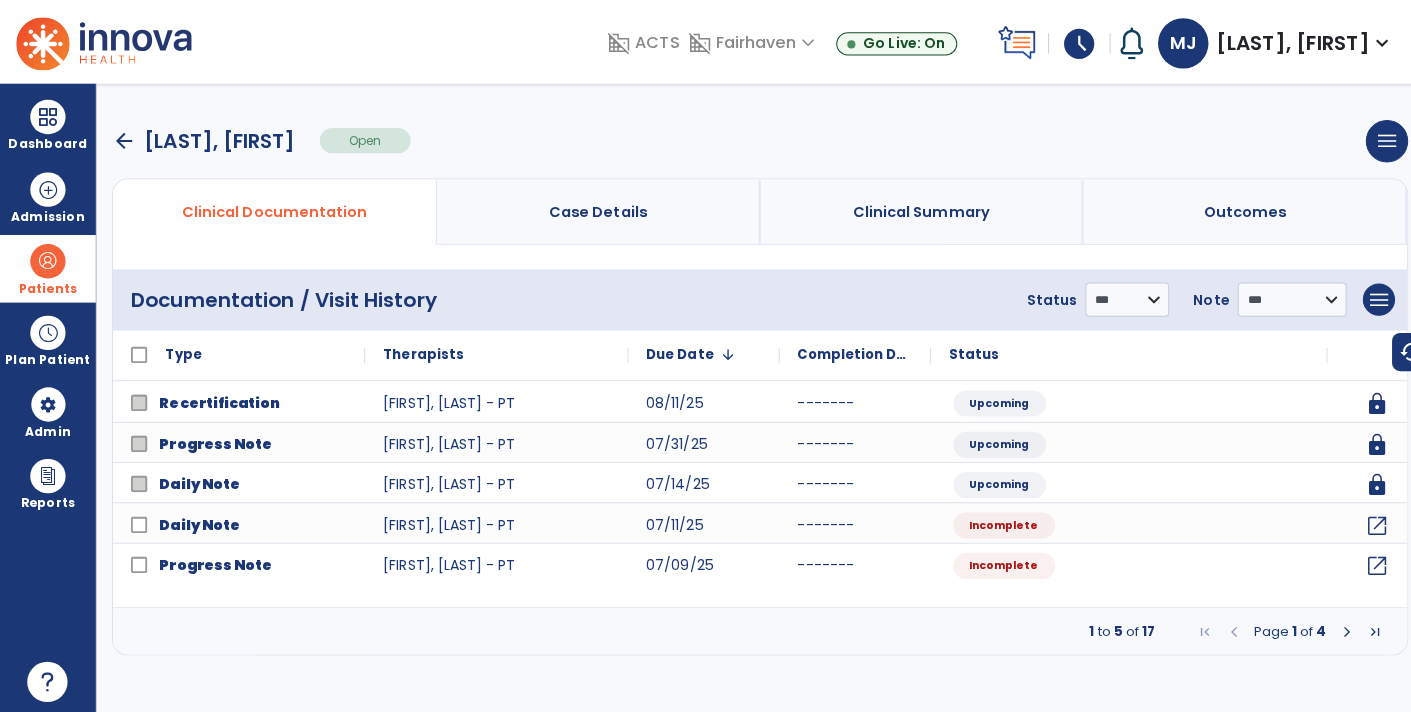 click at bounding box center [1335, 626] 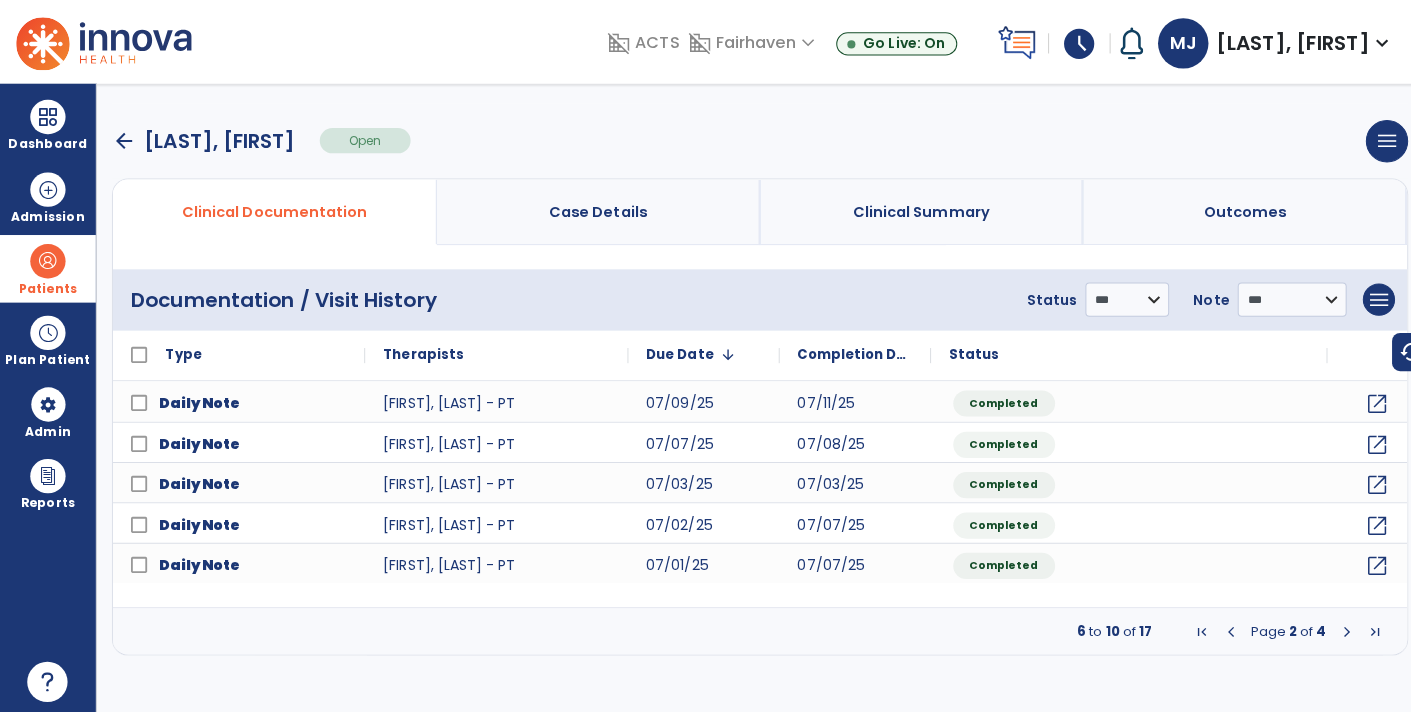 click at bounding box center (1220, 626) 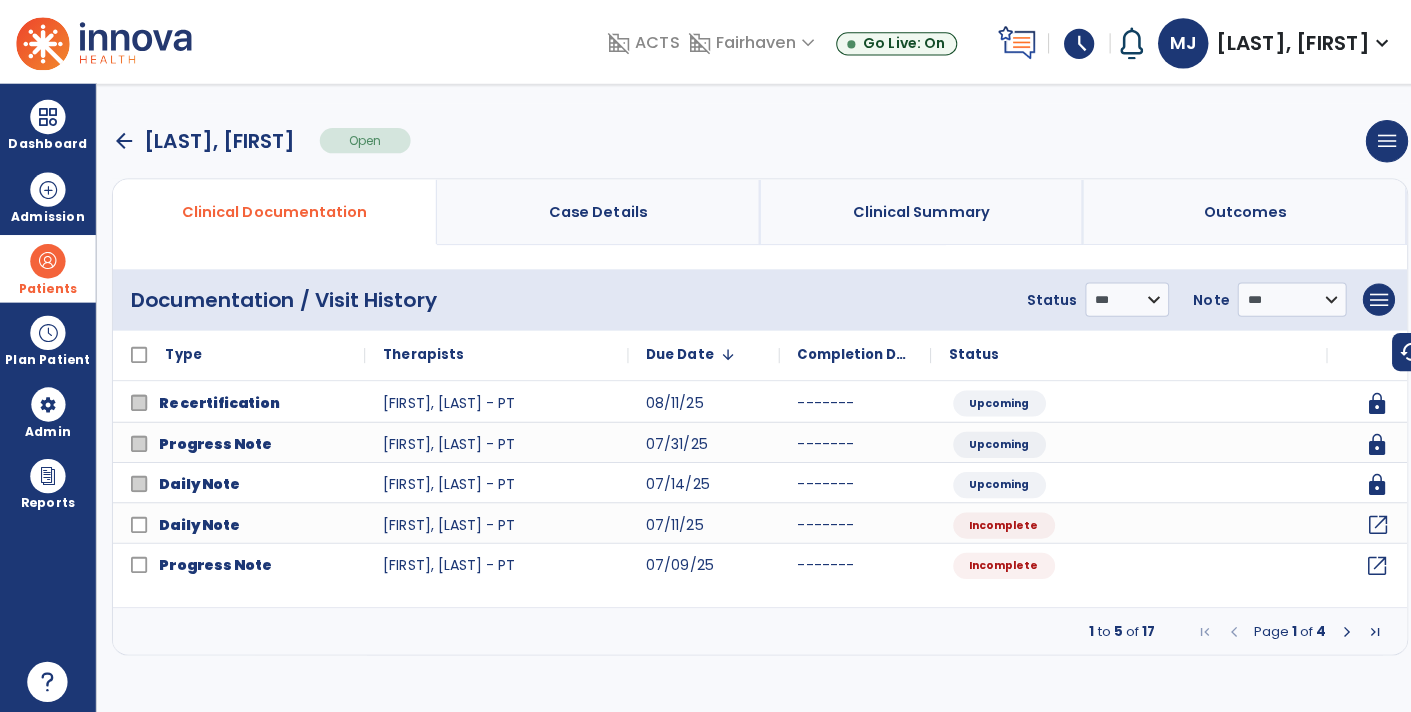 click on "open_in_new" 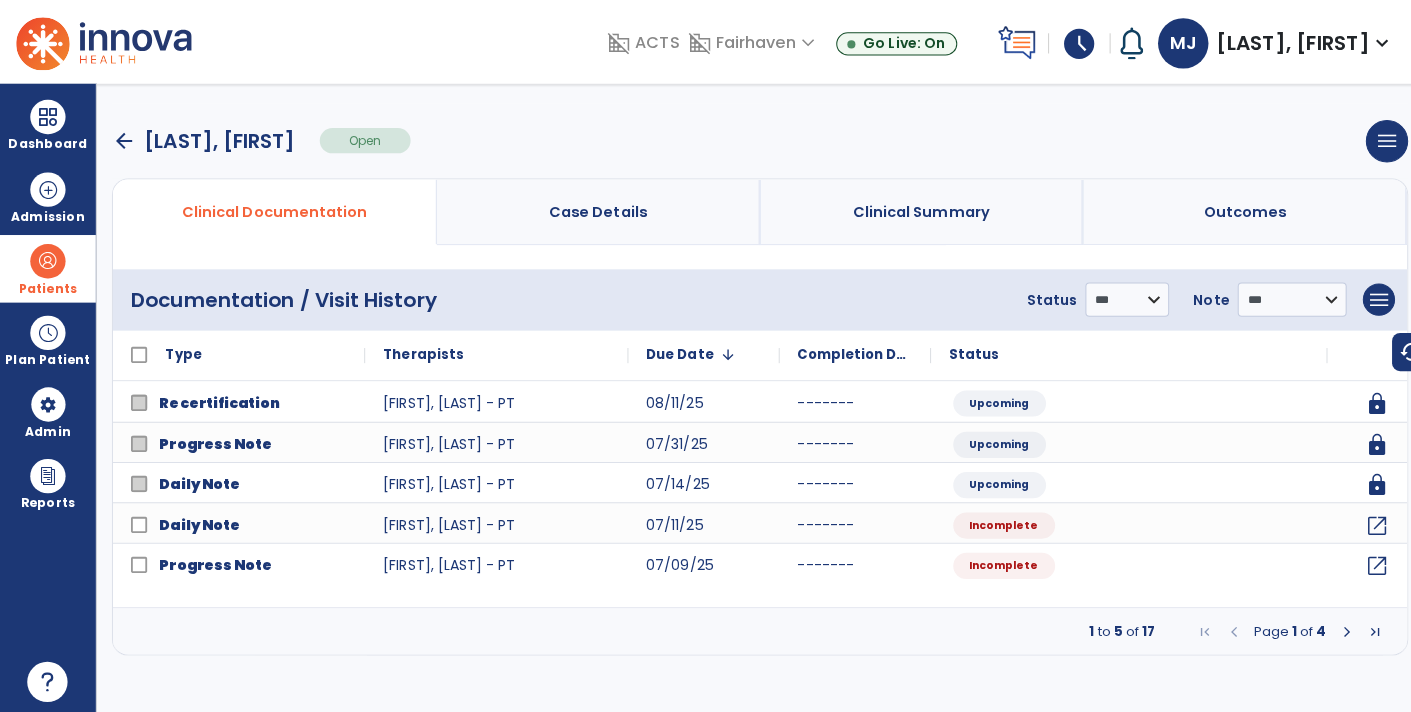 select on "*" 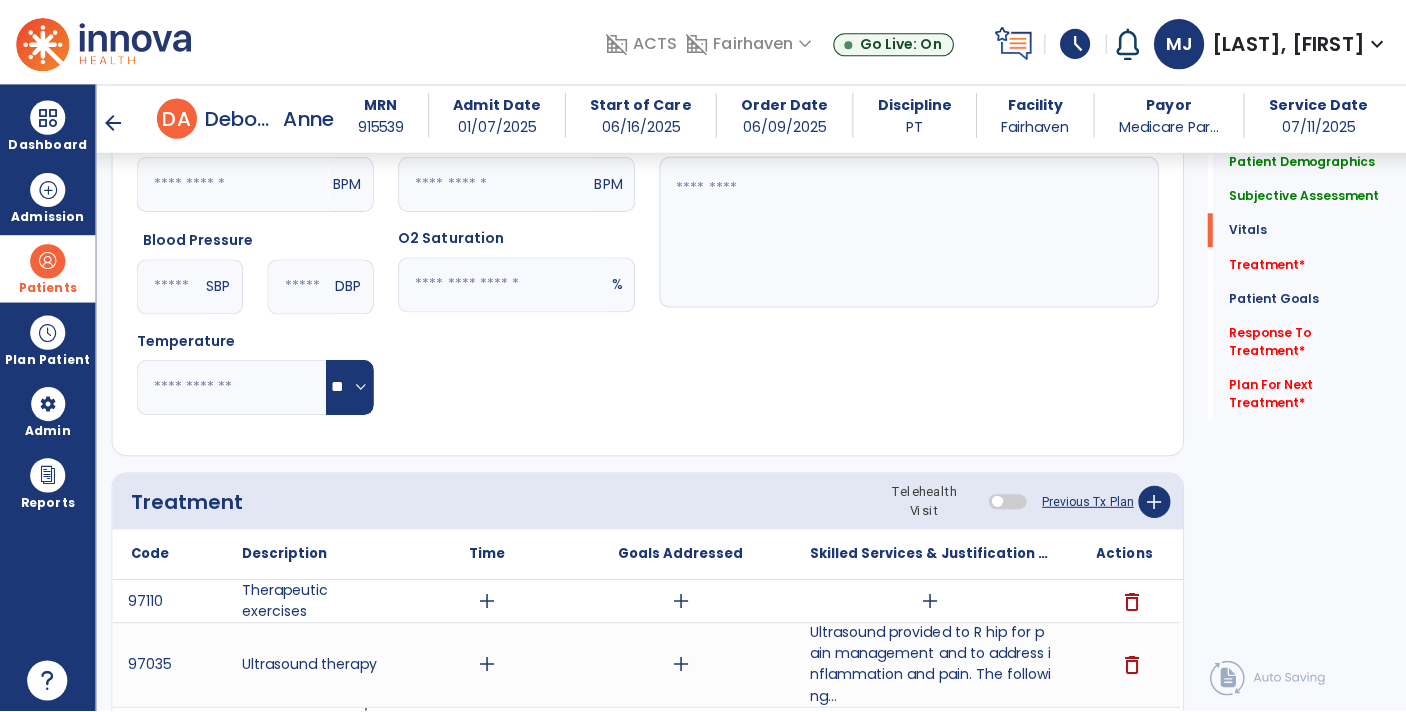 scroll, scrollTop: 1036, scrollLeft: 0, axis: vertical 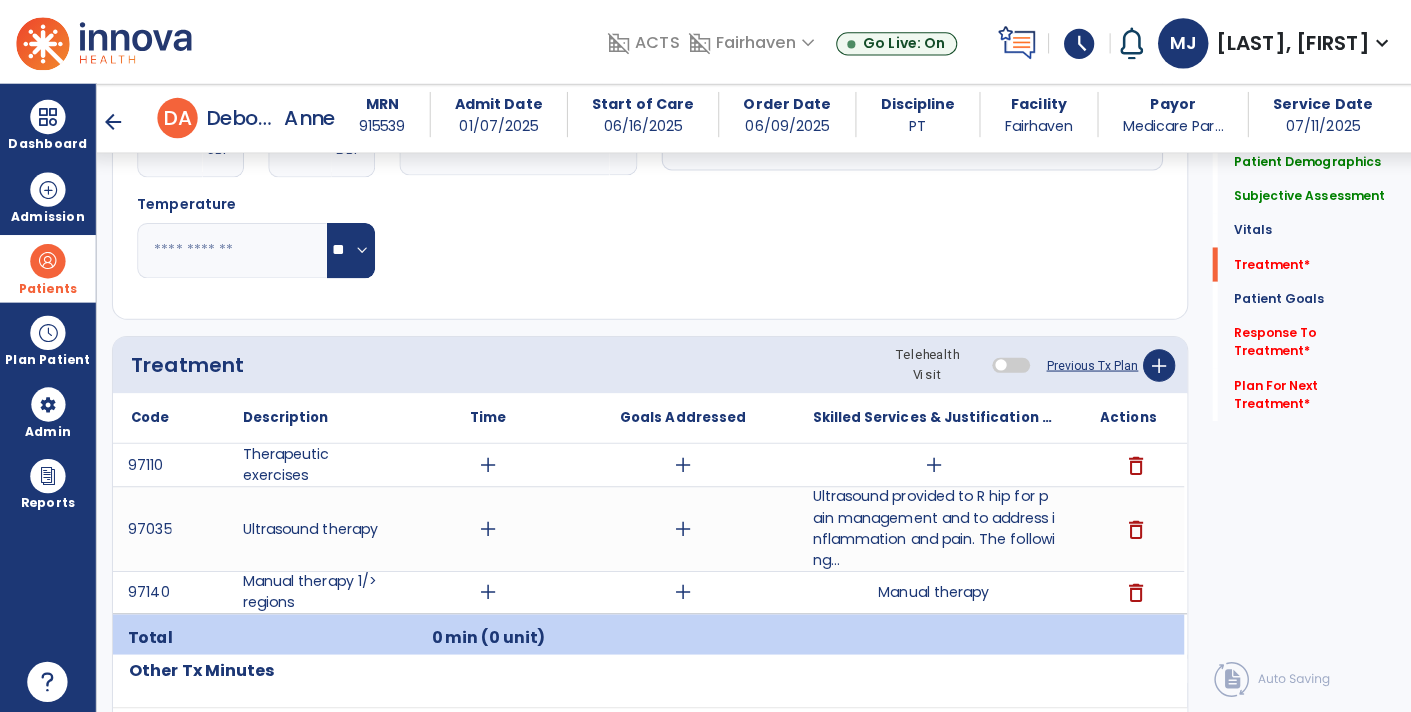 click on "Quick Links  Patient Demographics   Patient Demographics   Subjective Assessment   Subjective Assessment   Vitals   Vitals   Treatment   *  Treatment   *  Patient Goals   Patient Goals   Response To Treatment   *  Response To Treatment   *  Plan For Next Treatment   *  Plan For Next Treatment   *" 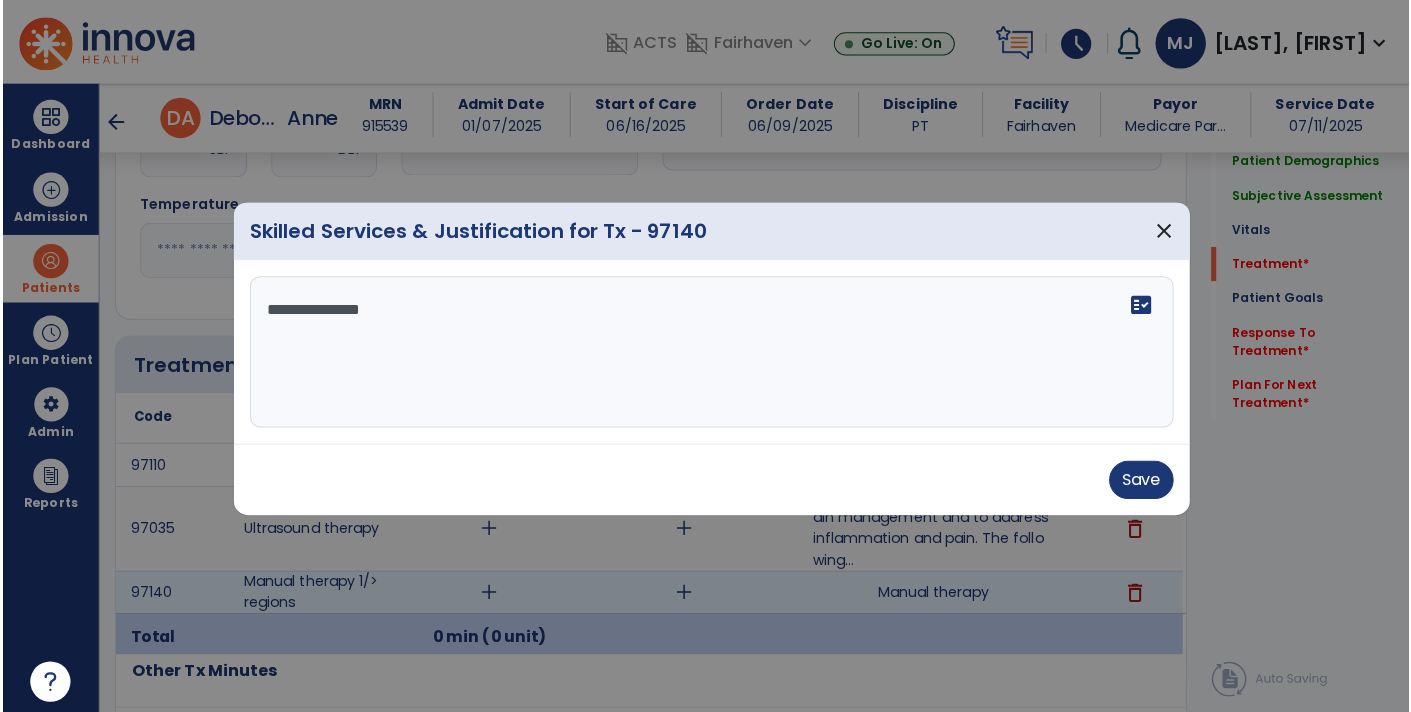 scroll, scrollTop: 1036, scrollLeft: 0, axis: vertical 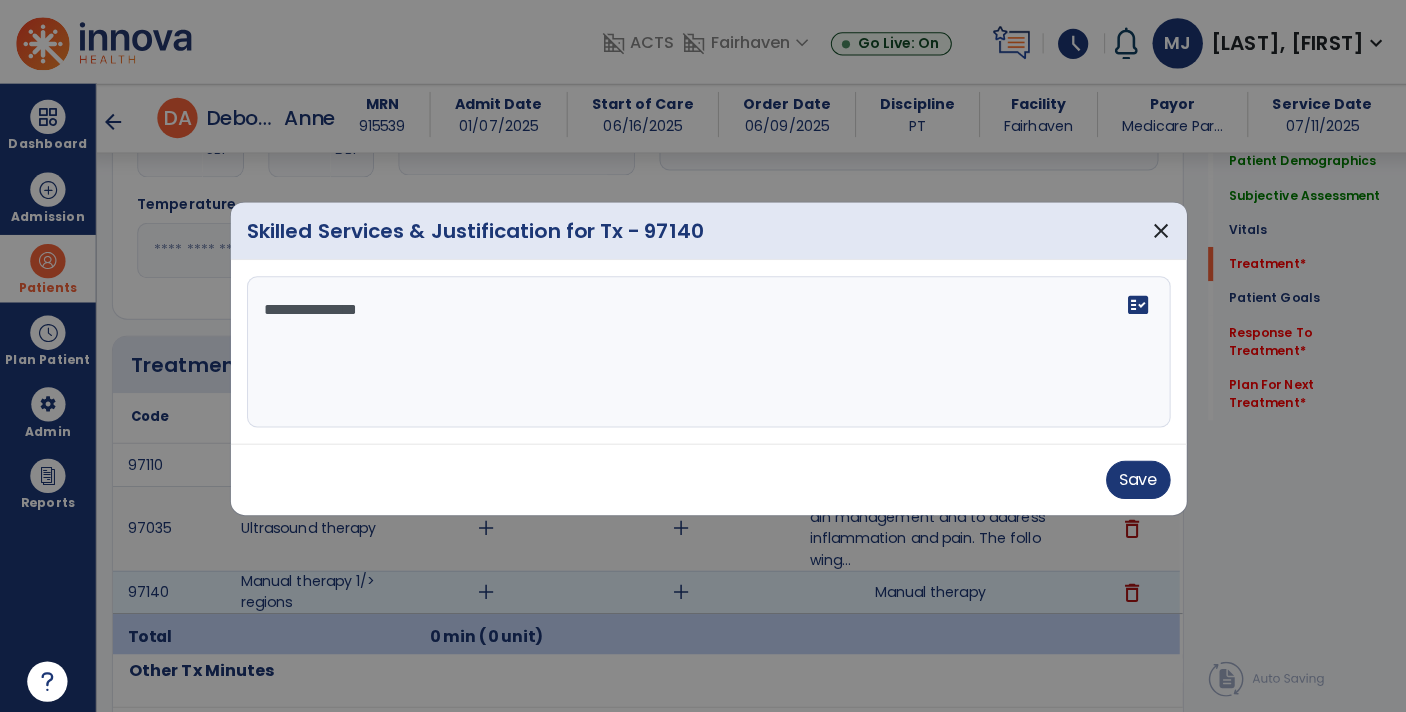click on "**********" at bounding box center (703, 349) 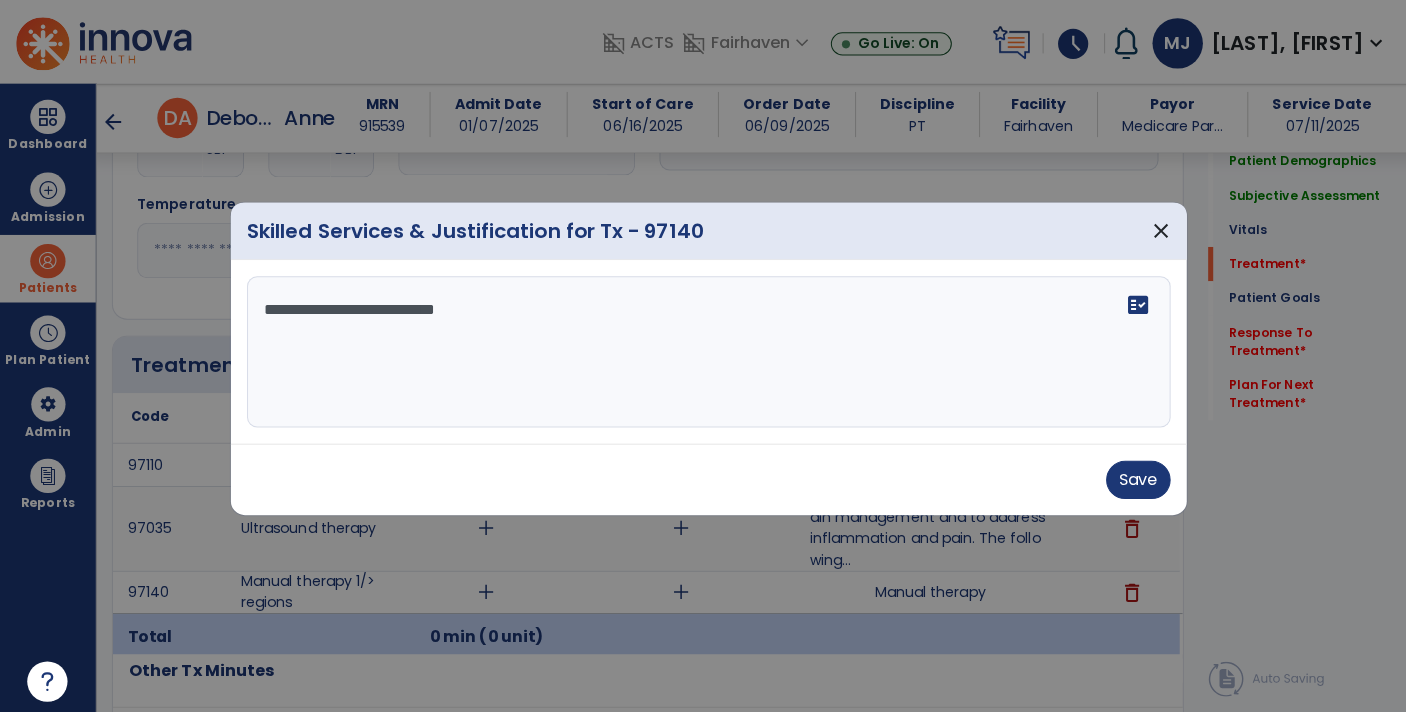 click on "**********" at bounding box center (703, 349) 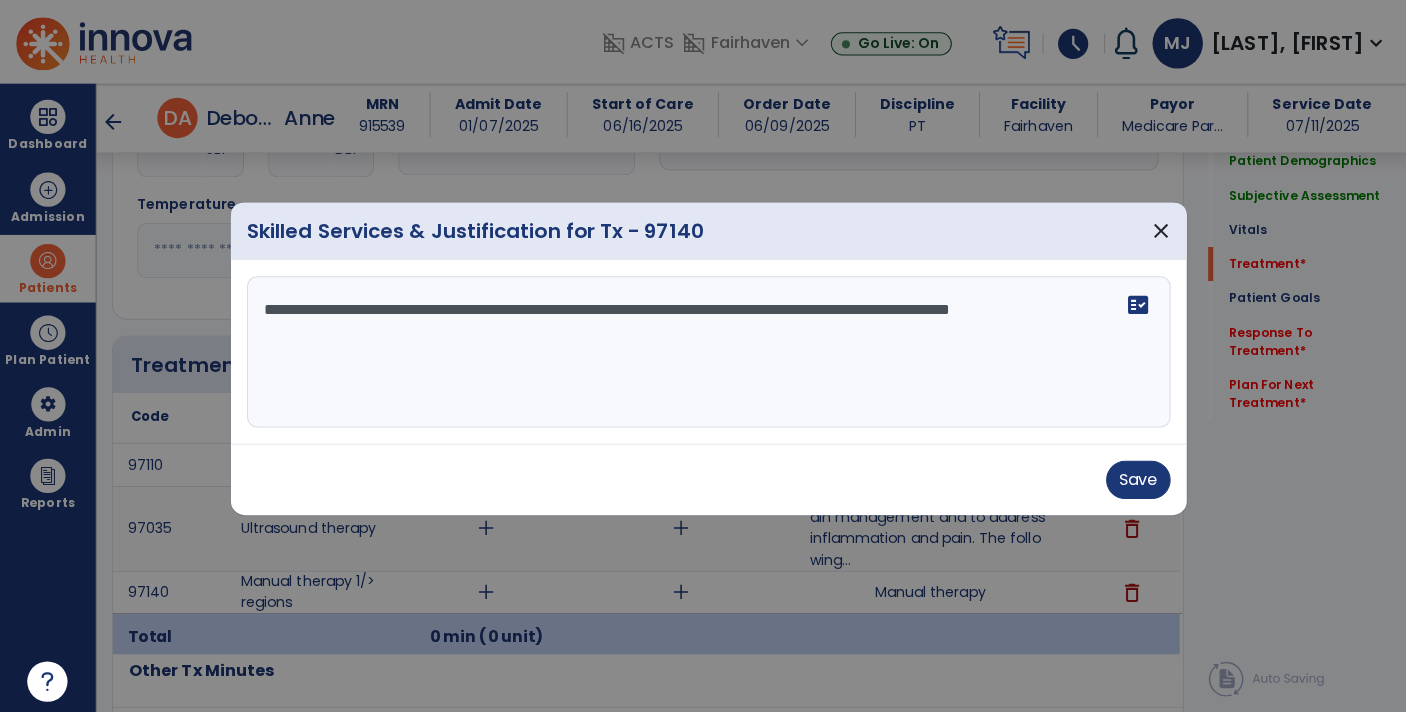 click on "**********" at bounding box center [703, 349] 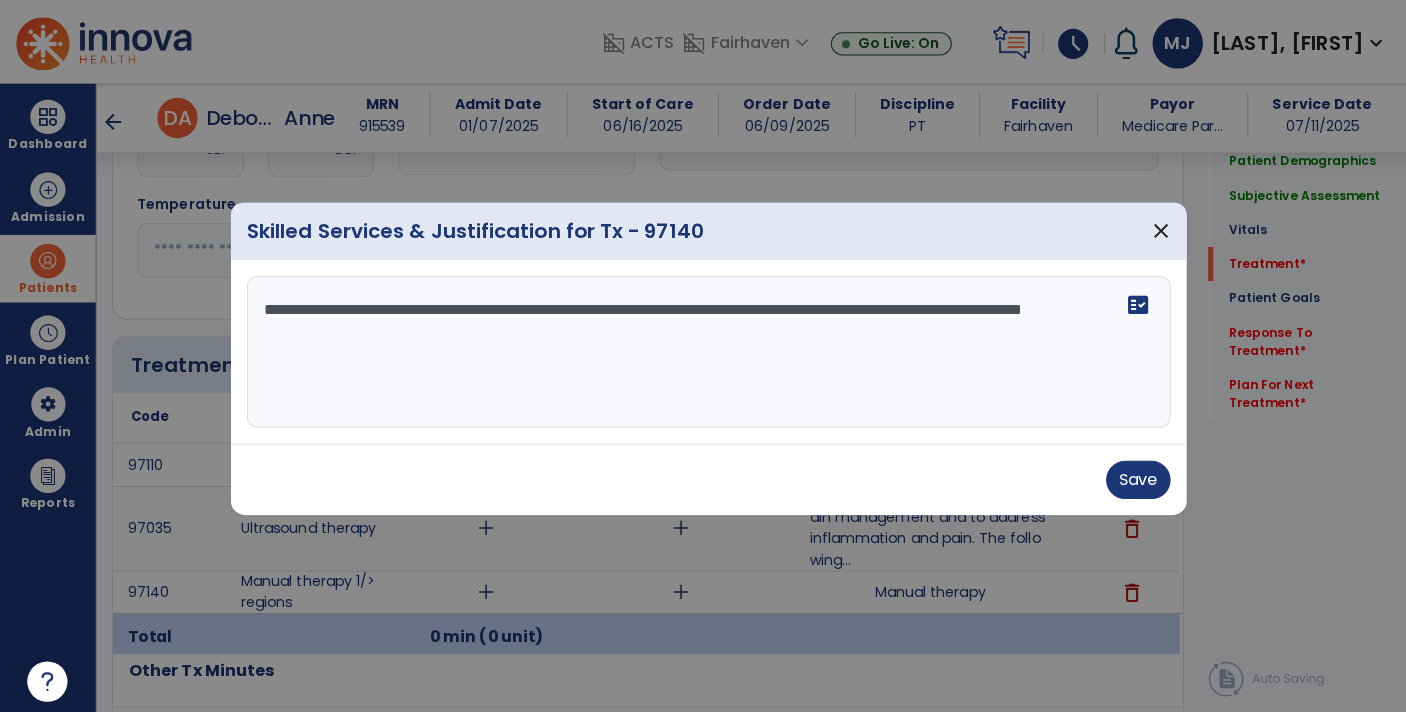 click on "**********" at bounding box center (703, 349) 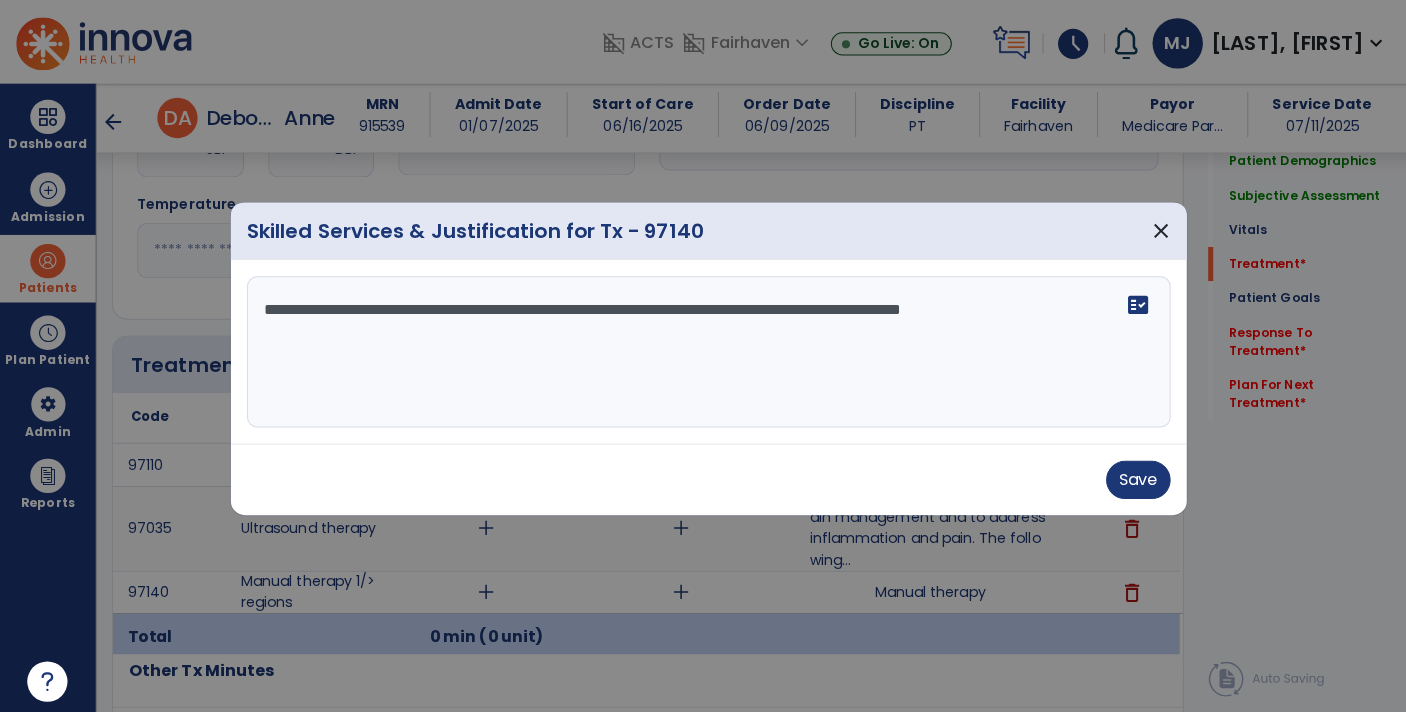 click on "**********" at bounding box center (703, 349) 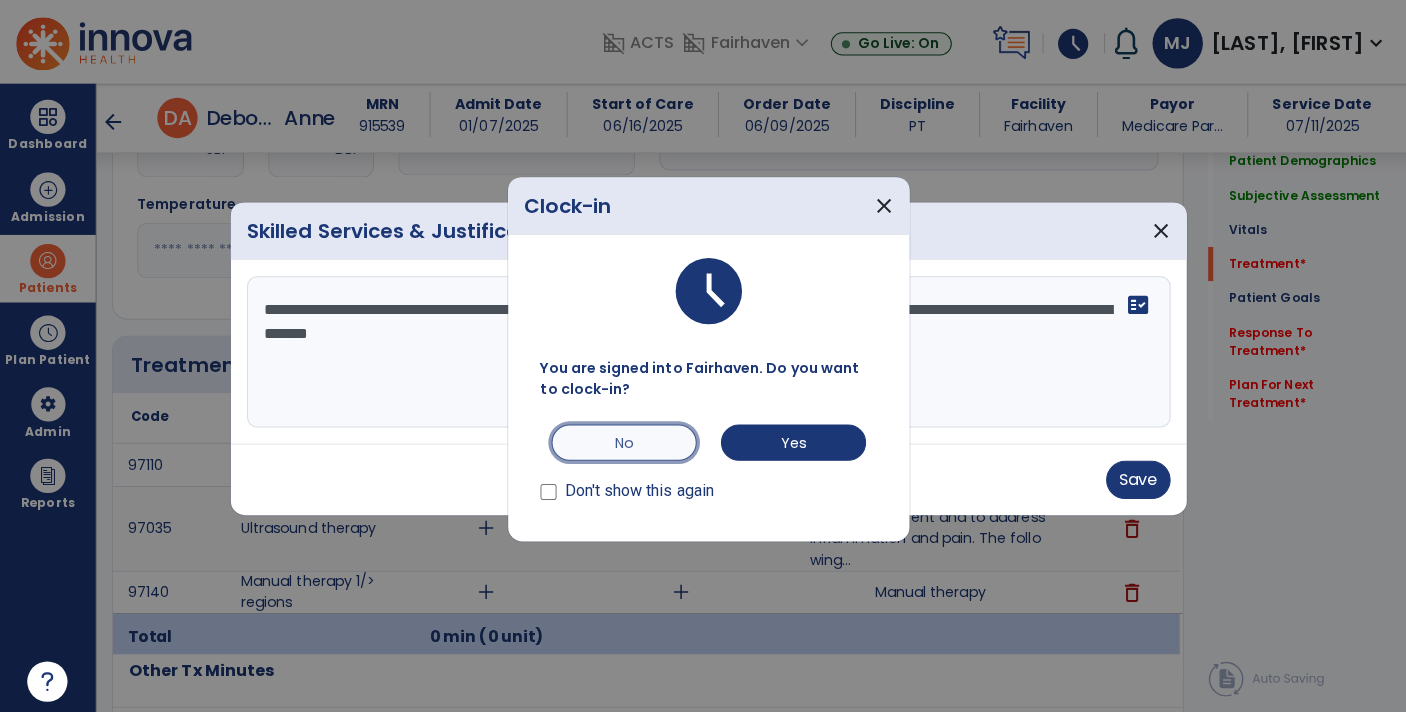 click on "No" at bounding box center [619, 439] 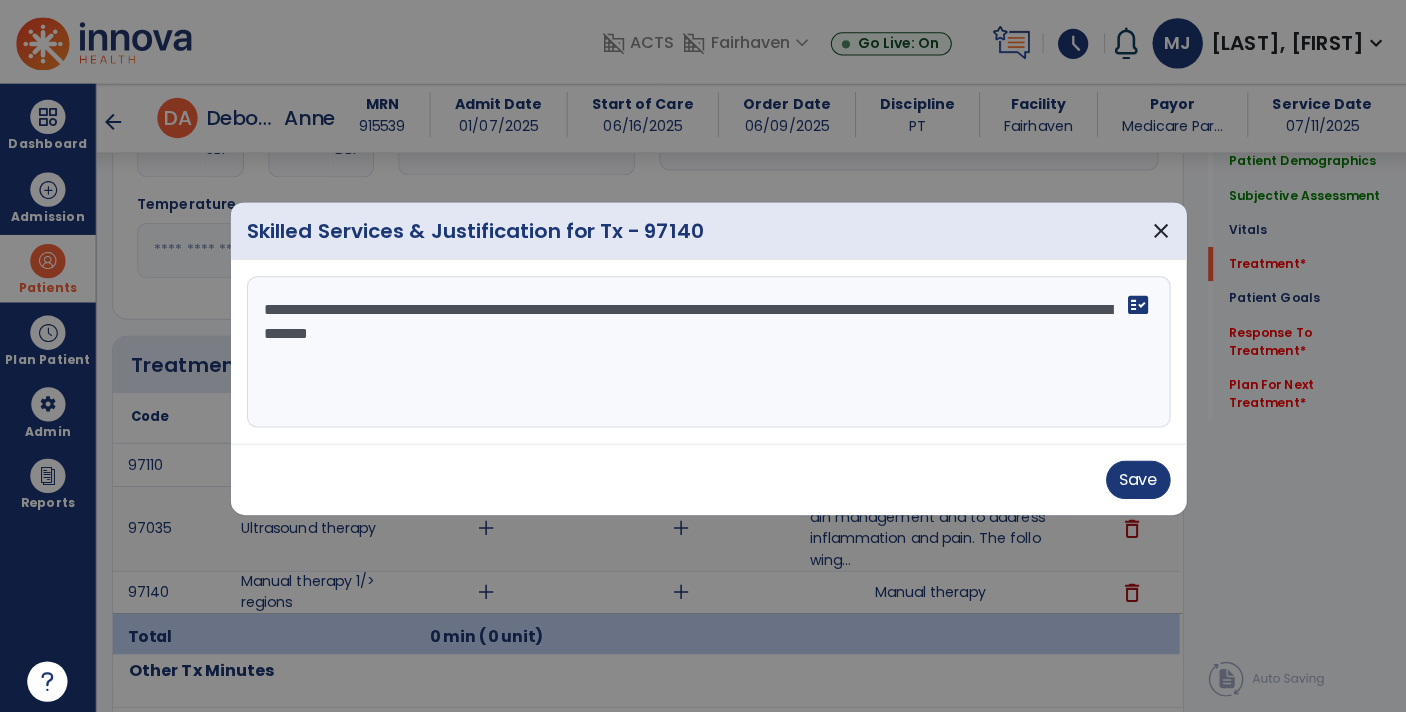 click on "**********" at bounding box center [703, 349] 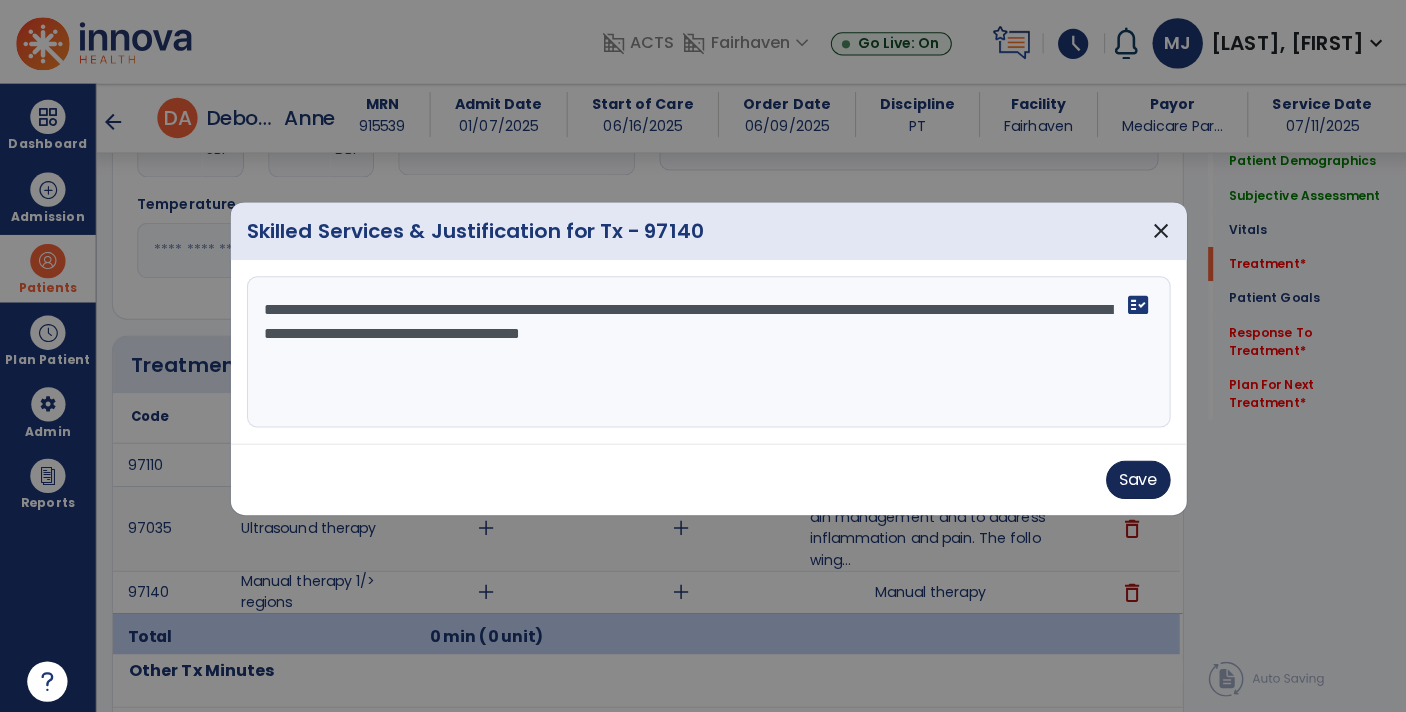 type on "**********" 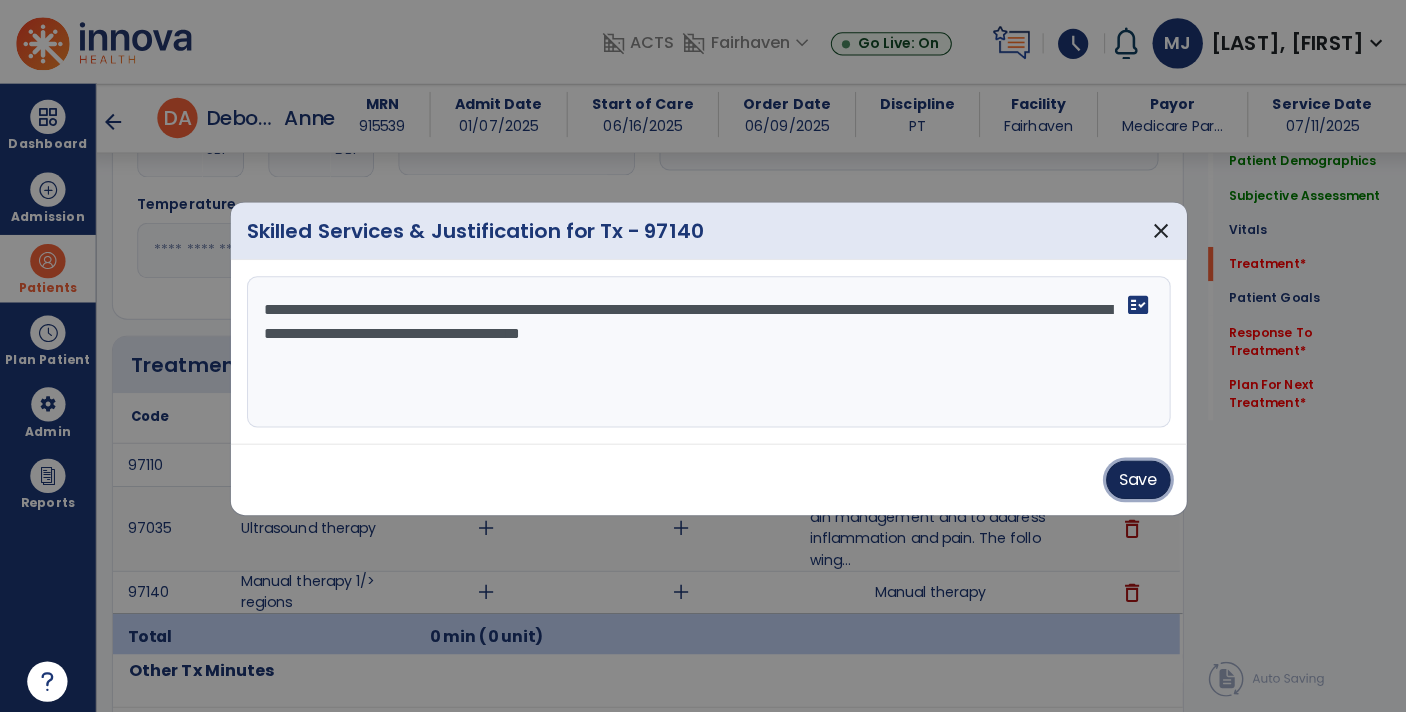 click on "Save" at bounding box center [1129, 476] 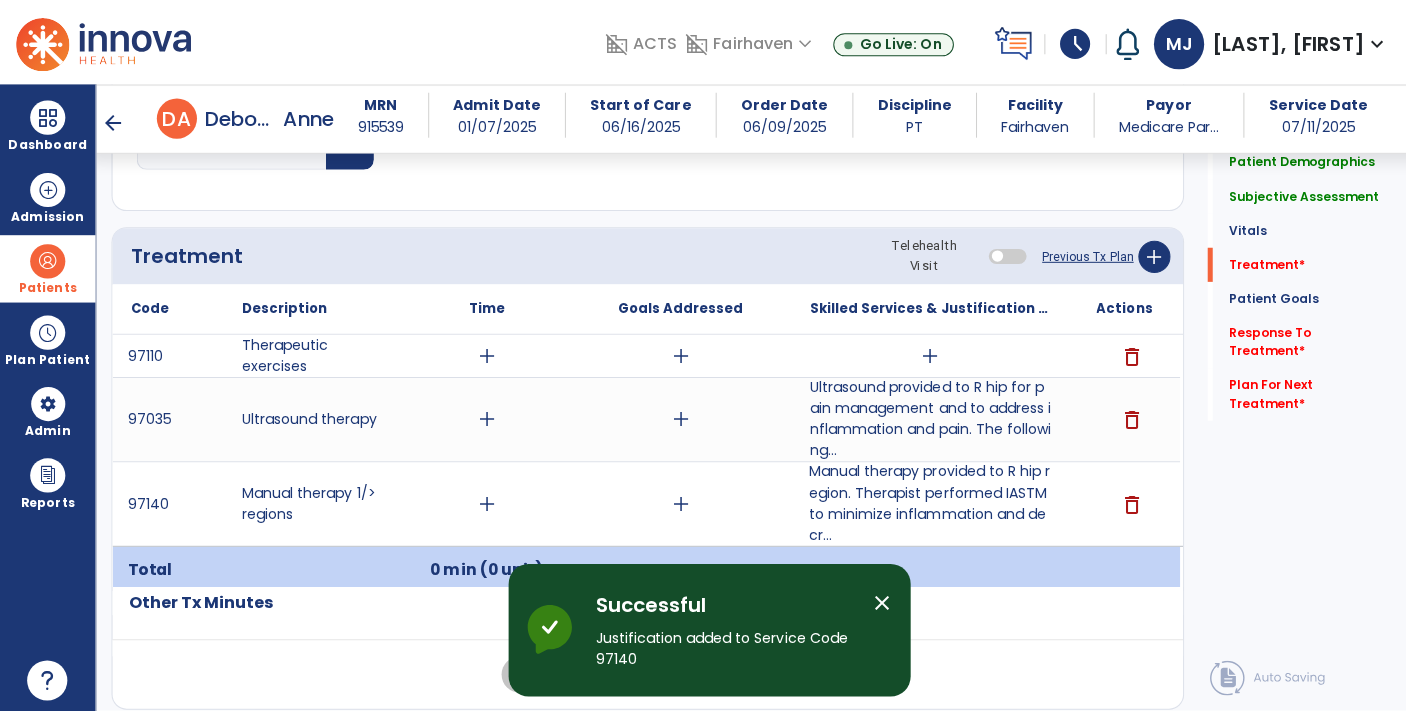 scroll, scrollTop: 1153, scrollLeft: 0, axis: vertical 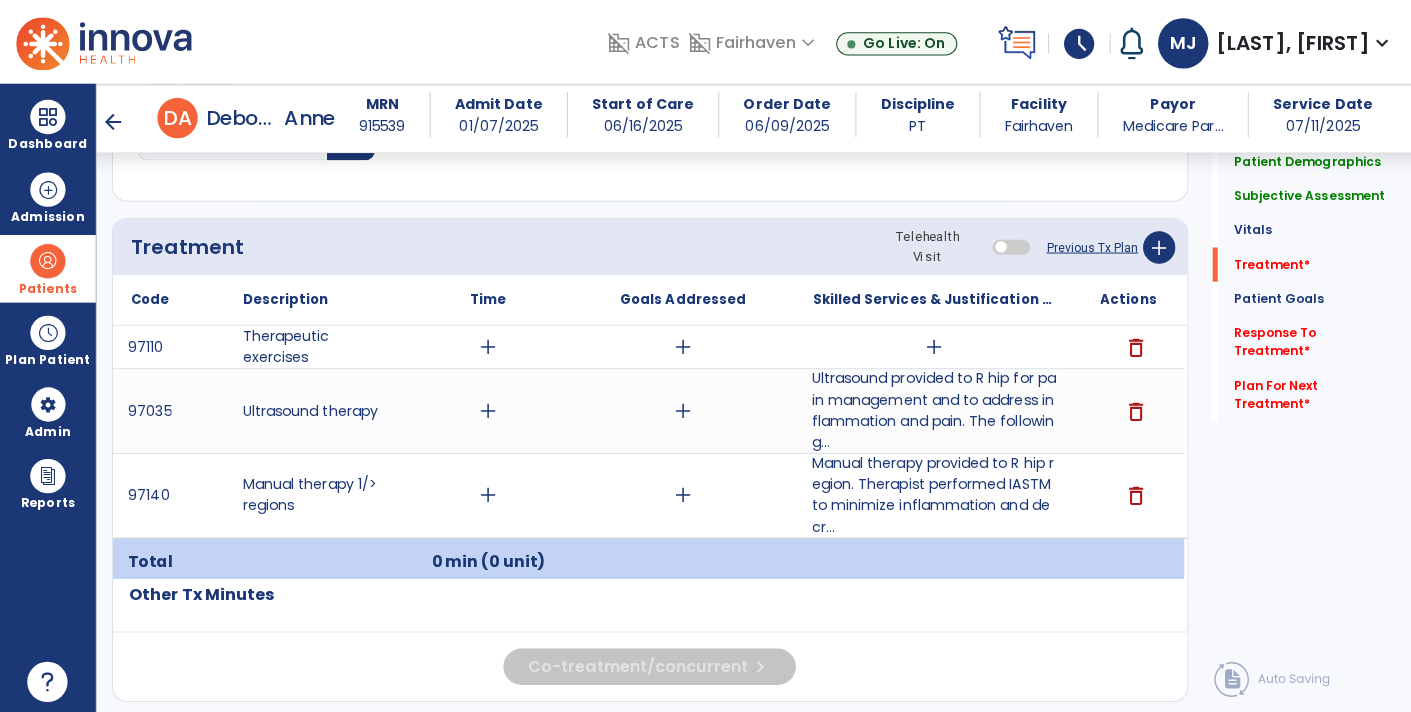 click on "Ultrasound provided to R hip for pain management and to address inflammation and pain. The following..." at bounding box center [926, 407] 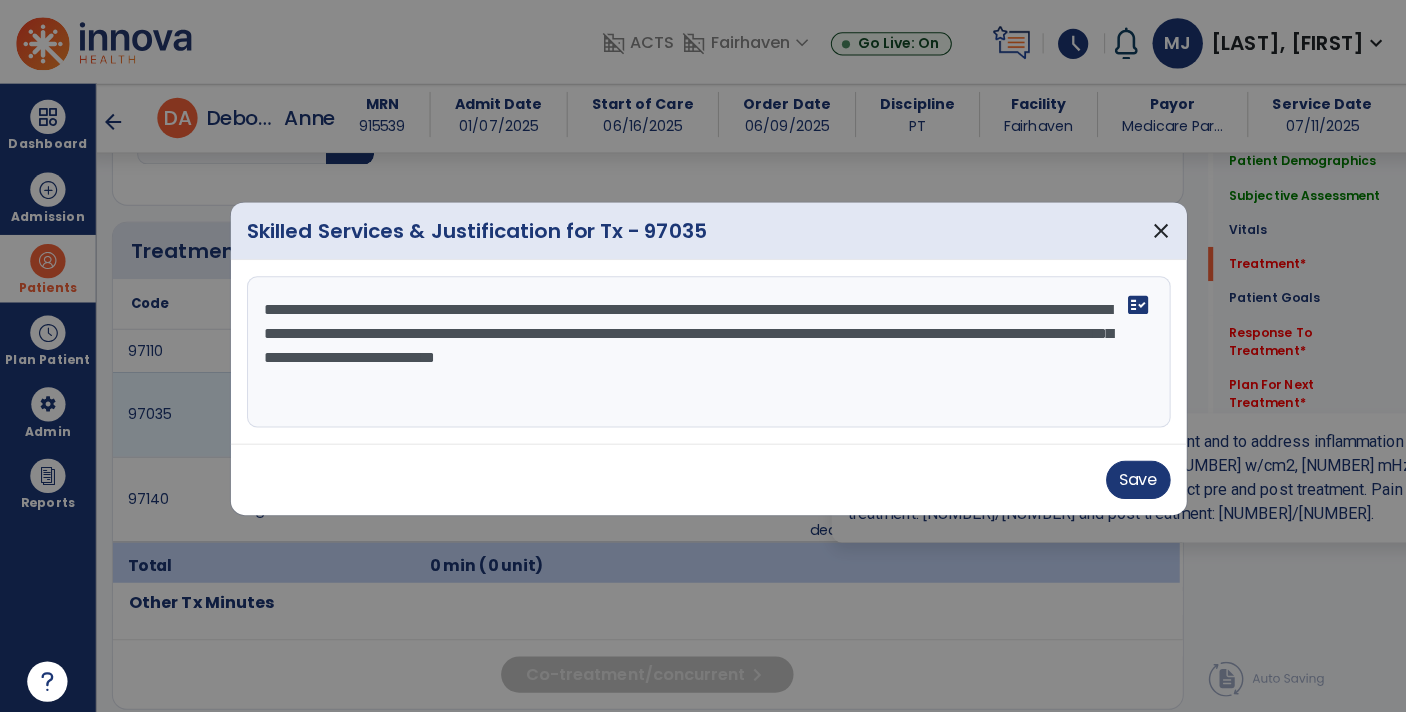 scroll, scrollTop: 1153, scrollLeft: 0, axis: vertical 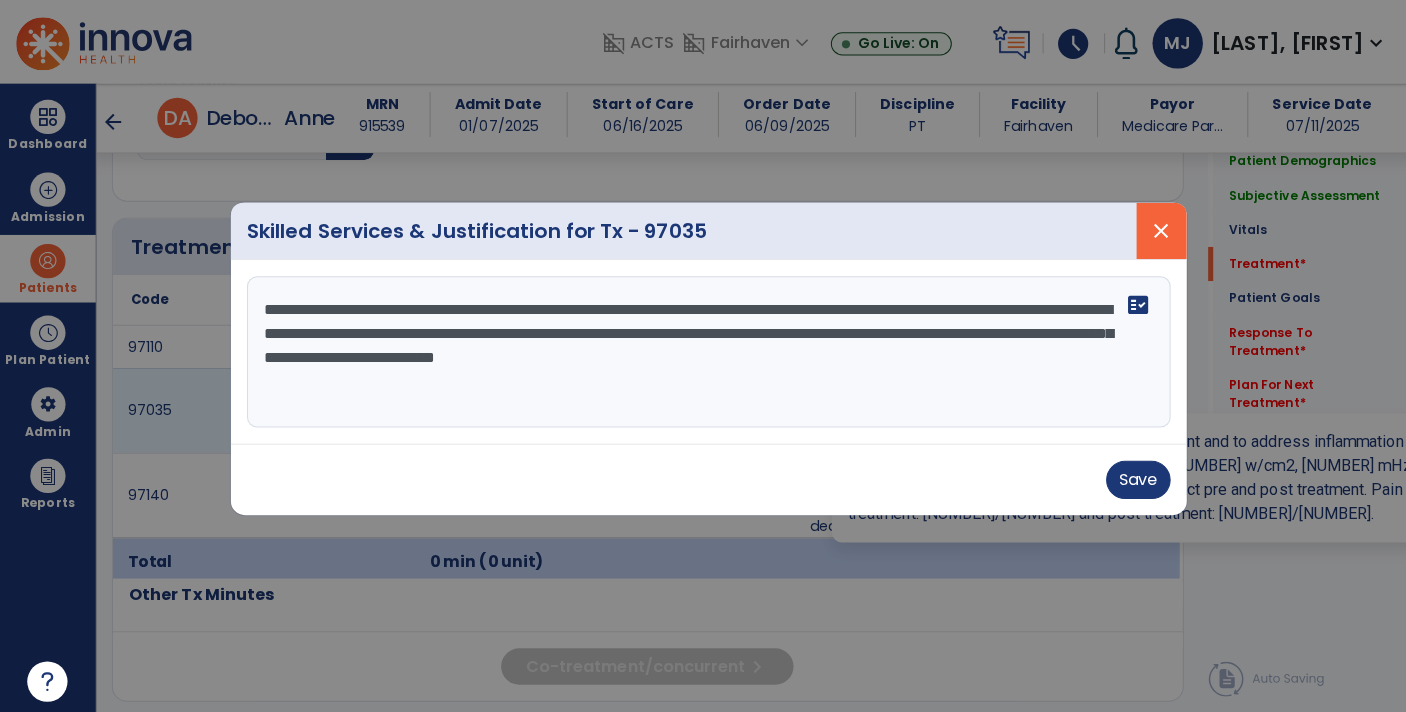 click on "close" at bounding box center [1152, 229] 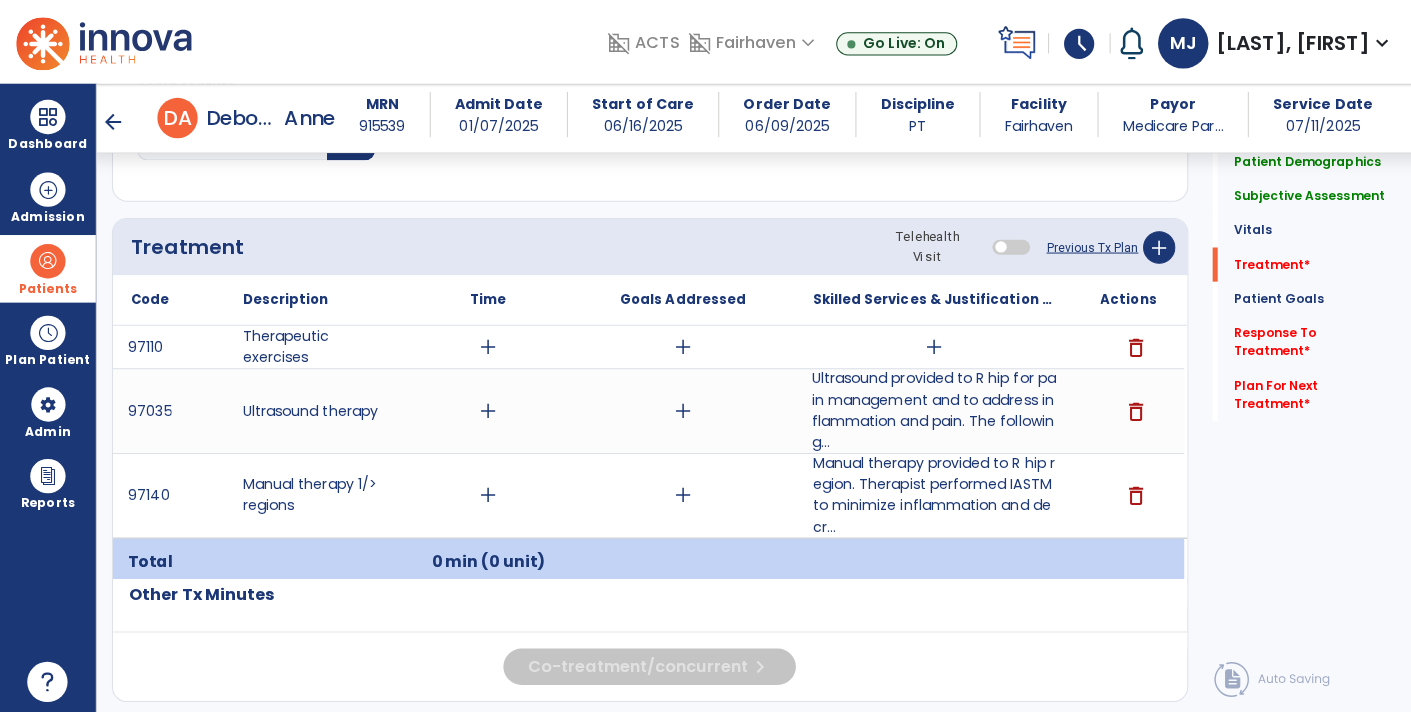 click on "add" at bounding box center [484, 407] 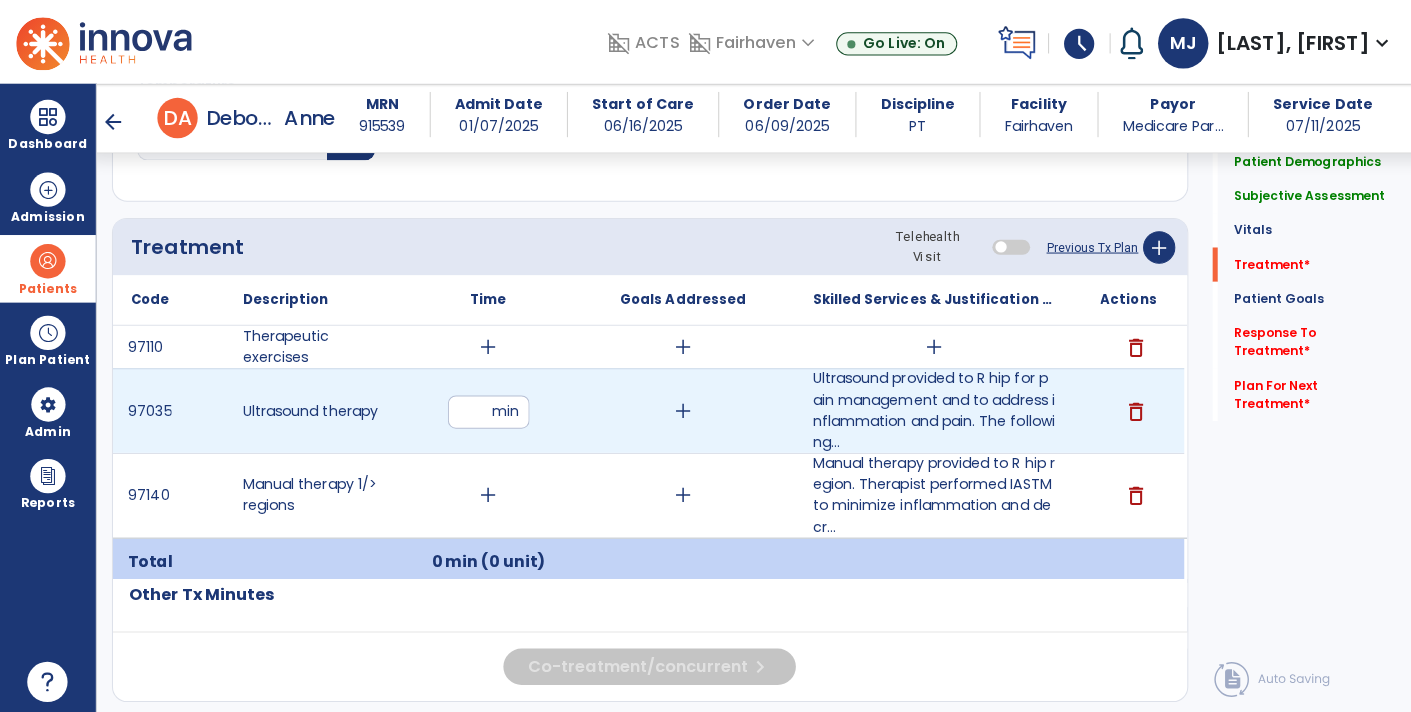 type on "**" 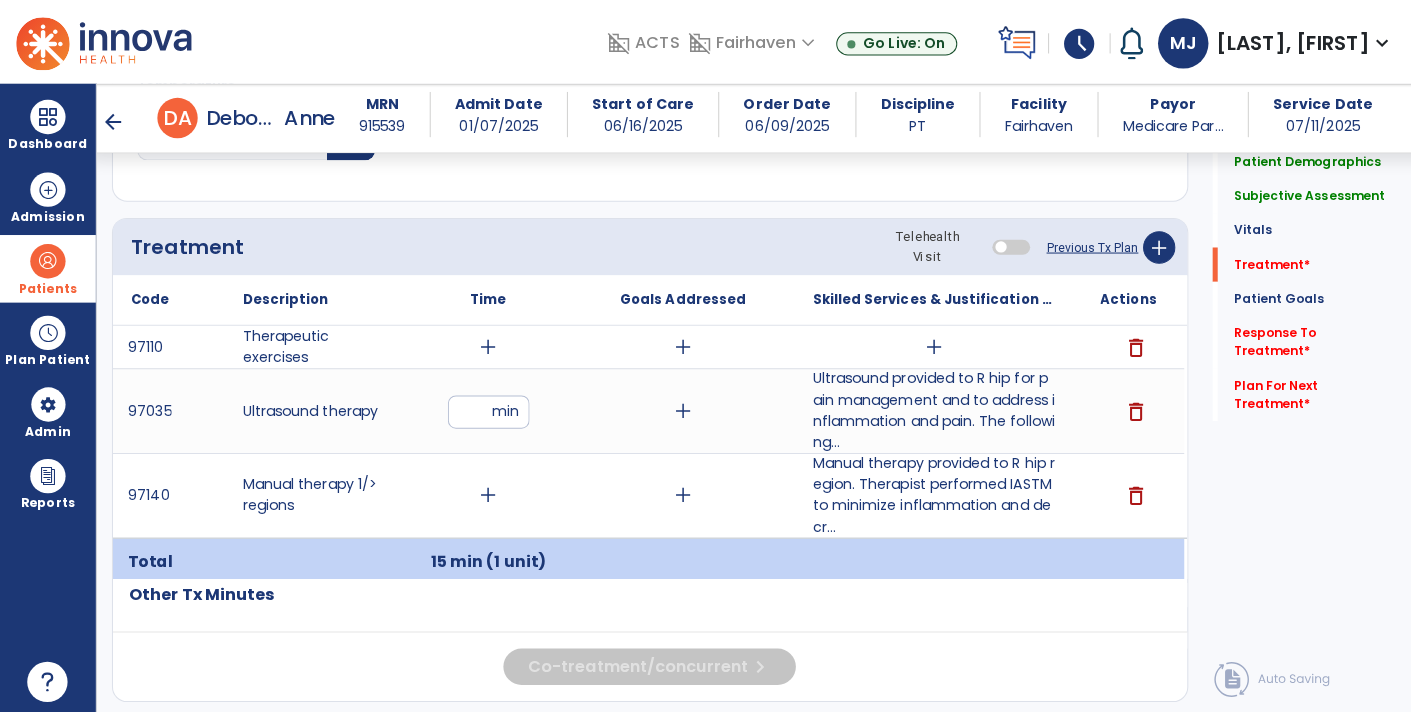 click on "add" at bounding box center (484, 491) 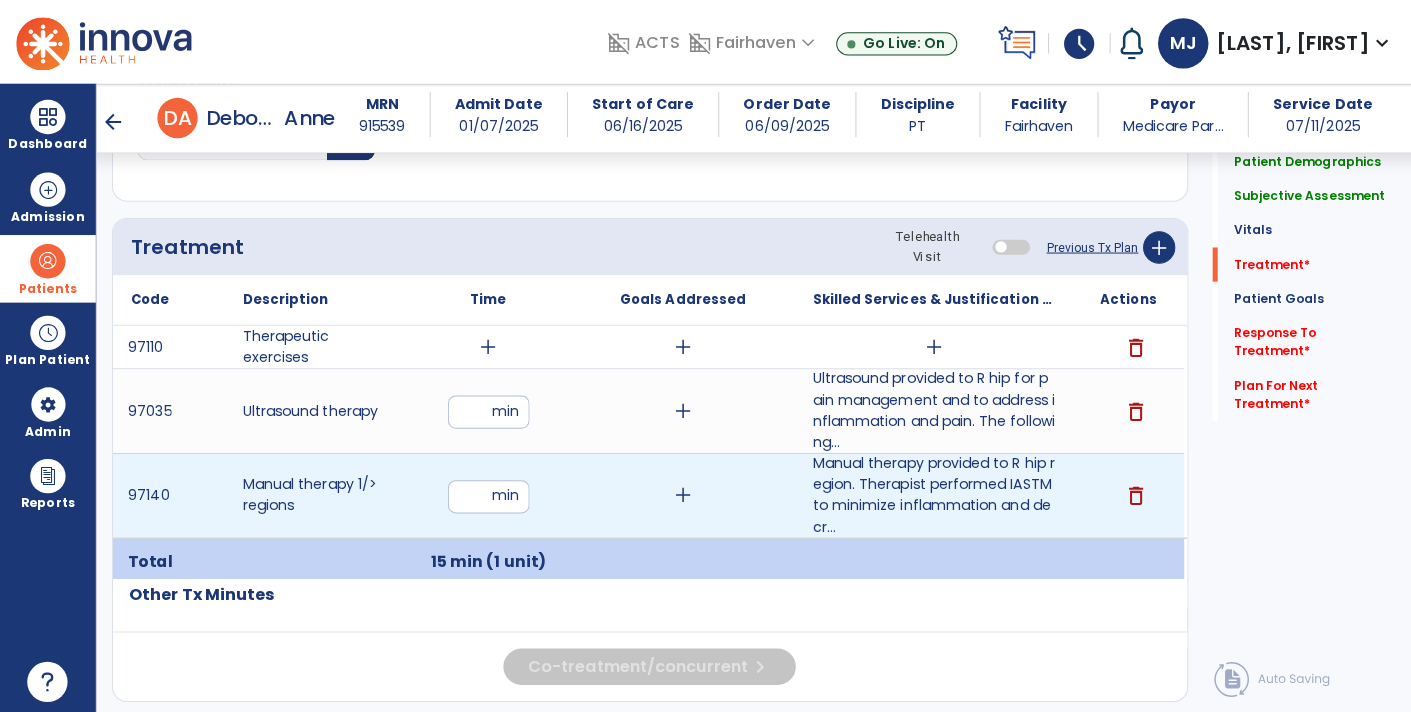 type on "**" 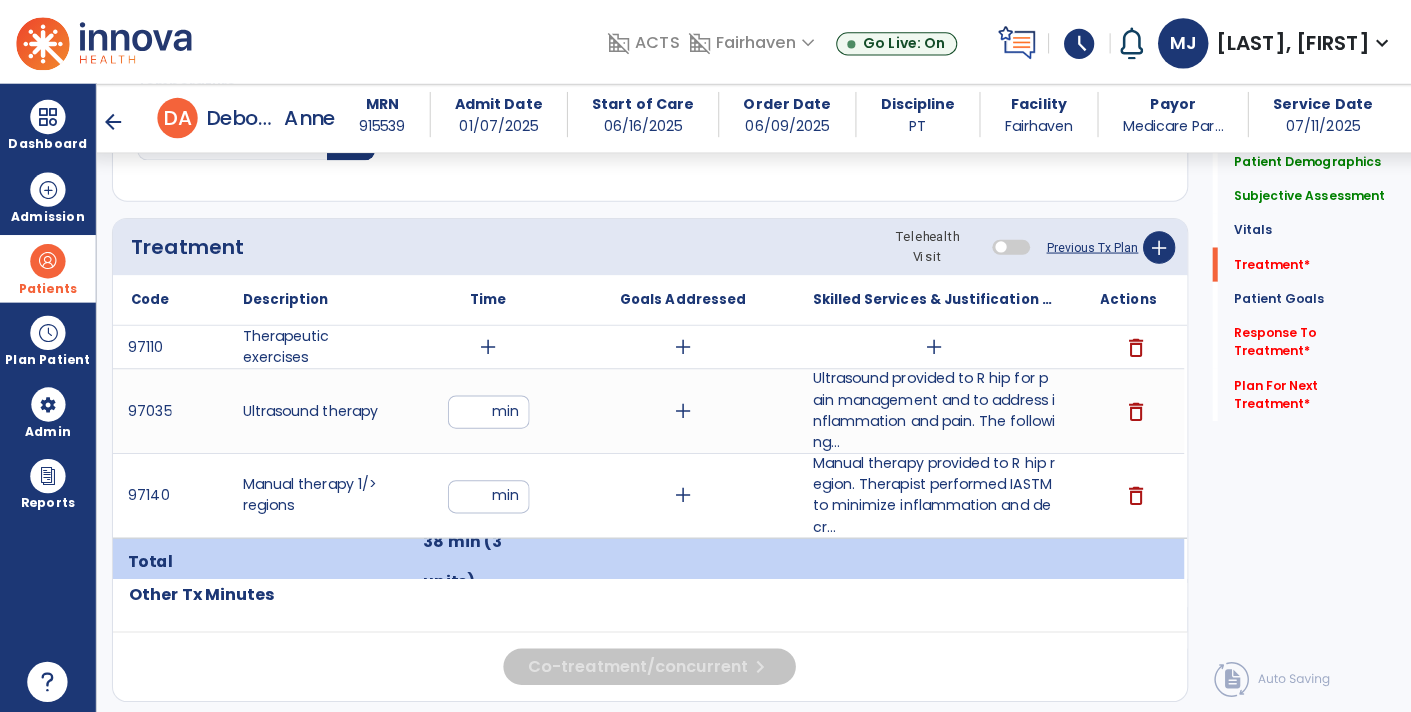 click on "add" at bounding box center (484, 344) 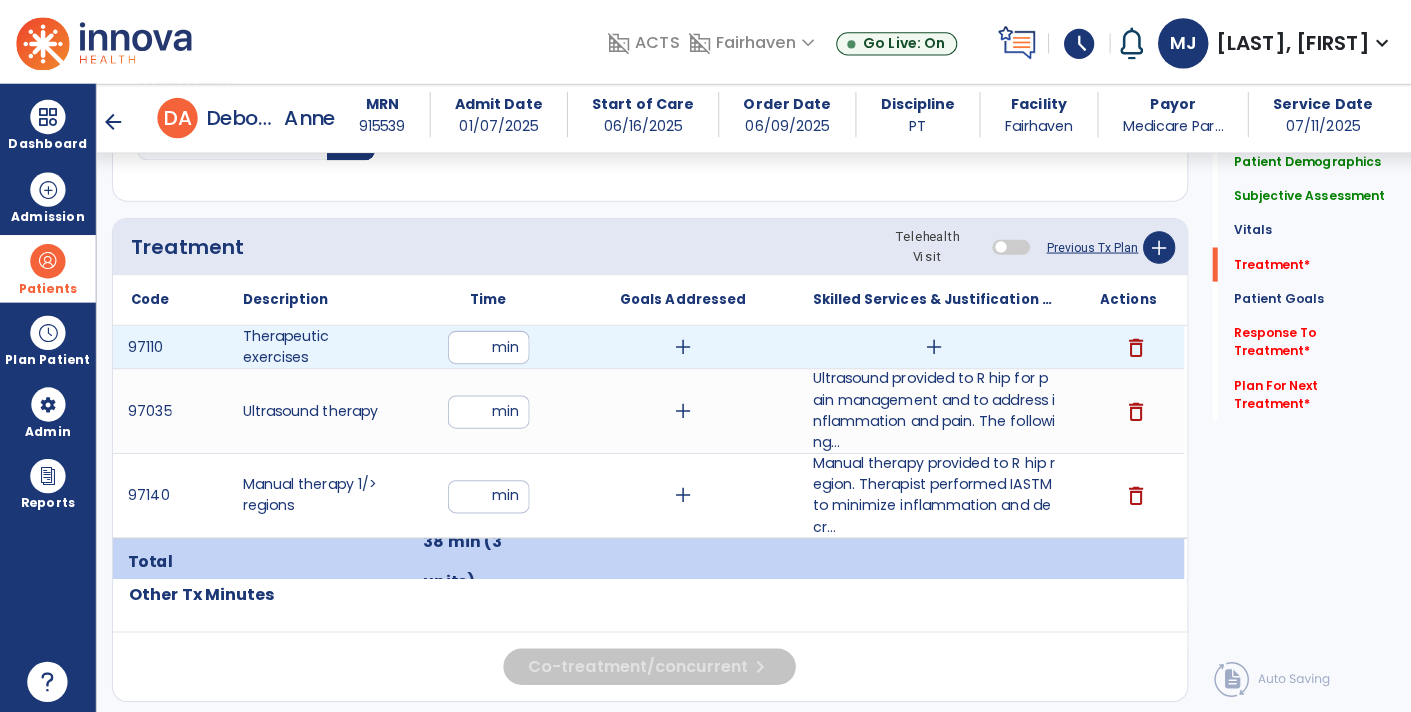 type on "**" 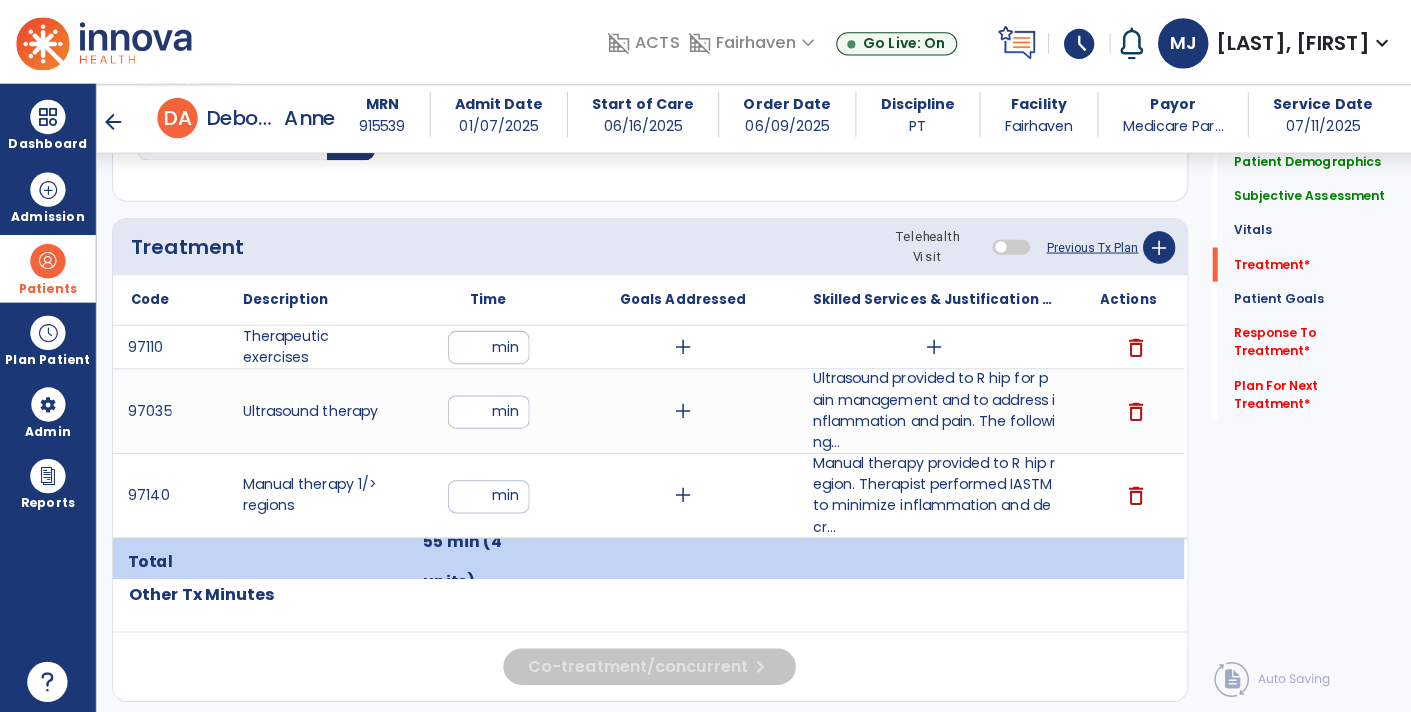 click on "add" at bounding box center [926, 344] 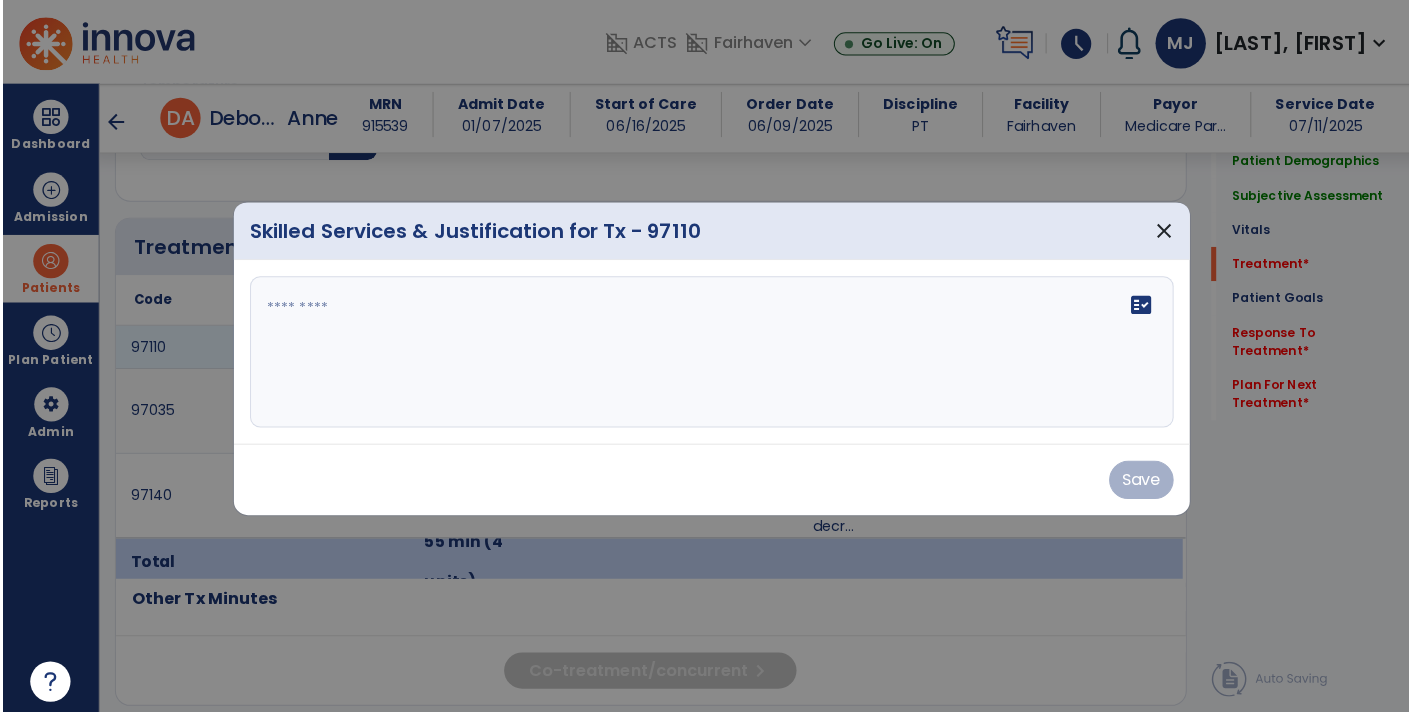 scroll, scrollTop: 1153, scrollLeft: 0, axis: vertical 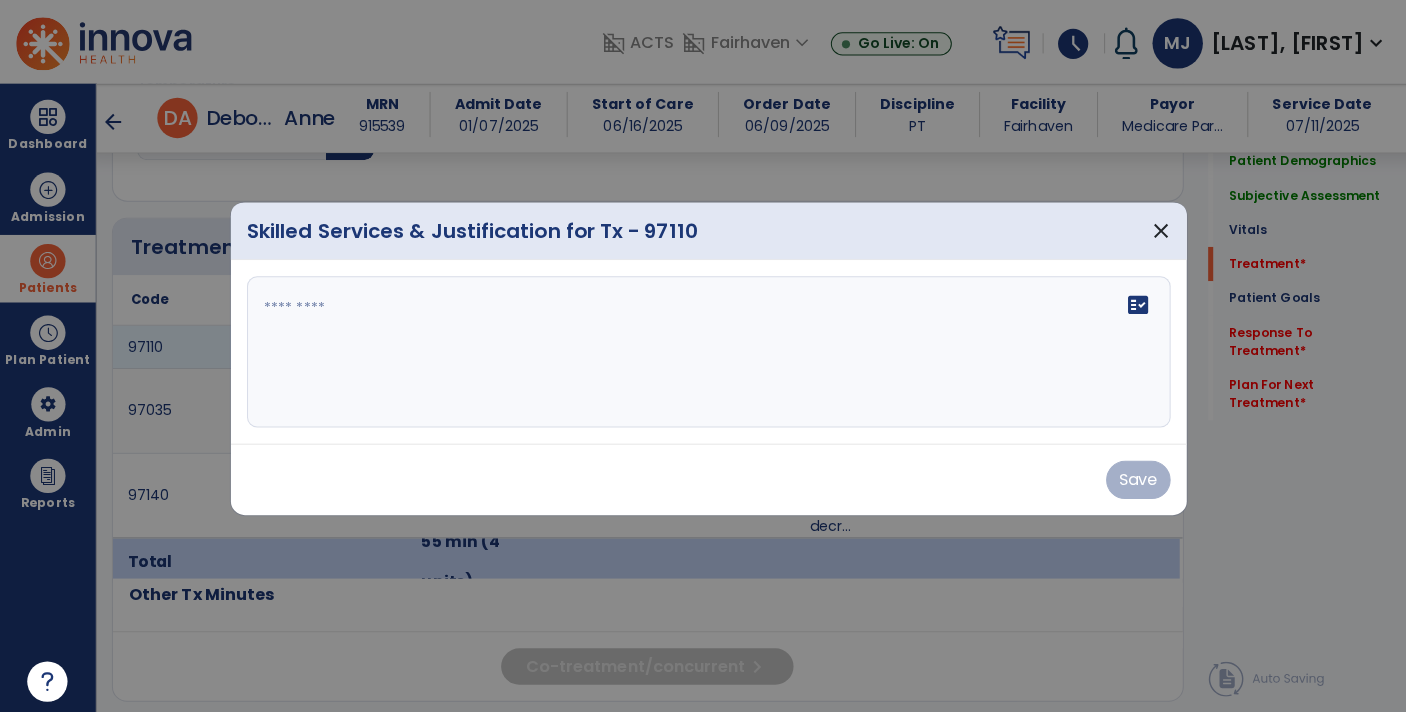 click on "fact_check" at bounding box center [703, 349] 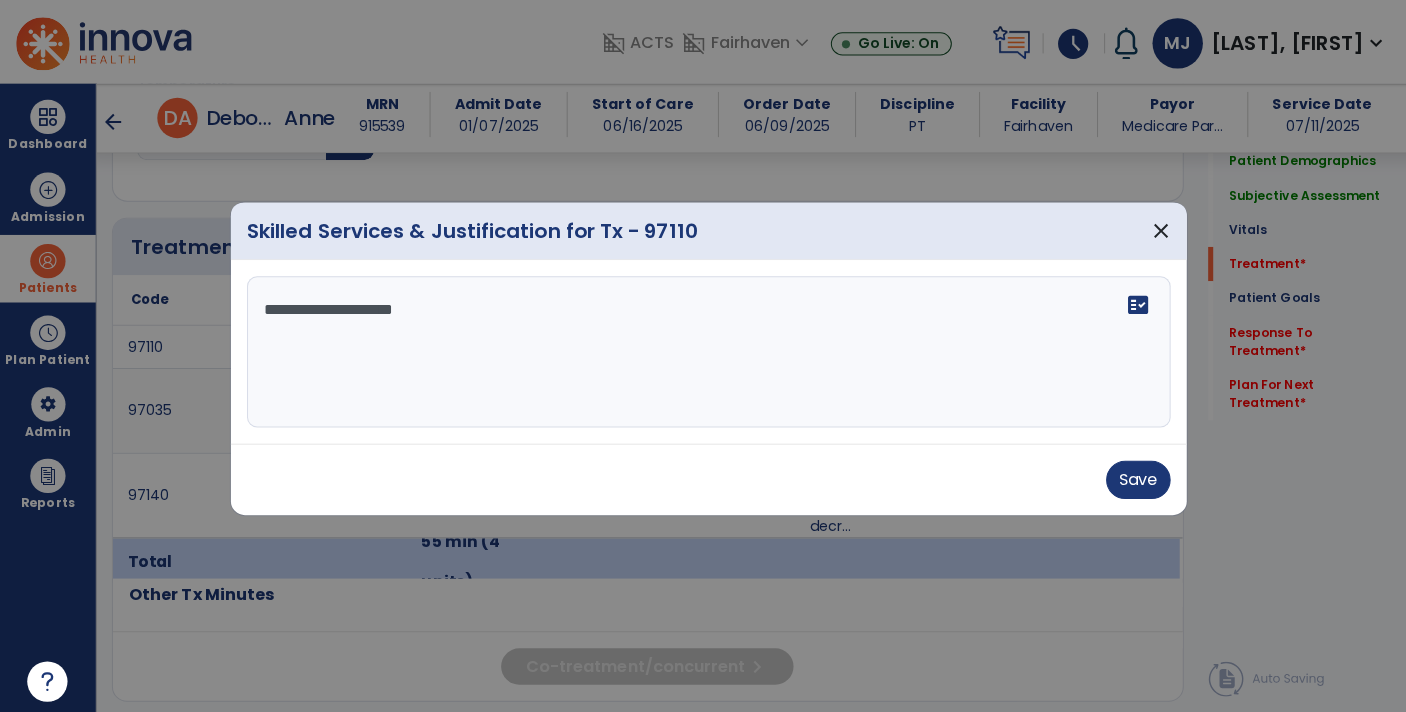 click on "**********" at bounding box center [703, 349] 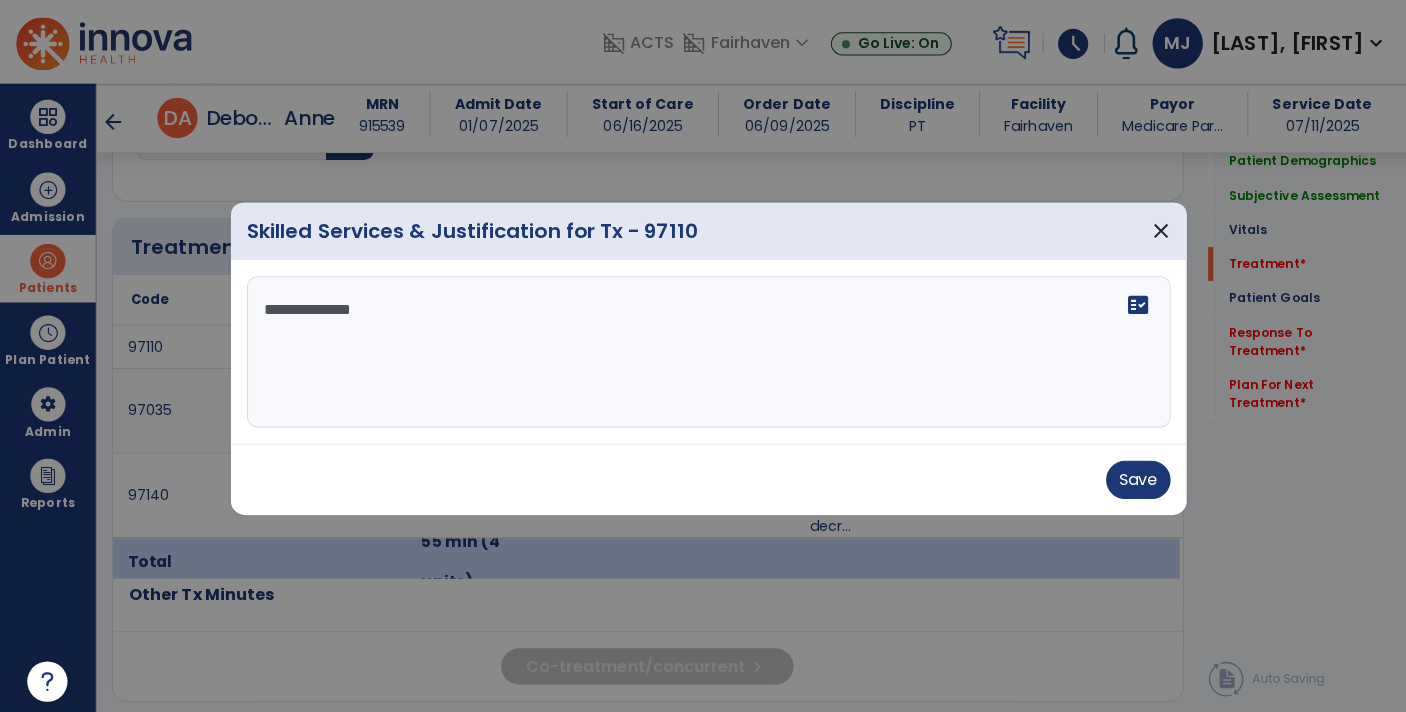 click on "**********" at bounding box center [703, 349] 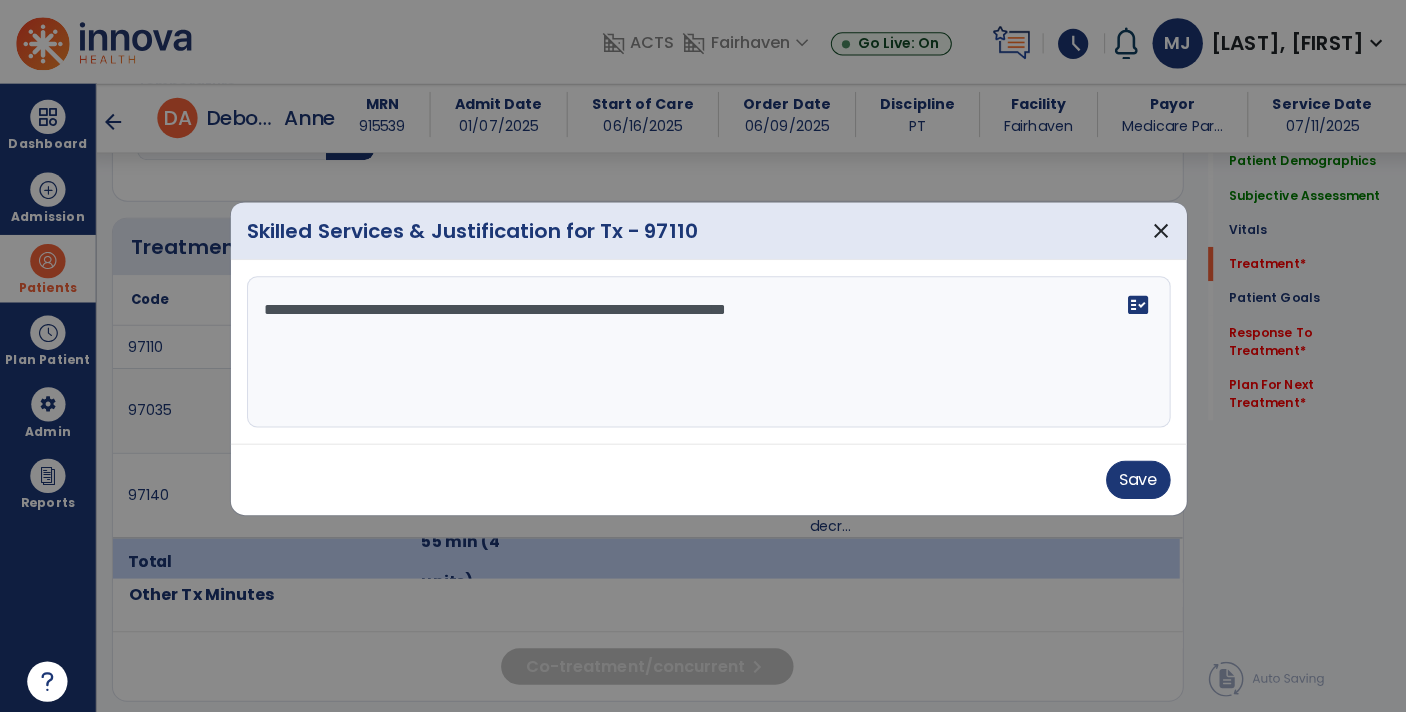 click on "**********" at bounding box center (703, 349) 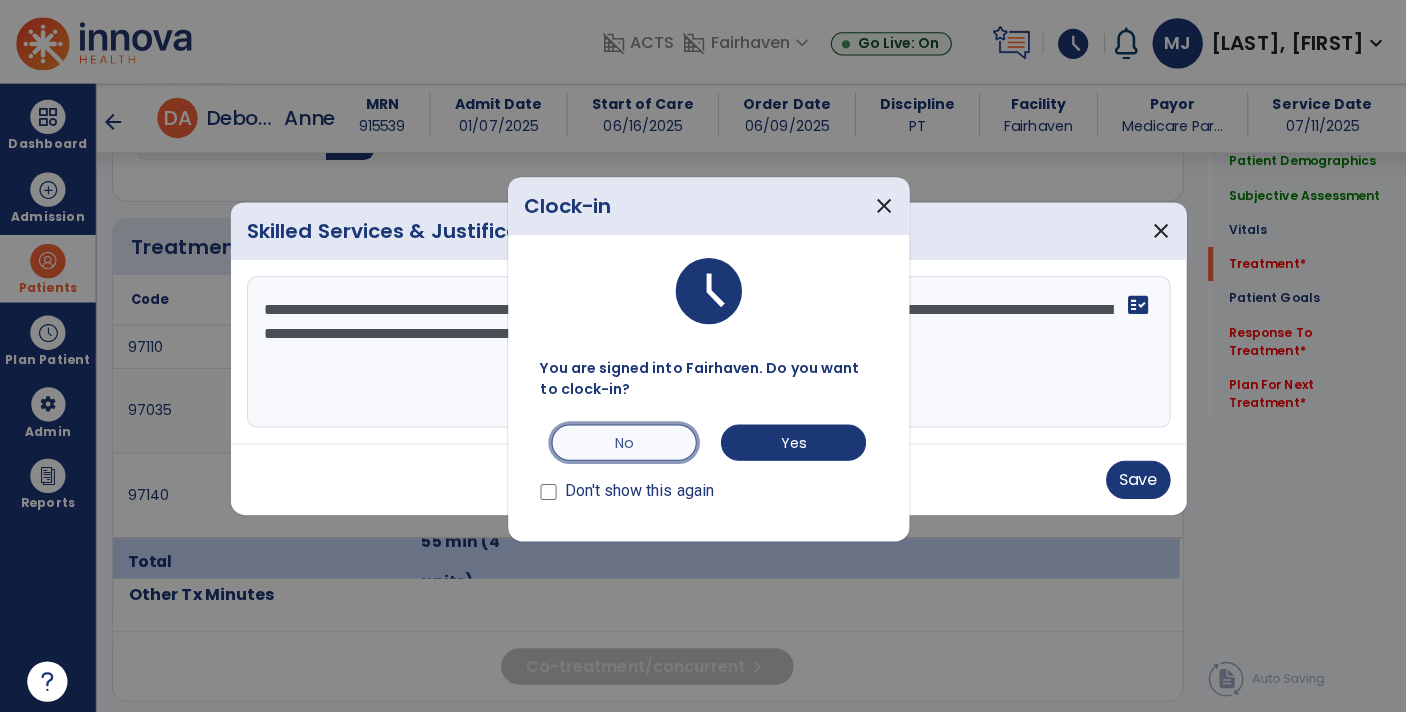 click on "No" at bounding box center (619, 439) 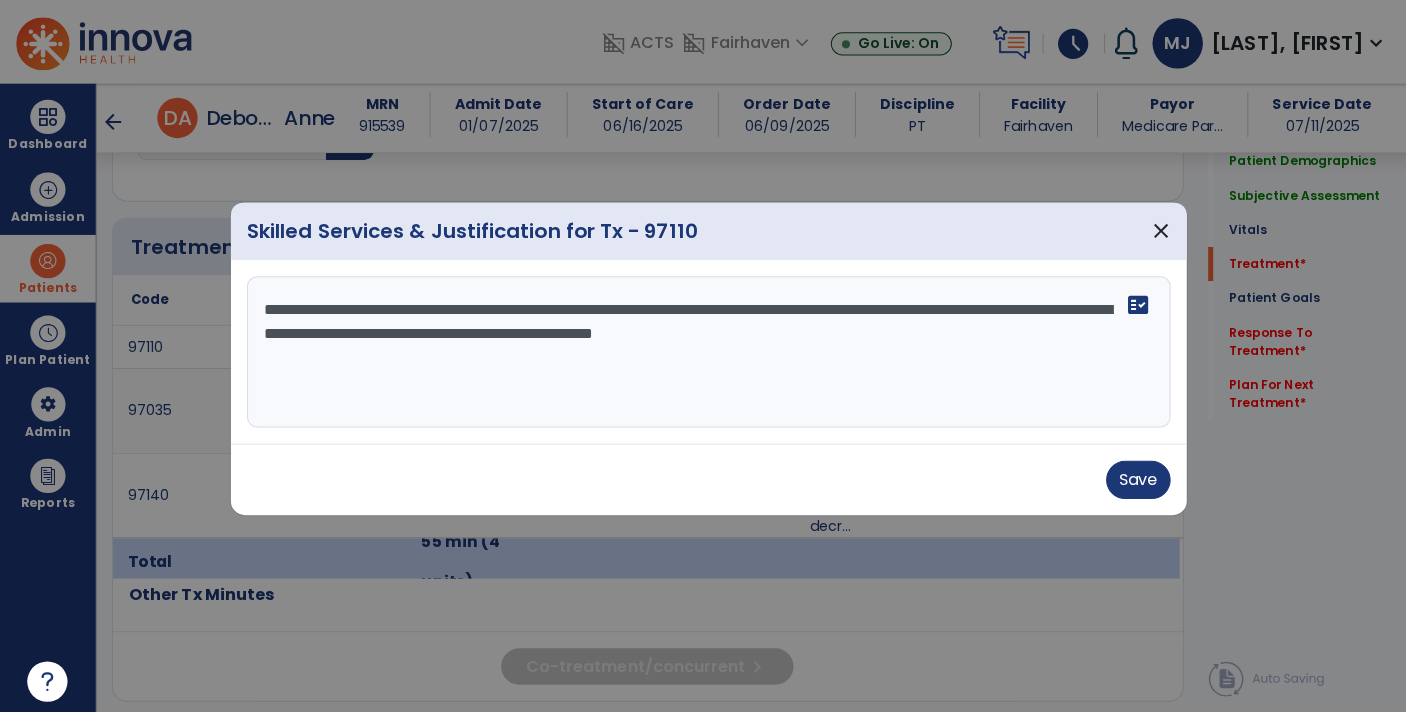 click on "**********" at bounding box center [703, 349] 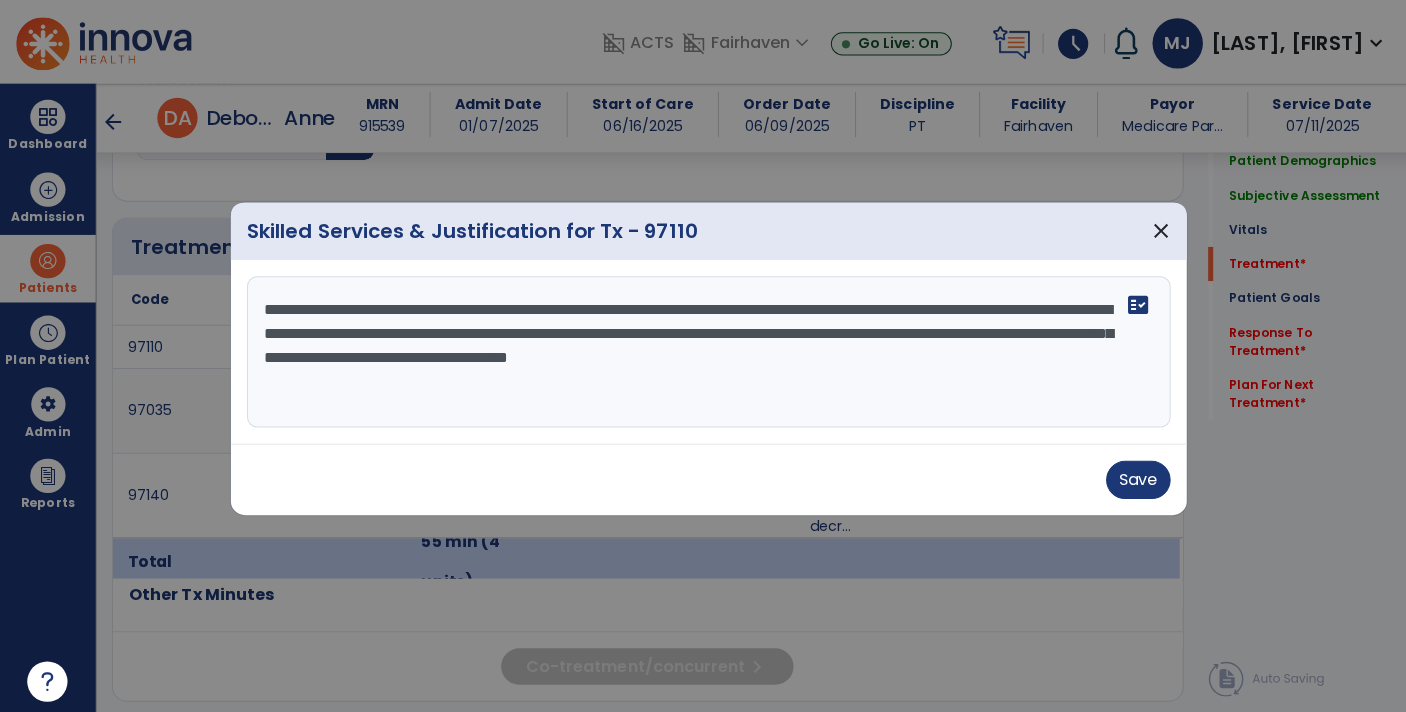 click on "**********" at bounding box center [703, 349] 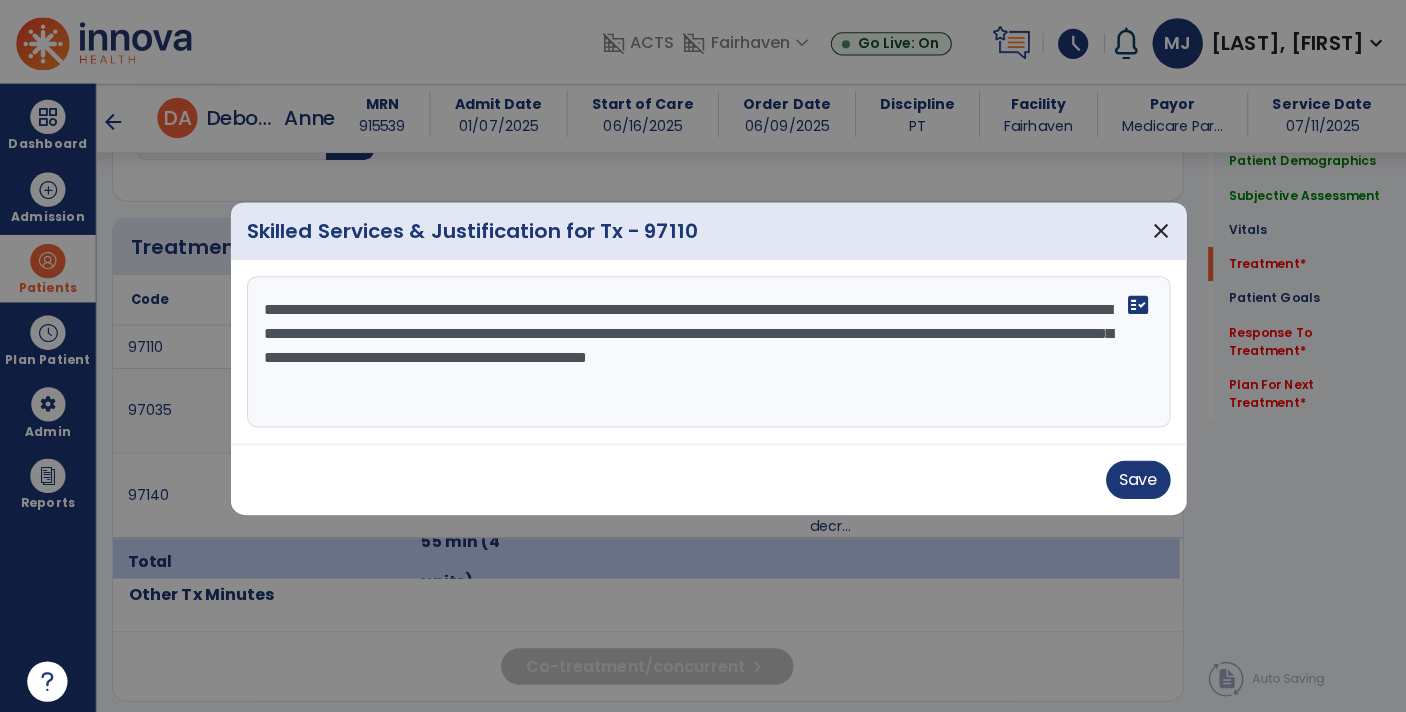 click on "**********" at bounding box center (703, 349) 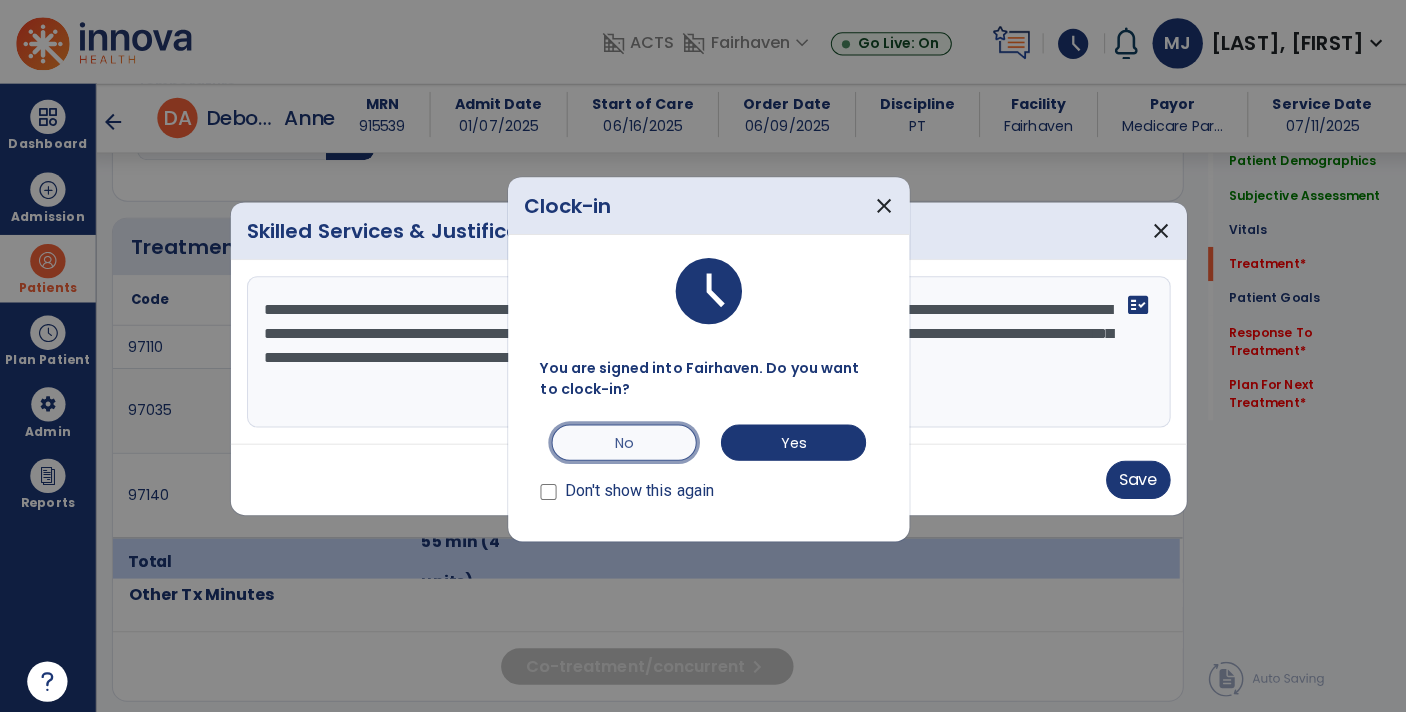 click on "No" at bounding box center (619, 439) 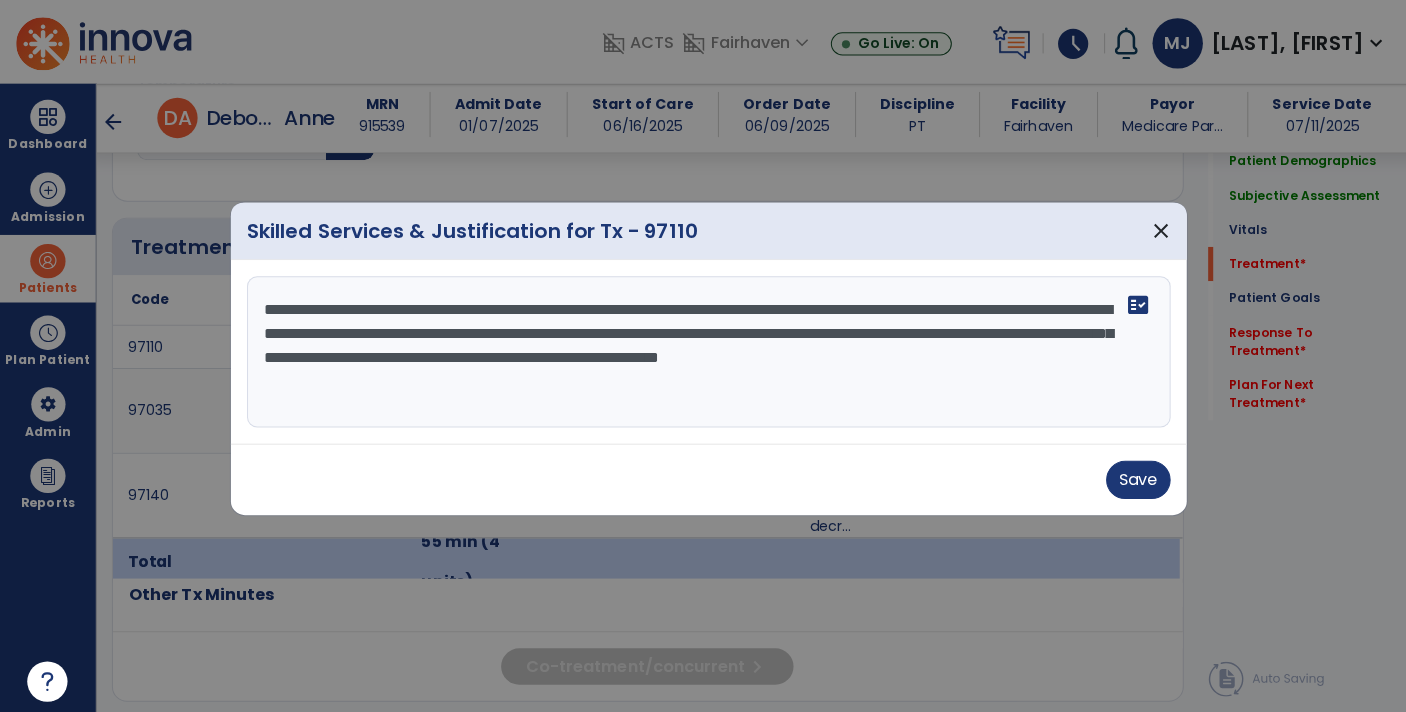 click on "**********" at bounding box center [703, 349] 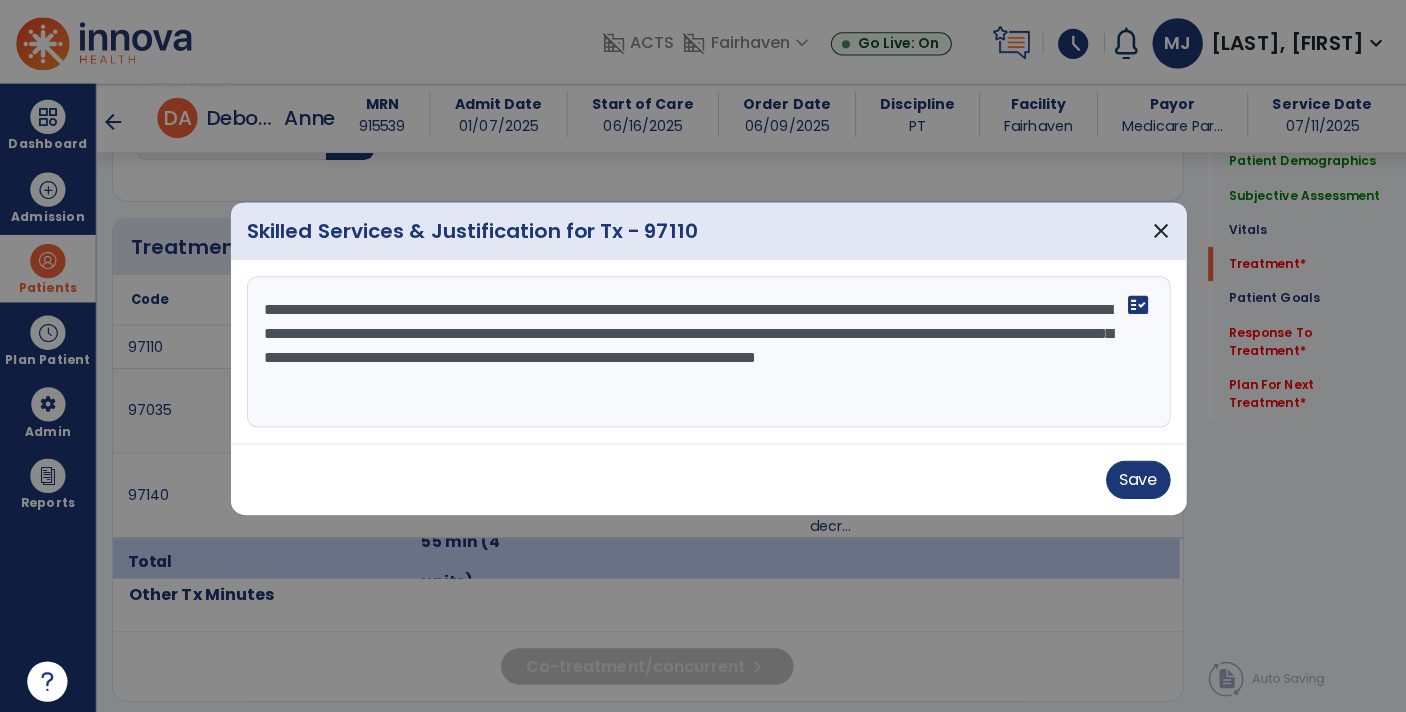 click on "**********" at bounding box center (703, 349) 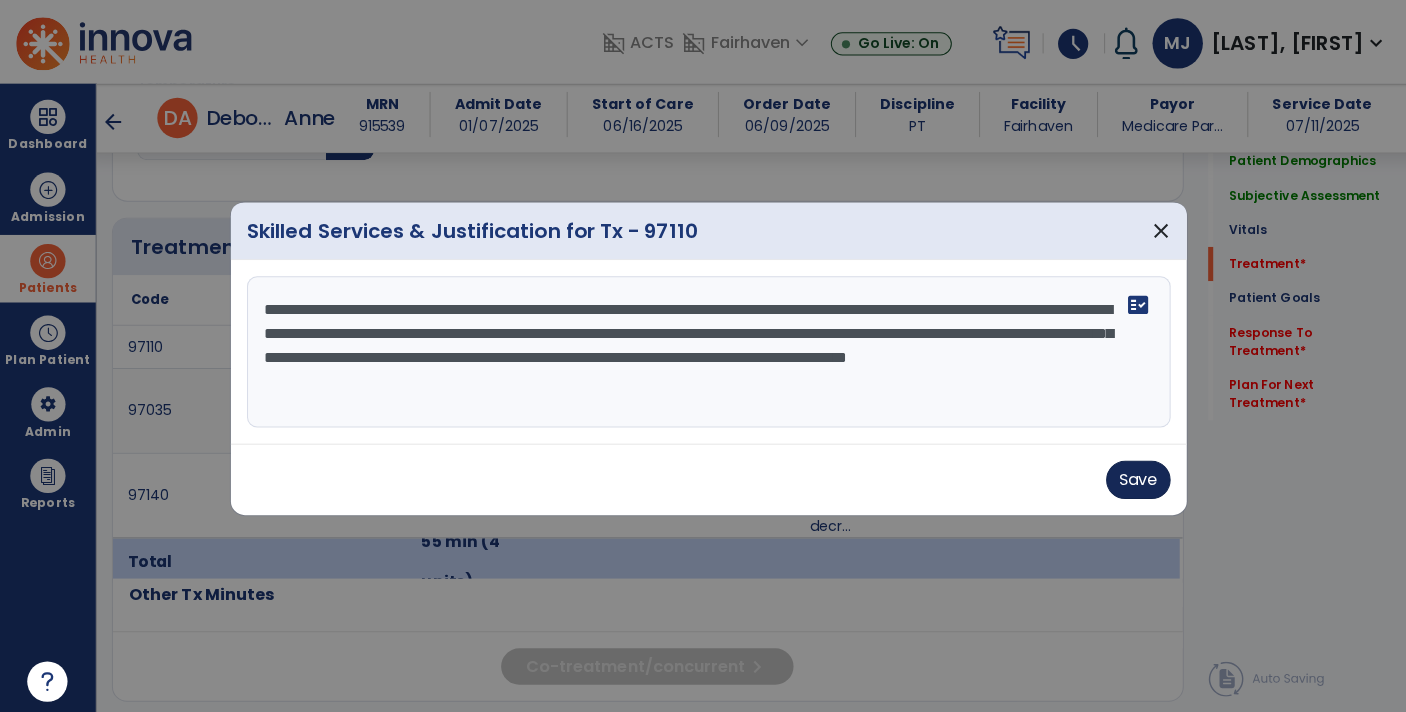 type on "**********" 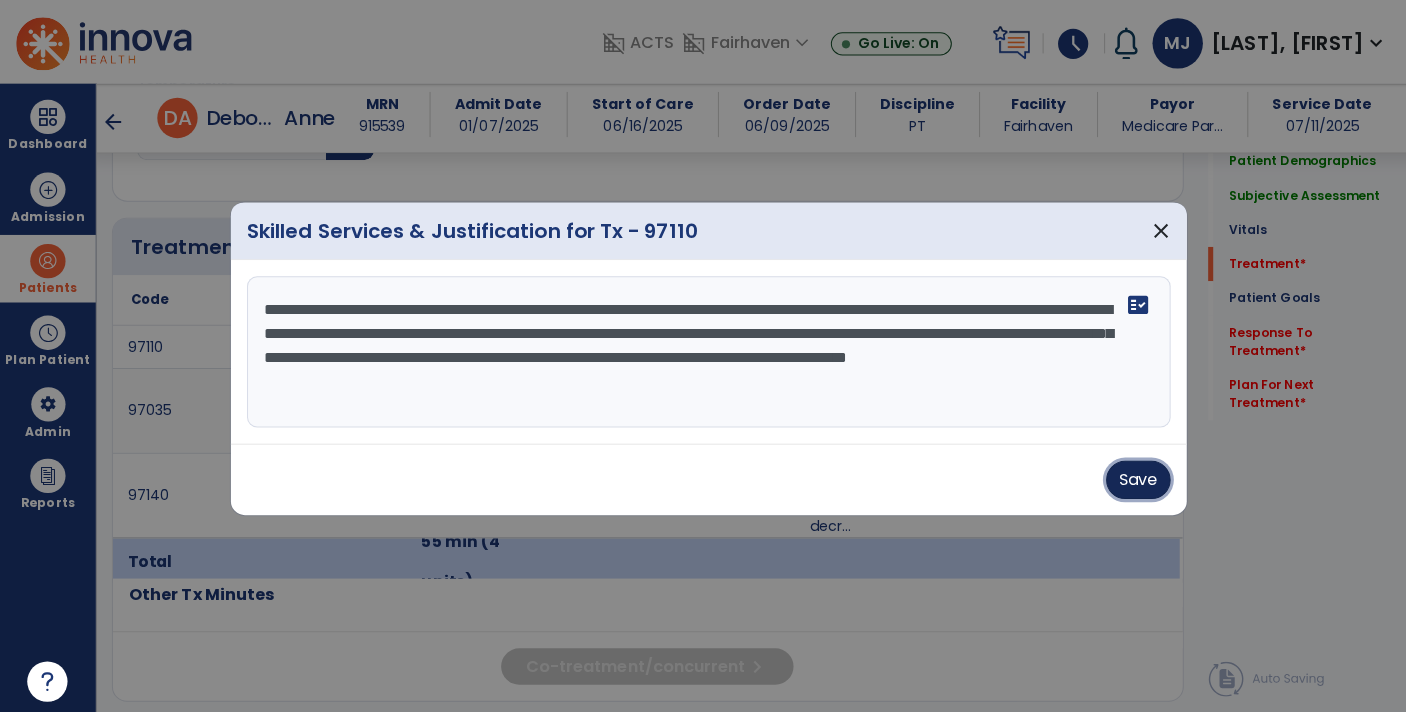 click on "Save" at bounding box center [1129, 476] 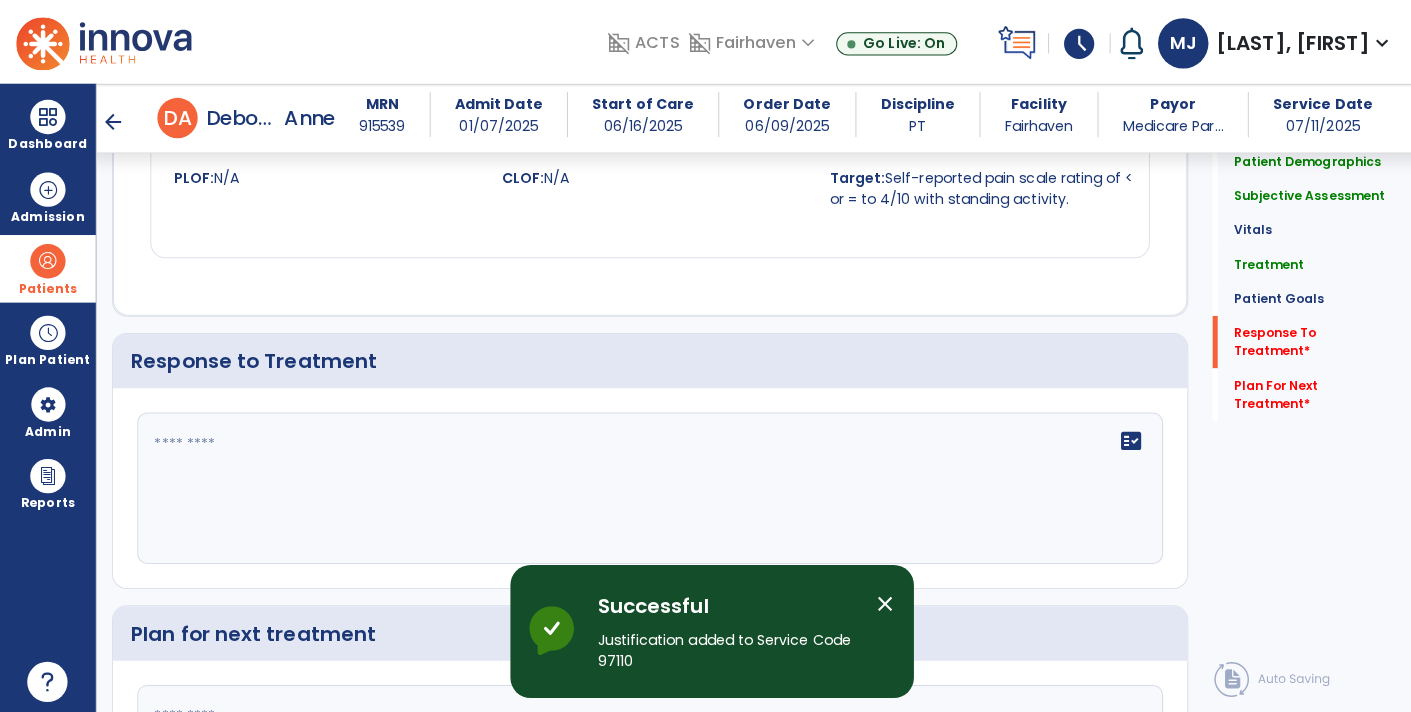 scroll, scrollTop: 3423, scrollLeft: 0, axis: vertical 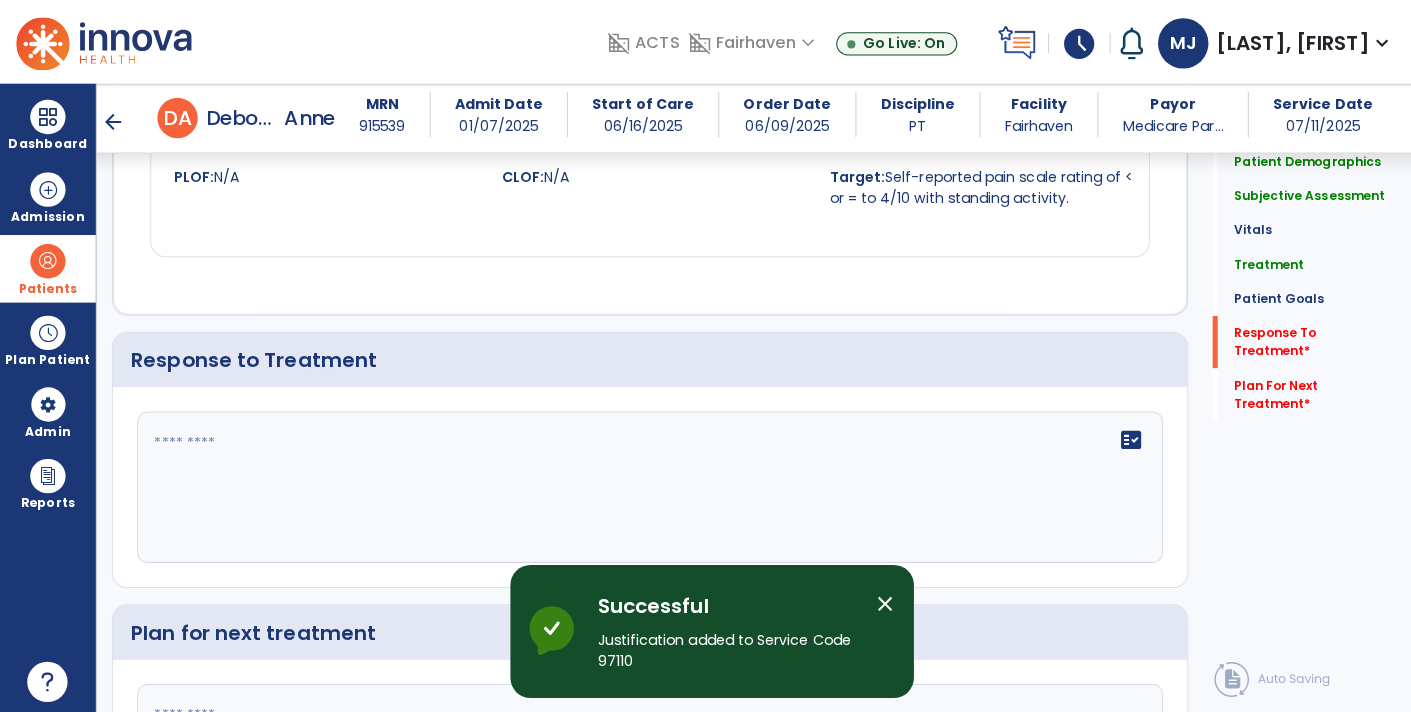 click 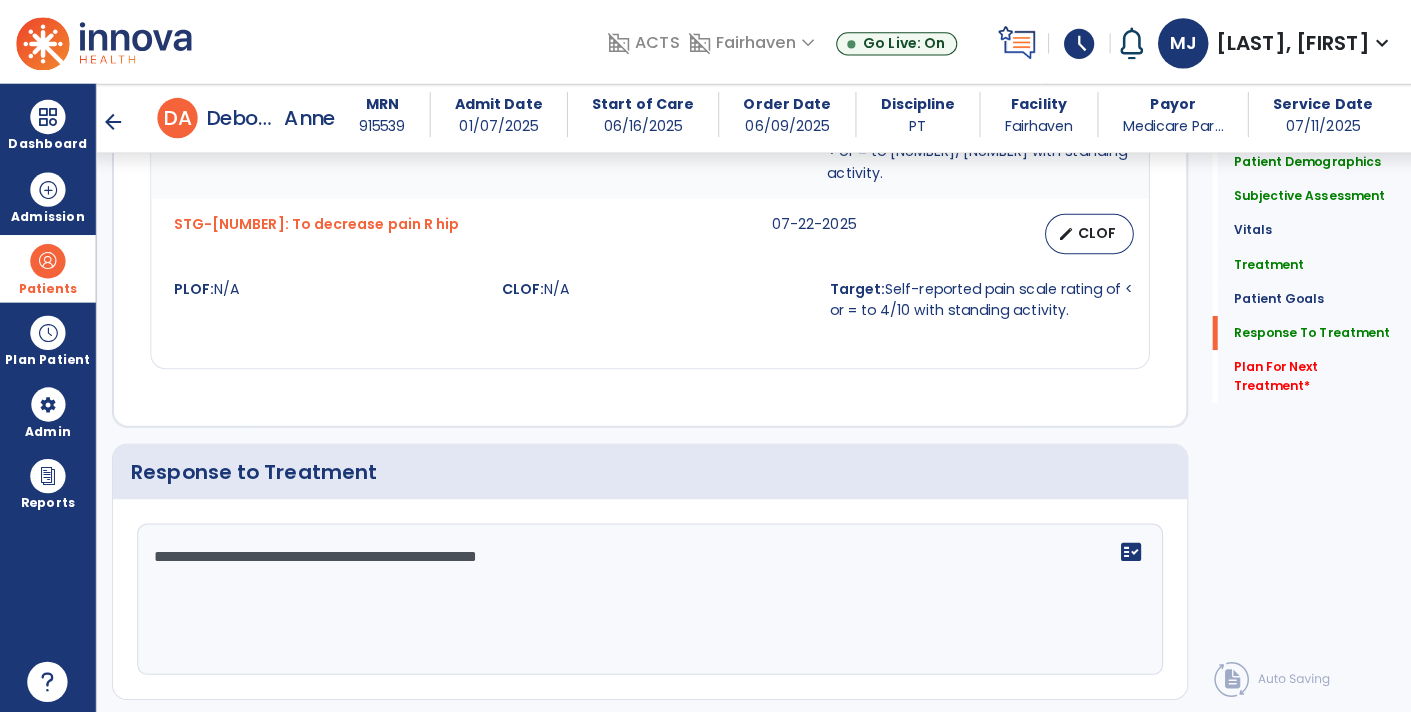 scroll, scrollTop: 3423, scrollLeft: 0, axis: vertical 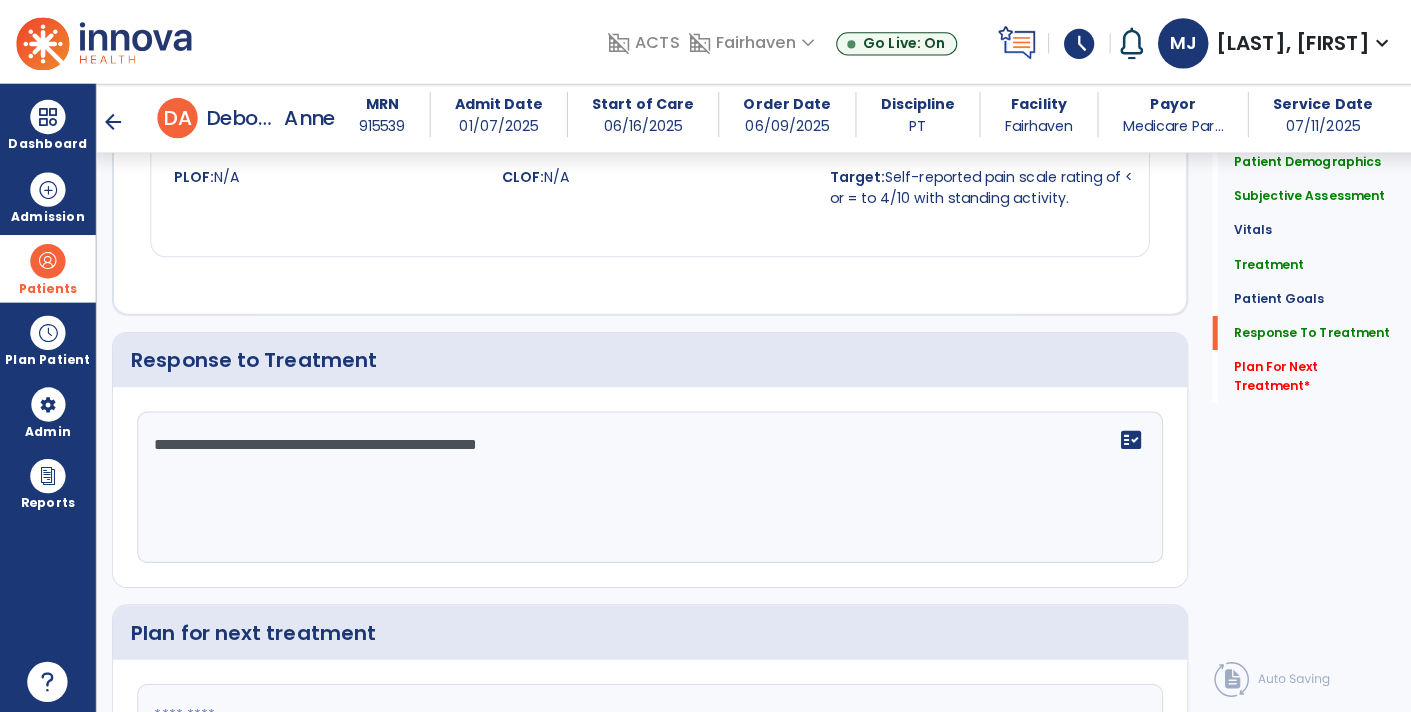 click on "**********" 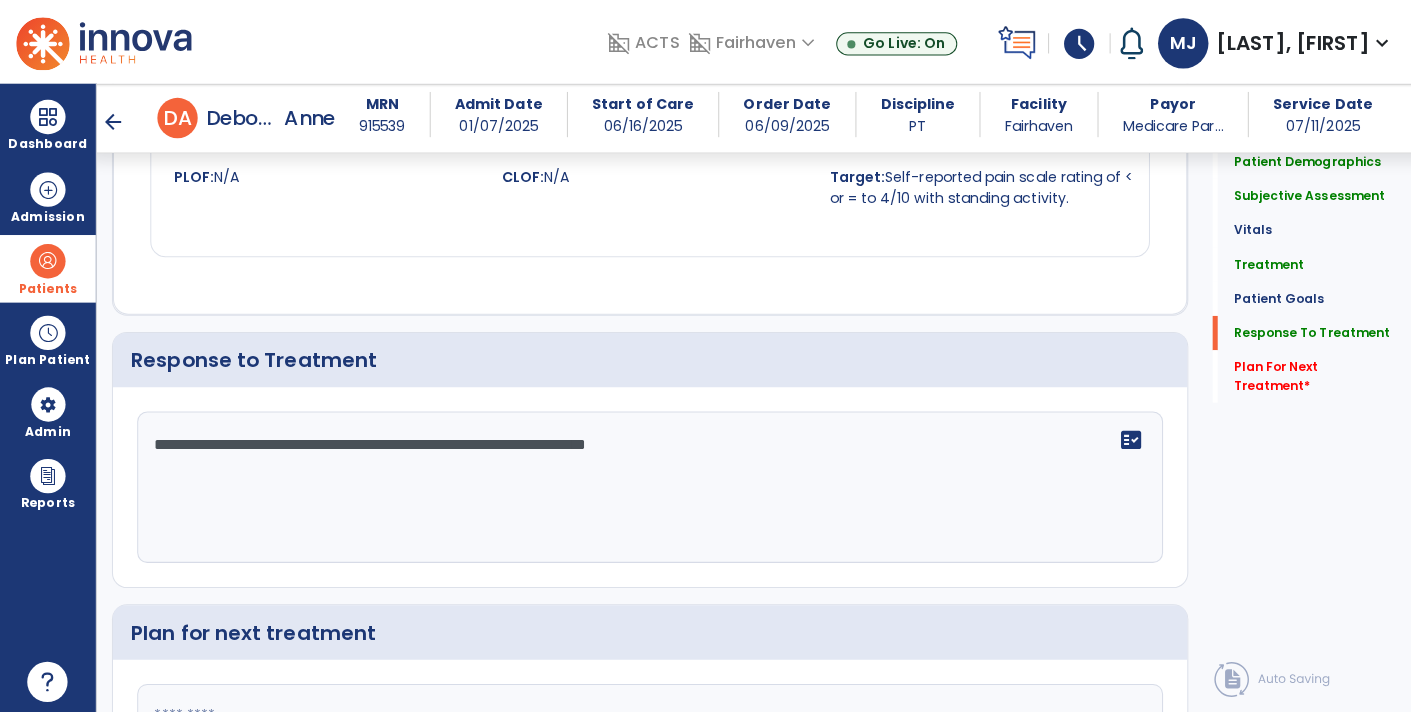 scroll, scrollTop: 3420, scrollLeft: 0, axis: vertical 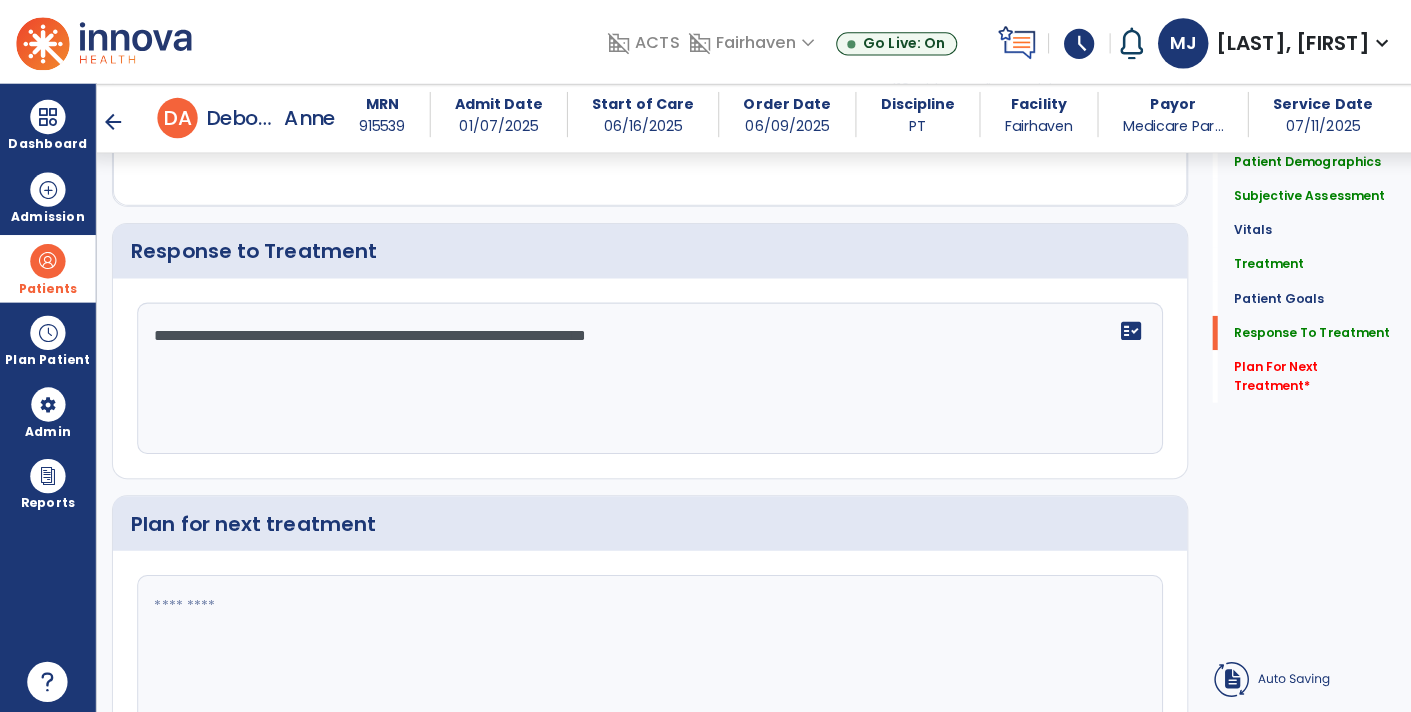 click on "**********" 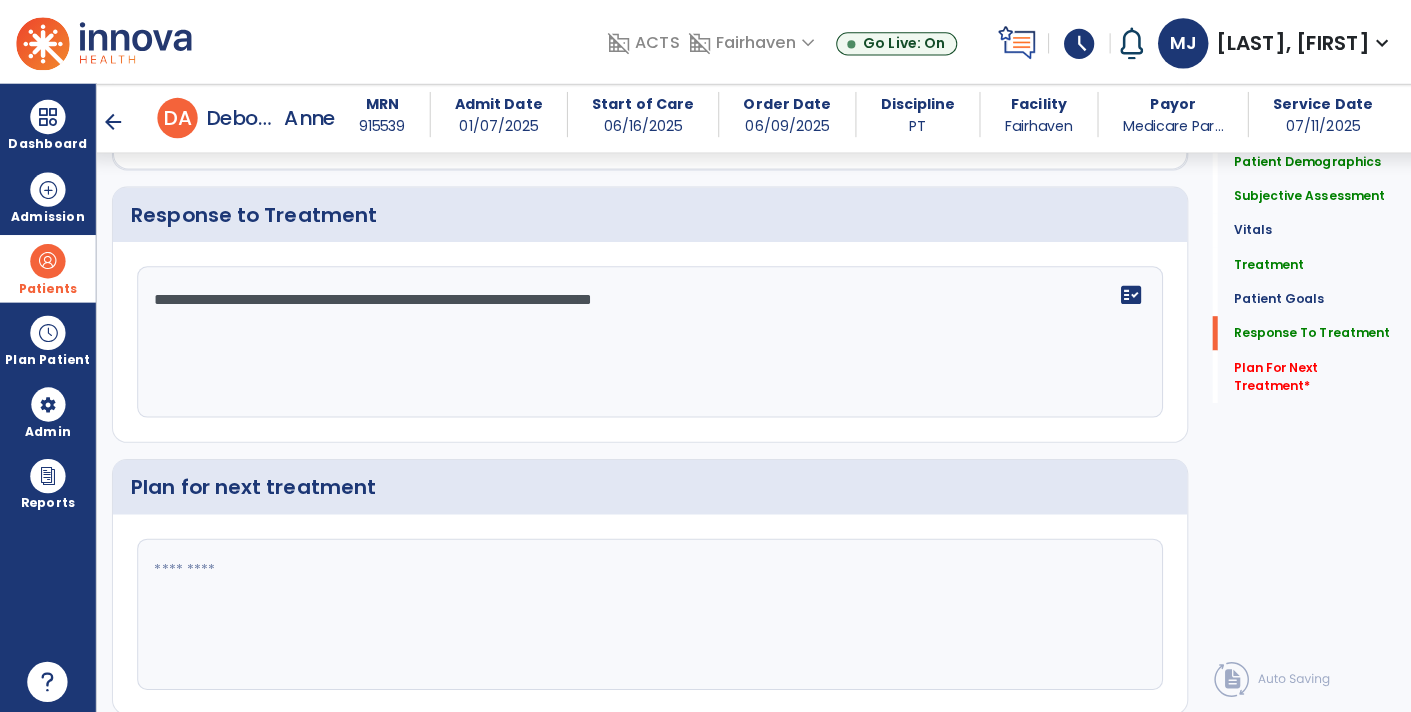 scroll, scrollTop: 3576, scrollLeft: 0, axis: vertical 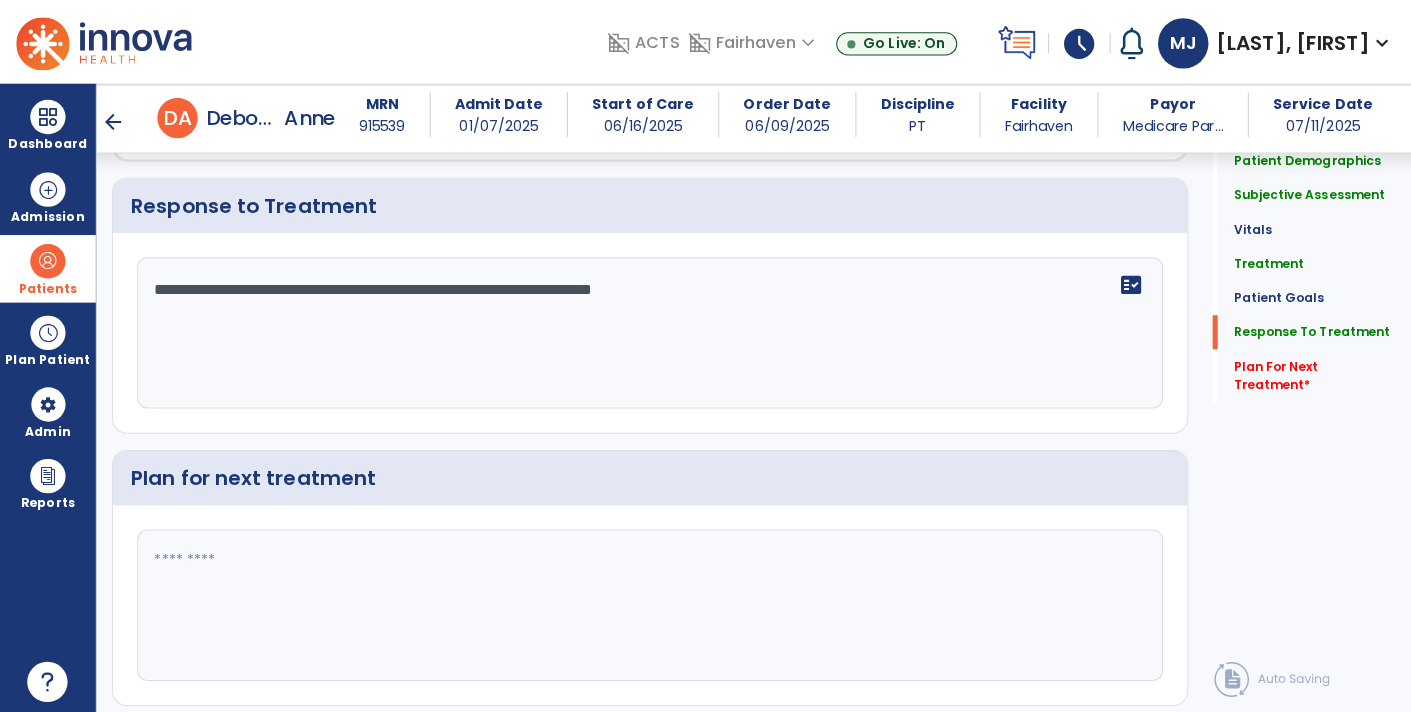 type on "**********" 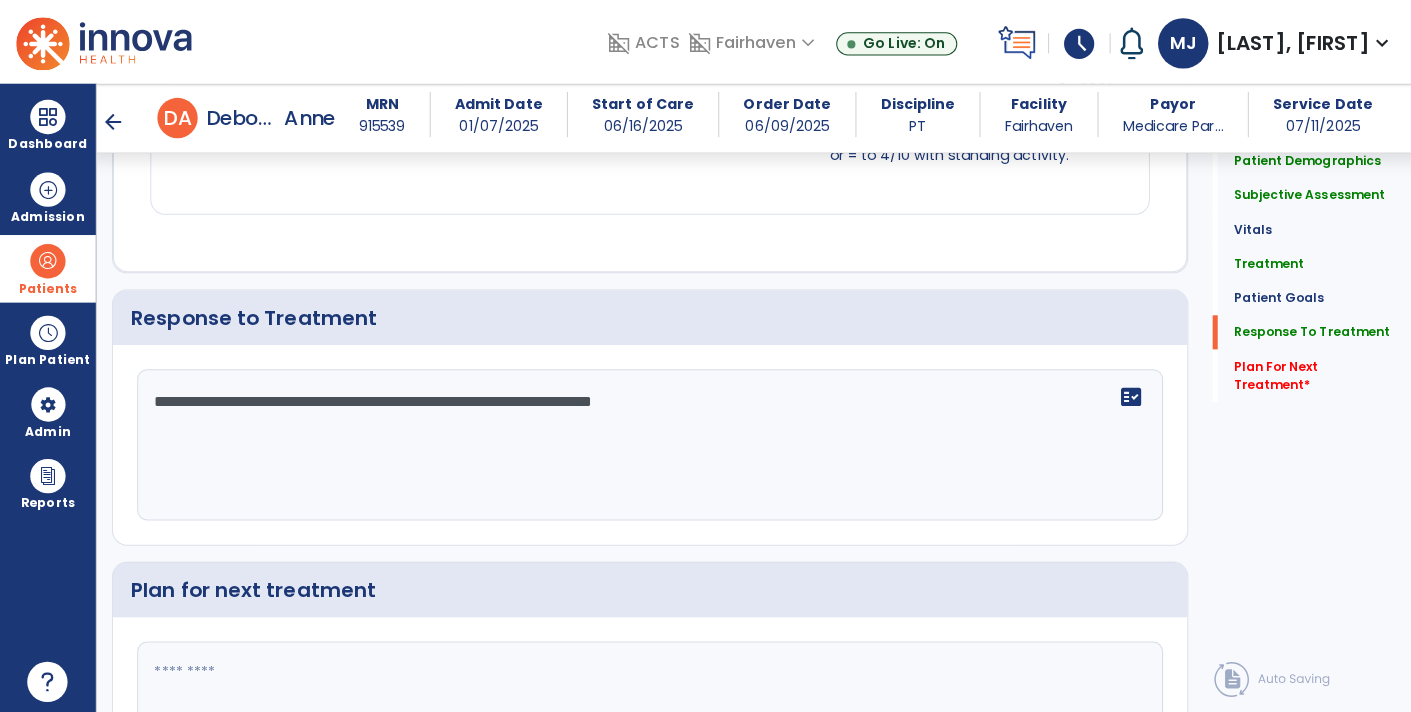 scroll, scrollTop: 3576, scrollLeft: 0, axis: vertical 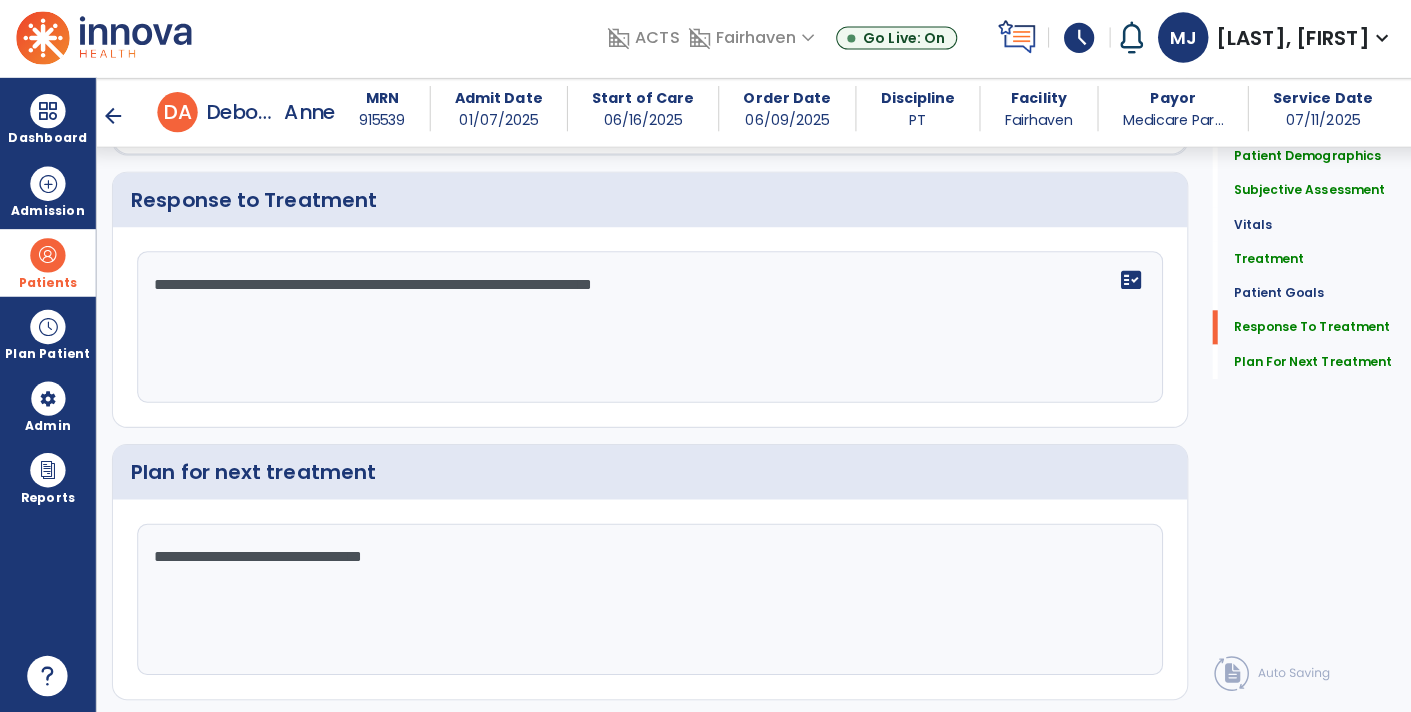 click on "**********" 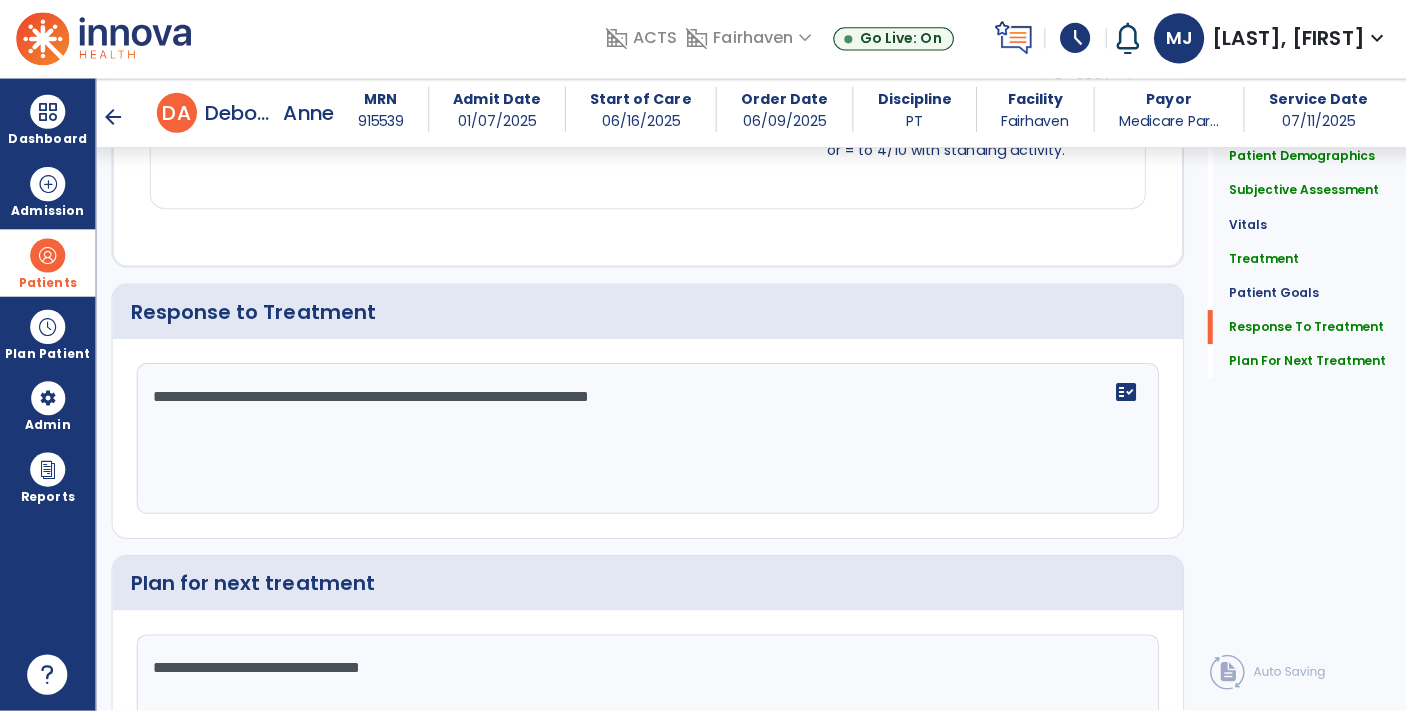 scroll, scrollTop: 3576, scrollLeft: 0, axis: vertical 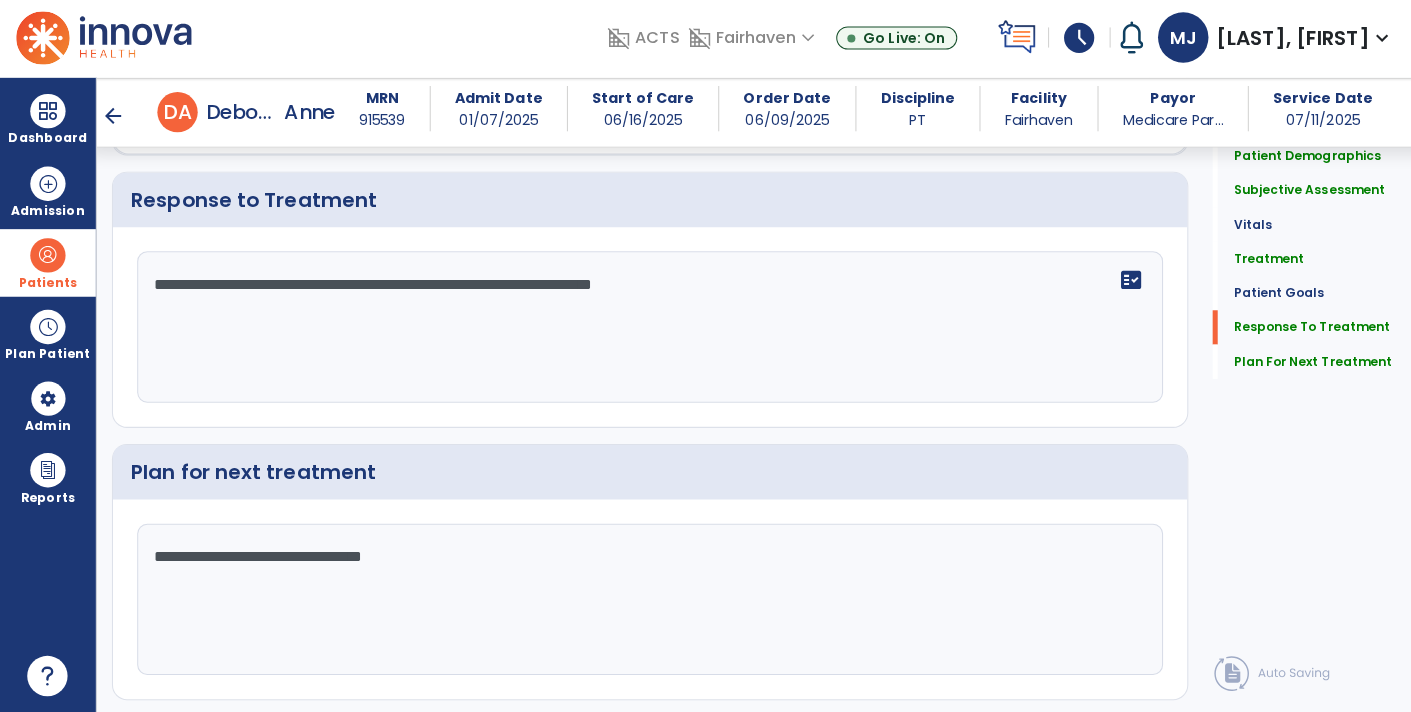 type on "**********" 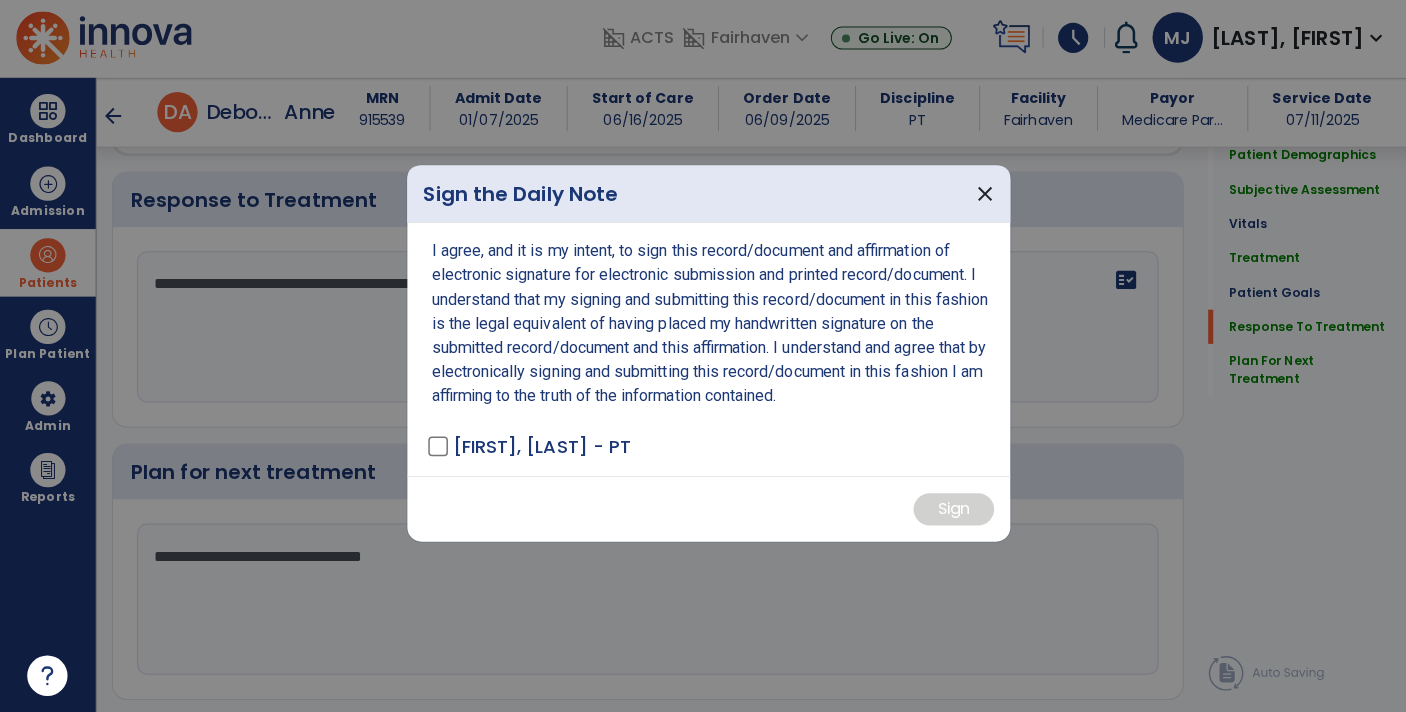 scroll, scrollTop: 3576, scrollLeft: 0, axis: vertical 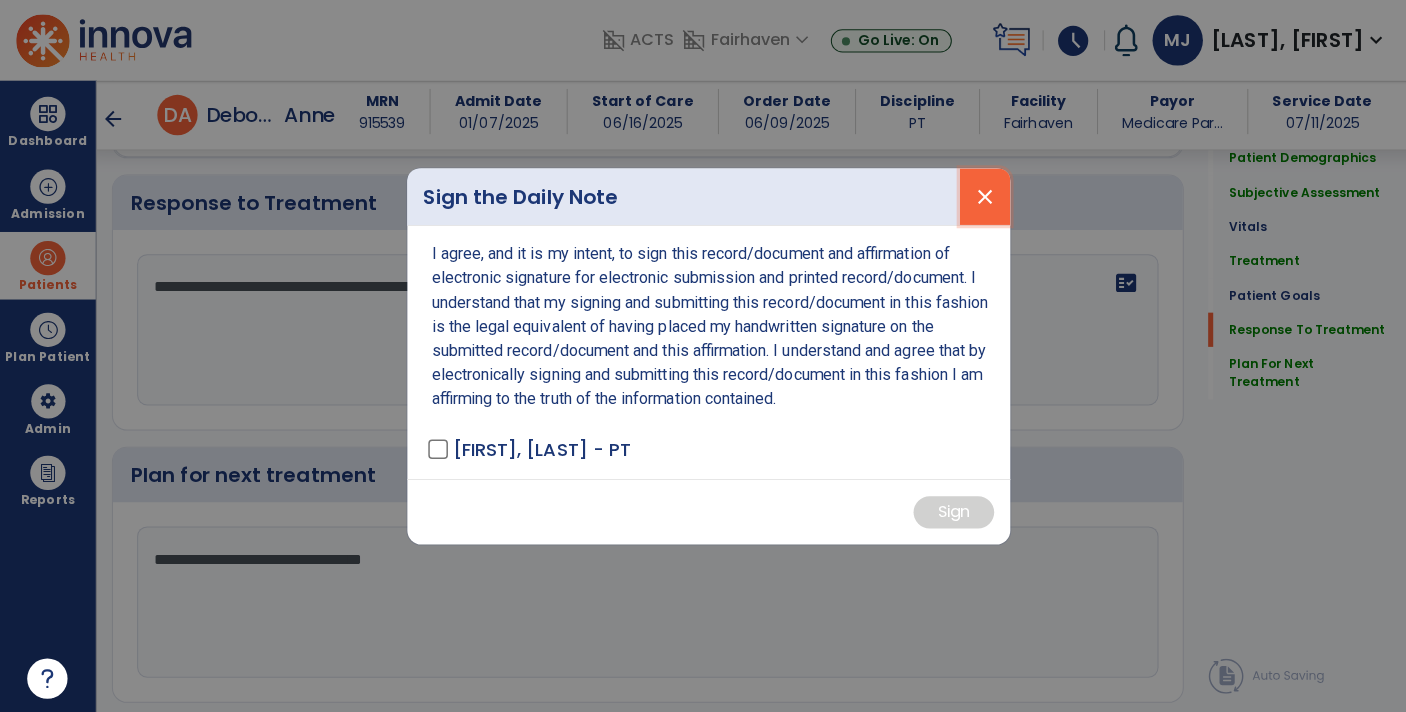 click on "close" at bounding box center (977, 198) 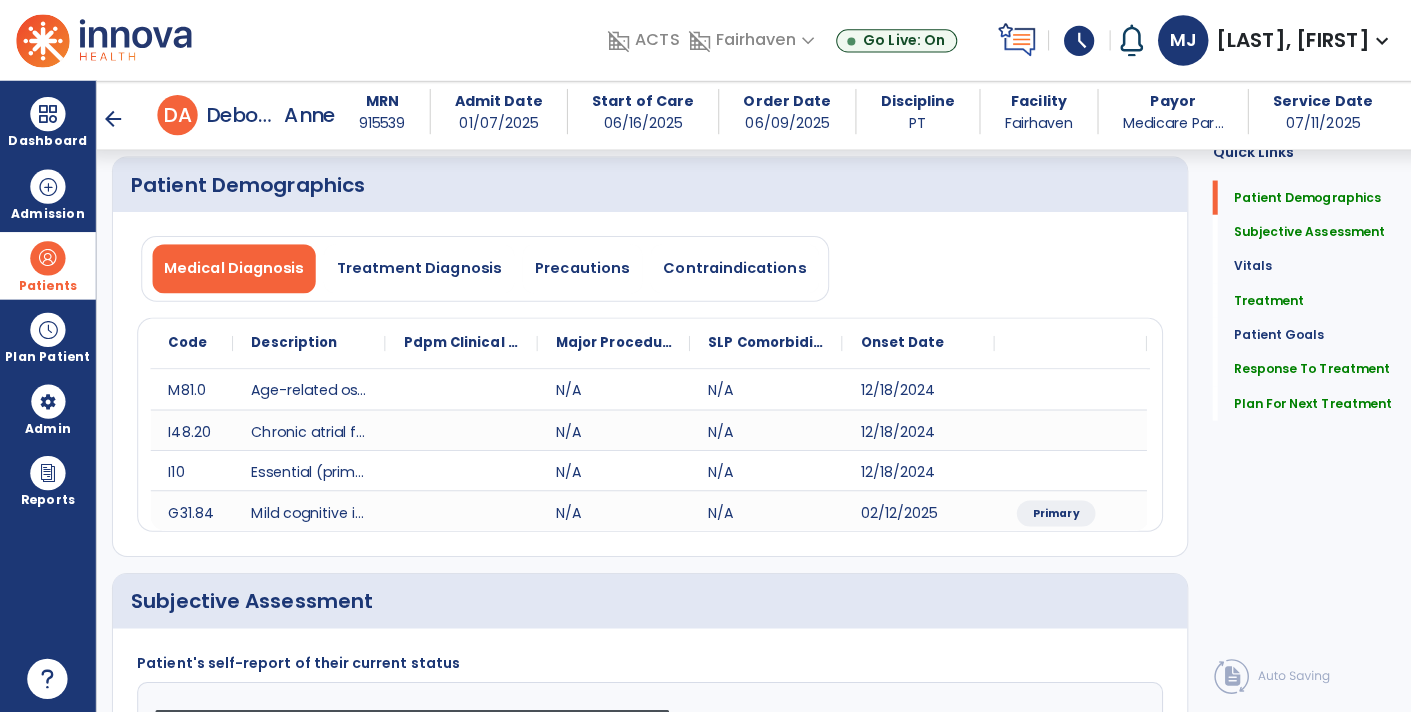 scroll, scrollTop: 0, scrollLeft: 0, axis: both 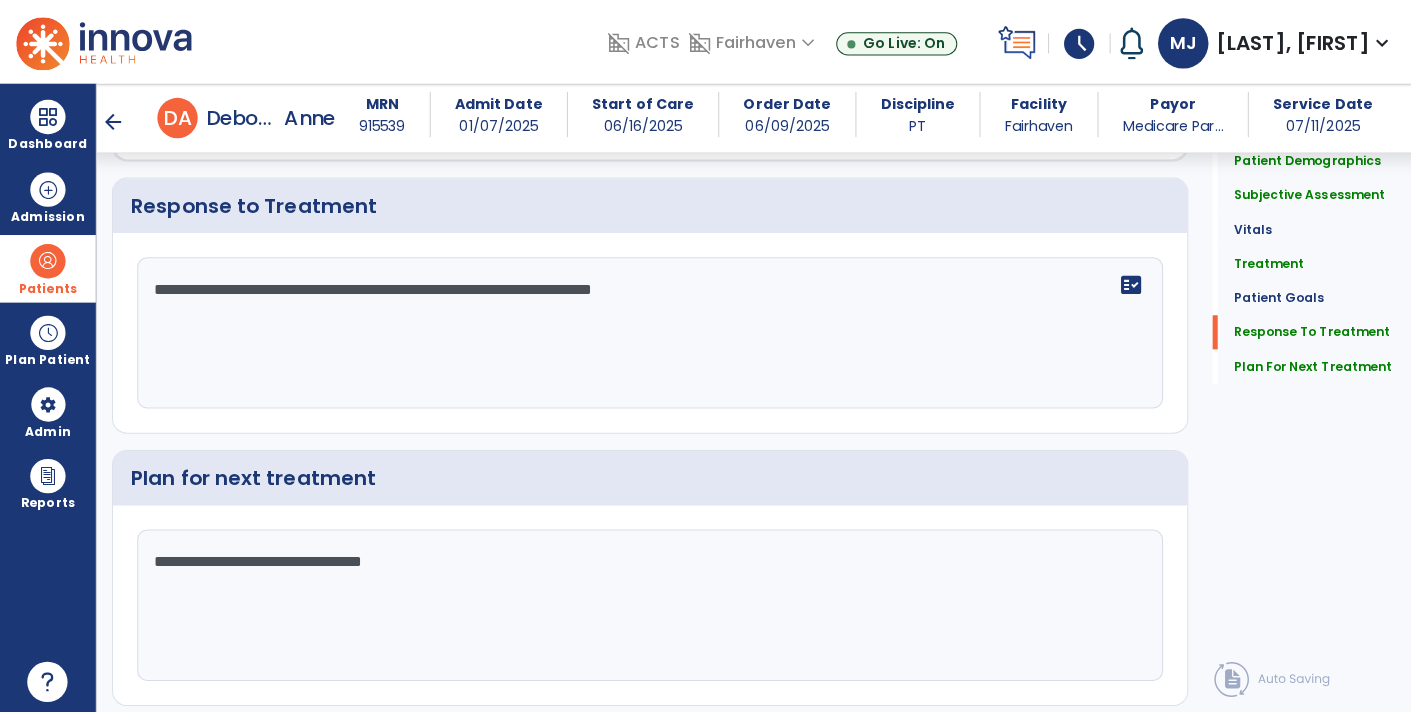 click on "Sign Doc" 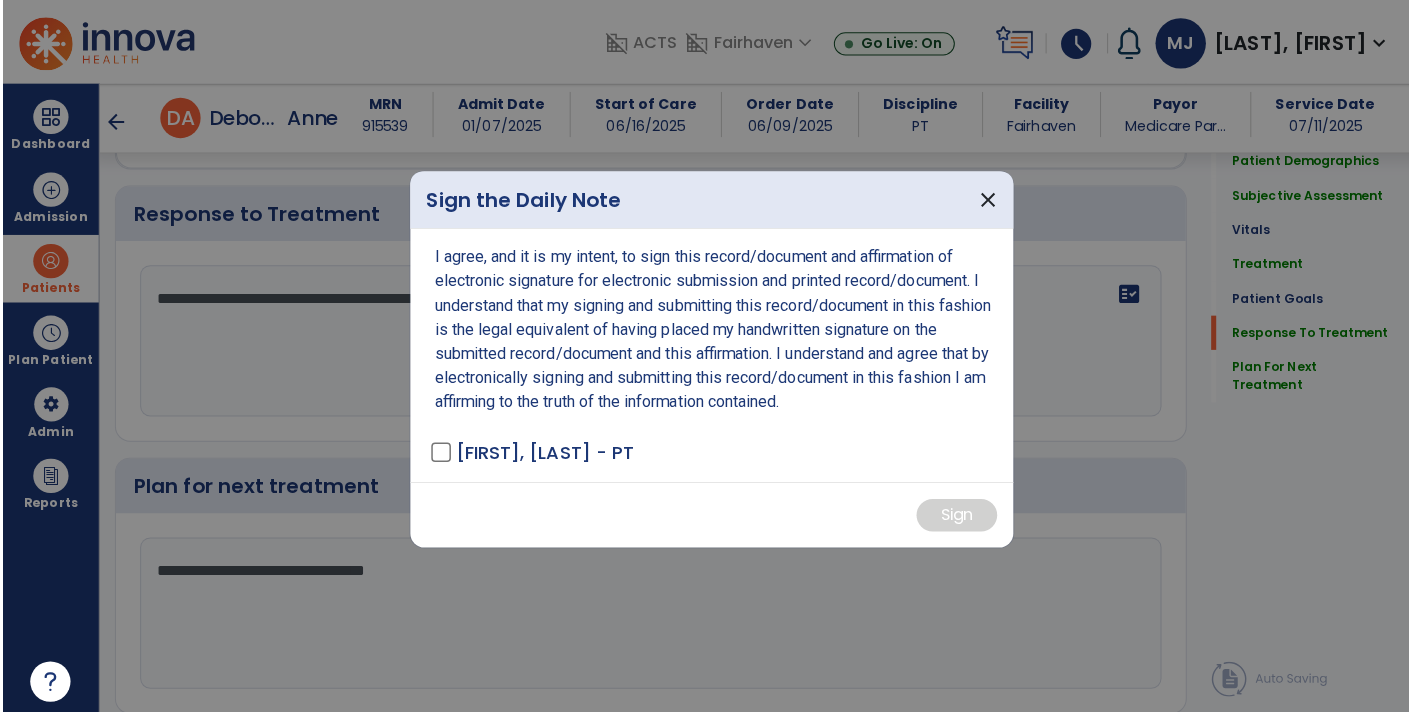 scroll, scrollTop: 3576, scrollLeft: 0, axis: vertical 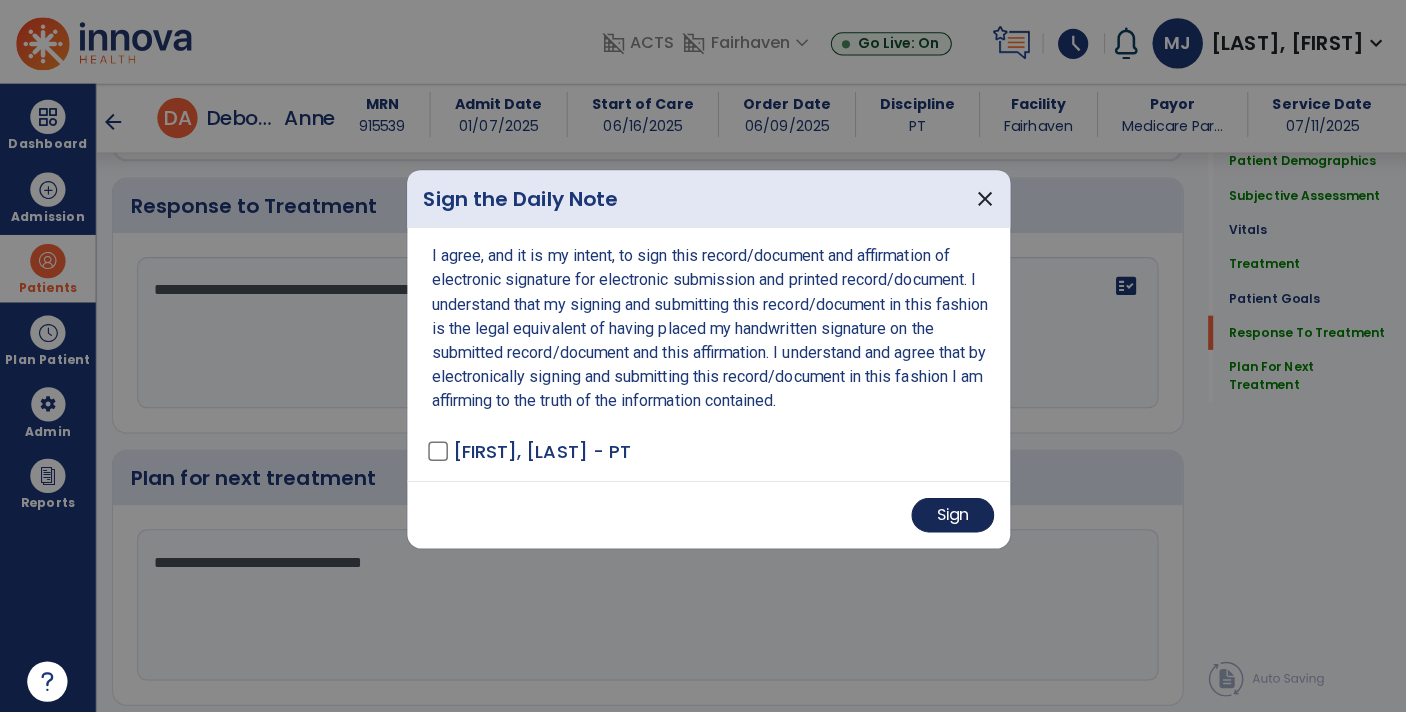 click on "Sign" at bounding box center (945, 511) 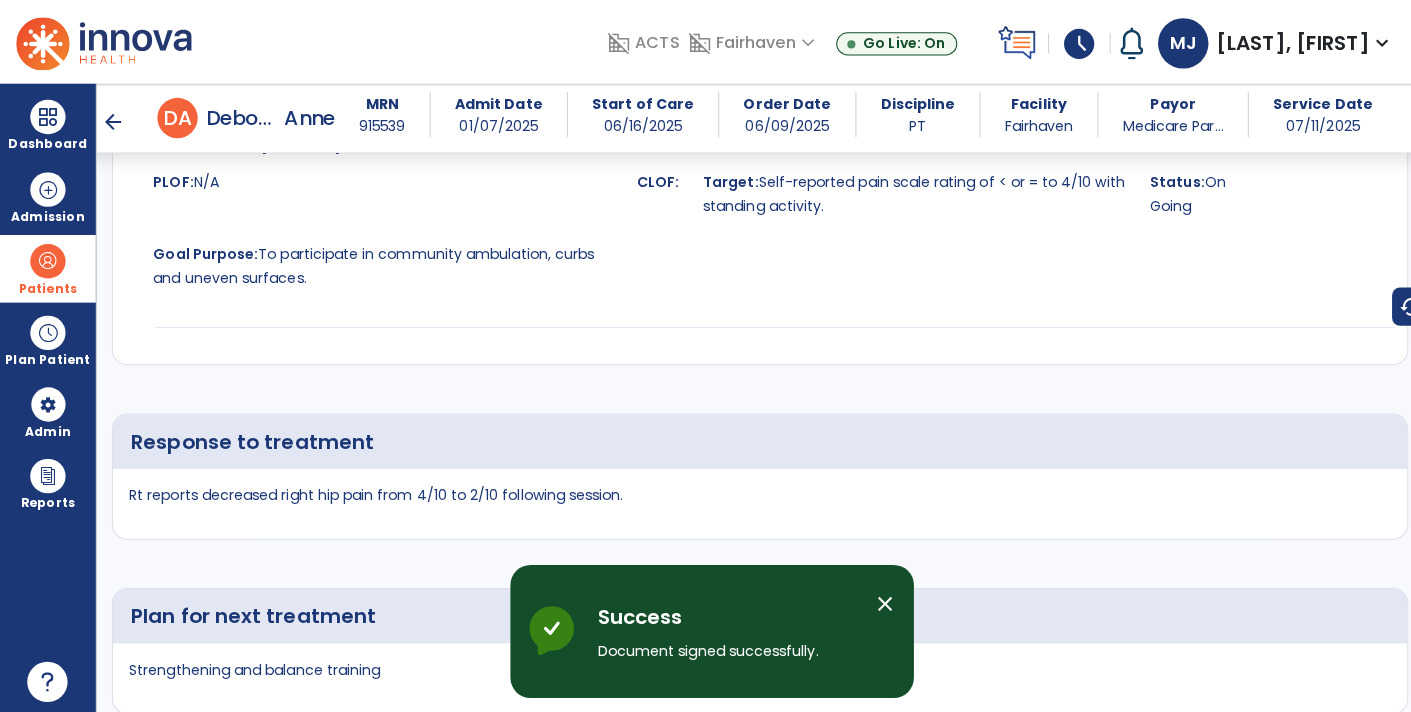 scroll, scrollTop: 5398, scrollLeft: 0, axis: vertical 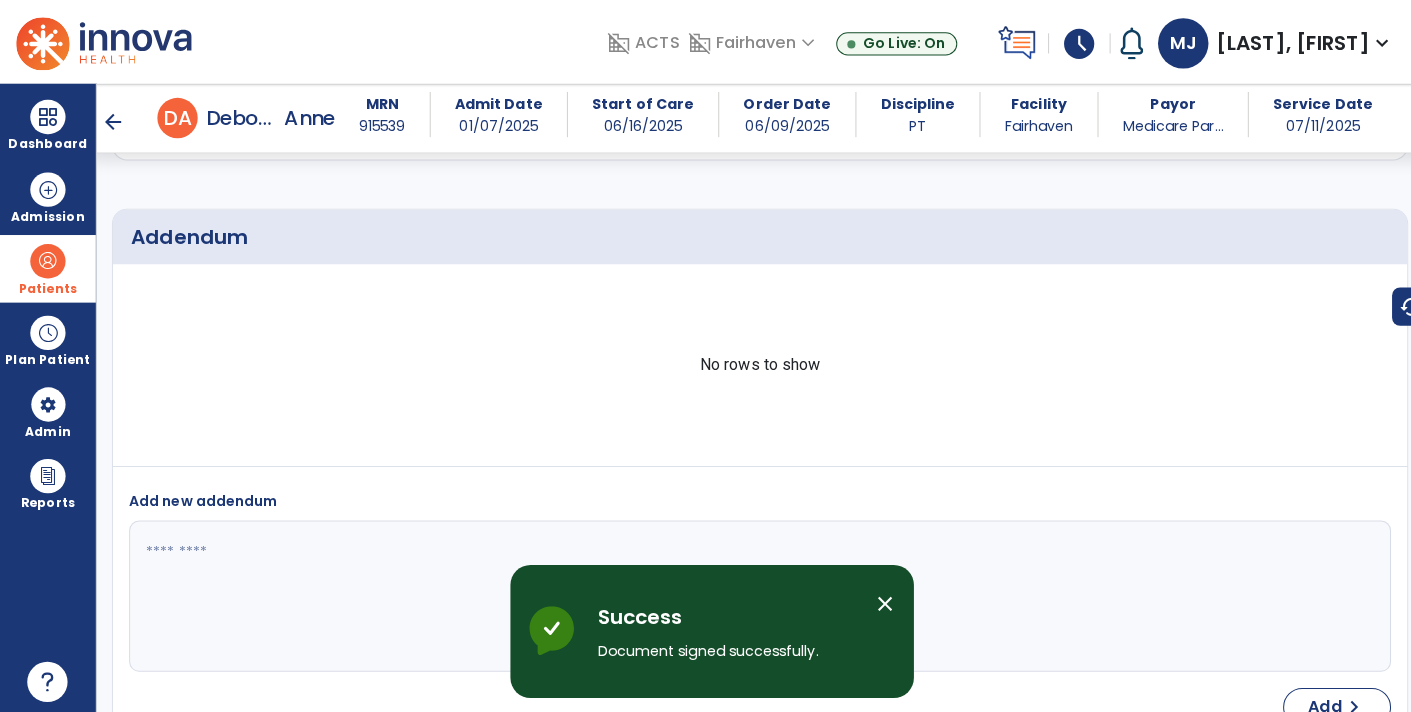 click on "arrow_back" at bounding box center [112, 121] 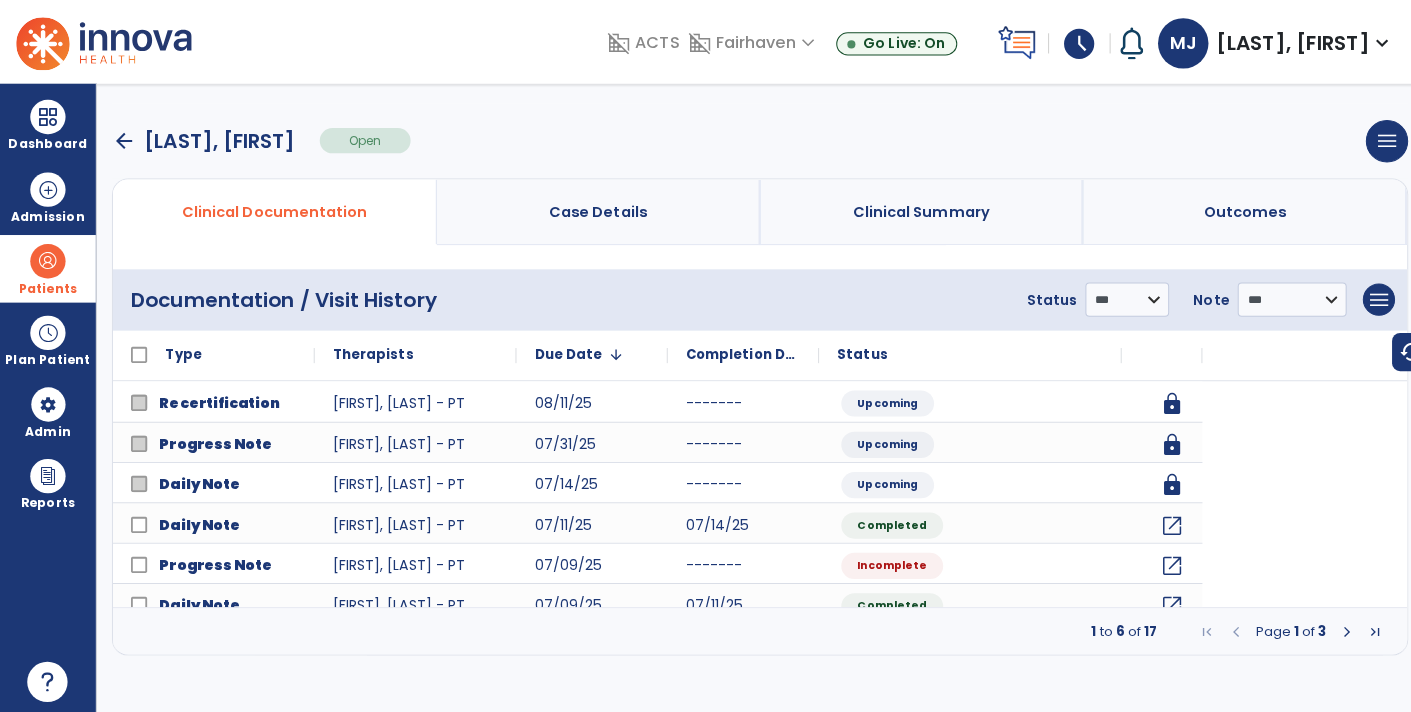 scroll, scrollTop: 0, scrollLeft: 0, axis: both 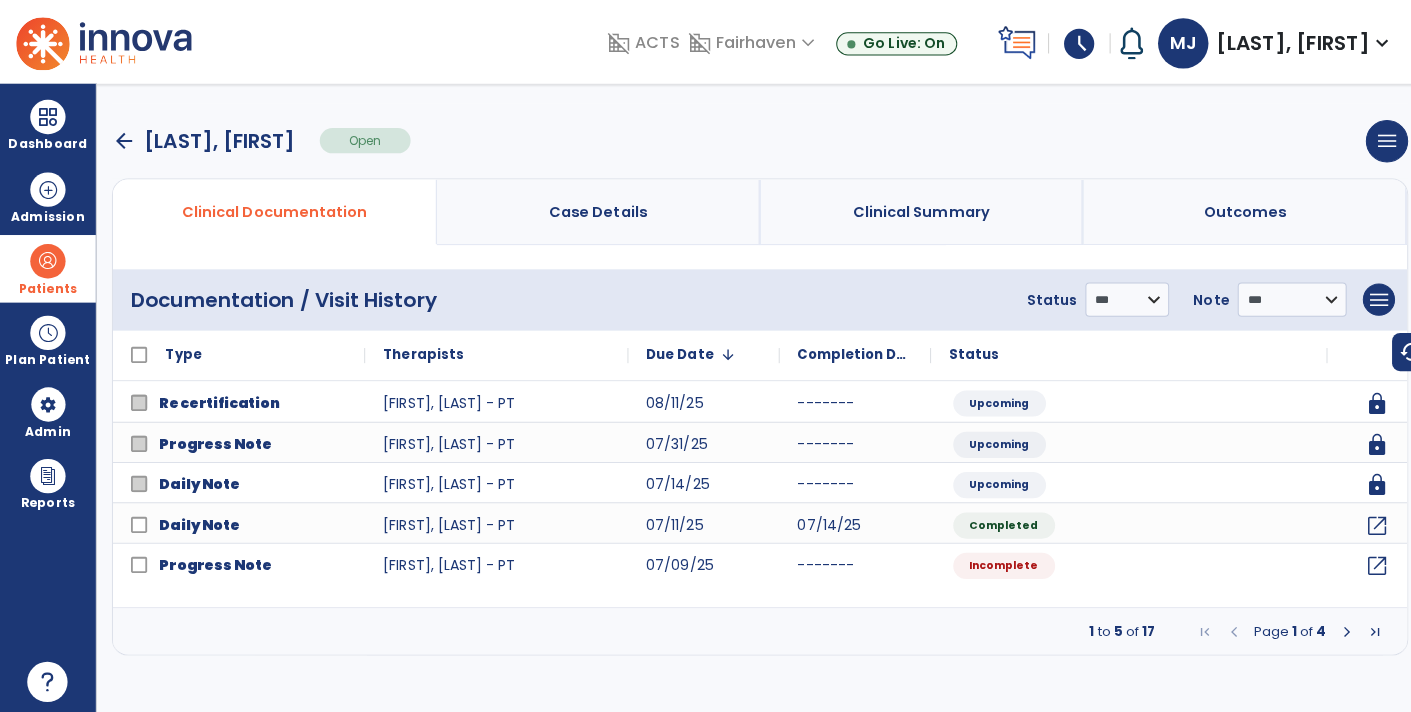click on "arrow_back" at bounding box center (123, 140) 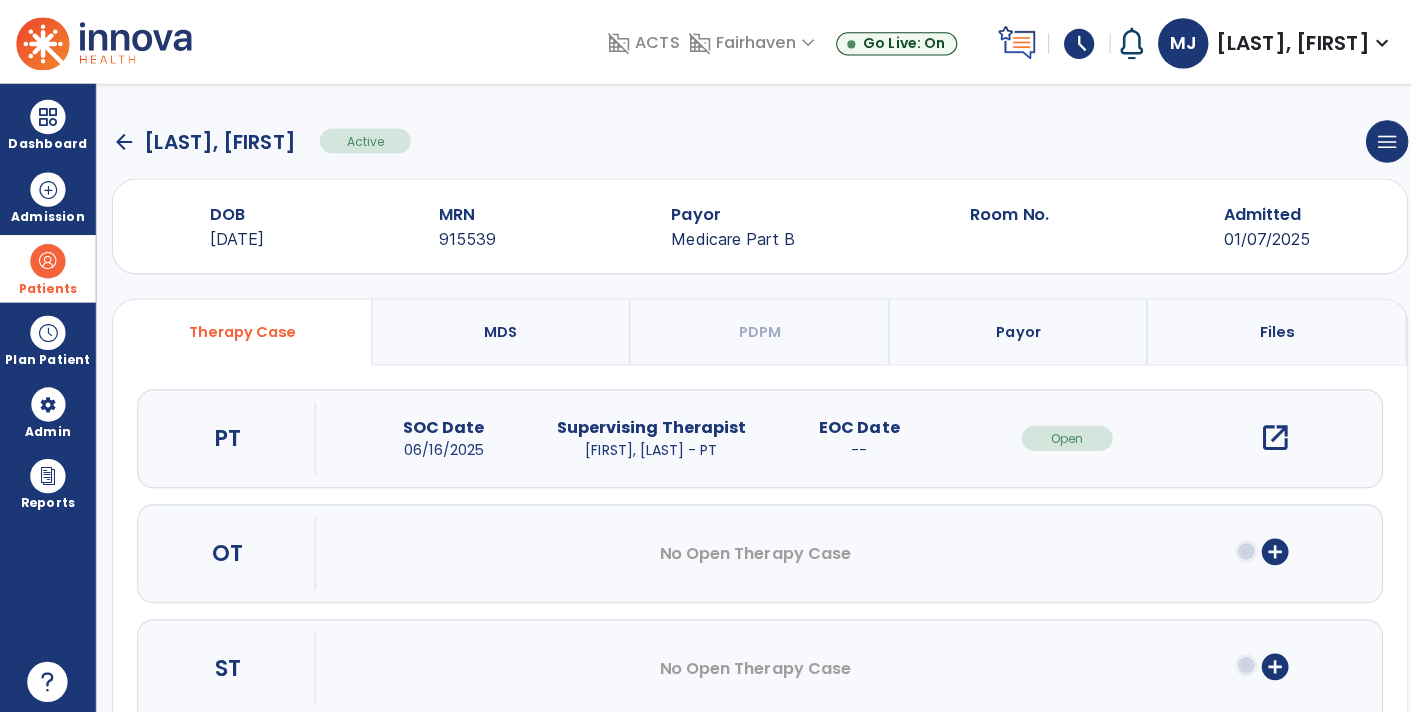 click on "arrow_back" 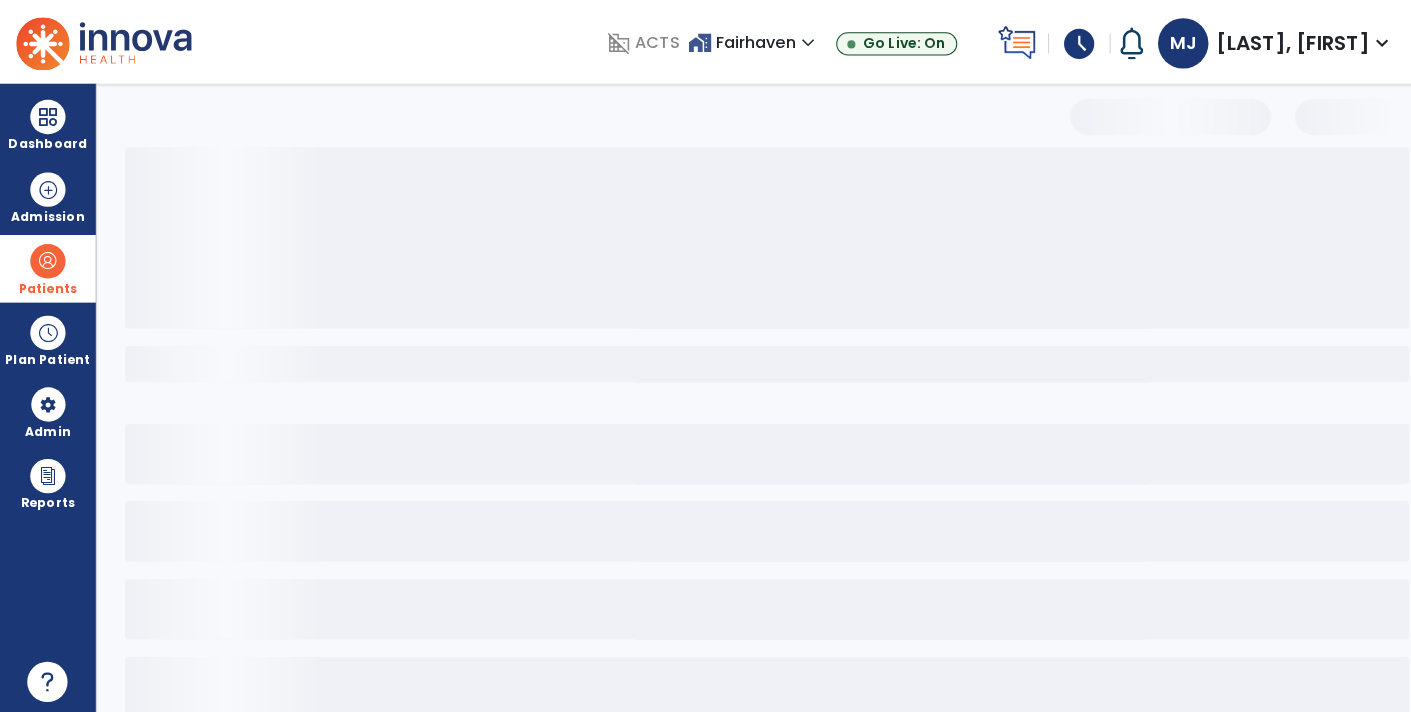 select on "***" 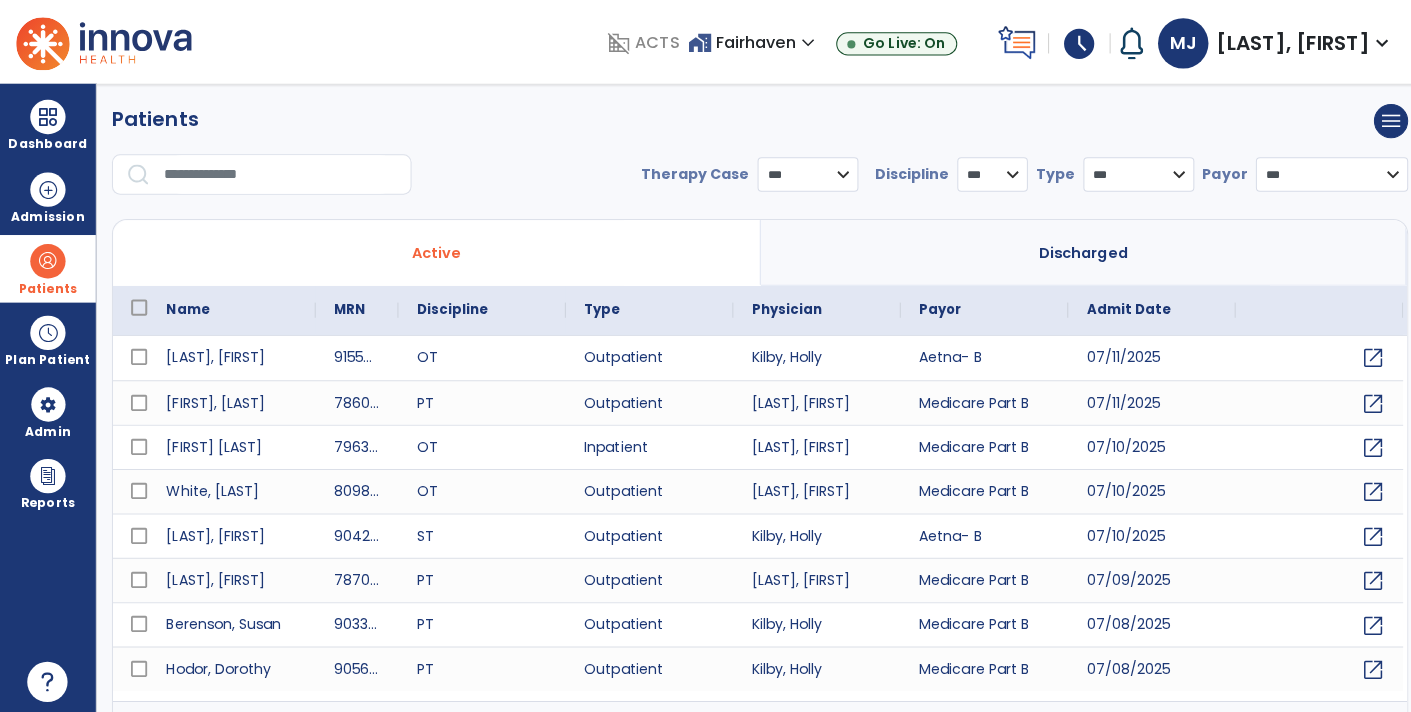click at bounding box center [278, 173] 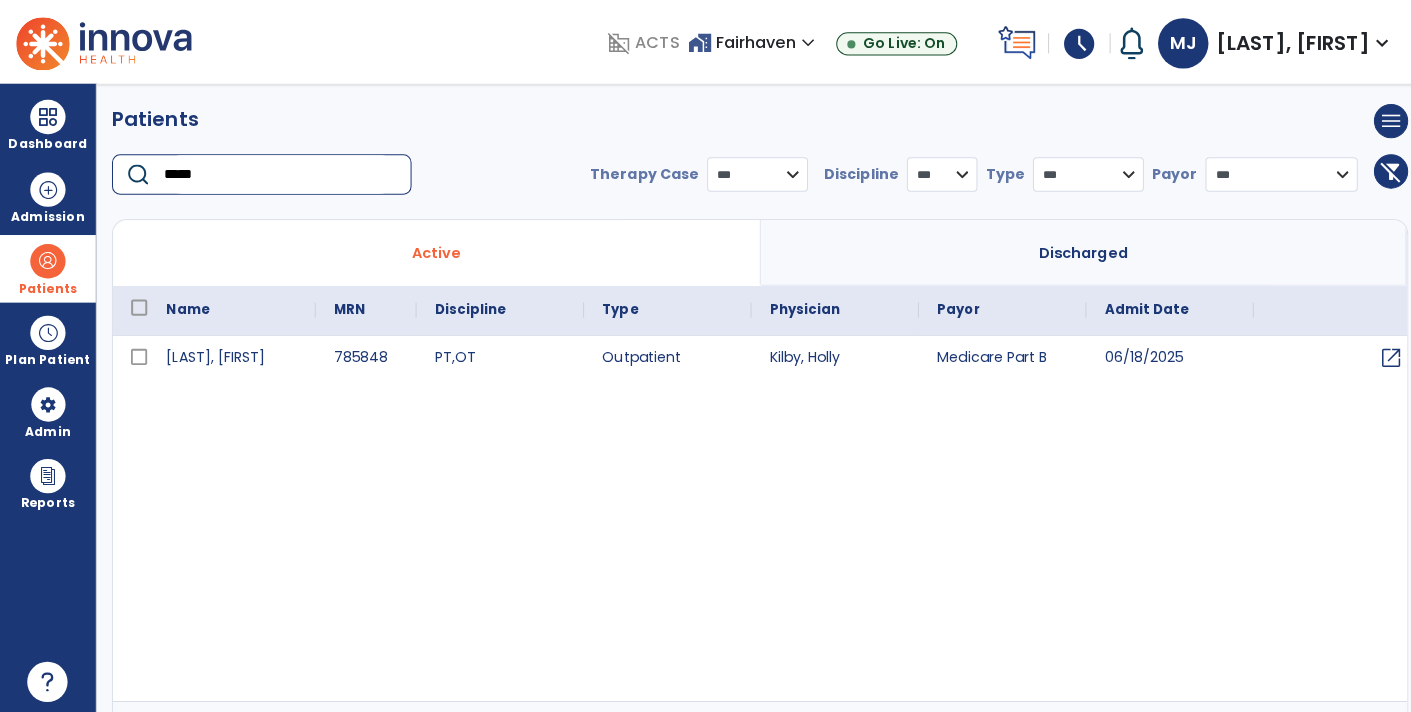 type on "*****" 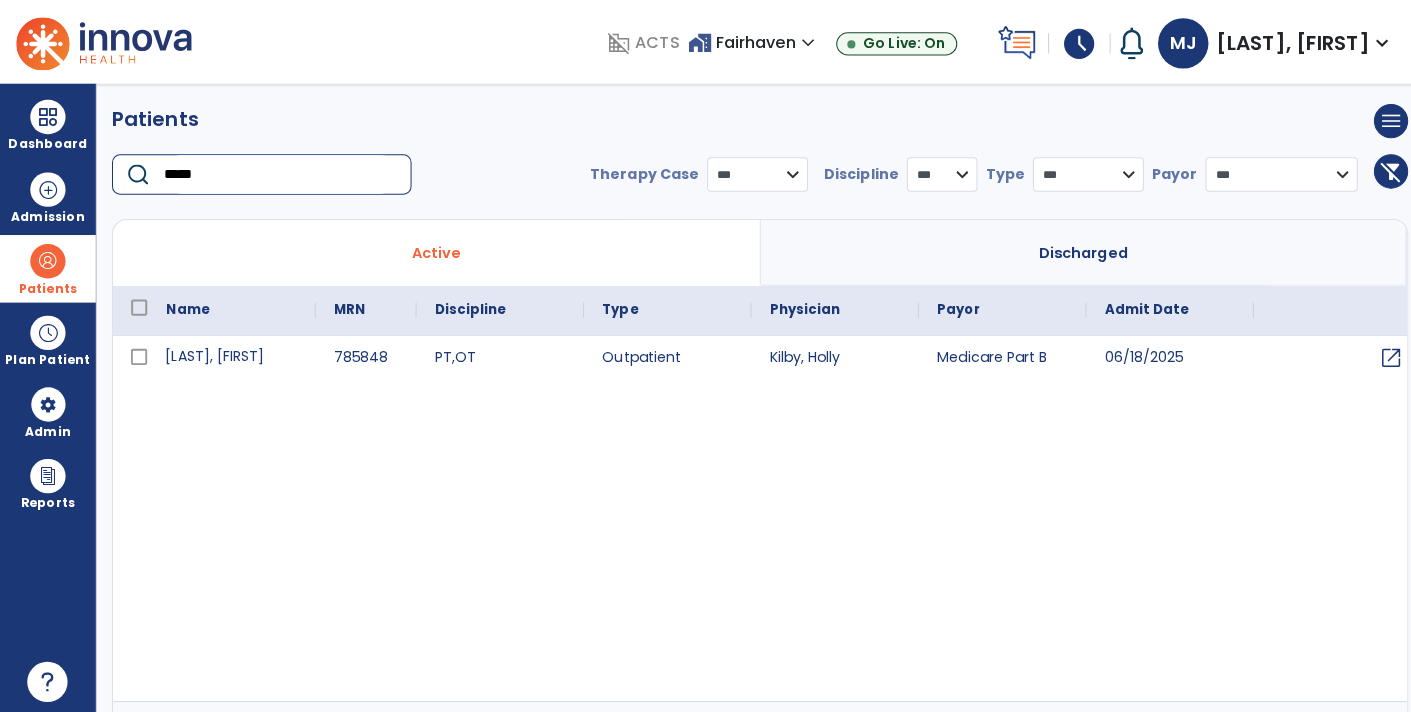 click on "[LAST], [FIRST]" at bounding box center (230, 355) 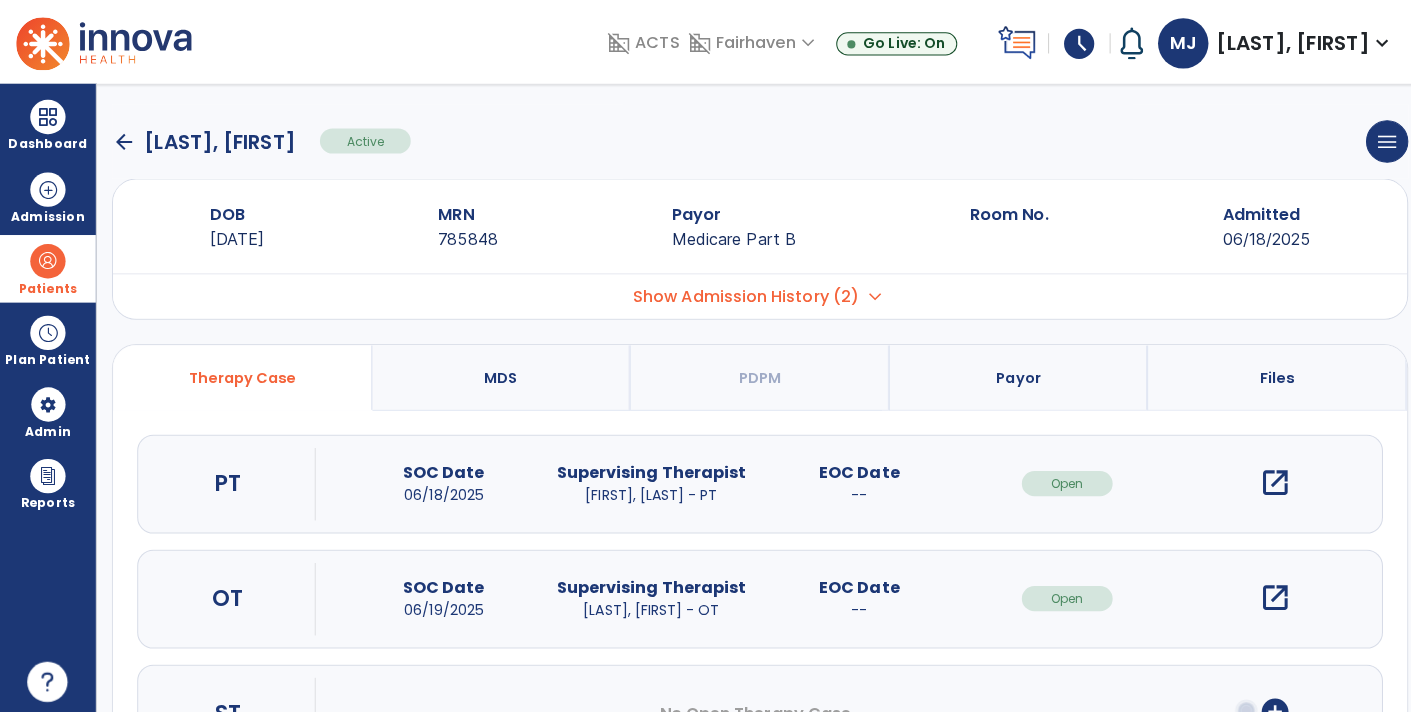 click on "open_in_new" at bounding box center [1264, 479] 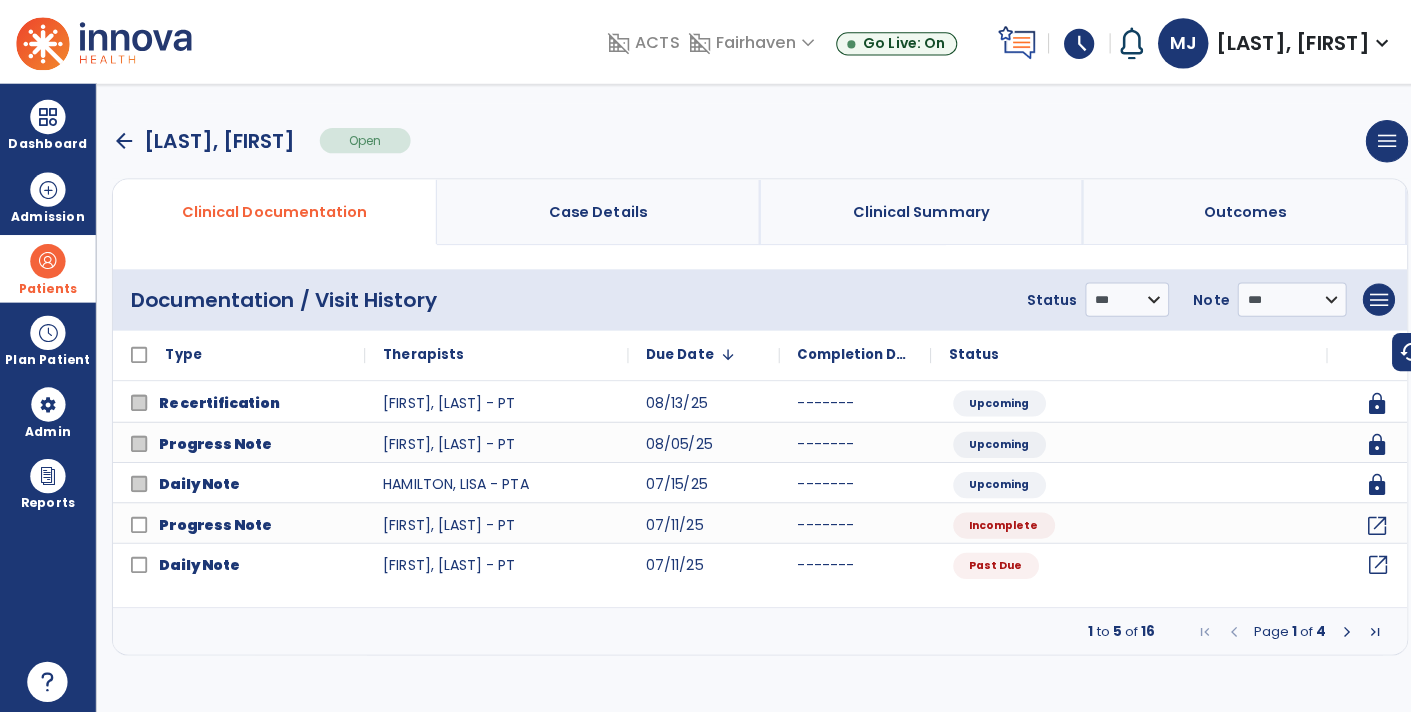 click on "open_in_new" 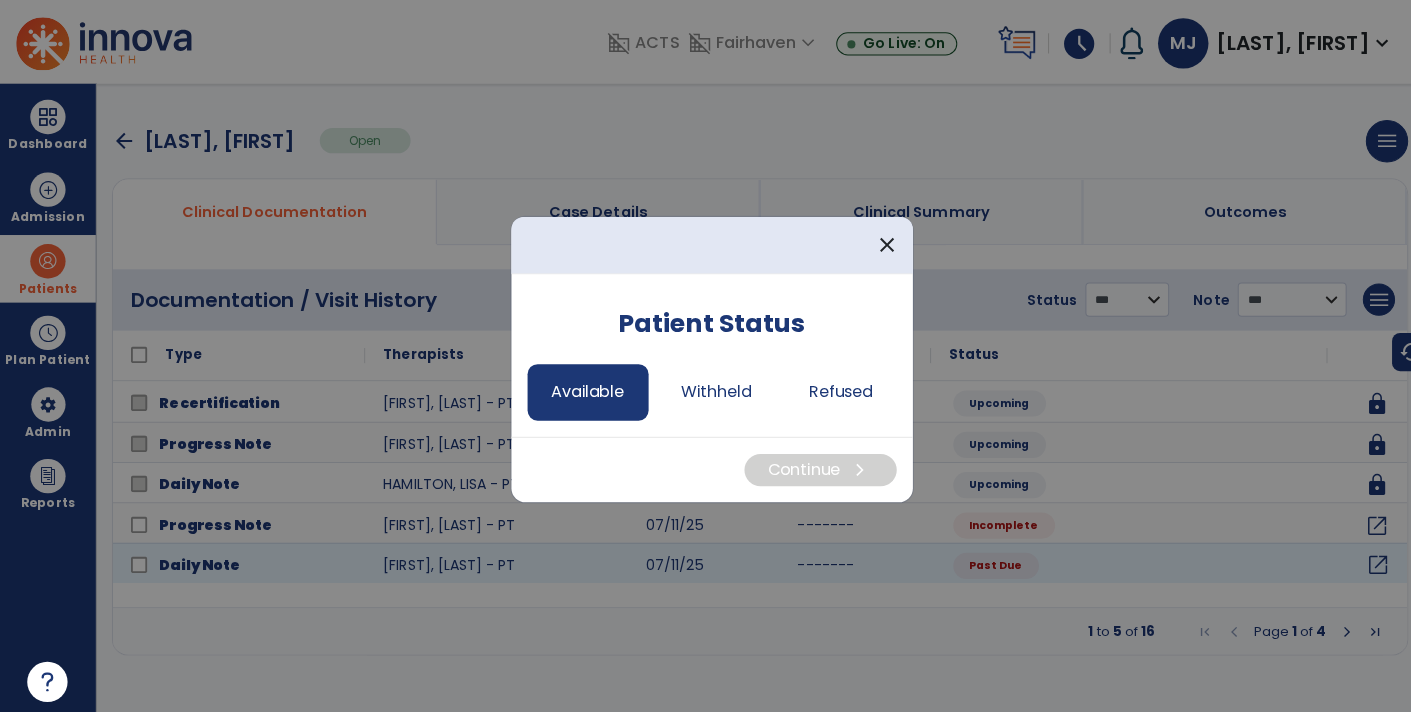 click on "Available" at bounding box center (583, 389) 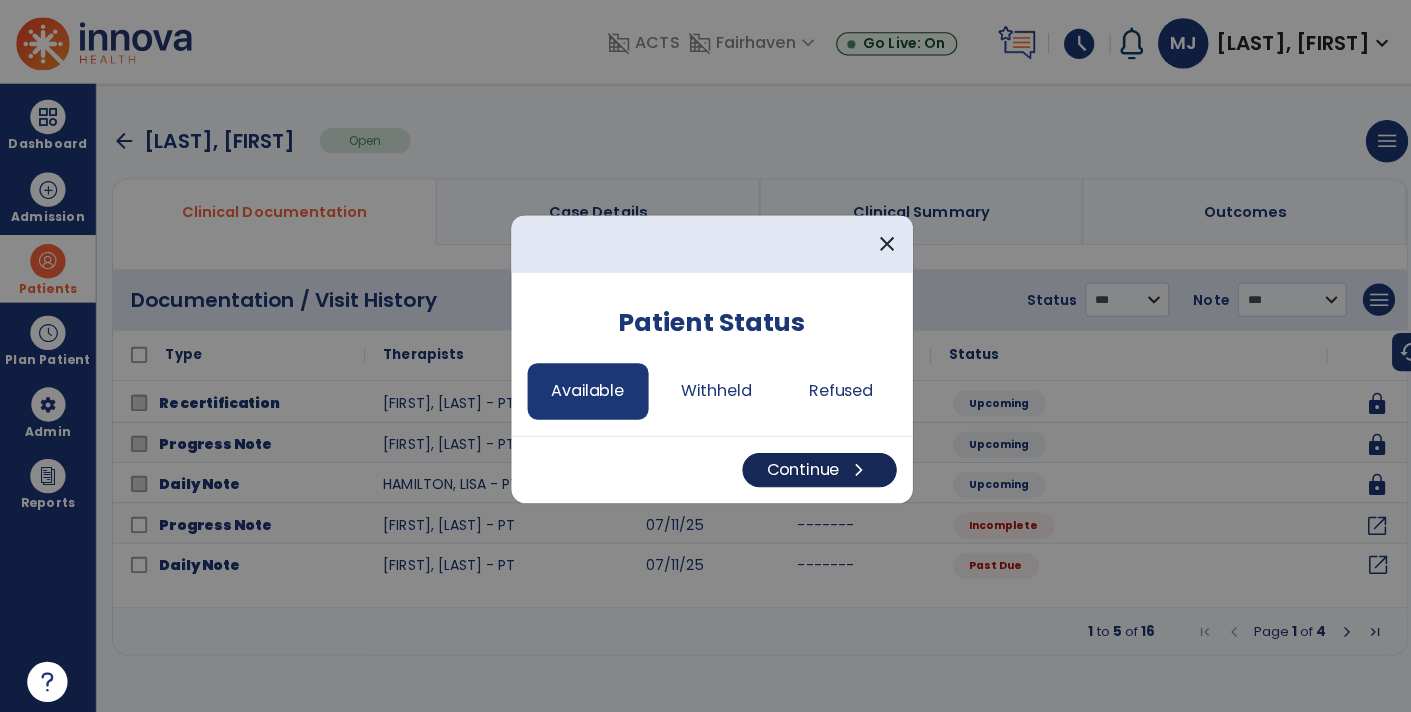 click on "chevron_right" at bounding box center (852, 466) 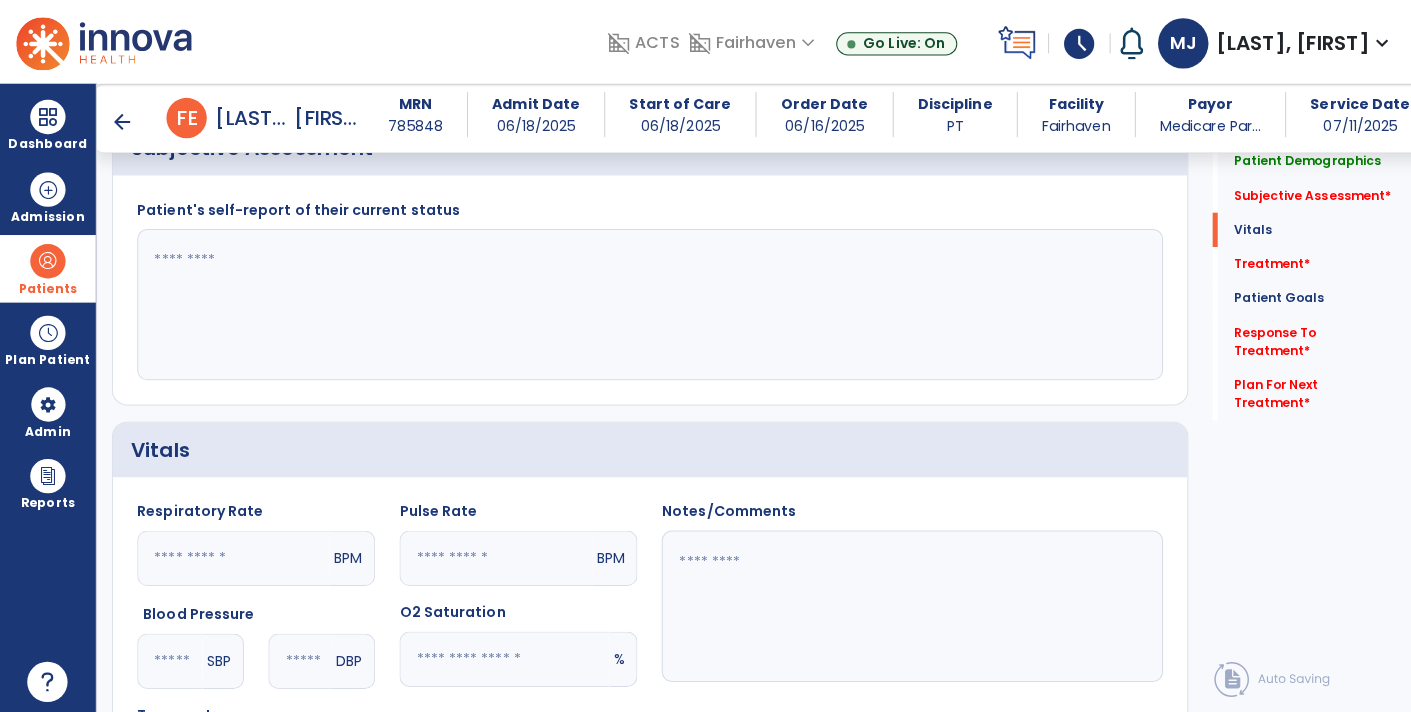 scroll, scrollTop: 396, scrollLeft: 0, axis: vertical 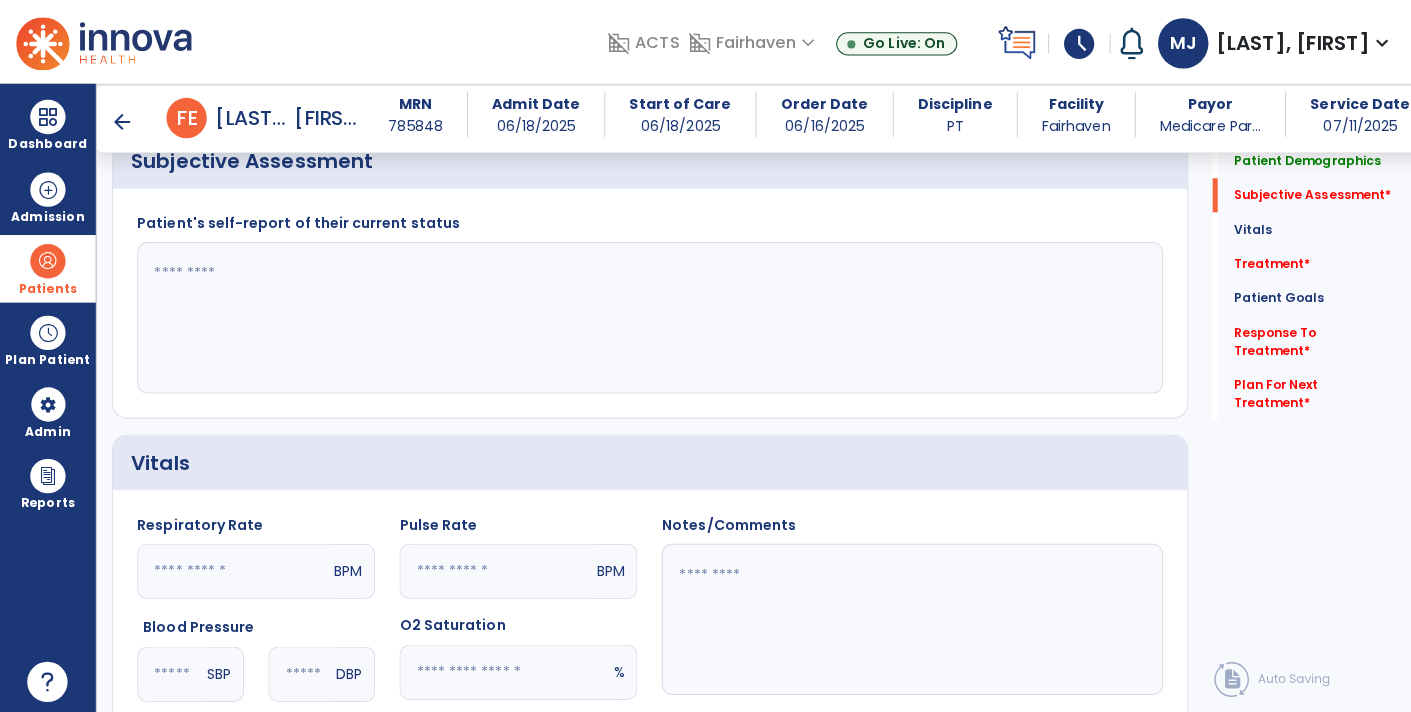 click 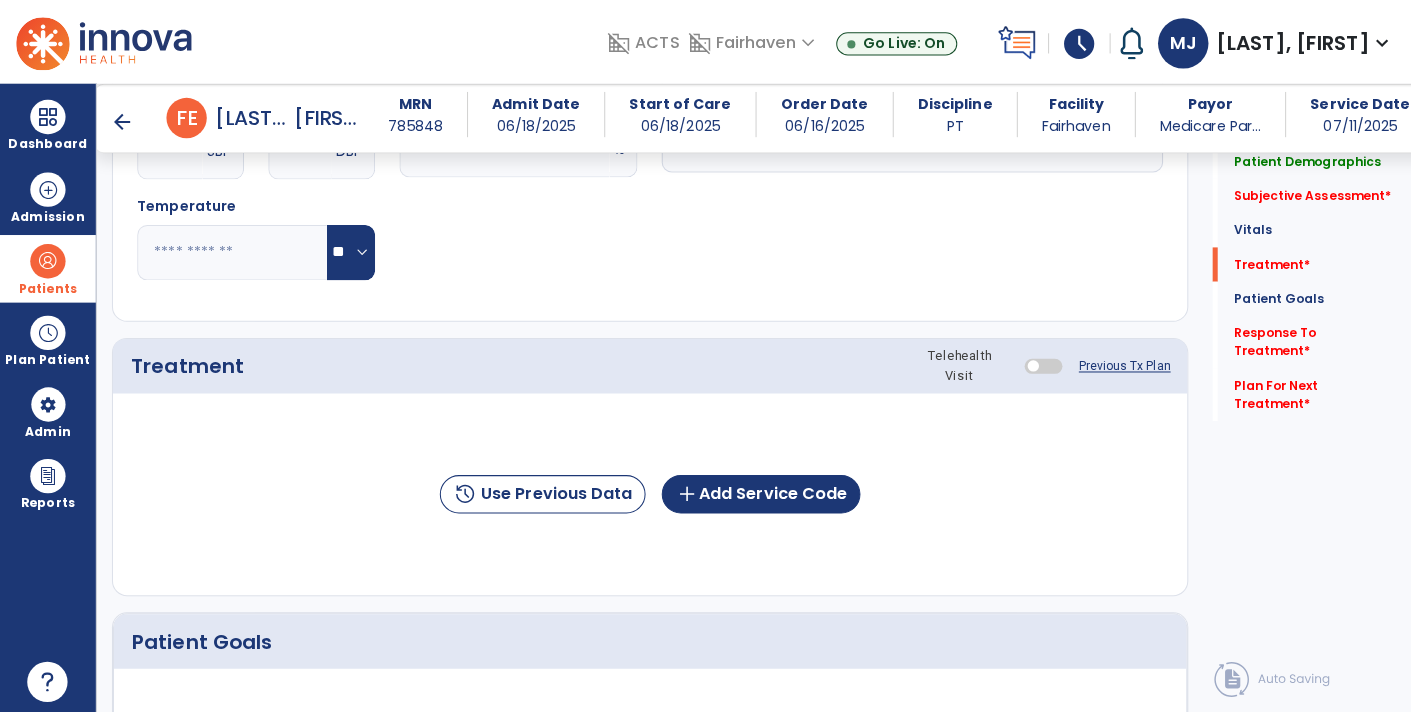 scroll, scrollTop: 928, scrollLeft: 0, axis: vertical 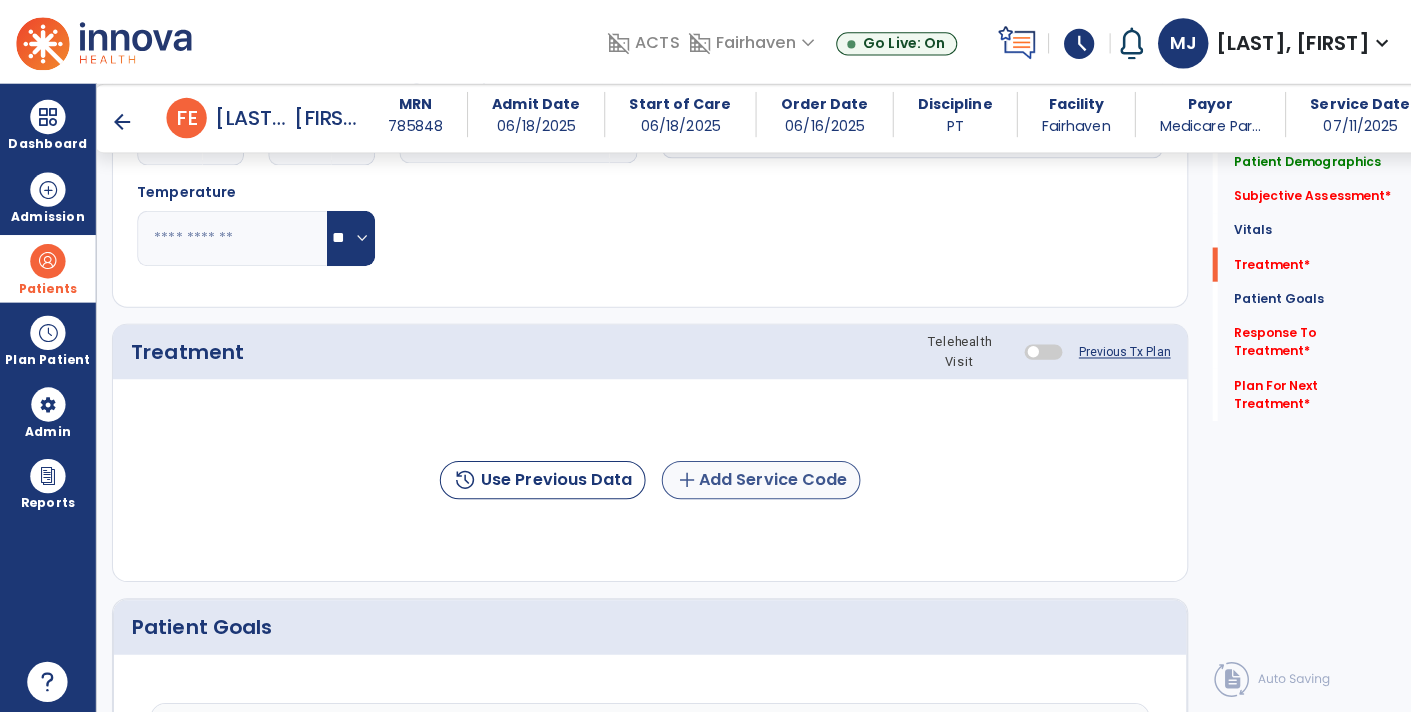 type on "**********" 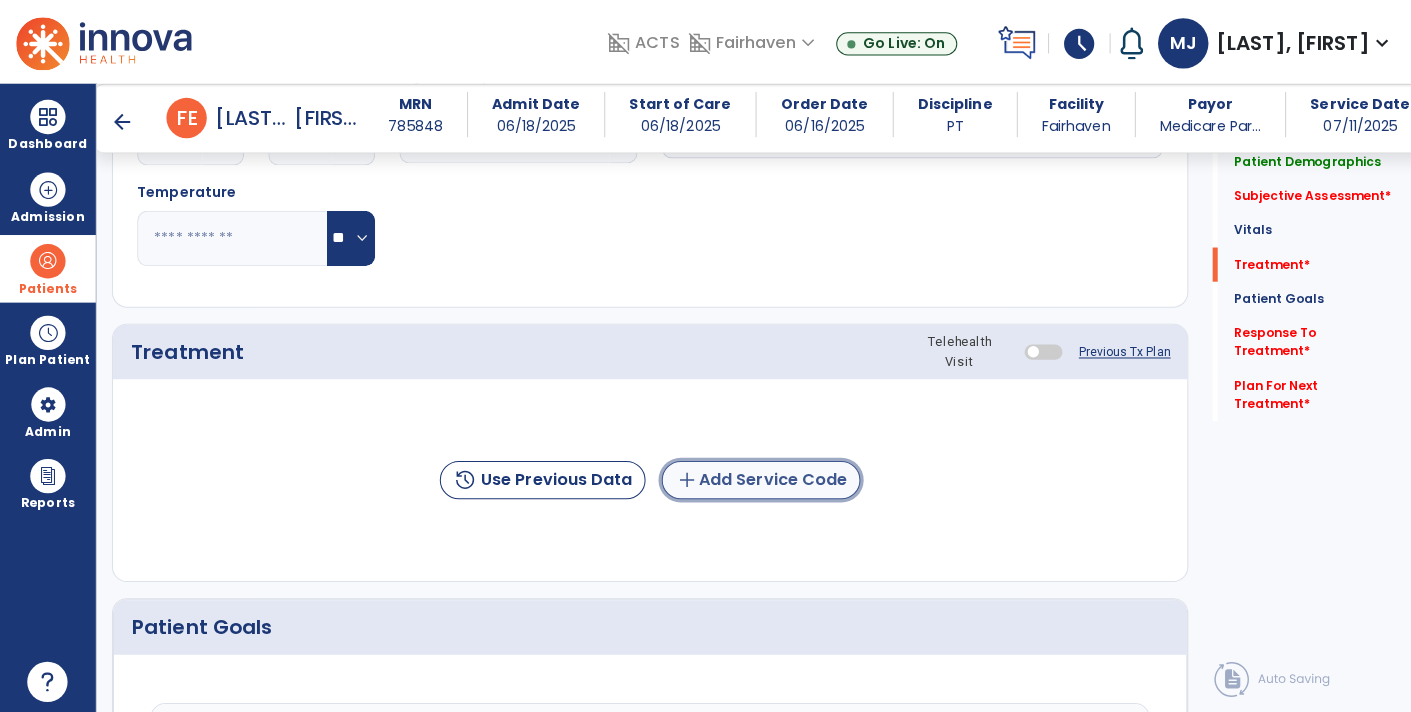 click on "add  Add Service Code" 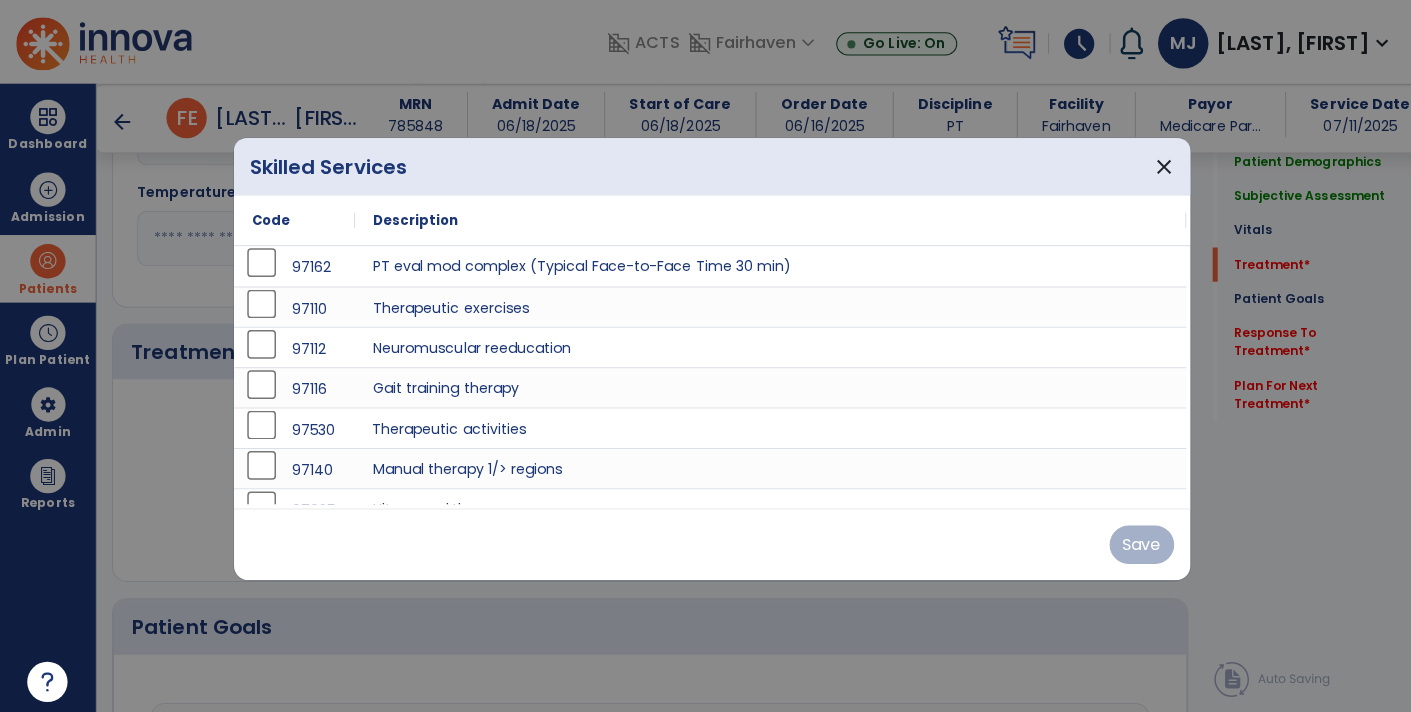 click on "Therapeutic activities" at bounding box center [764, 424] 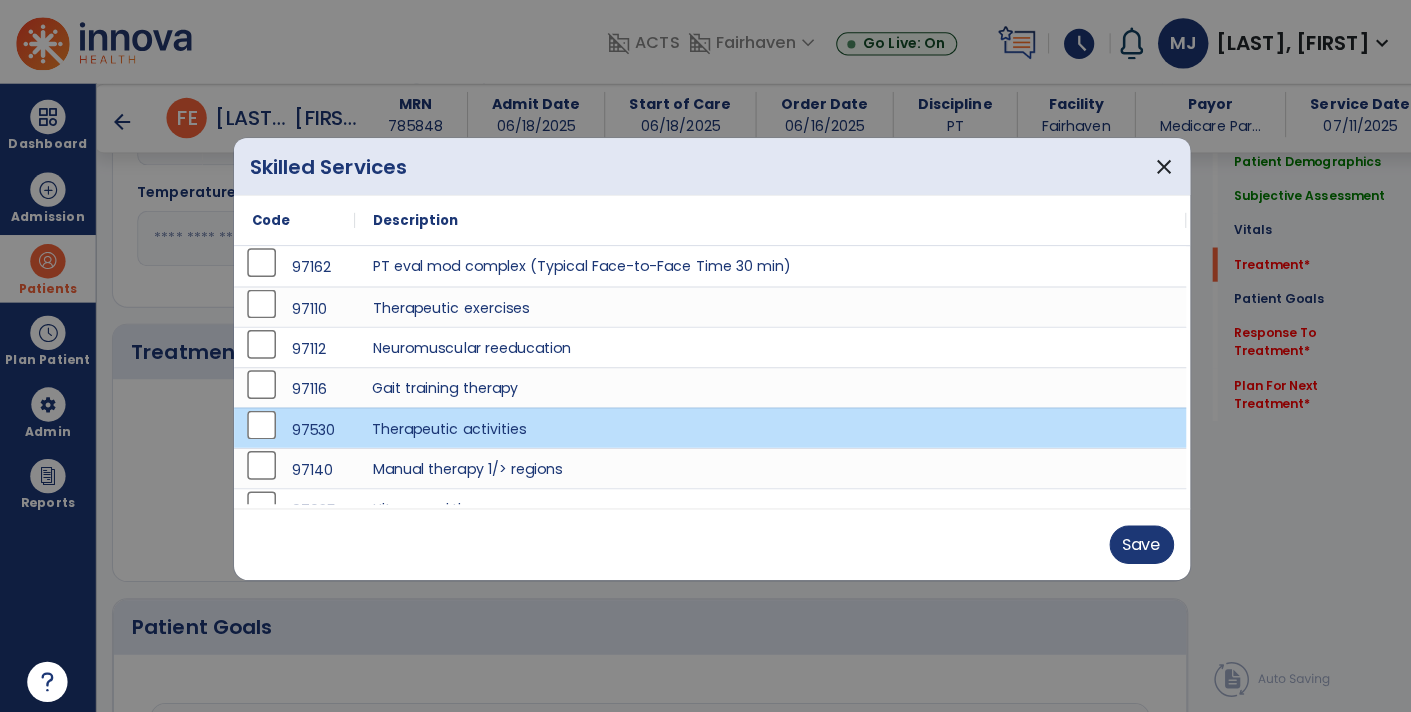 click on "Gait training therapy" at bounding box center (764, 384) 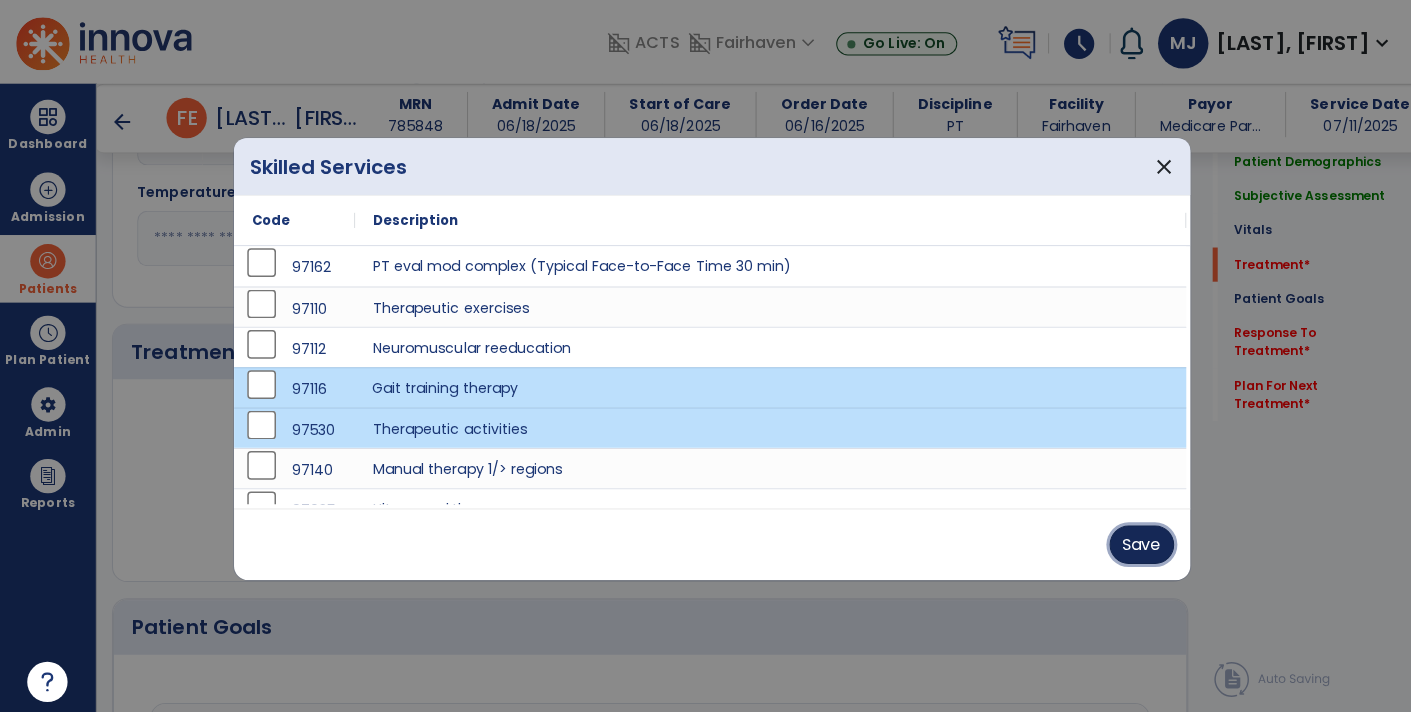 click on "Save" at bounding box center [1132, 540] 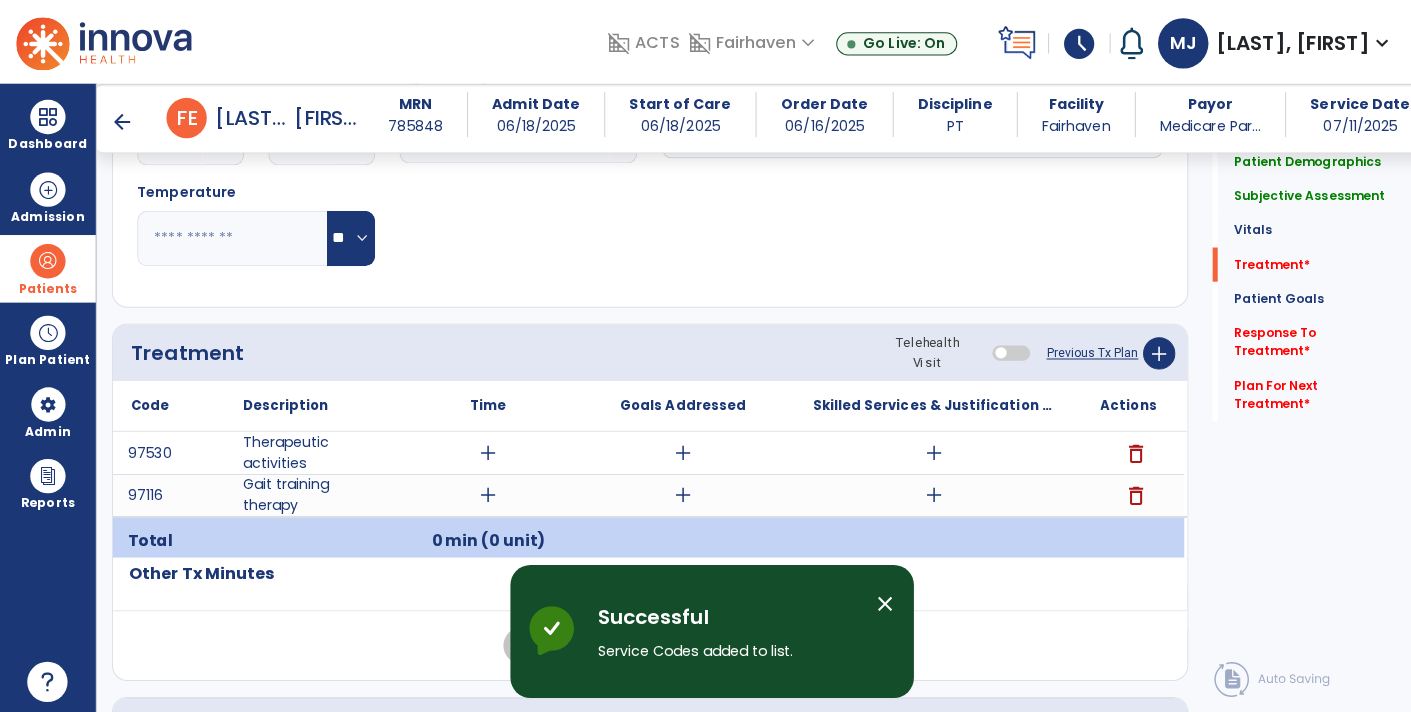click on "add" at bounding box center (926, 449) 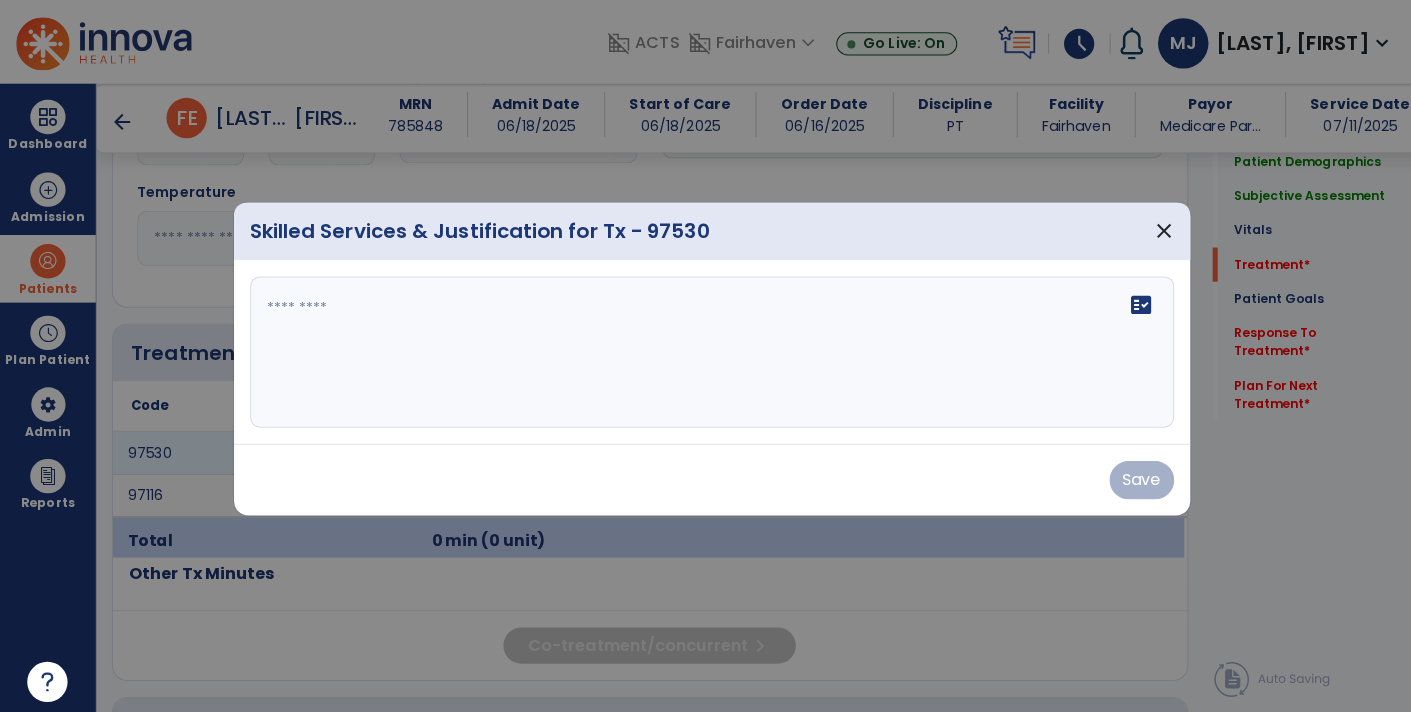 click on "fact_check" at bounding box center [706, 349] 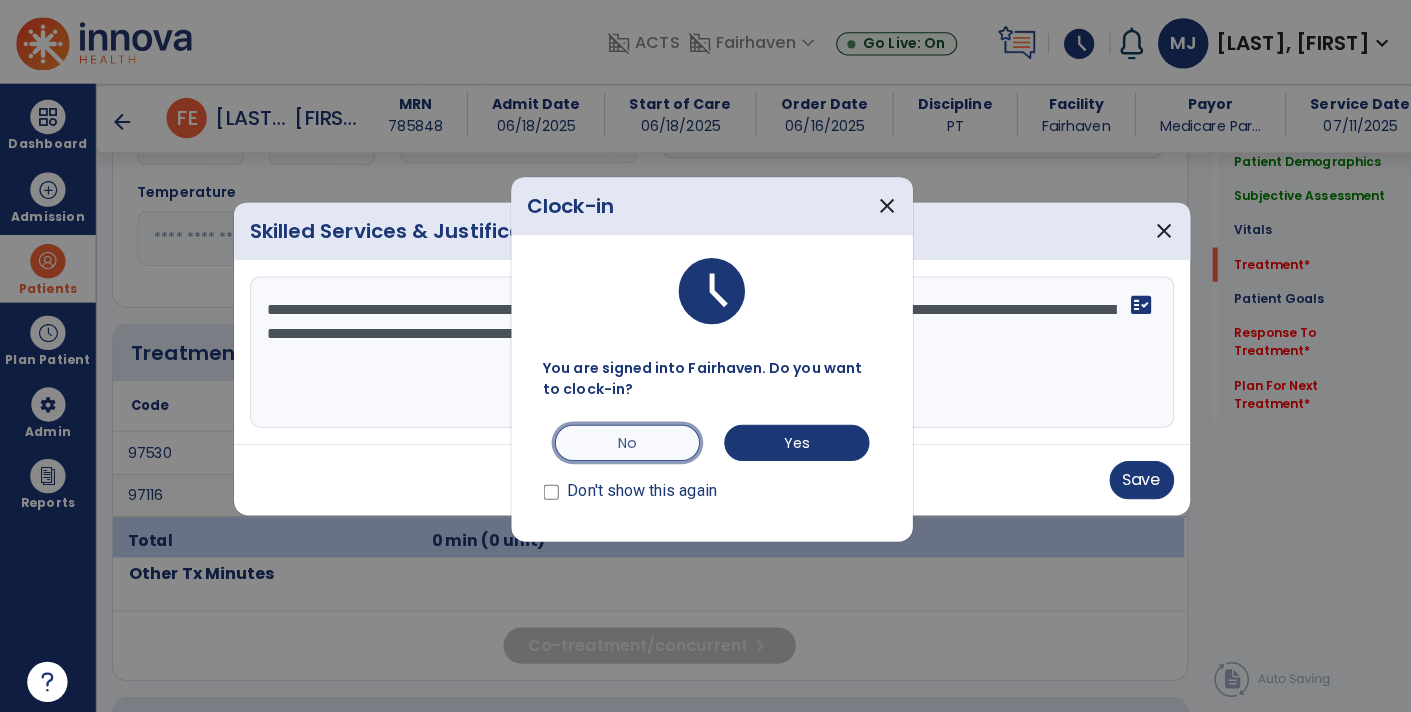 click on "No" at bounding box center (622, 439) 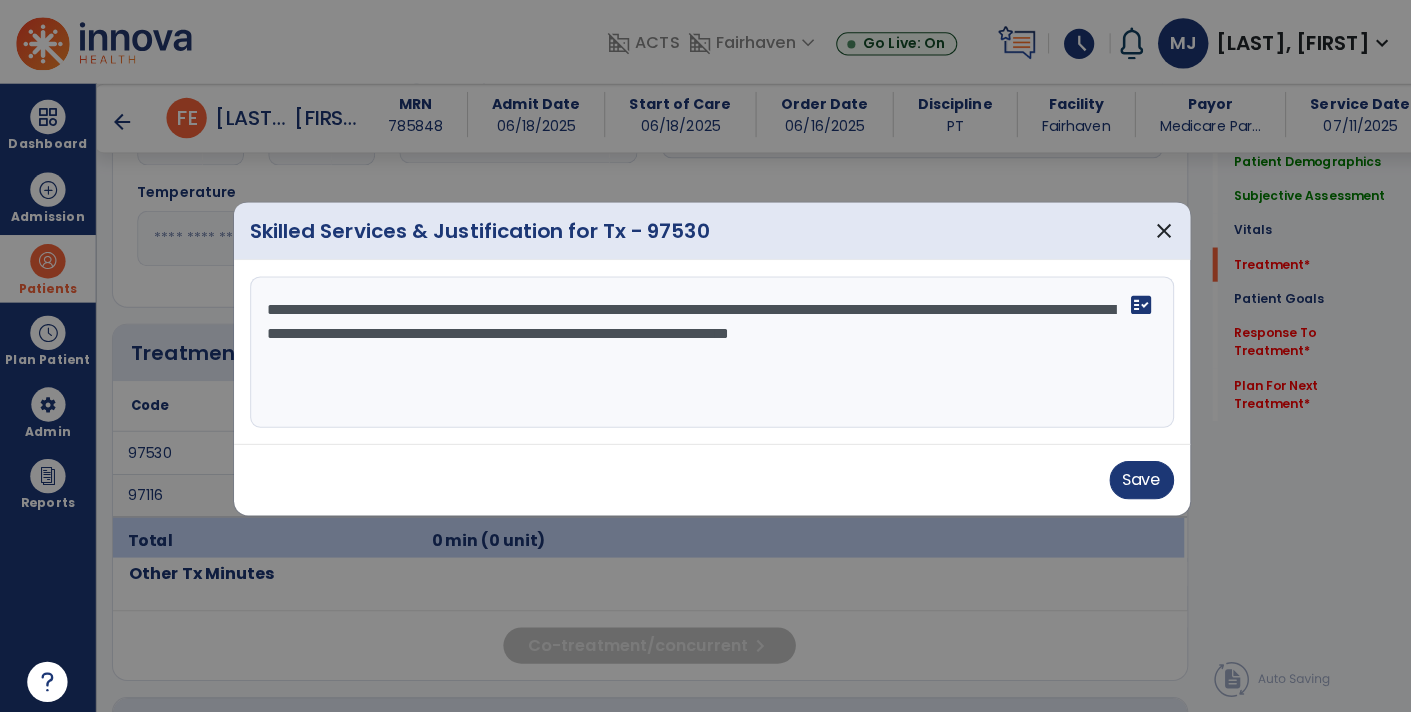 click on "**********" at bounding box center (706, 349) 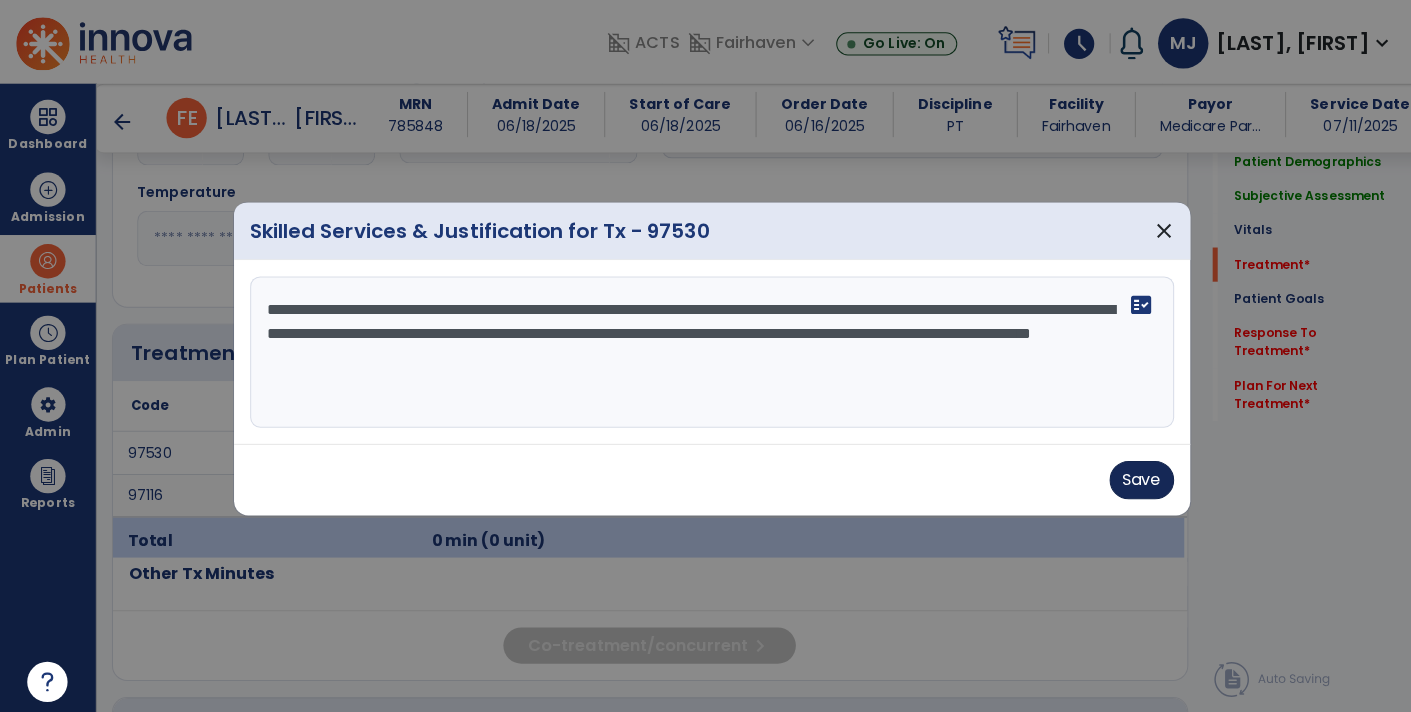 type on "**********" 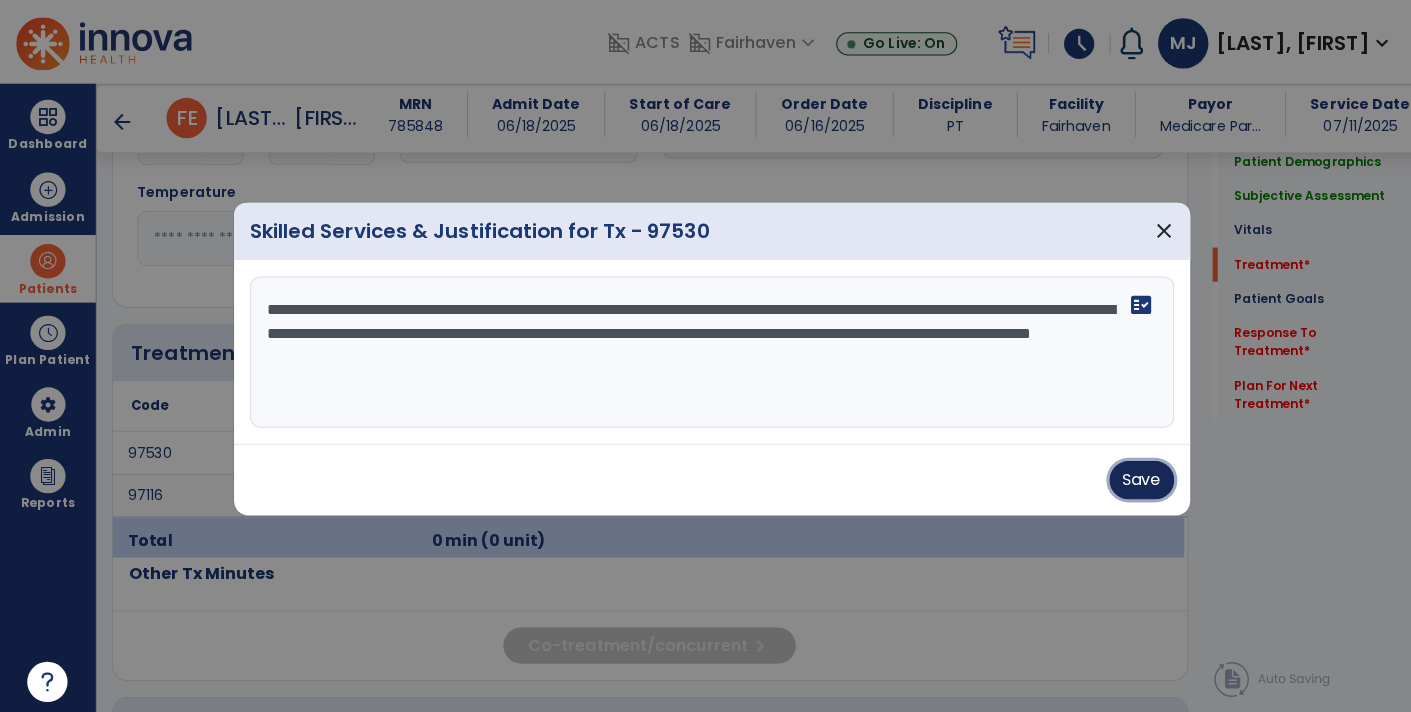 click on "Save" at bounding box center [1132, 476] 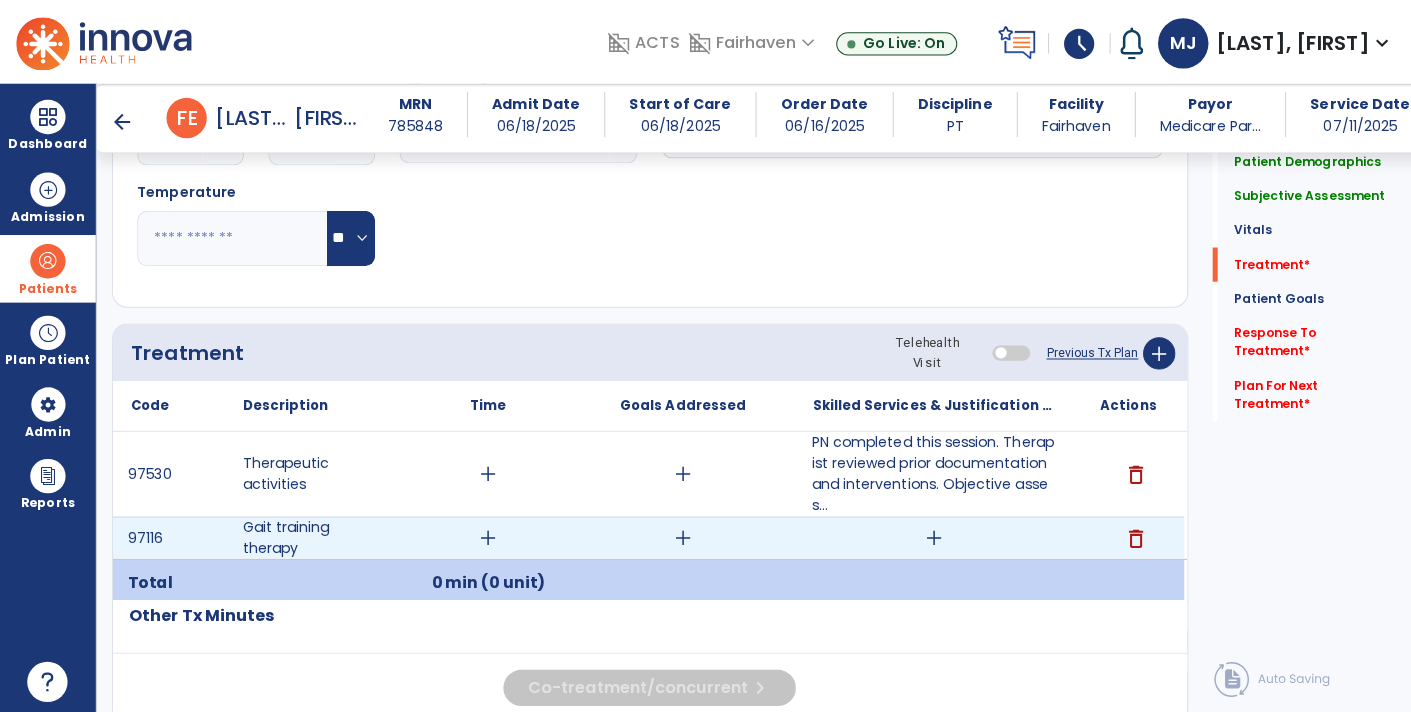 click on "add" at bounding box center (926, 533) 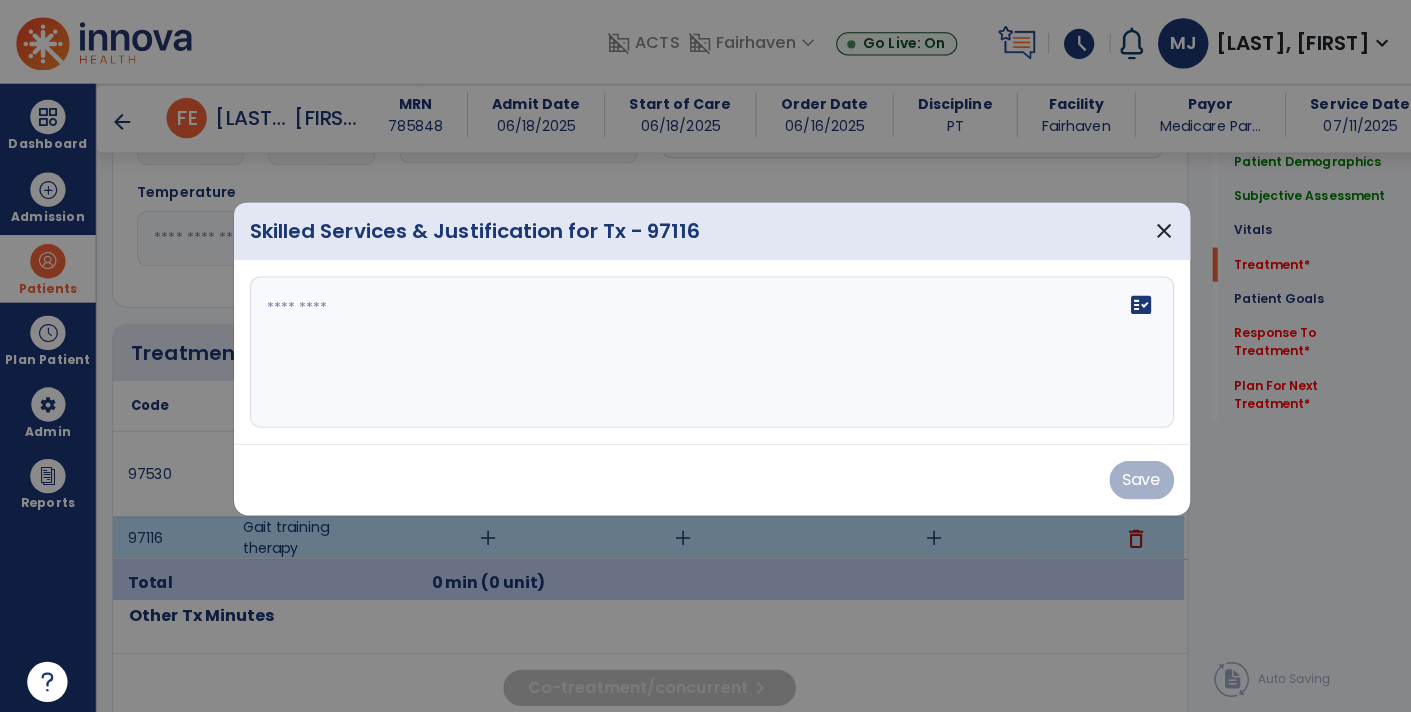 click on "fact_check" at bounding box center (706, 349) 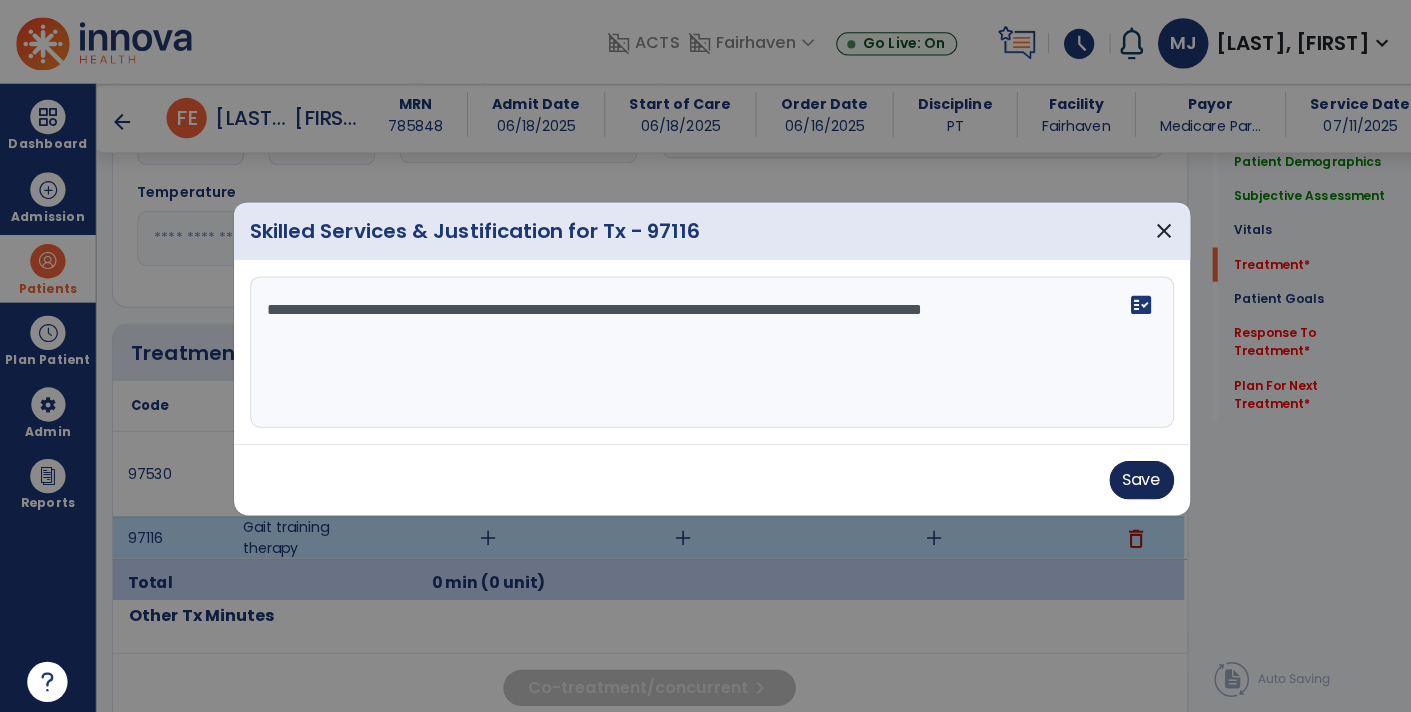 type on "**********" 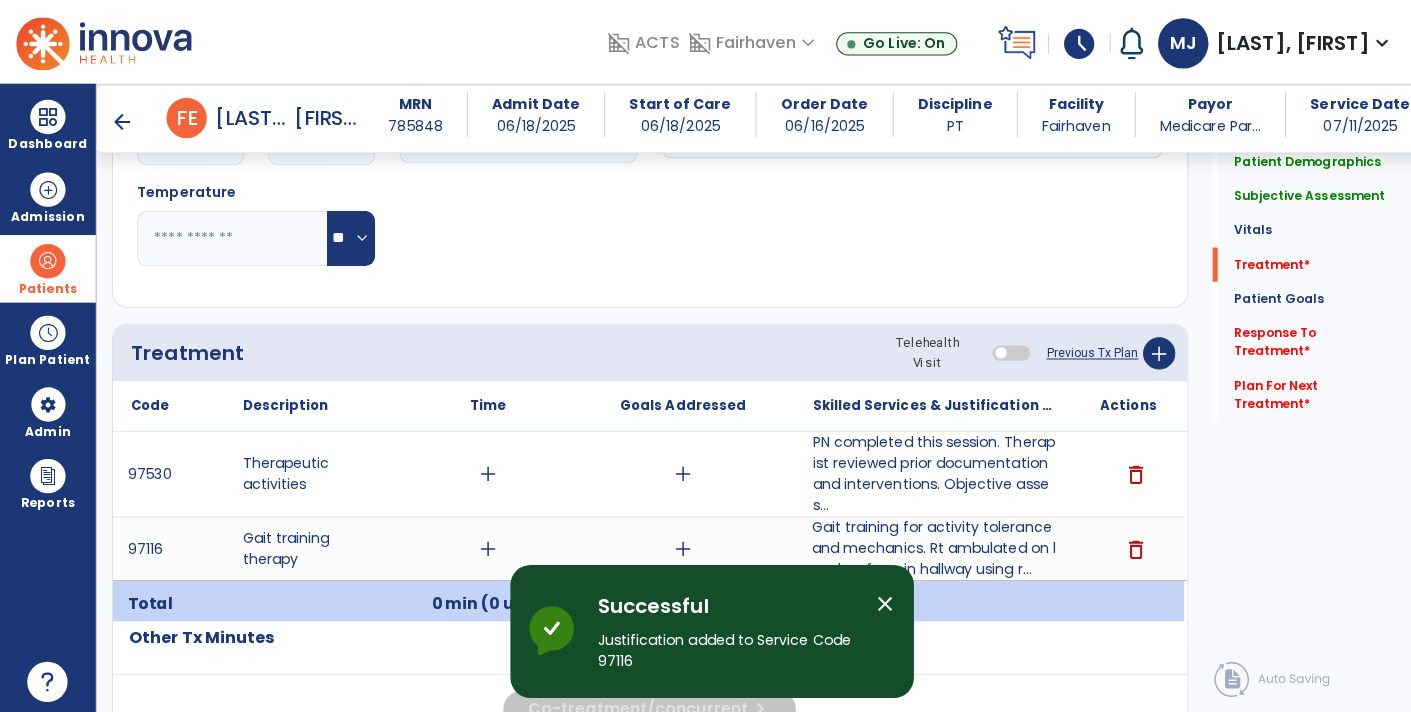 click on "arrow_back F E [LAST], [FIRST] MRN [NUMBER] Admit Date [DATE] Start of Care [DATE] Order Date [DATE] Discipline PT Facility Fairhaven Payor Medicare Par... Service Date [DATE]" at bounding box center [789, 117] 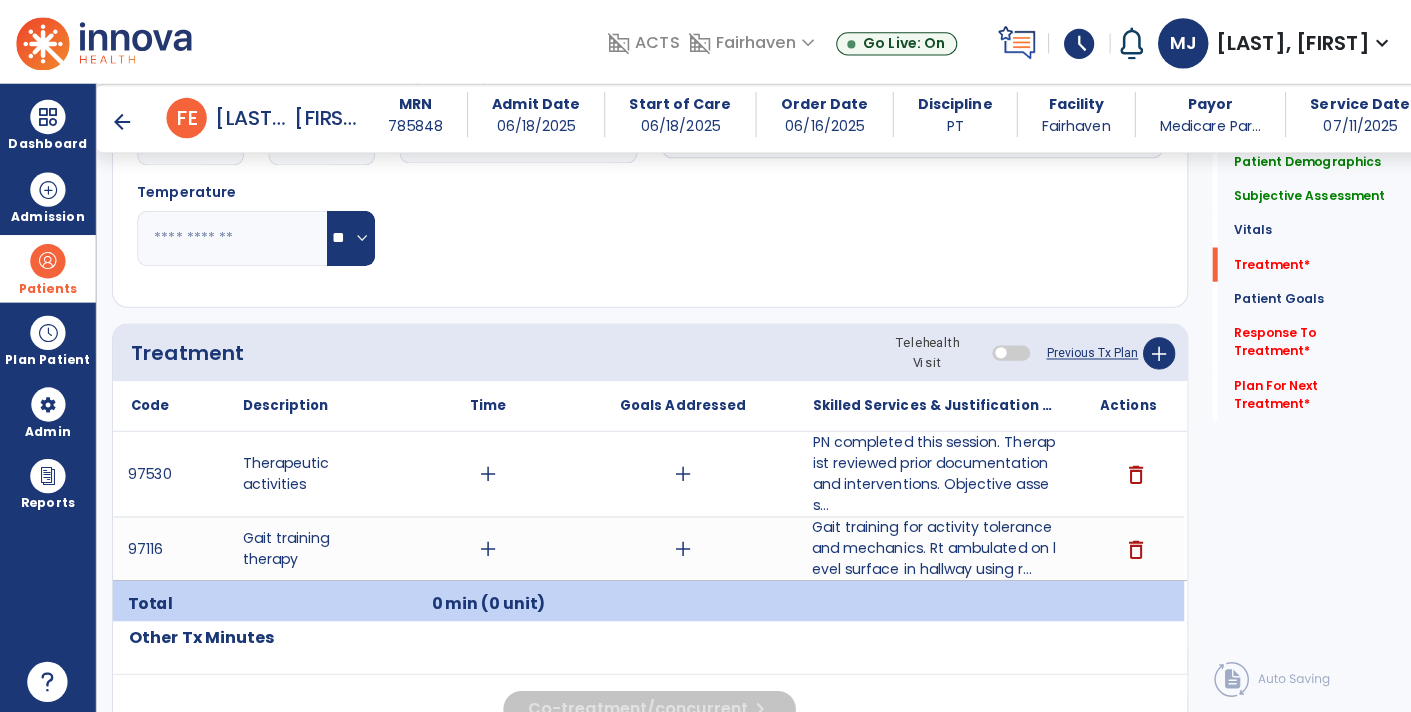 click on "arrow_back" at bounding box center [121, 121] 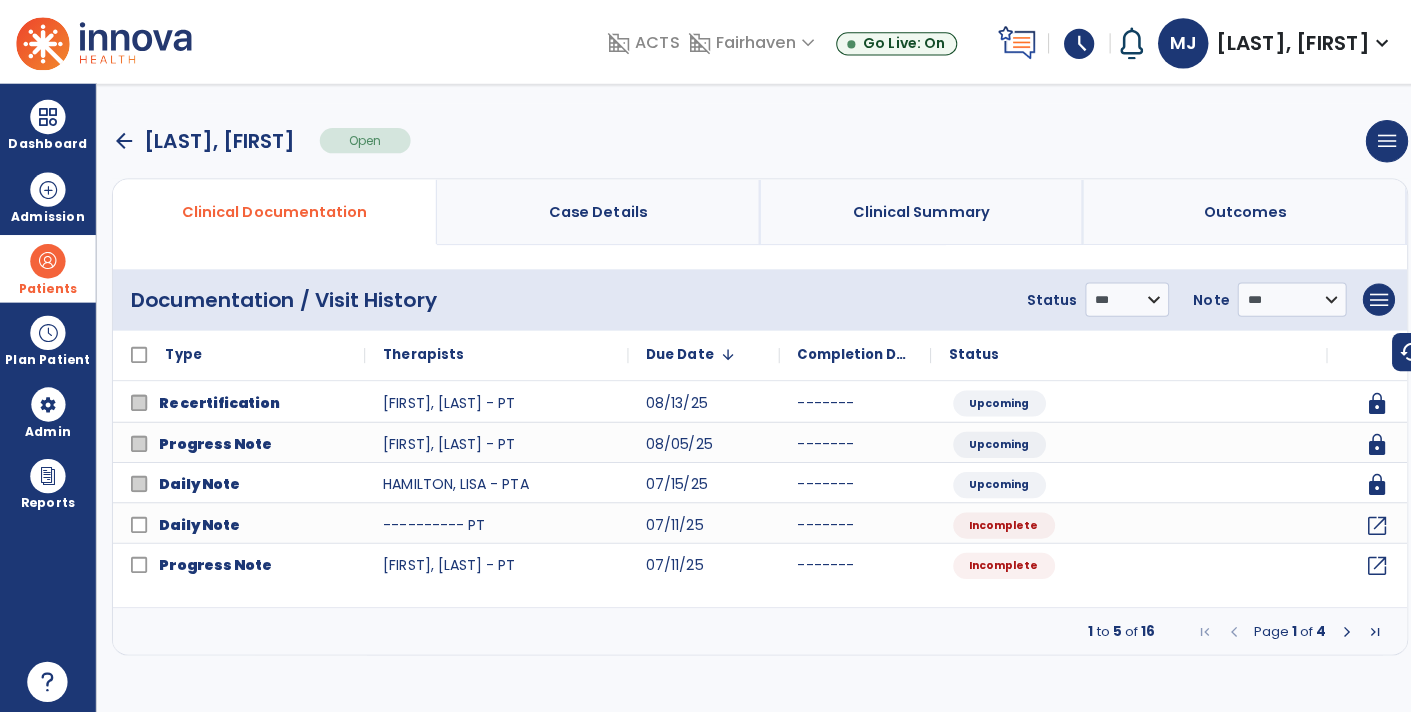 scroll, scrollTop: 0, scrollLeft: 0, axis: both 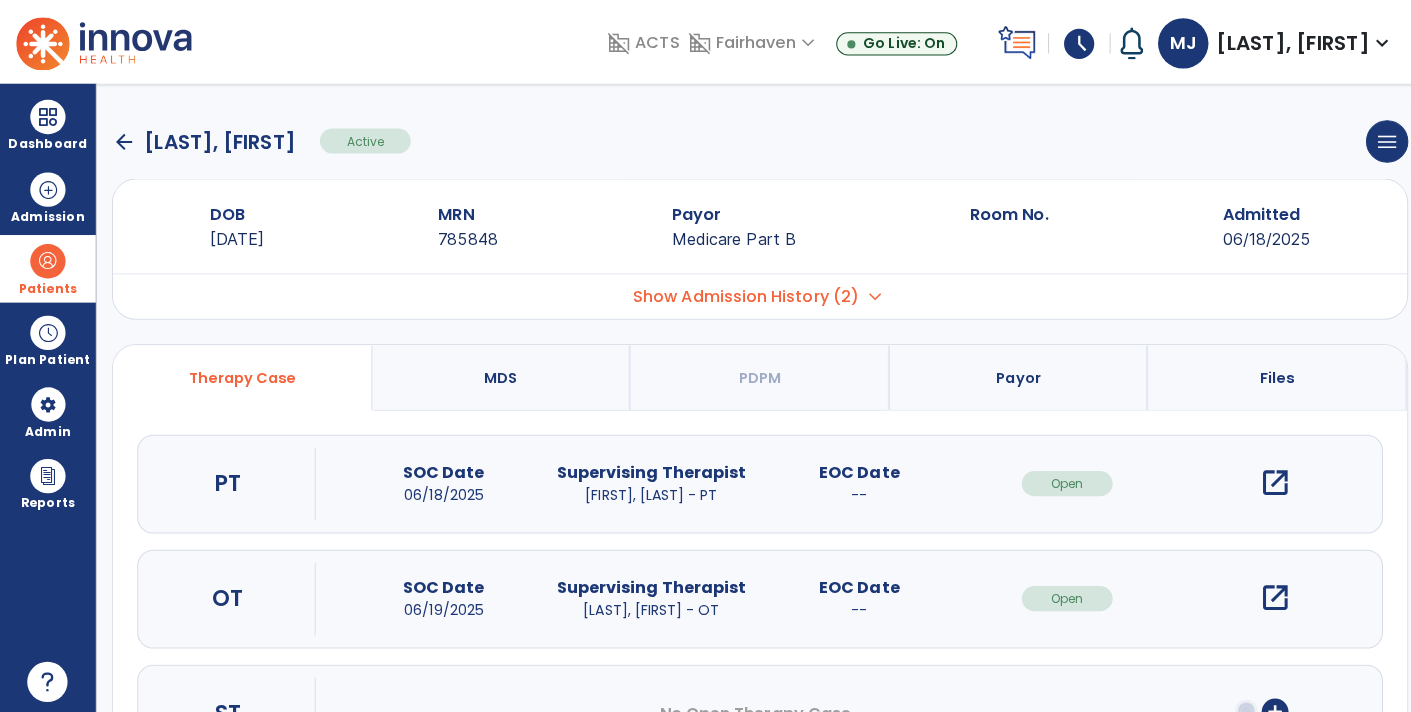click on "arrow_back" 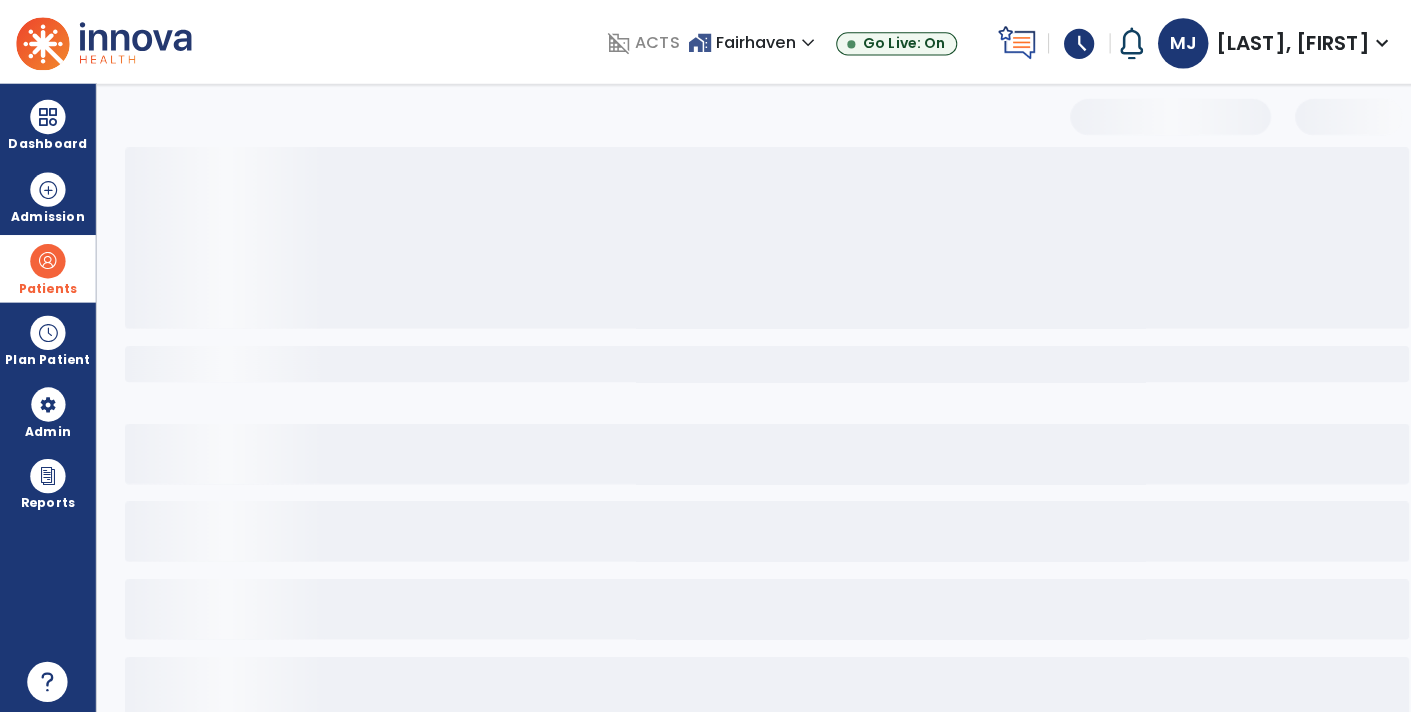 select on "***" 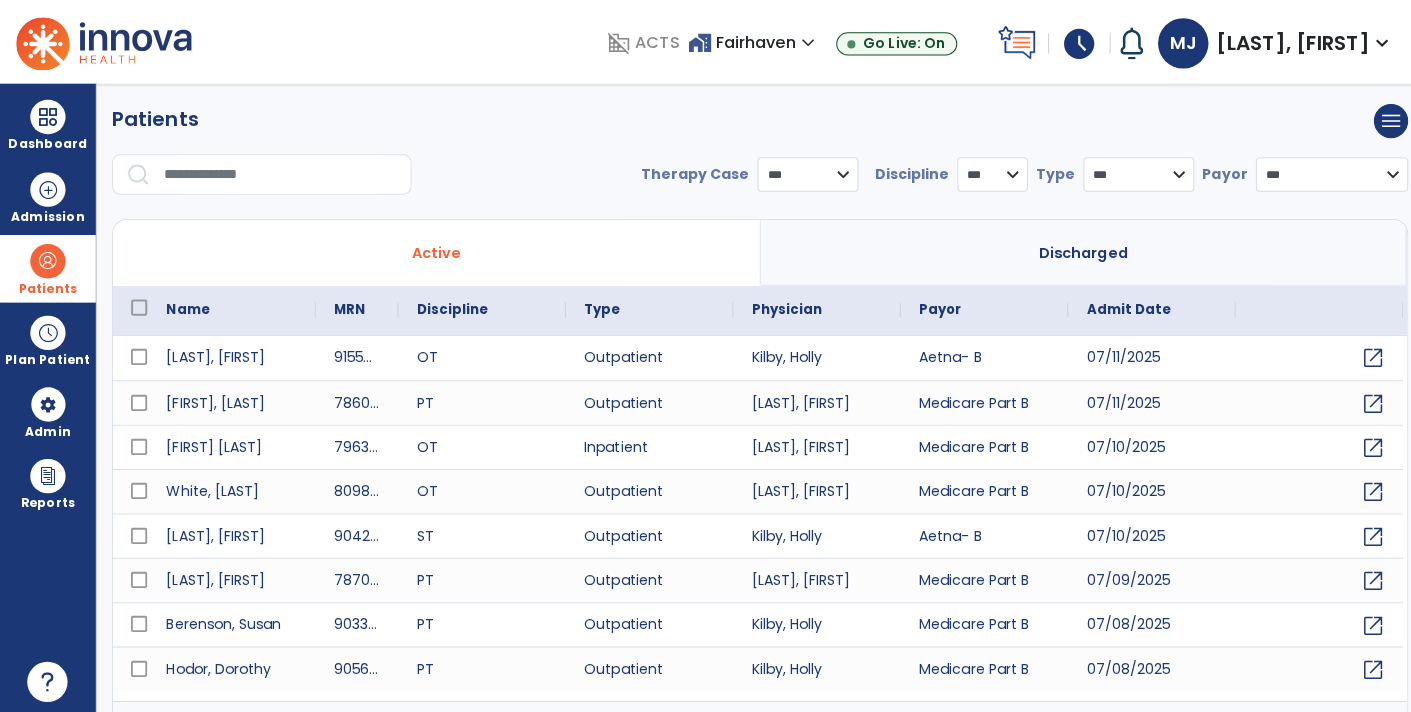 click at bounding box center (278, 173) 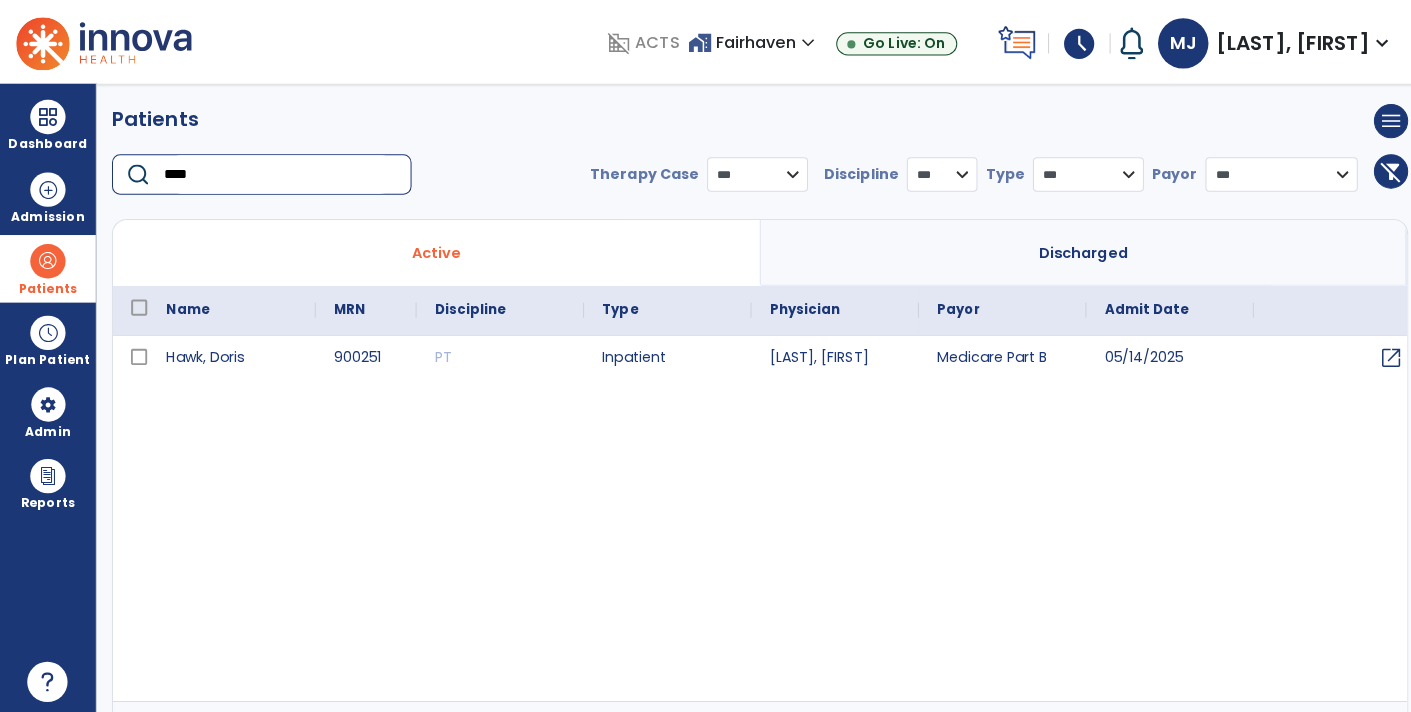 type on "****" 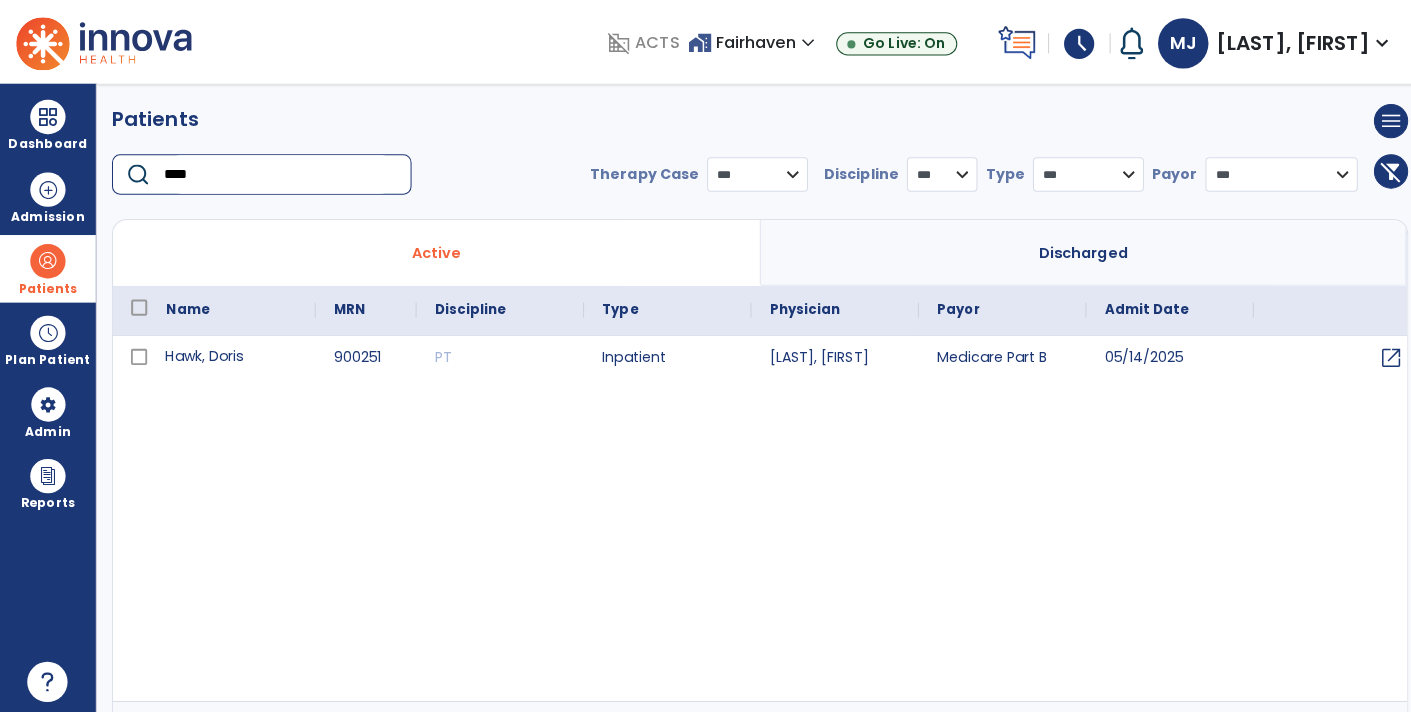 click on "Hawk, Doris" at bounding box center [230, 355] 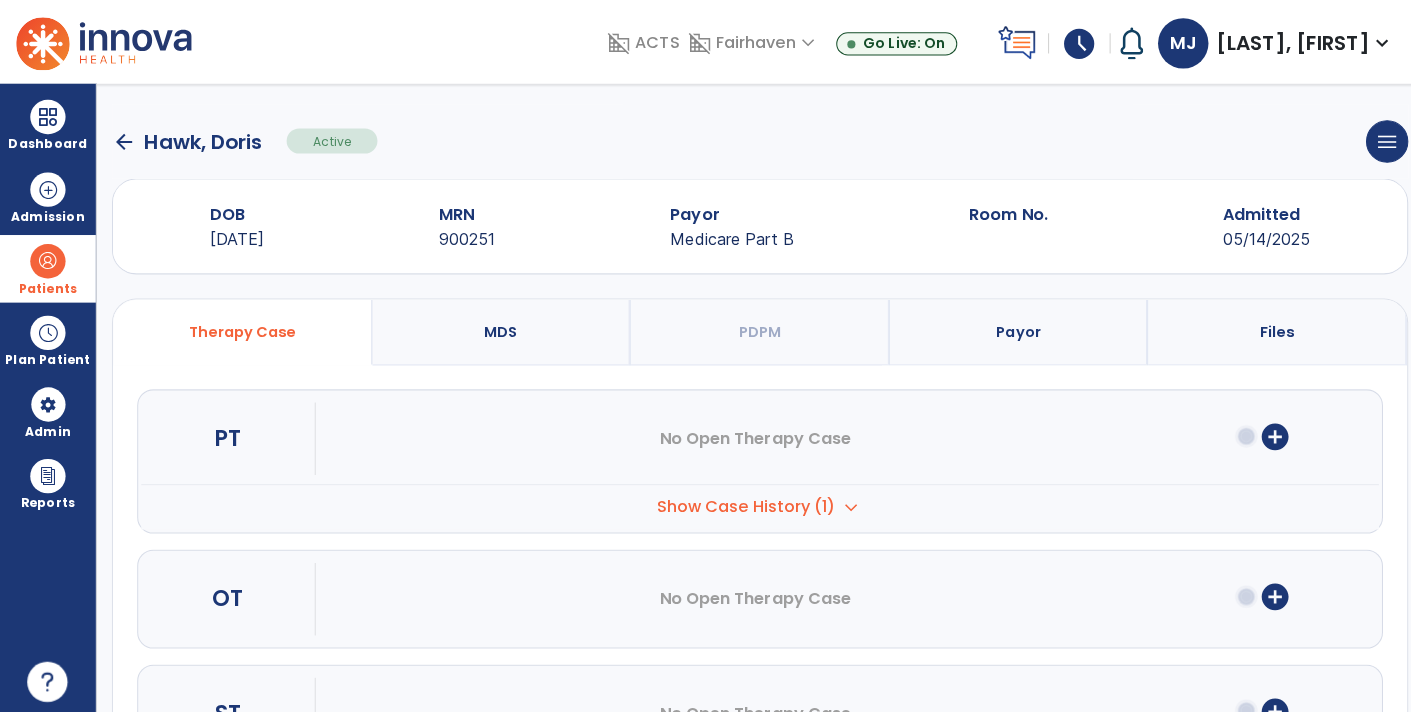 click on "Show Case History (1)     expand_more" at bounding box center [753, 502] 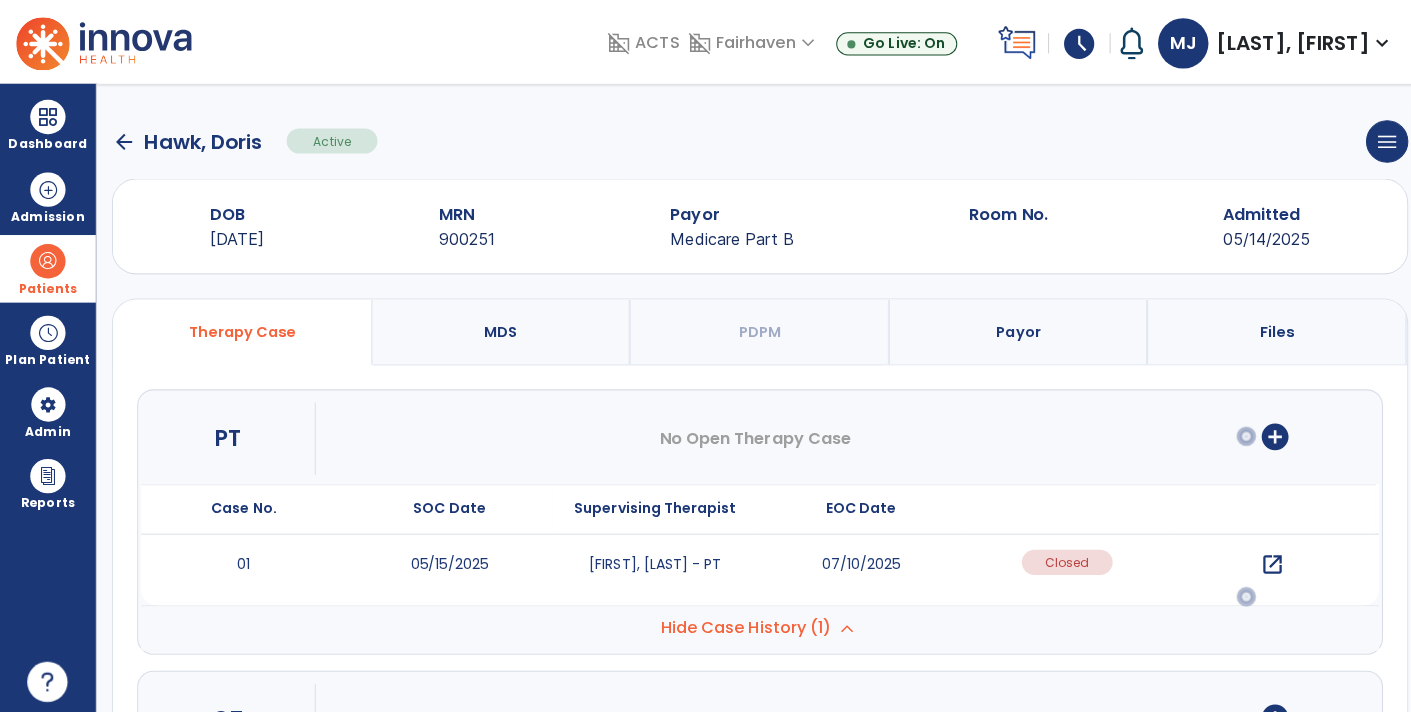 click on "open_in_new" at bounding box center [1261, 560] 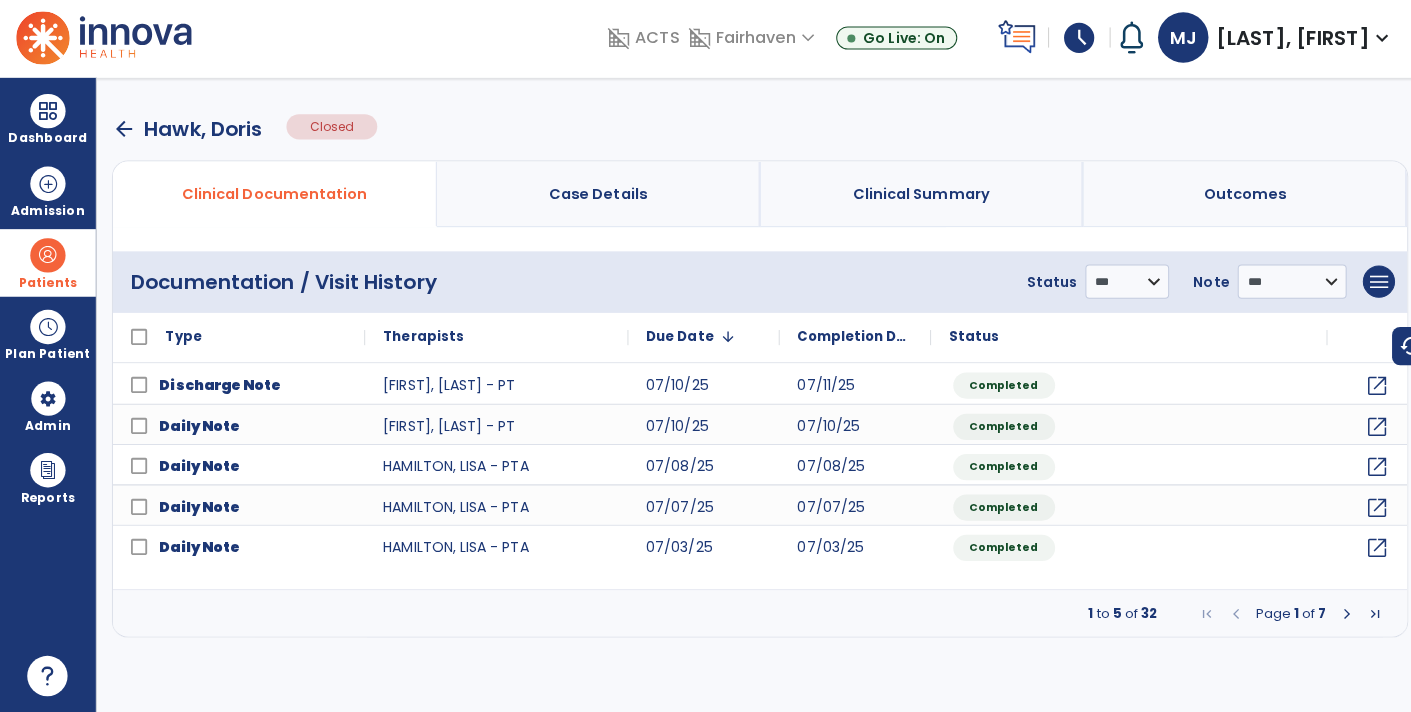 scroll, scrollTop: 0, scrollLeft: 0, axis: both 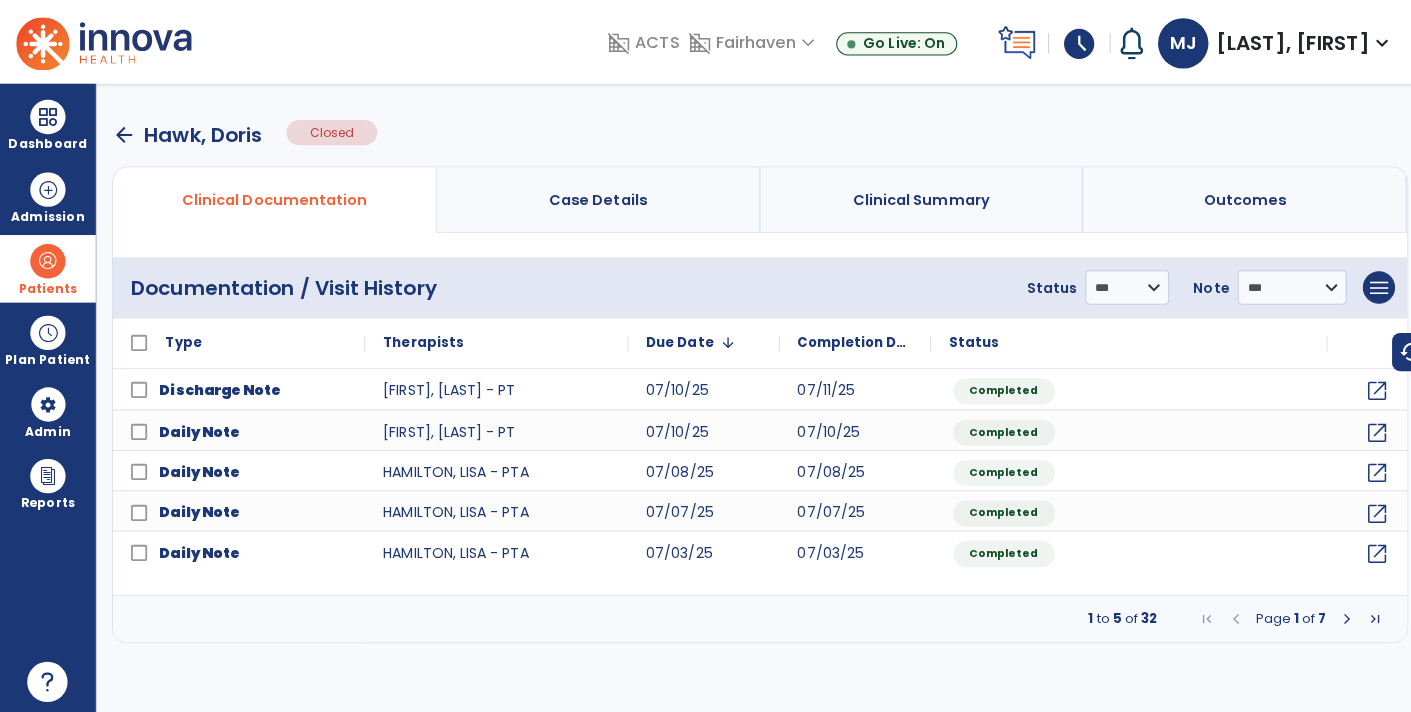 click on "arrow_back" at bounding box center [123, 134] 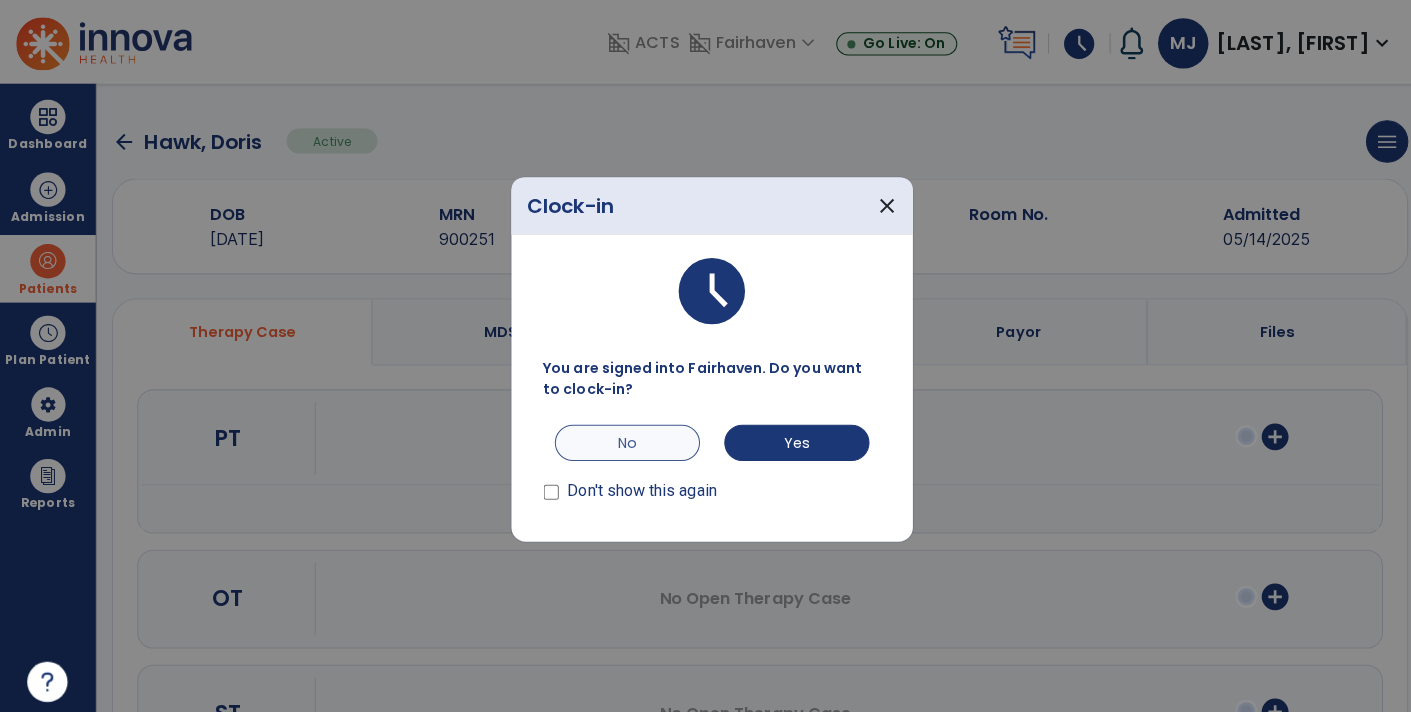 click on "No" at bounding box center [622, 439] 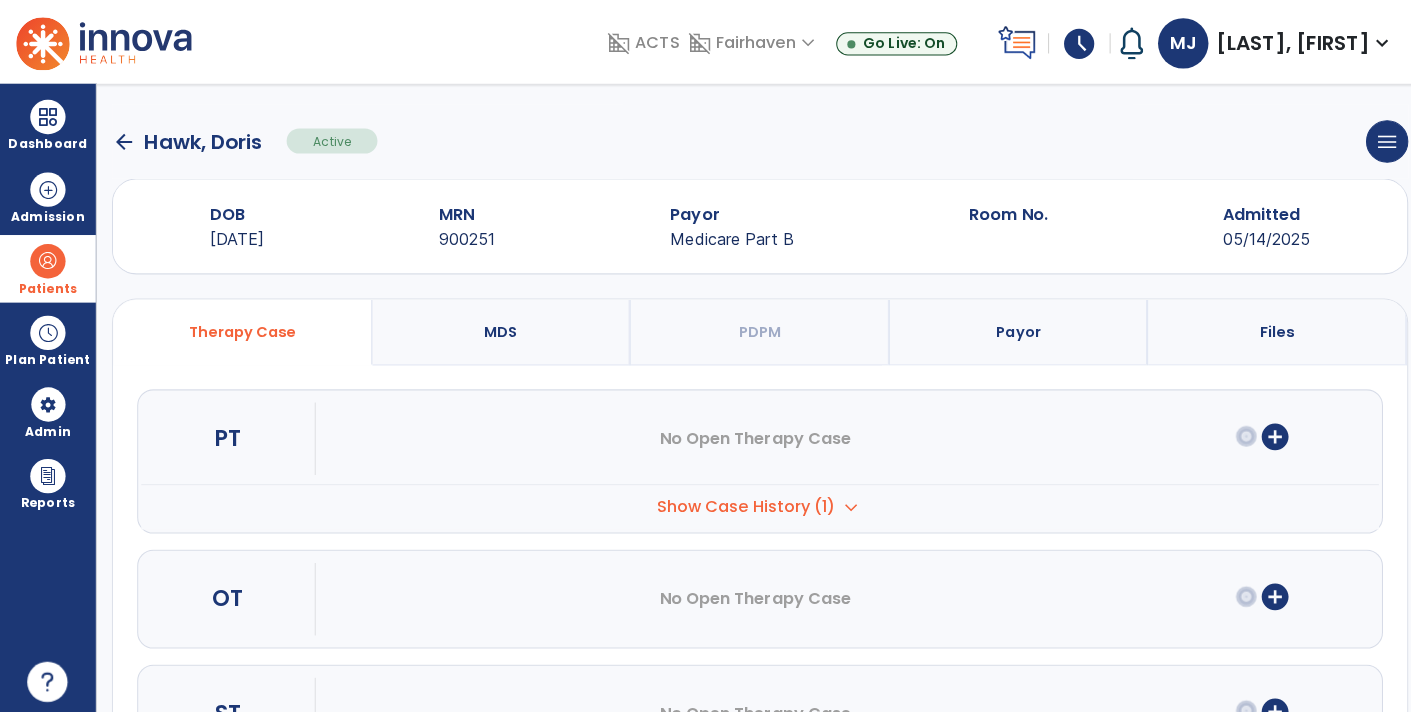 click on "arrow_back" 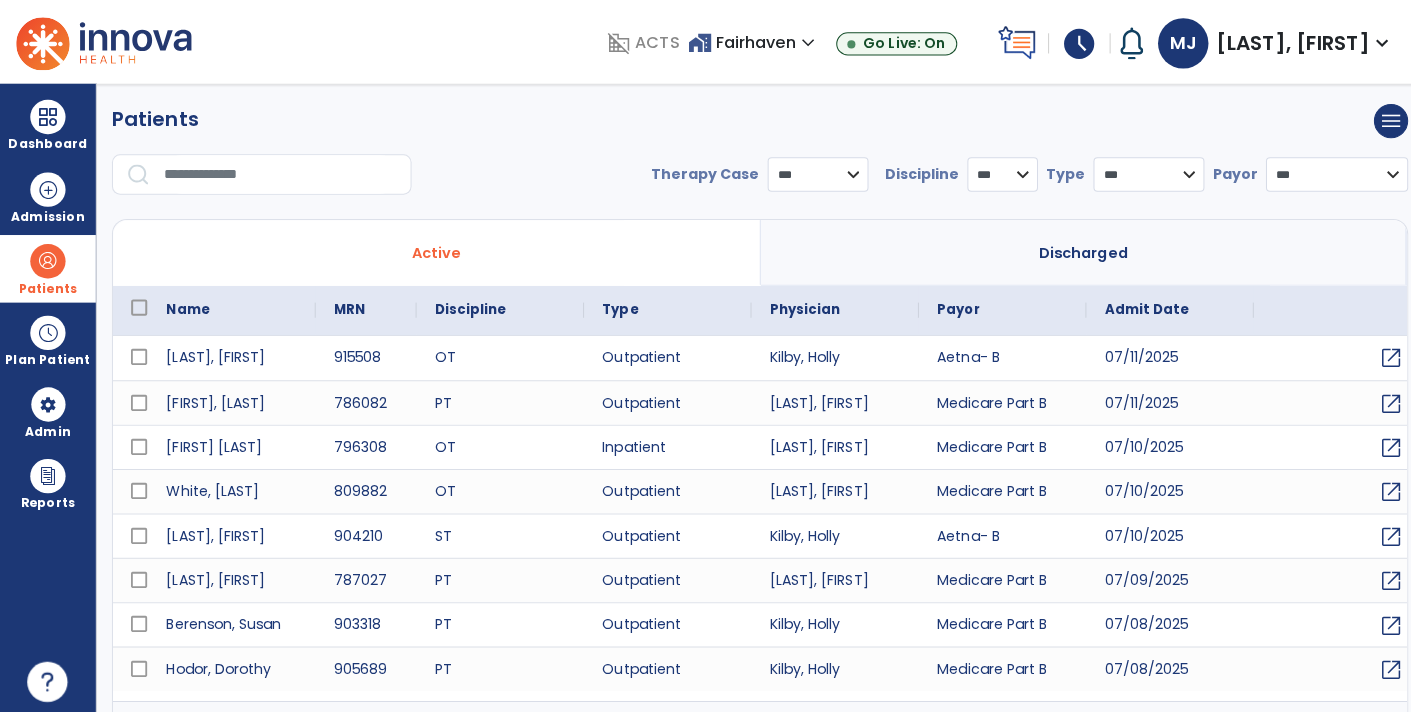 select on "***" 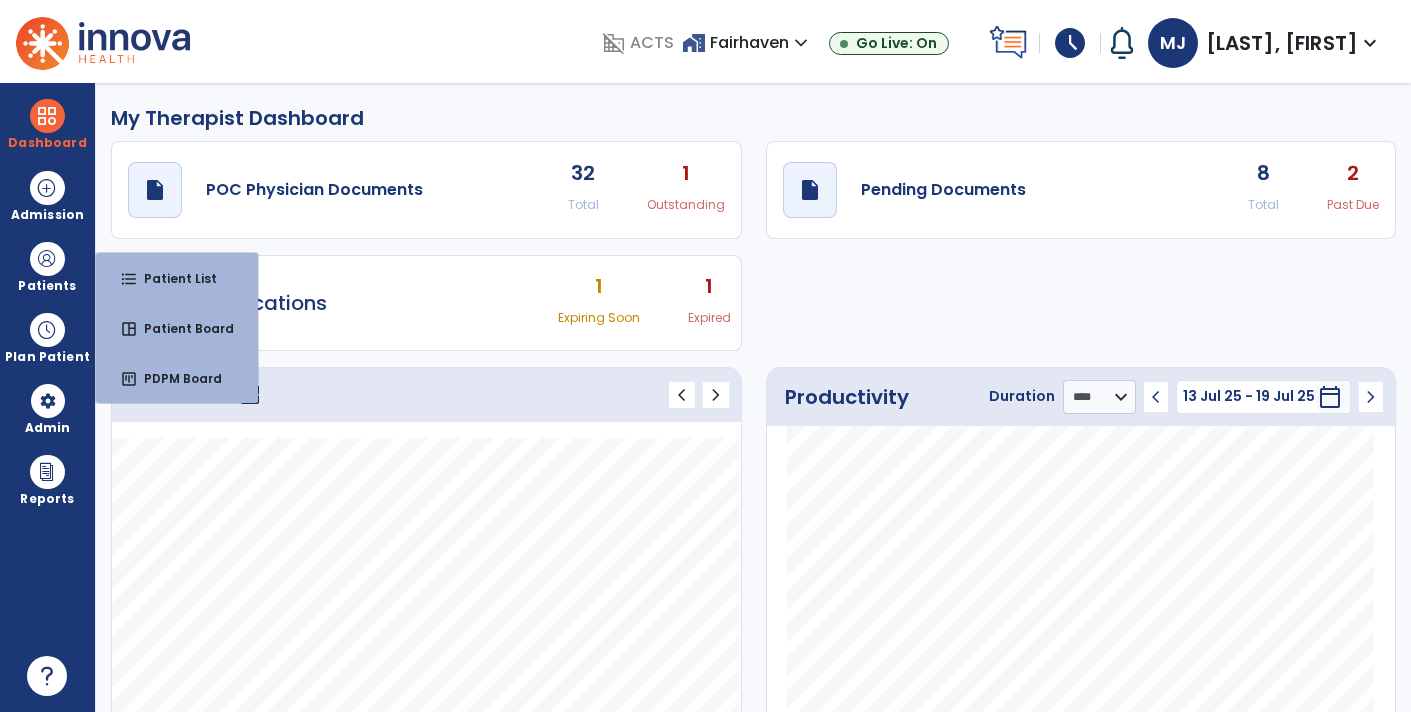 select on "****" 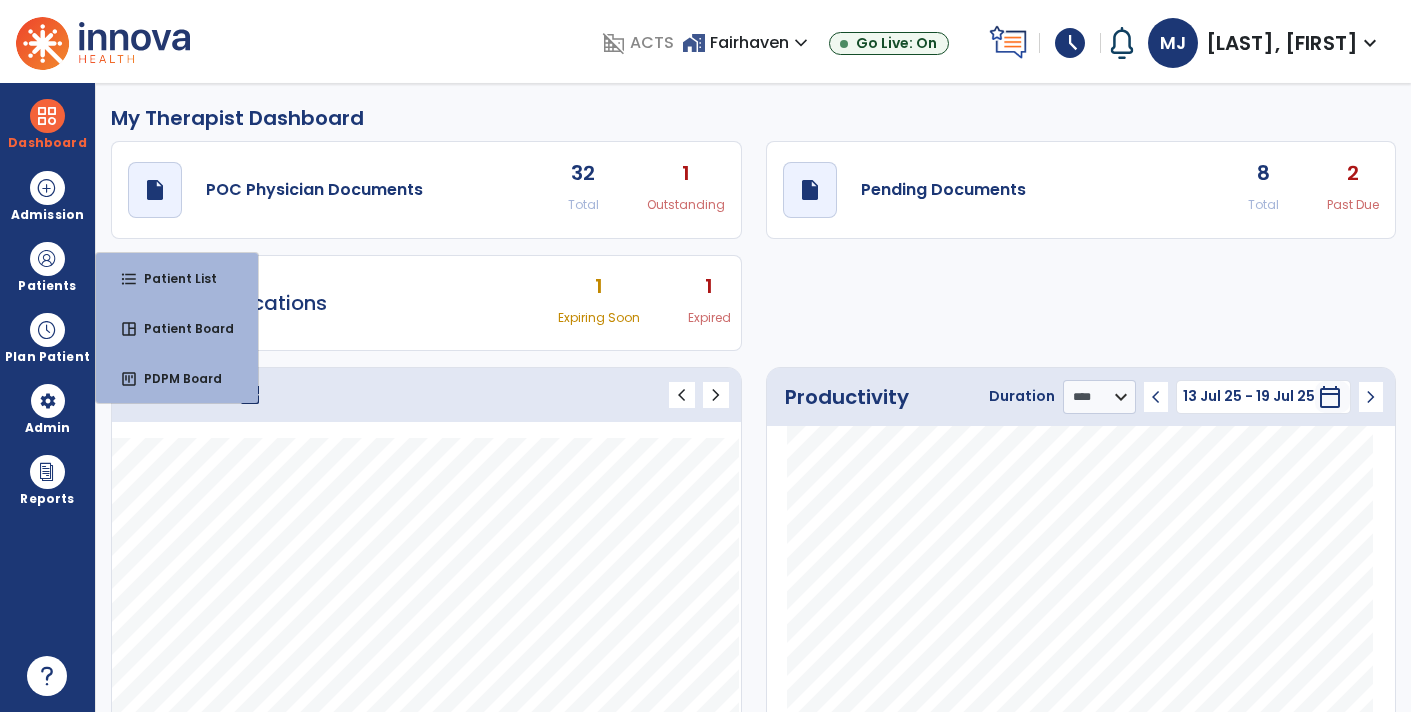 scroll, scrollTop: 0, scrollLeft: 0, axis: both 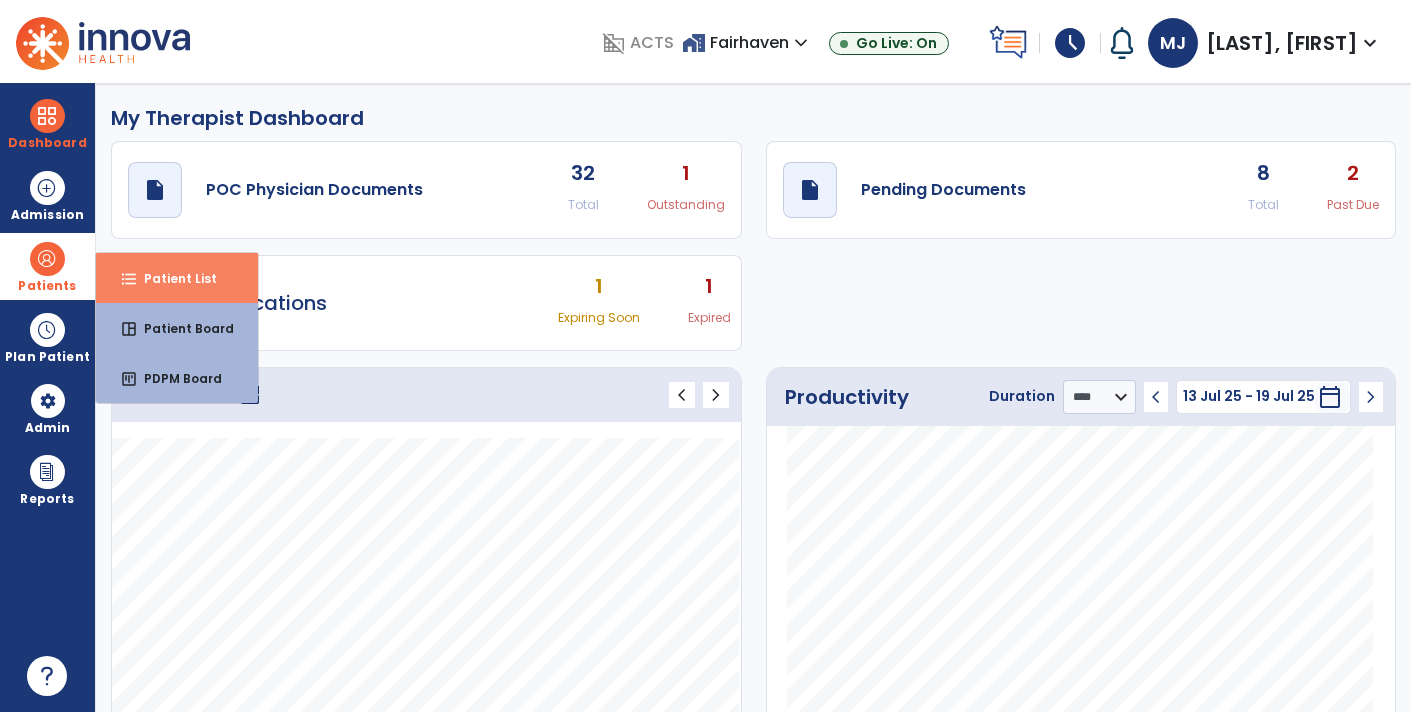 click on "format_list_bulleted  Patient List" at bounding box center (177, 278) 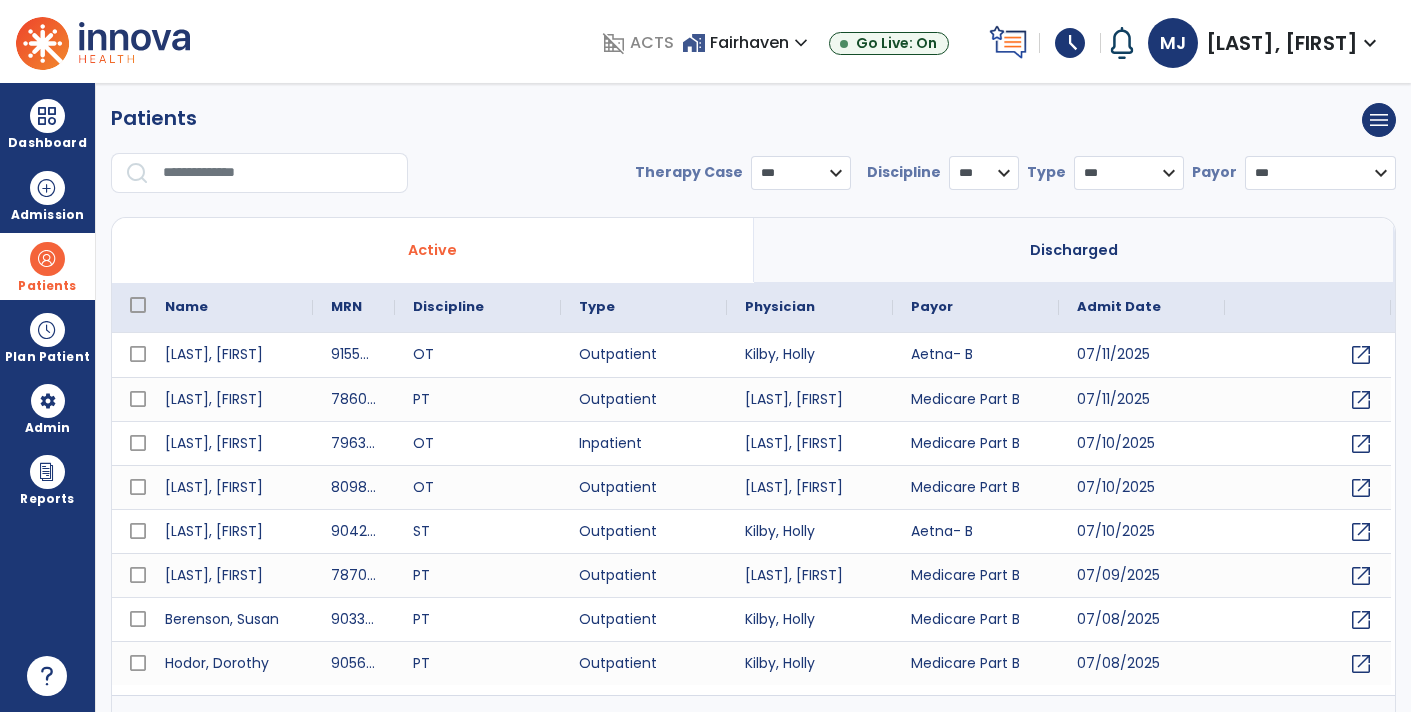 click at bounding box center [278, 173] 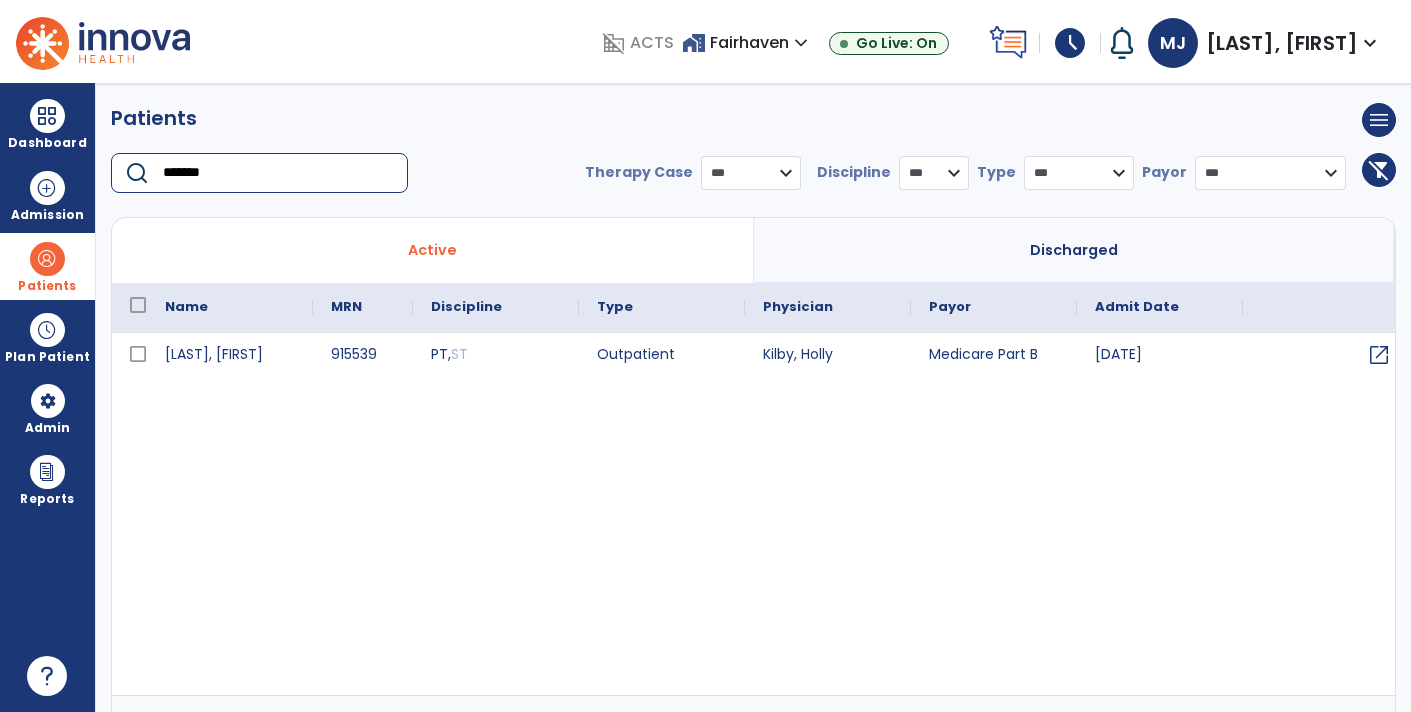 type on "*******" 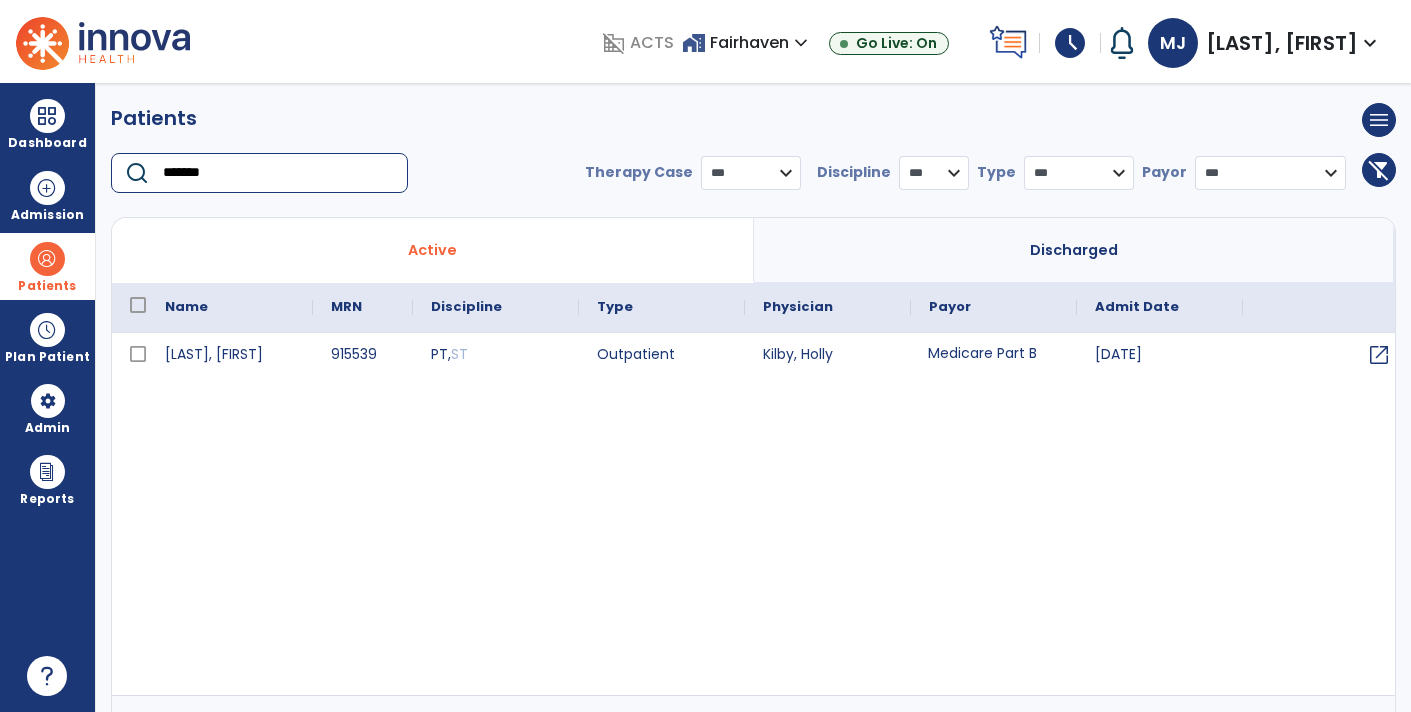 click on "Medicare Part B" at bounding box center (994, 355) 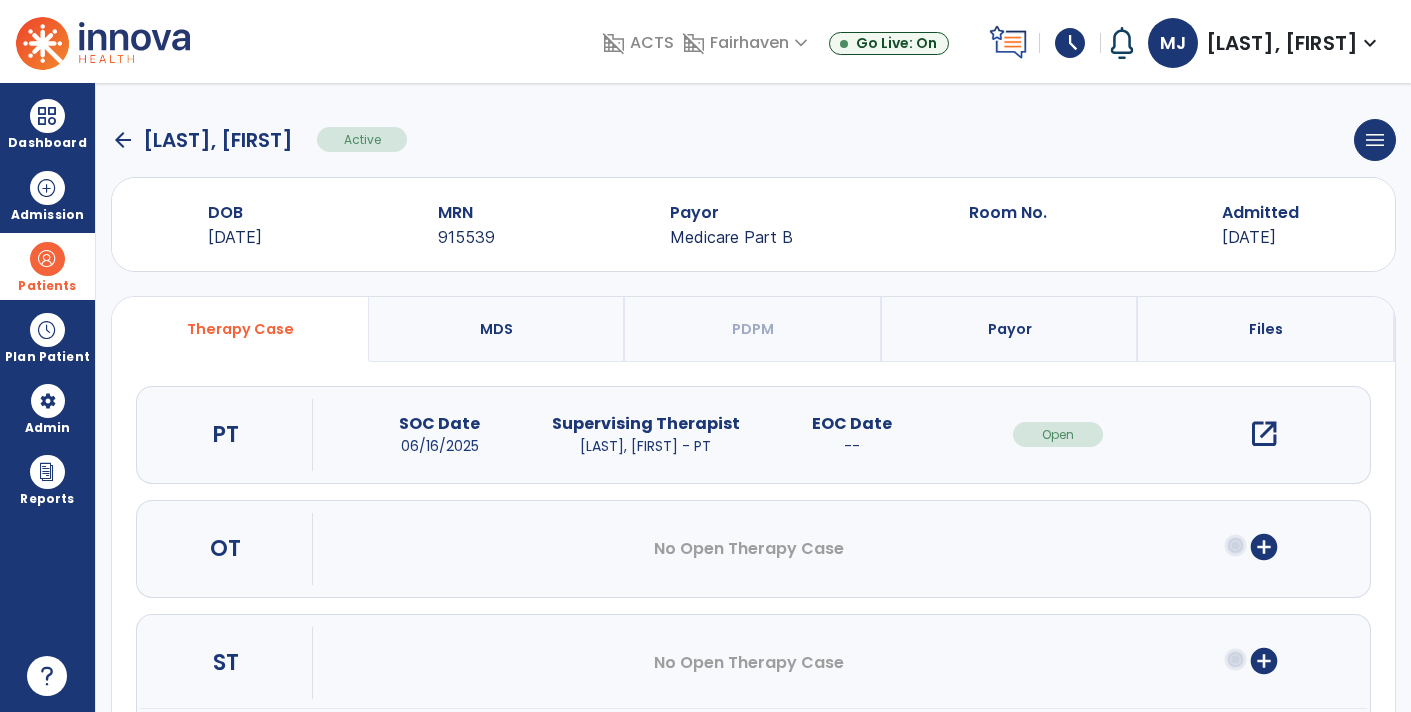 click on "open_in_new" at bounding box center [1264, 434] 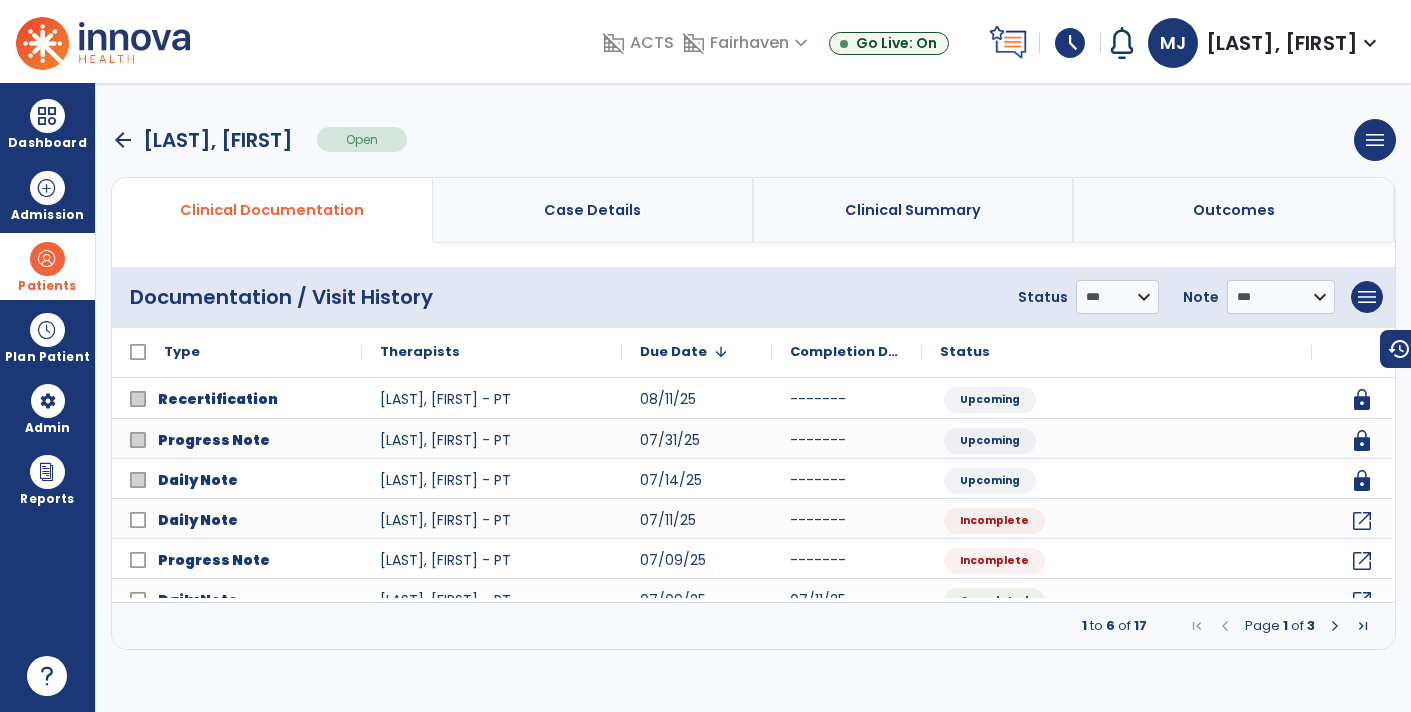 scroll, scrollTop: 0, scrollLeft: 0, axis: both 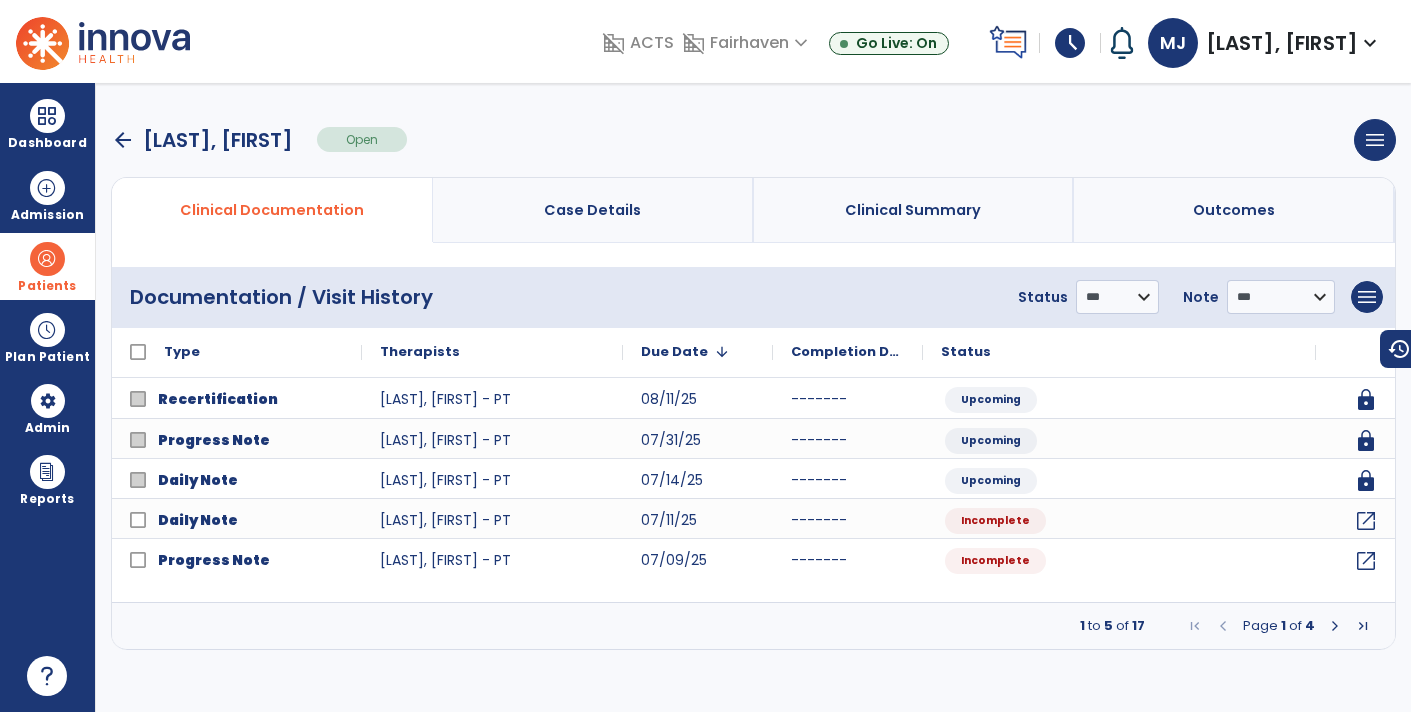click at bounding box center (1335, 626) 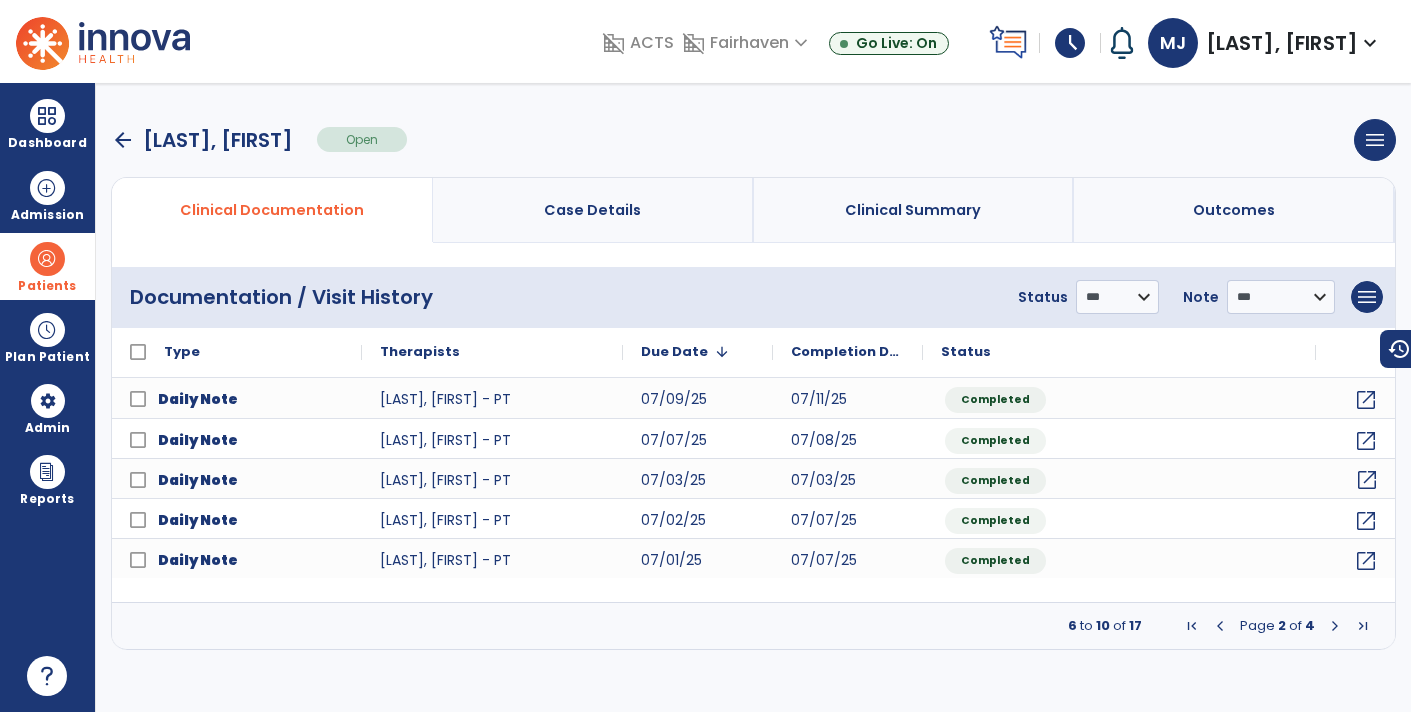 click on "open_in_new" 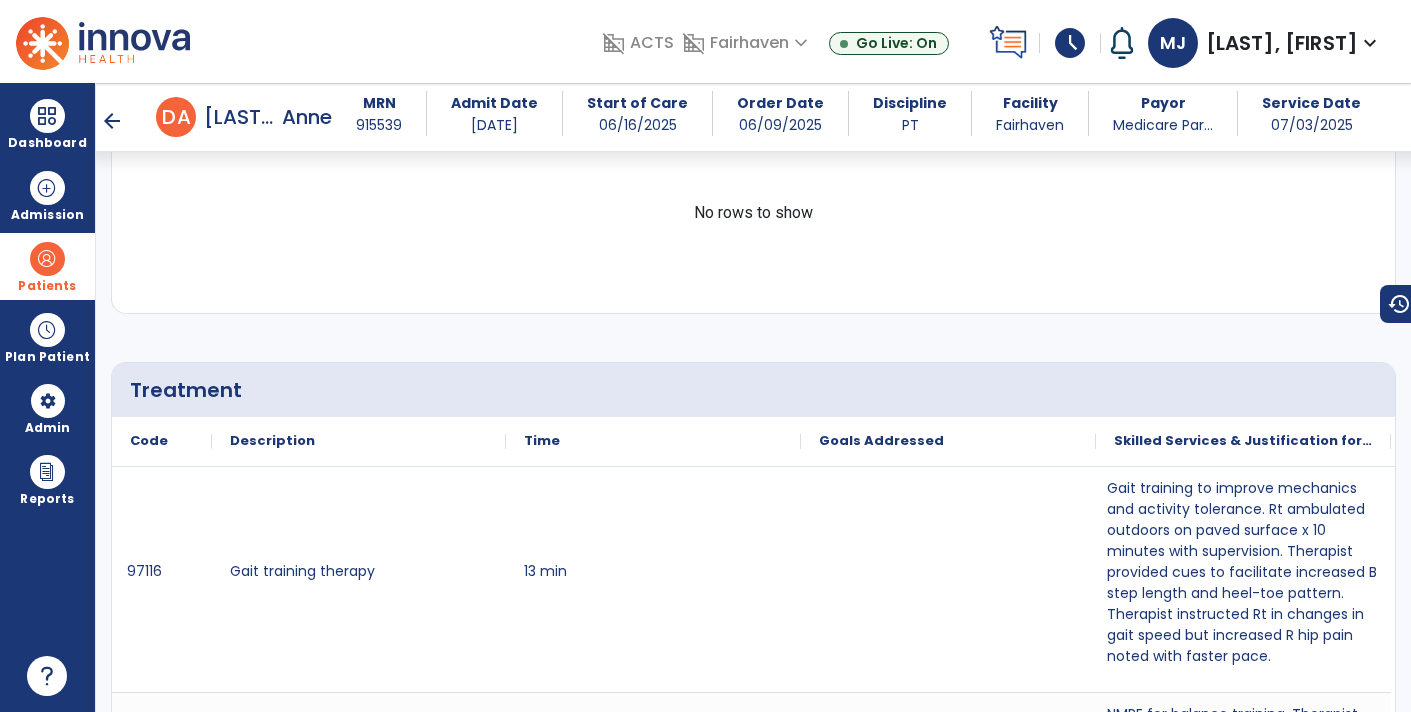 scroll, scrollTop: 1170, scrollLeft: 0, axis: vertical 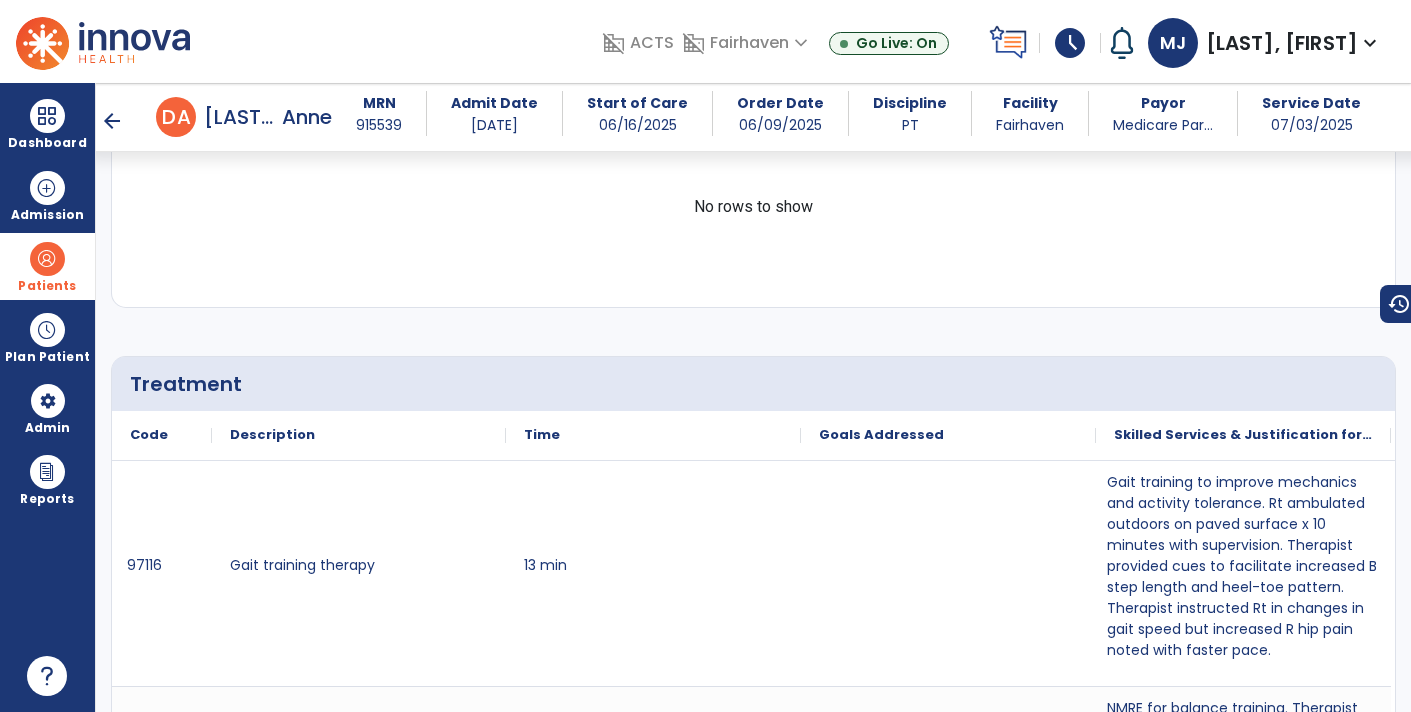 click on "arrow_back" at bounding box center [112, 121] 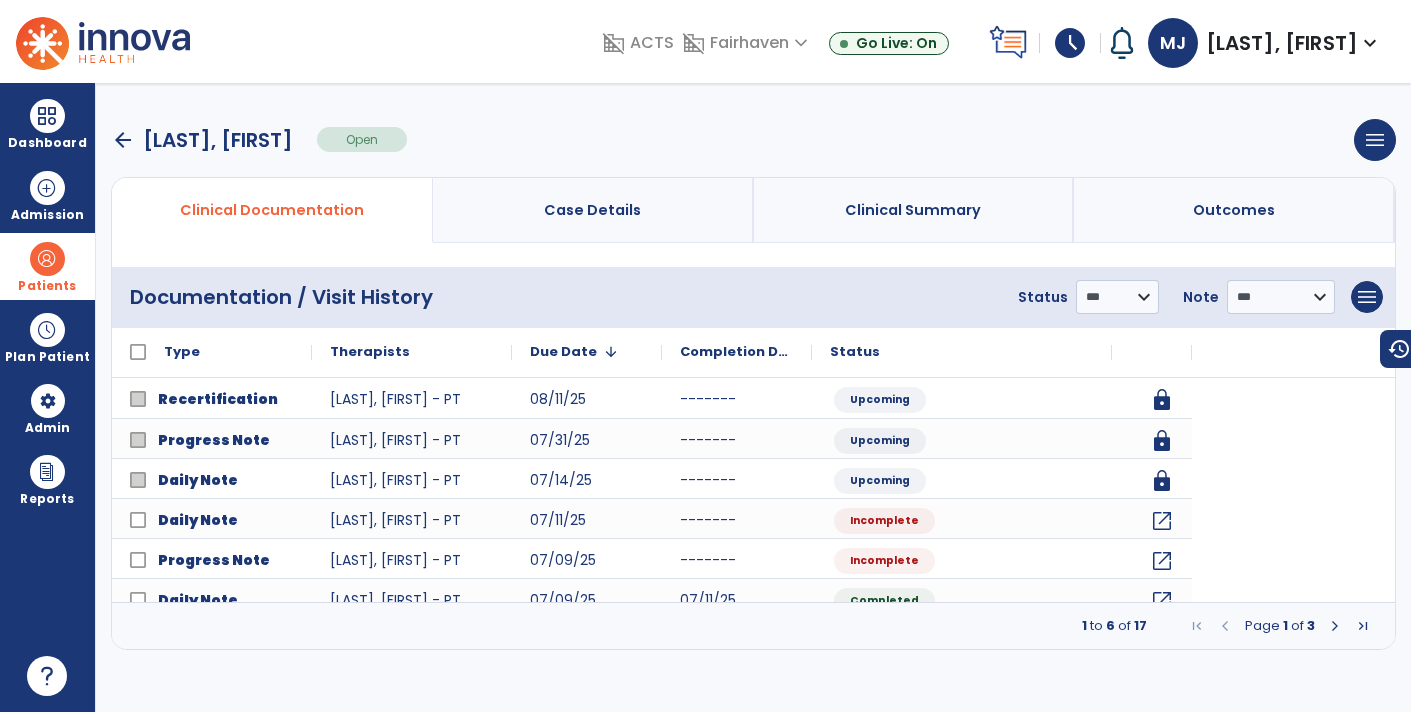 scroll, scrollTop: 0, scrollLeft: 0, axis: both 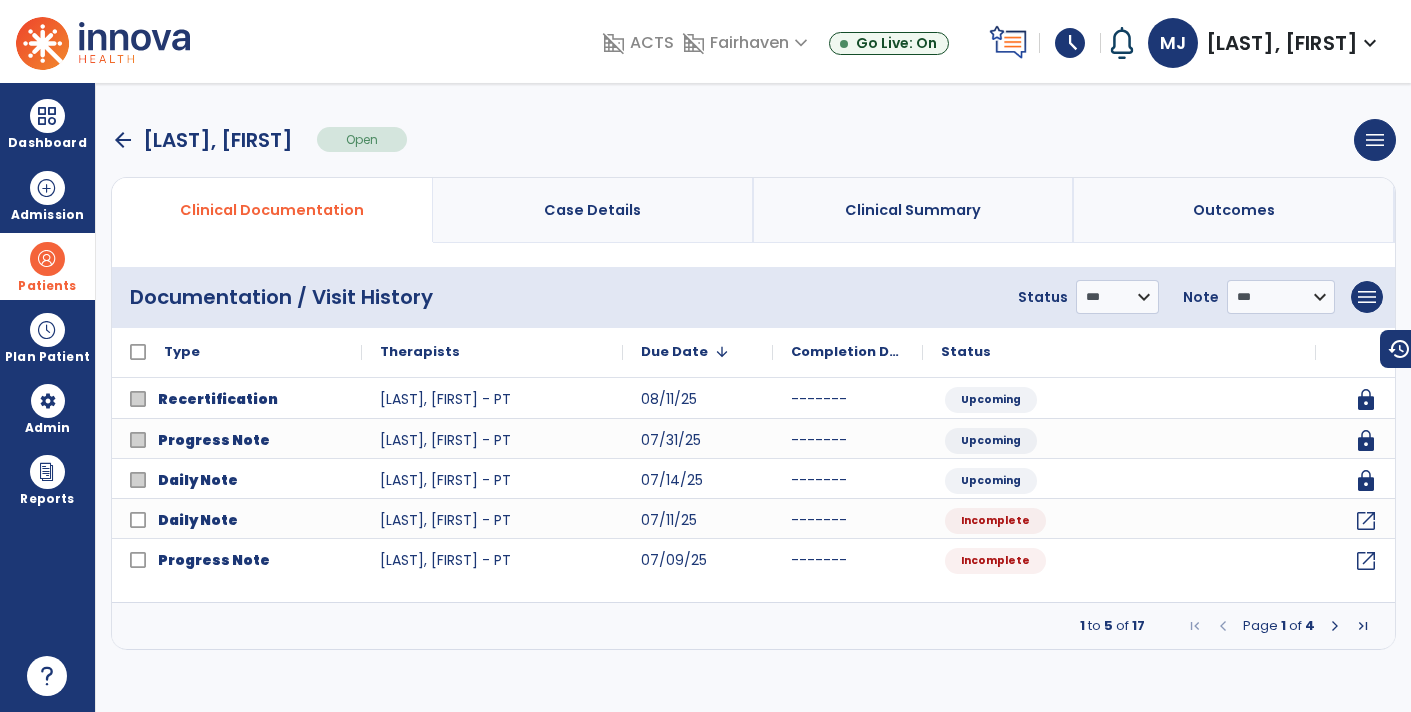 click at bounding box center [1335, 626] 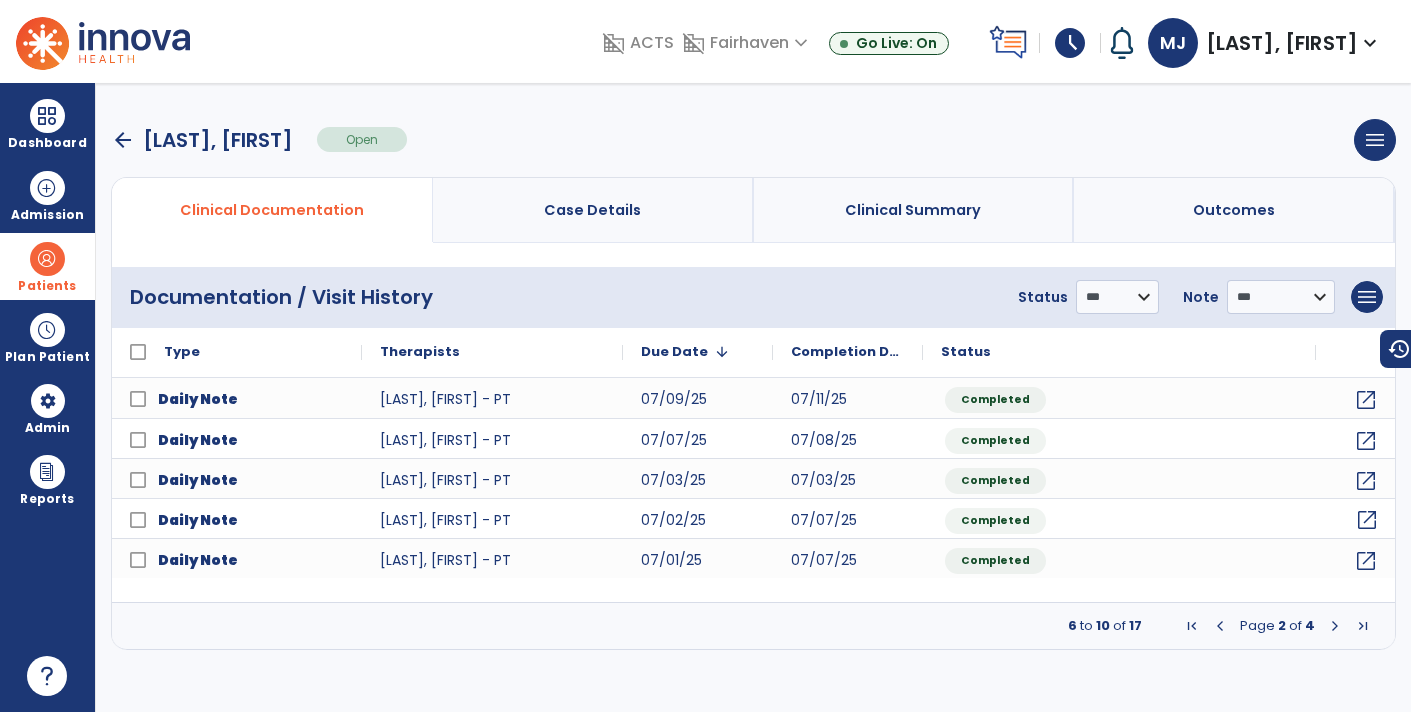 click on "open_in_new" 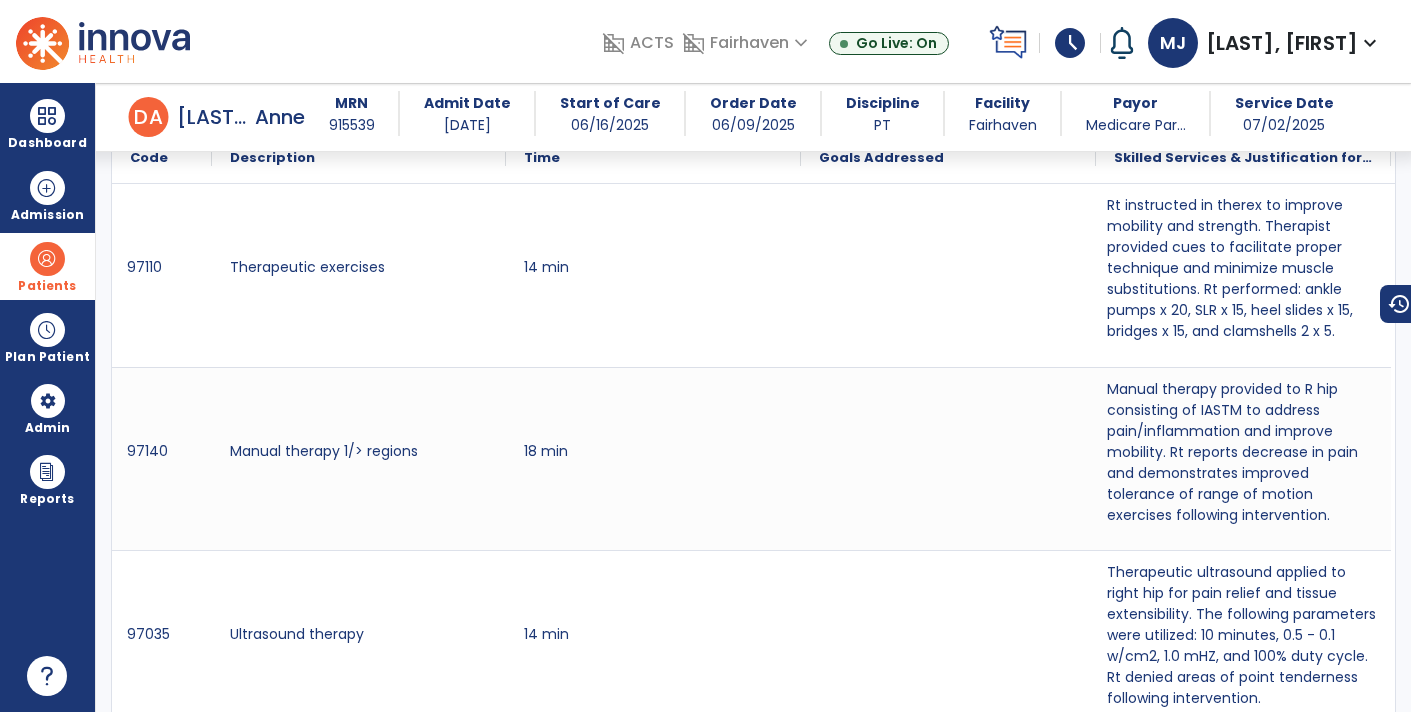 scroll, scrollTop: 1457, scrollLeft: 0, axis: vertical 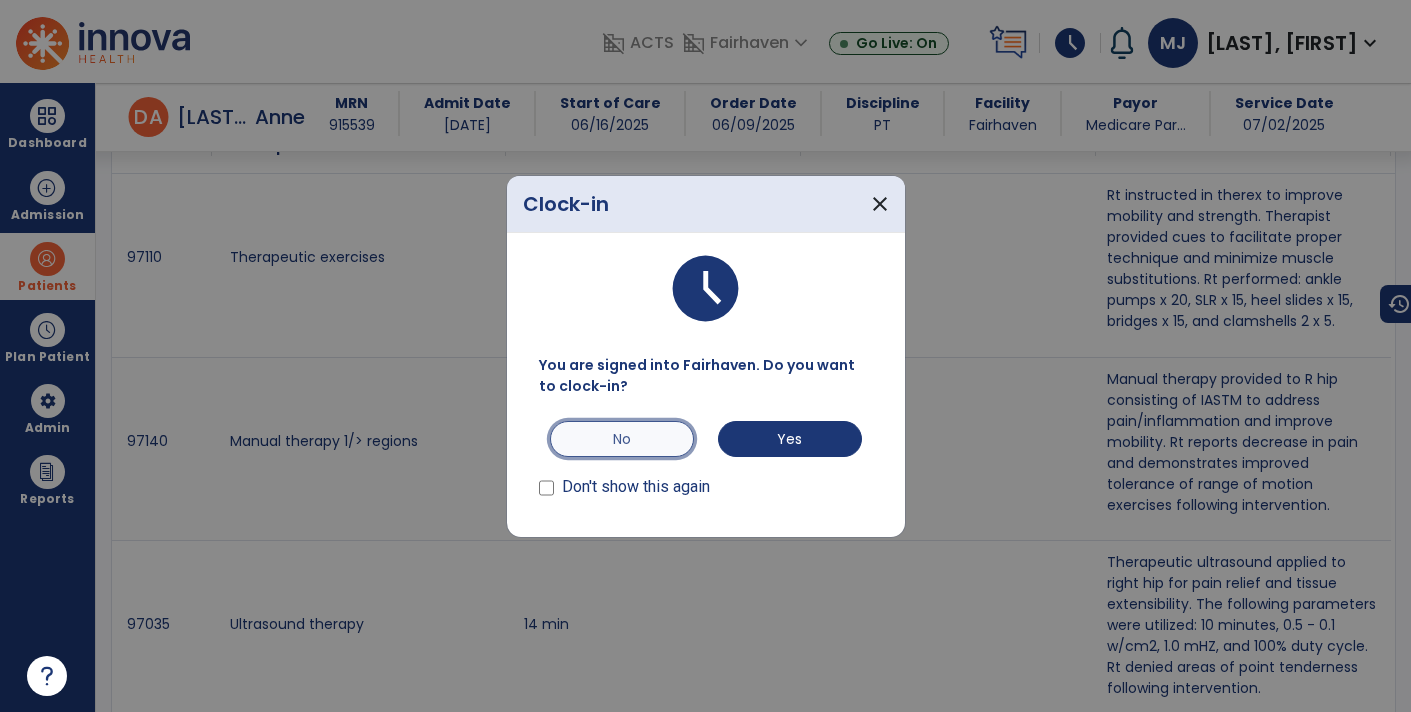 click on "No" at bounding box center [622, 439] 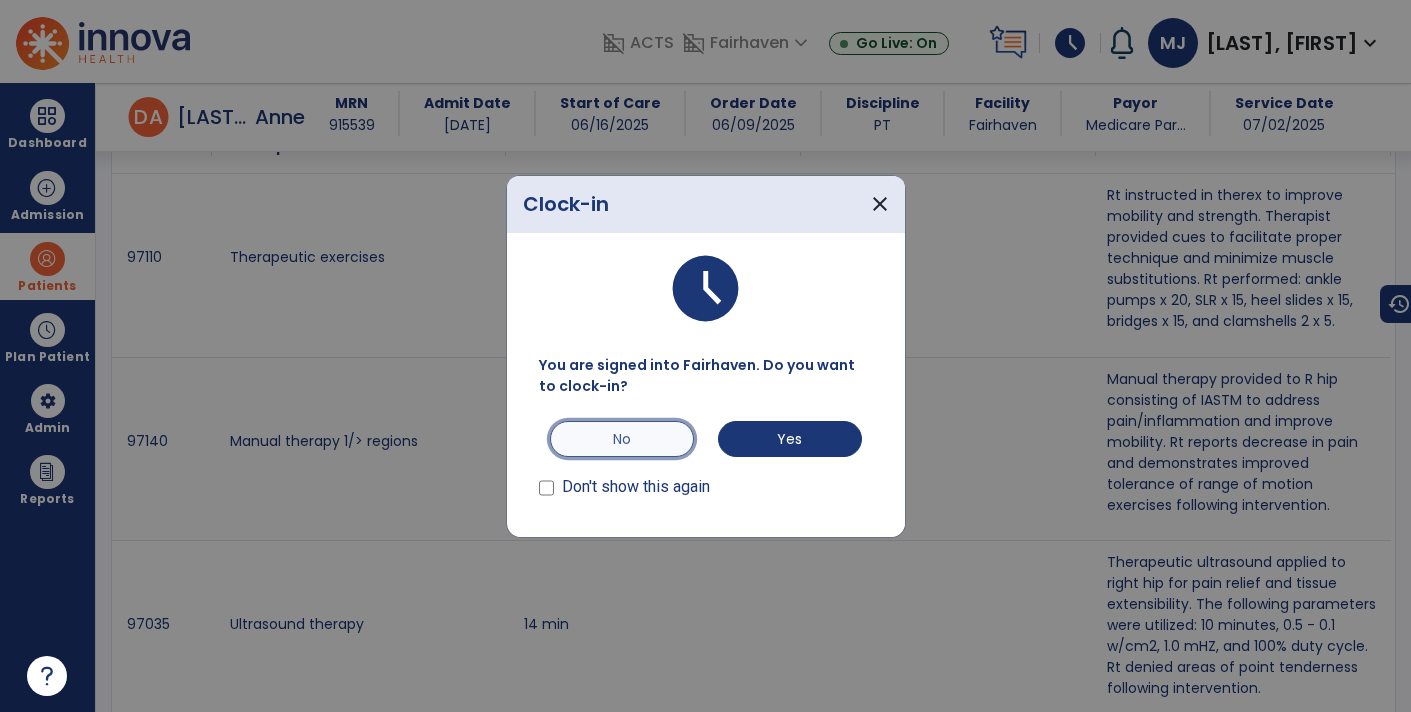click on "No" at bounding box center [622, 439] 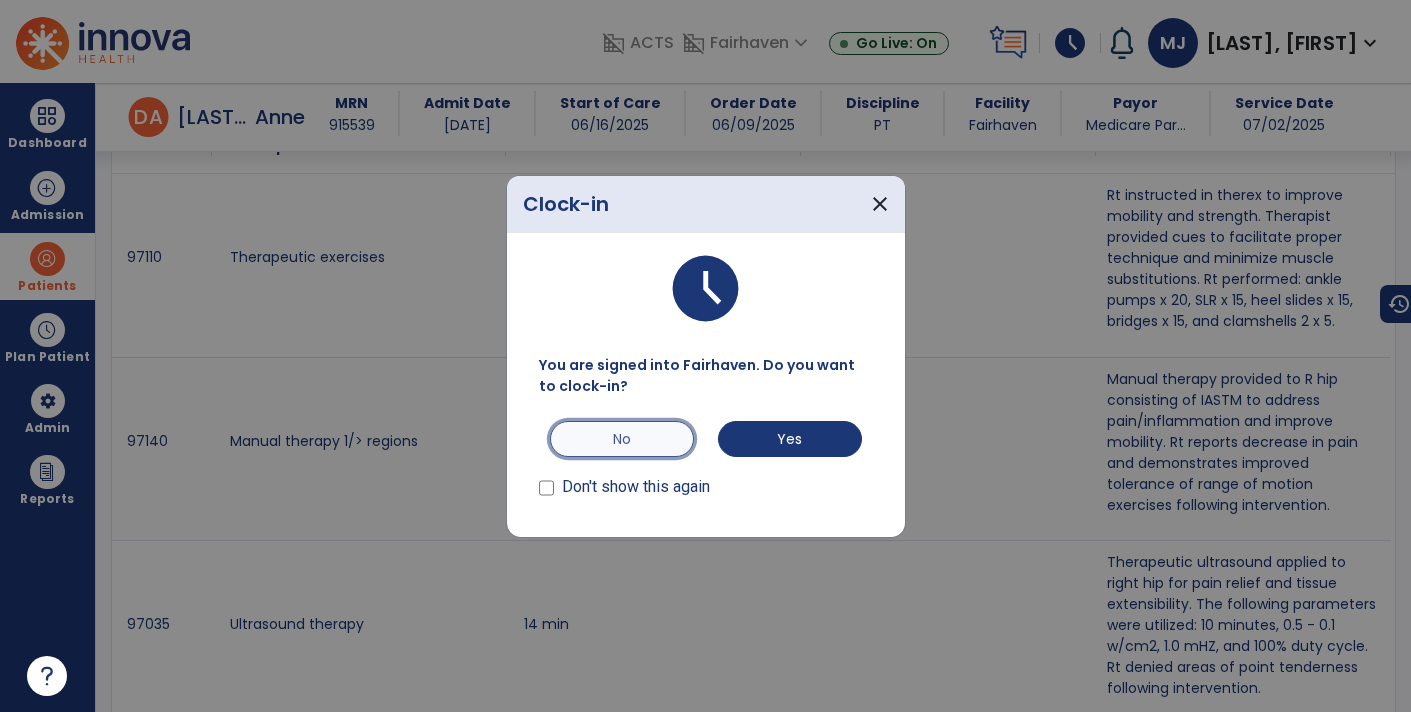 click on "No" at bounding box center [622, 439] 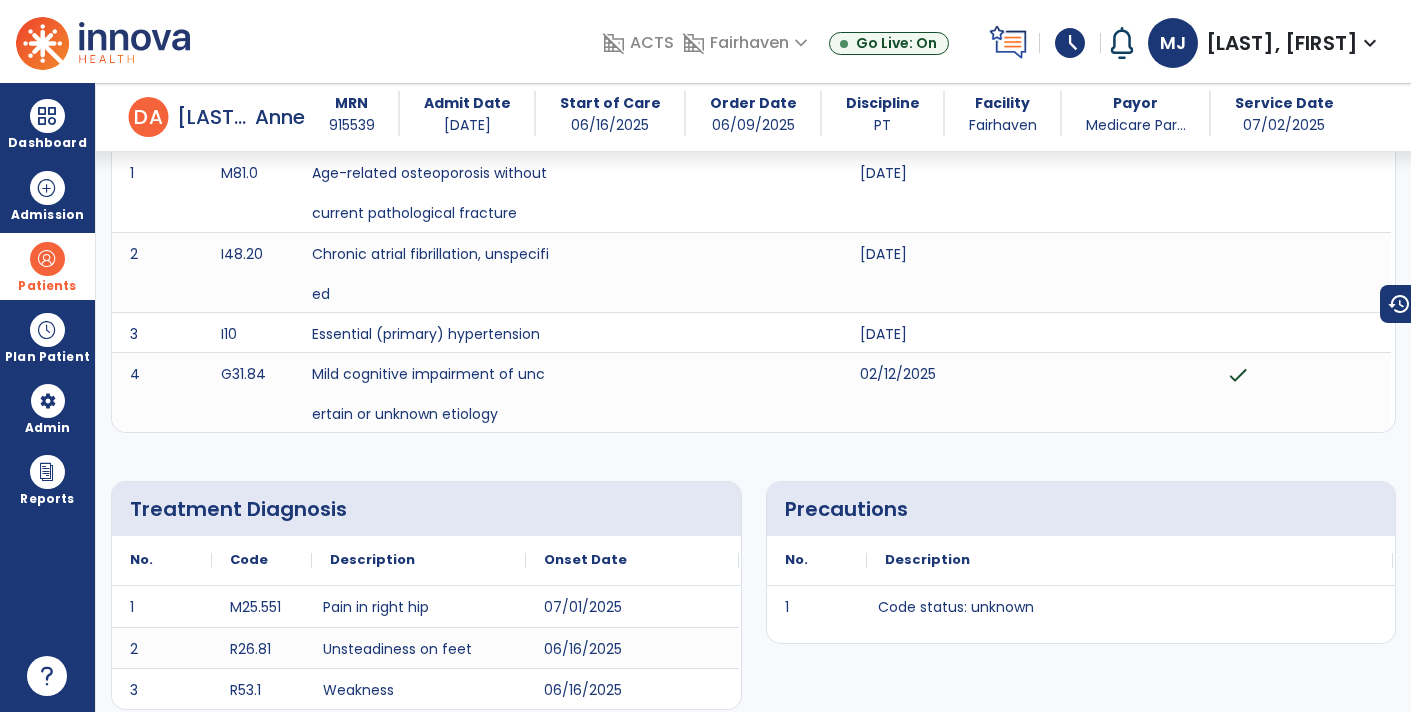 scroll, scrollTop: 0, scrollLeft: 0, axis: both 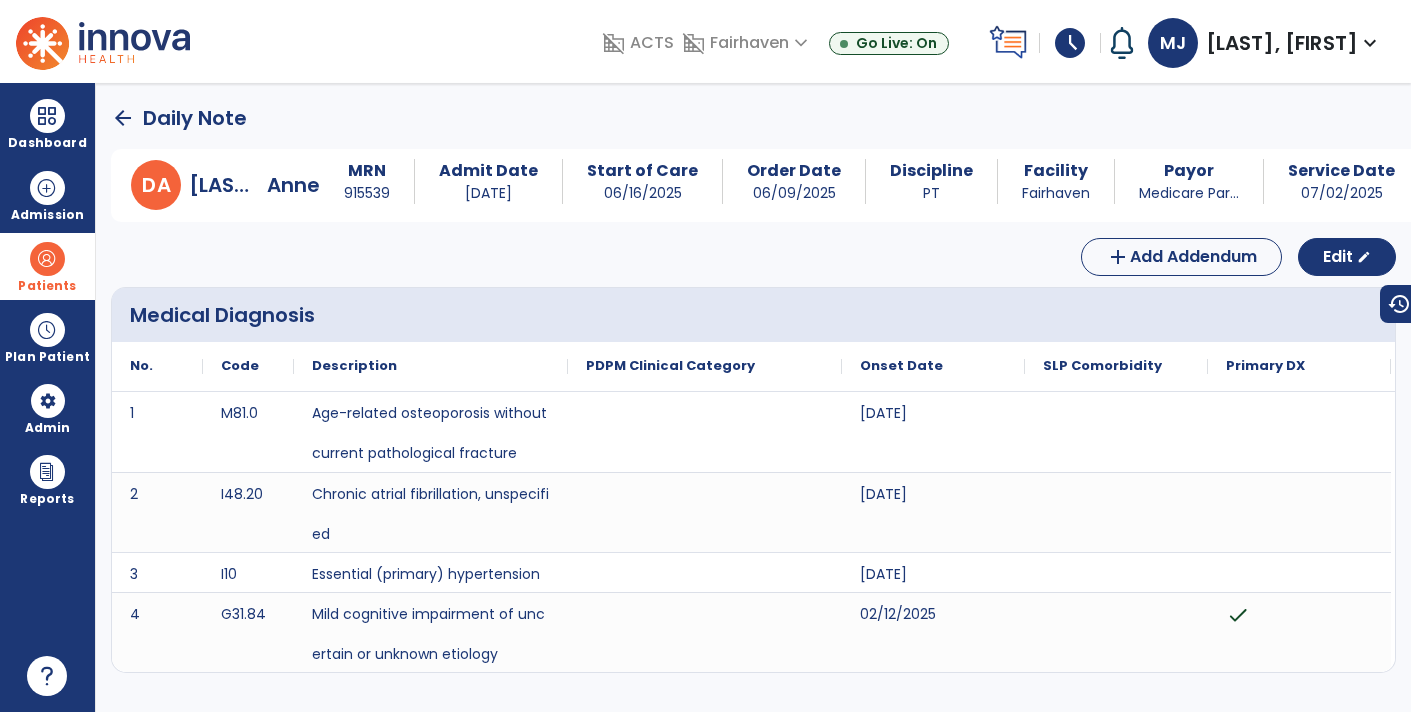 click on "arrow_back" 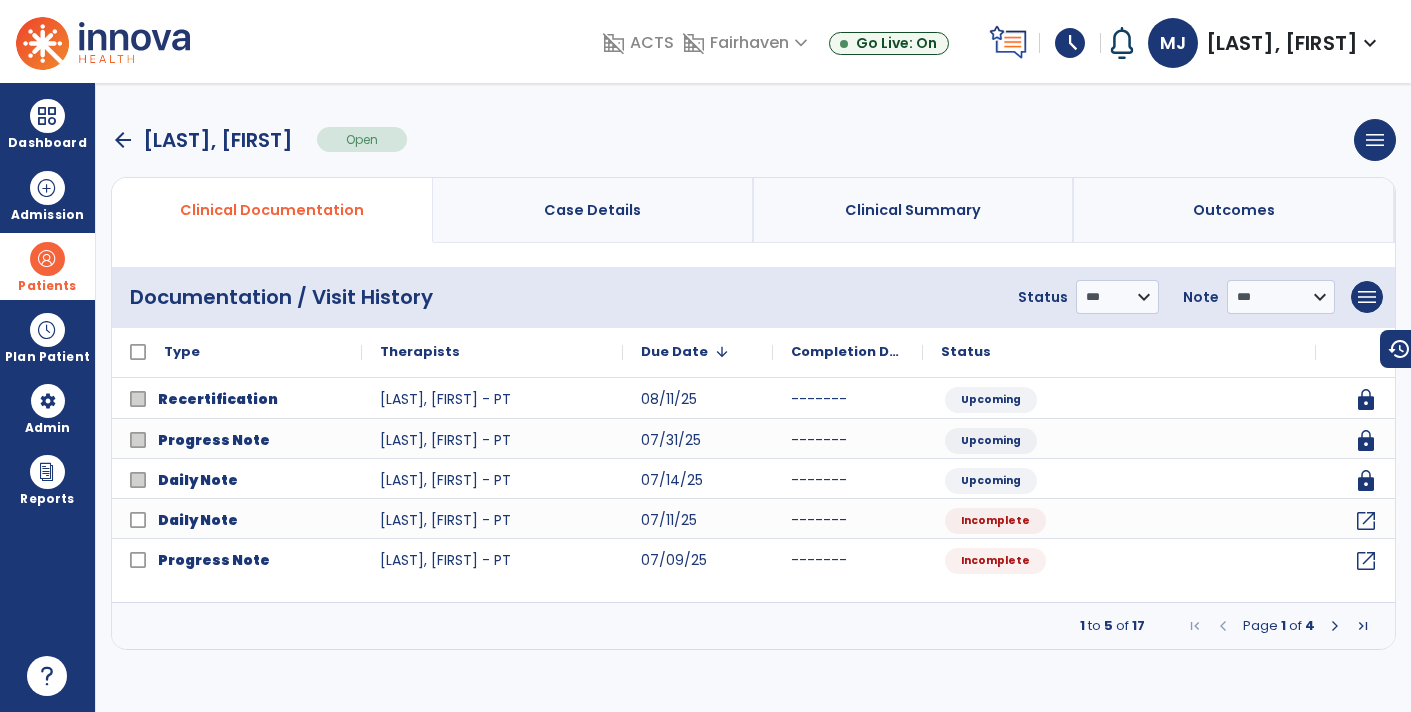 click on "arrow_back" at bounding box center [123, 140] 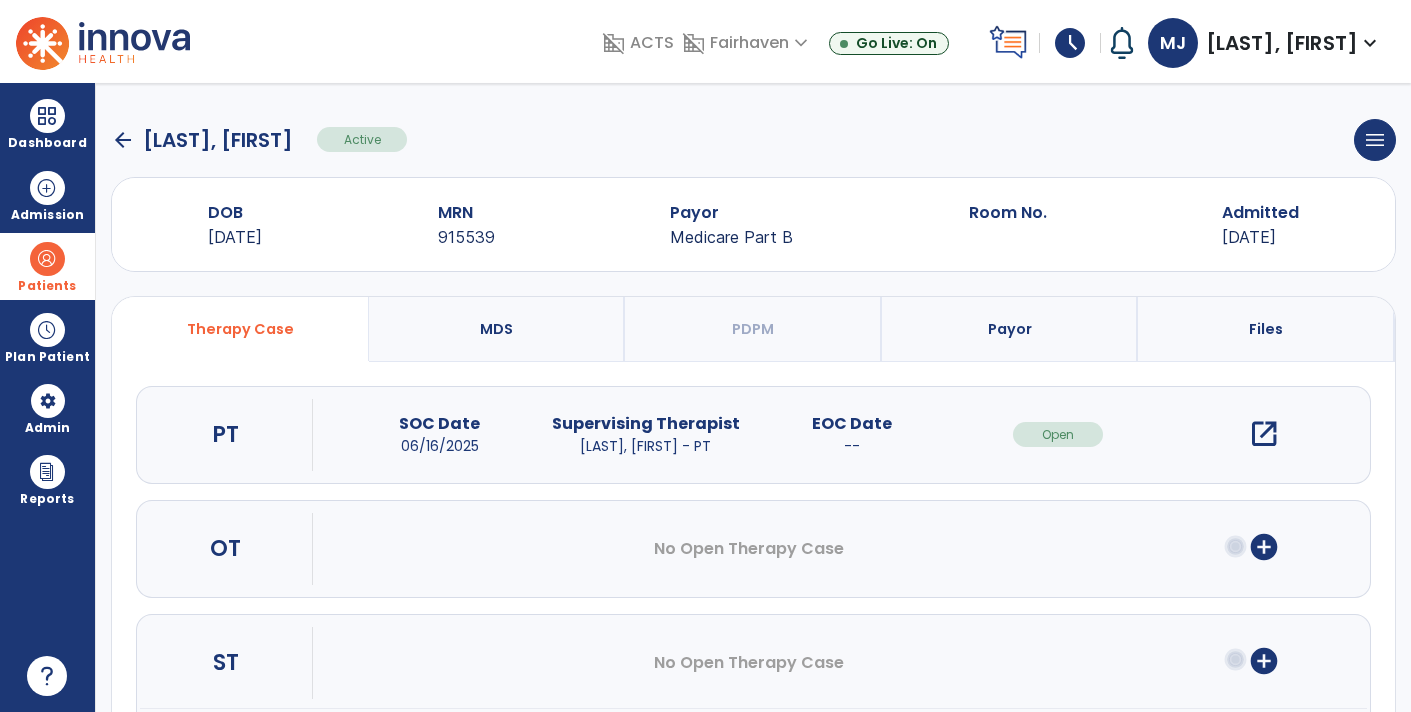 click on "arrow_back" 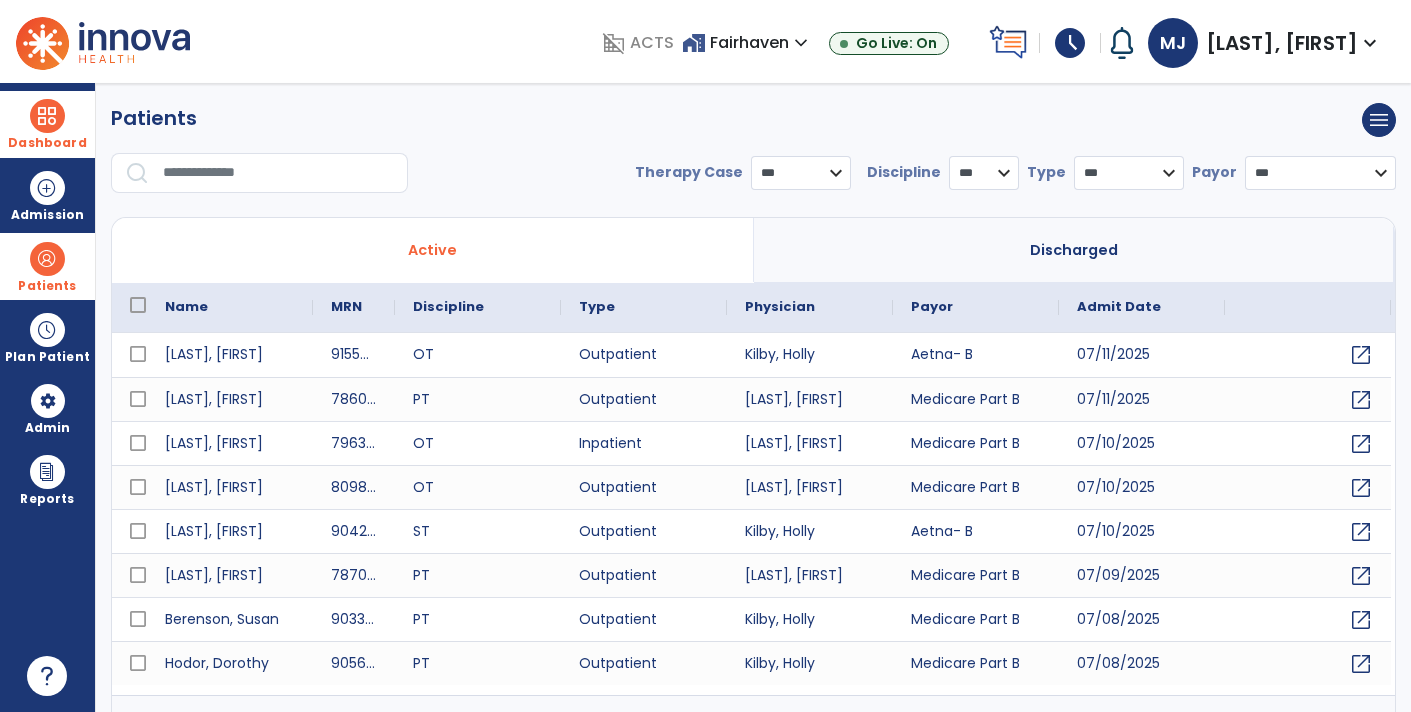 click at bounding box center [47, 116] 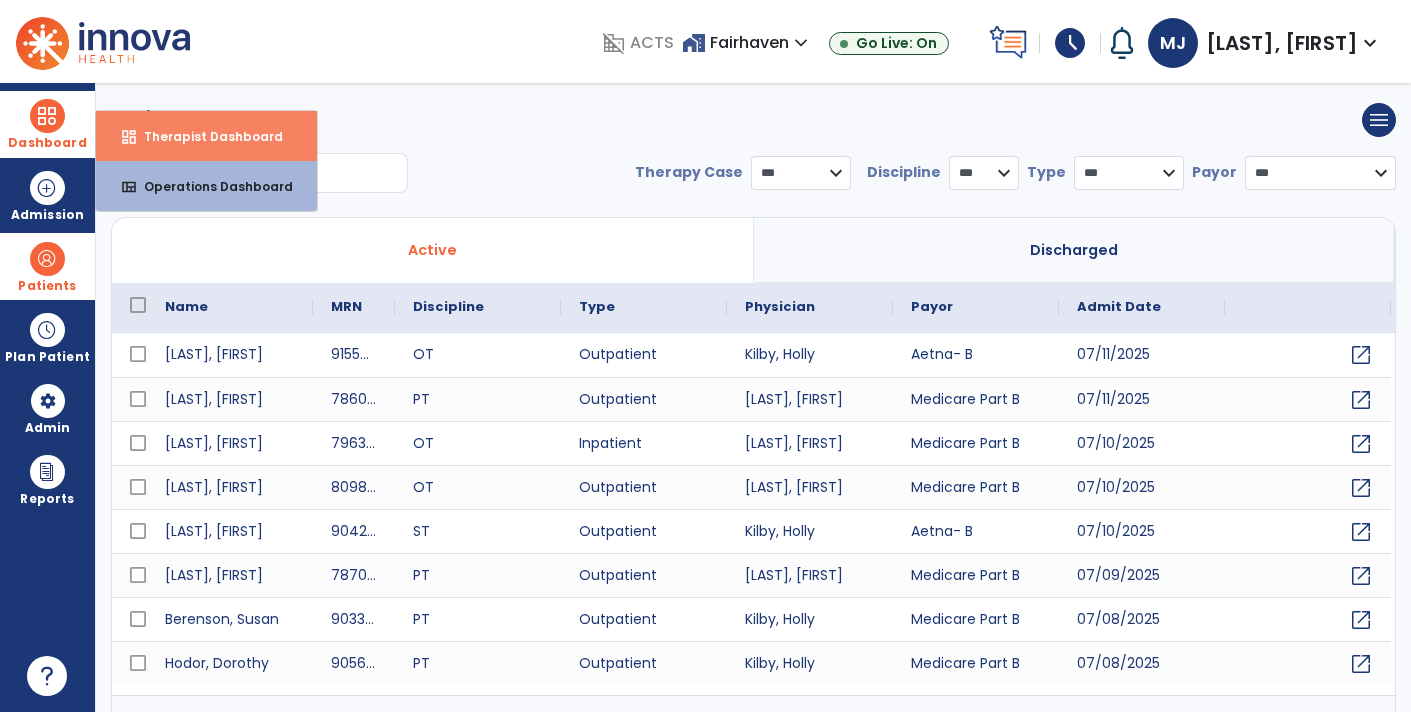 click on "dashboard  Therapist Dashboard" at bounding box center (206, 136) 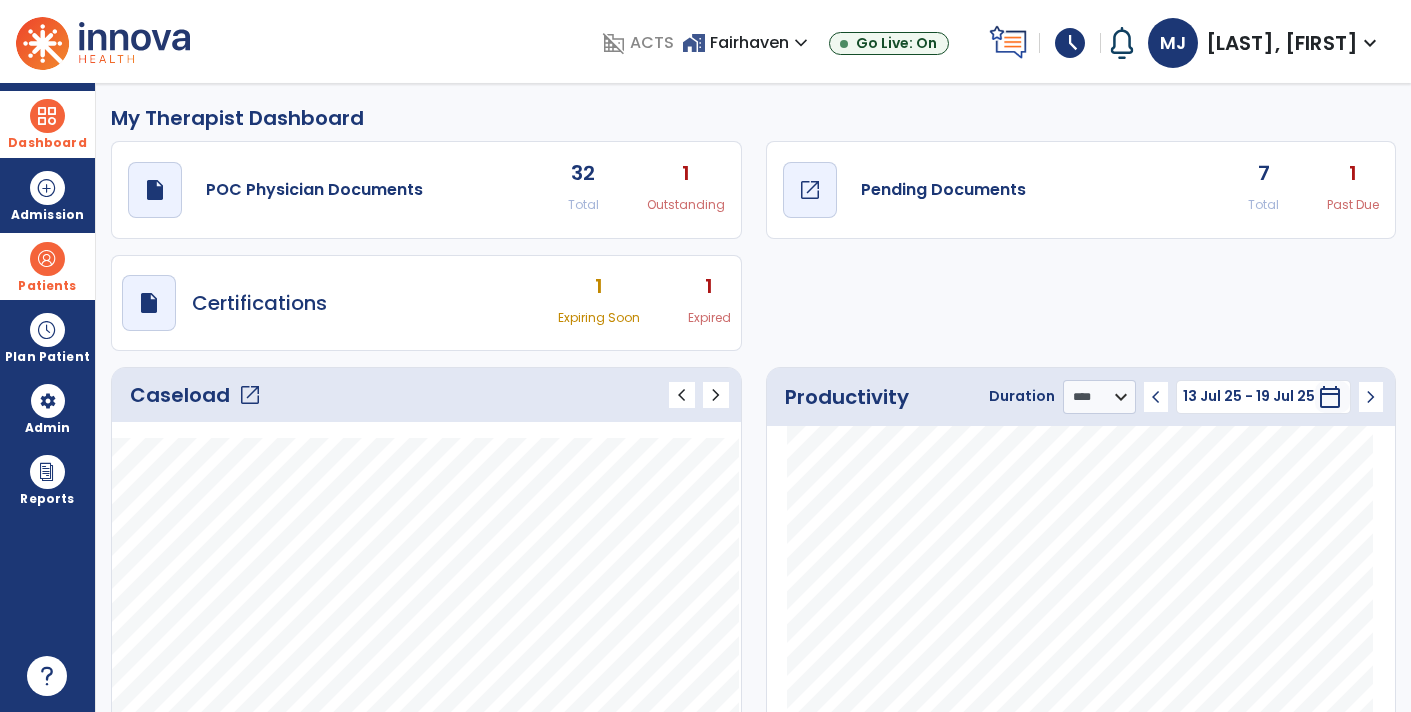 click on "Pending Documents" 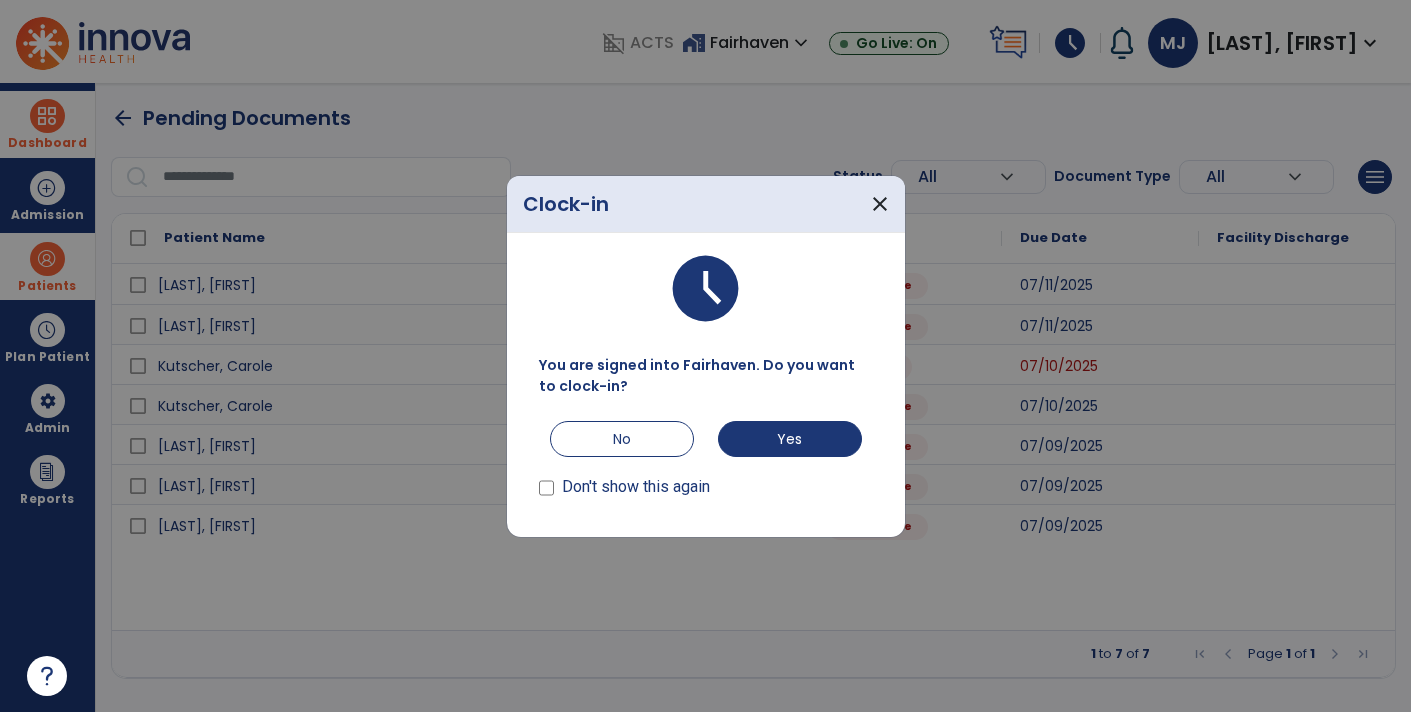 click at bounding box center (705, 356) 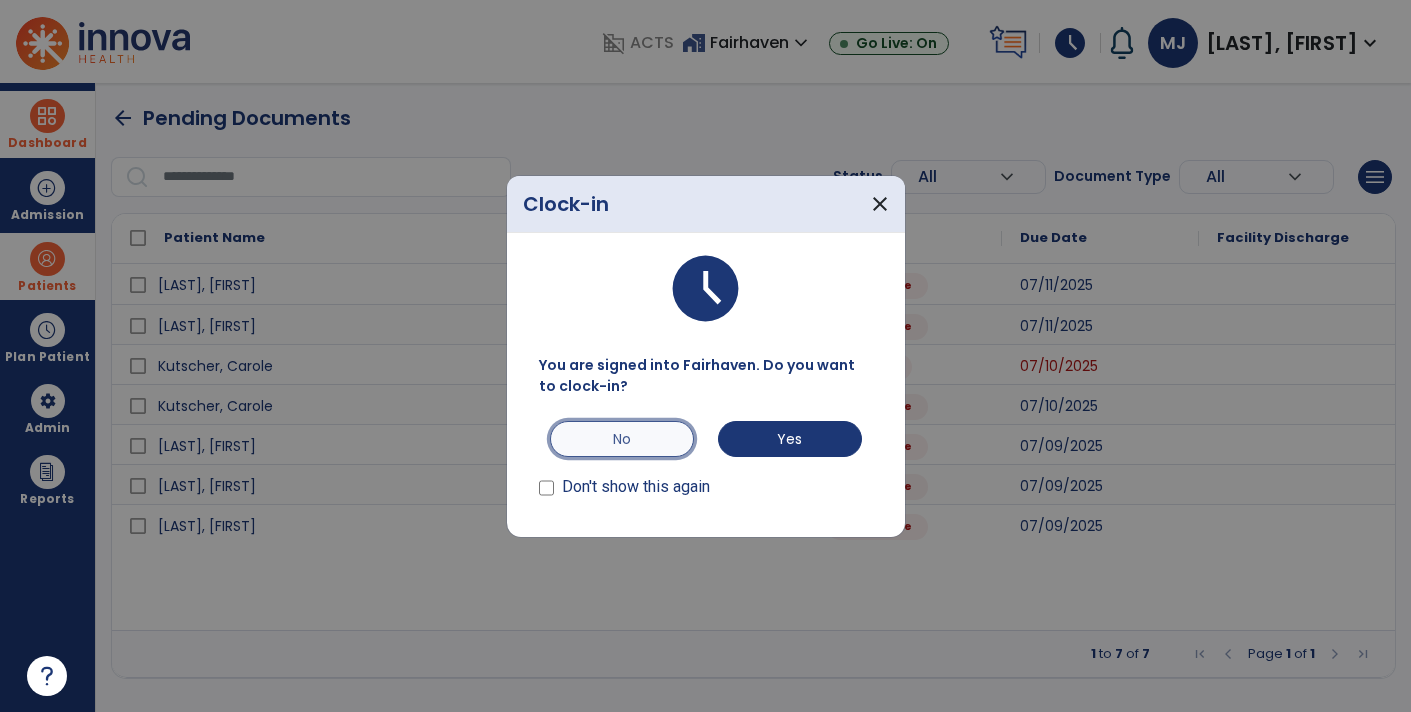 click on "No" at bounding box center [622, 439] 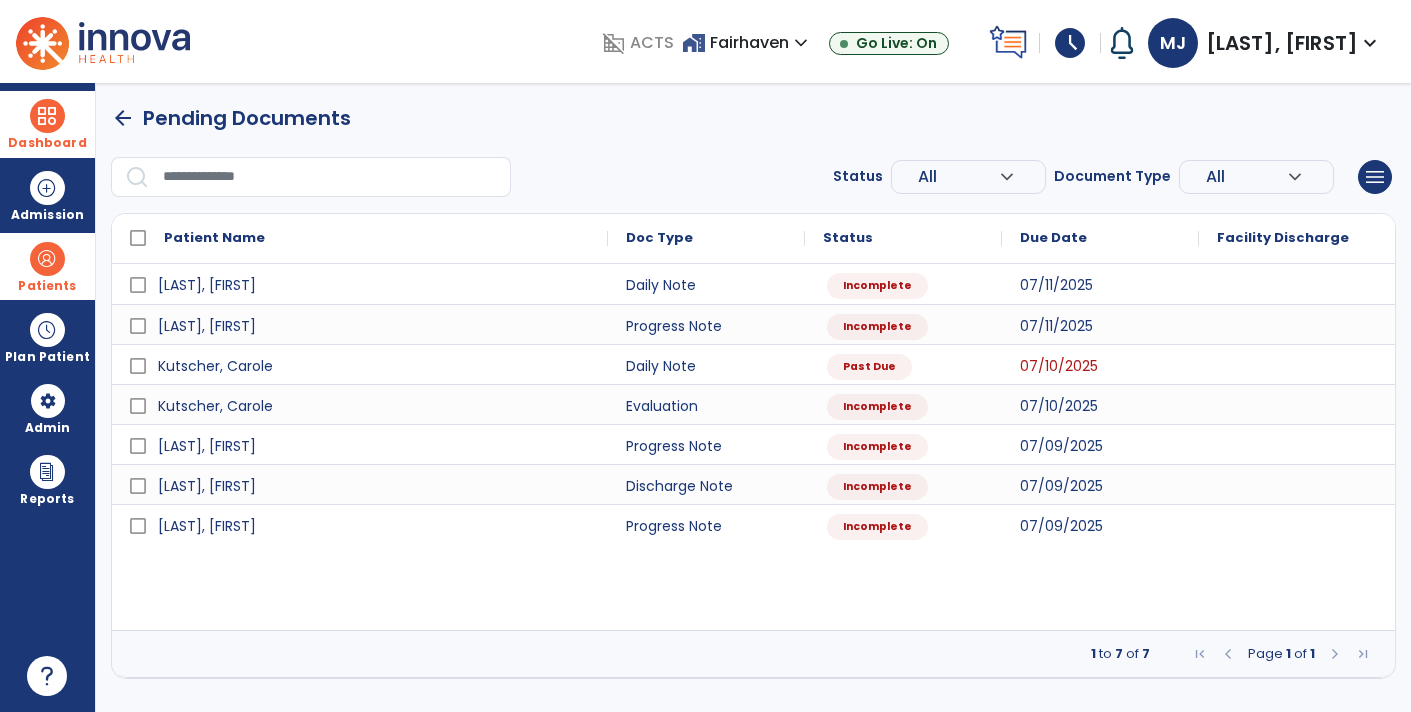 click on "[LAST], [FIRST]" at bounding box center (1282, 43) 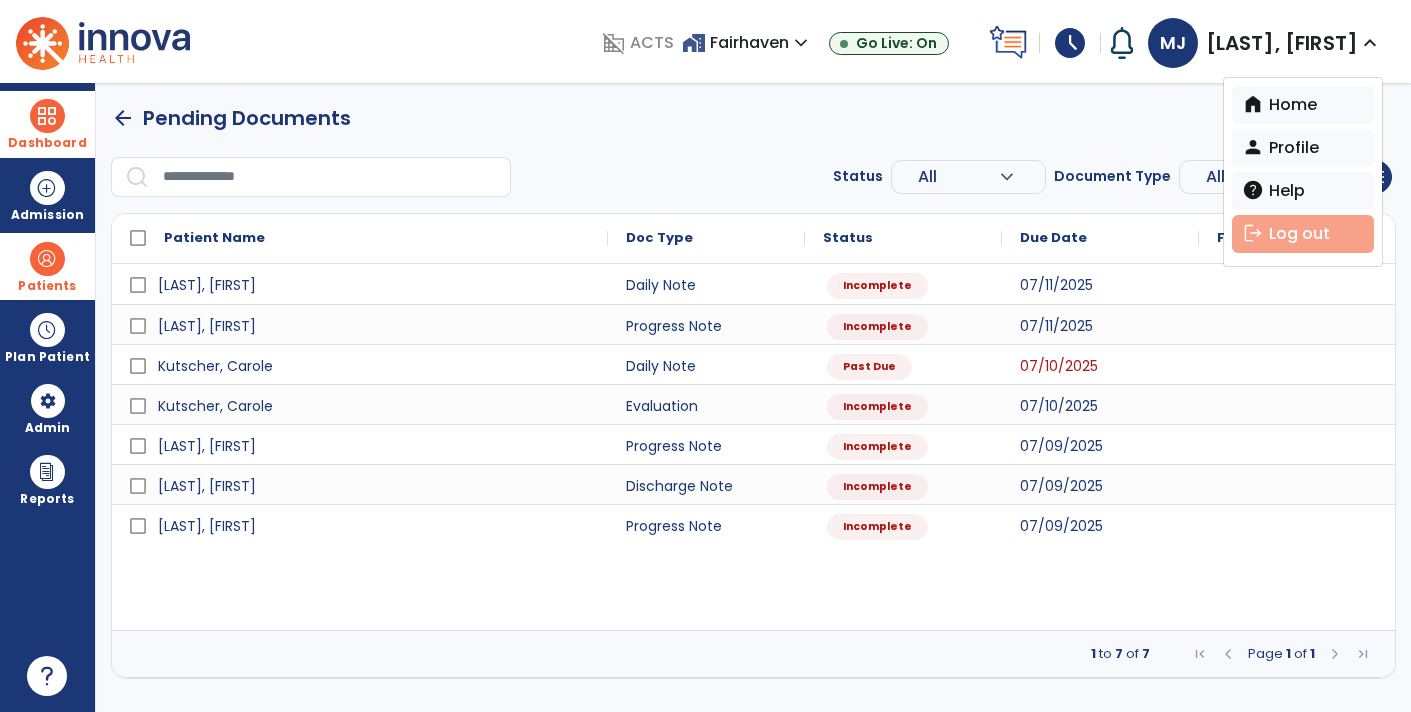 click on "logout   Log out" at bounding box center (1303, 234) 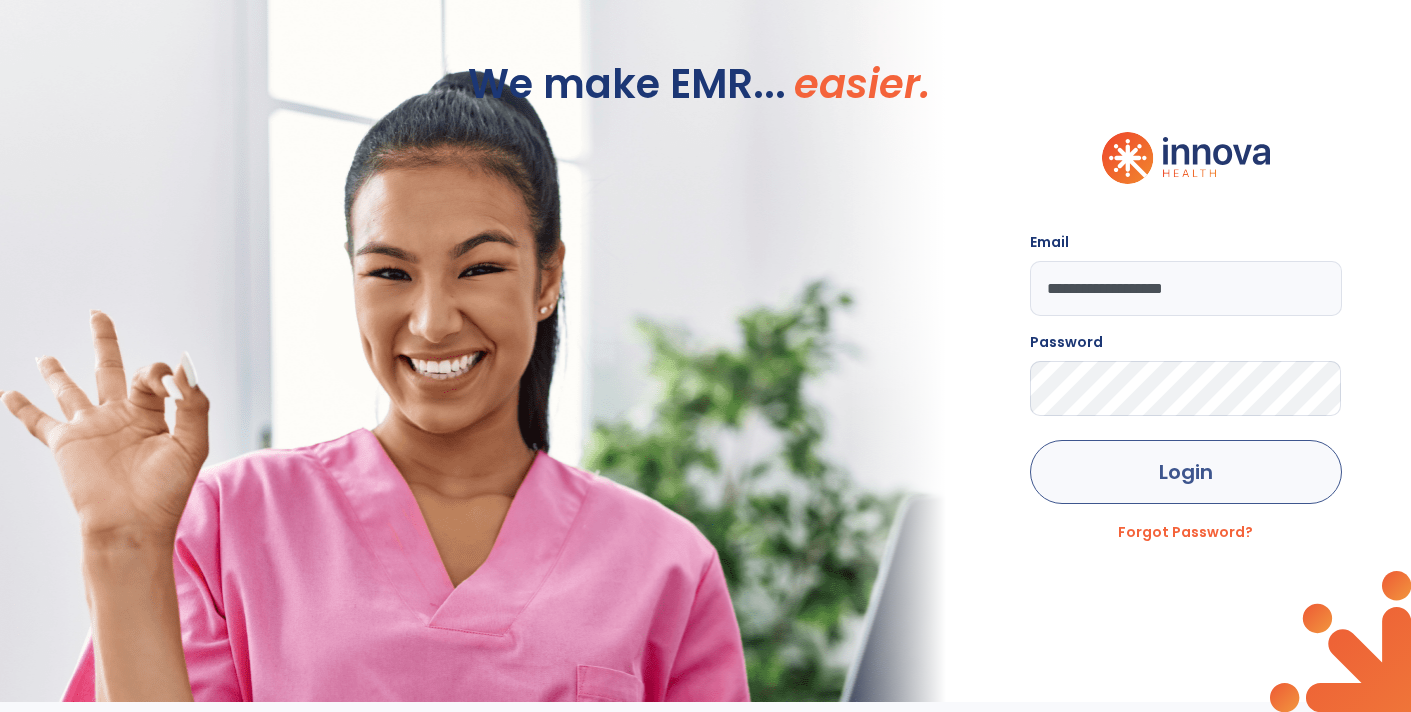 click on "Login" 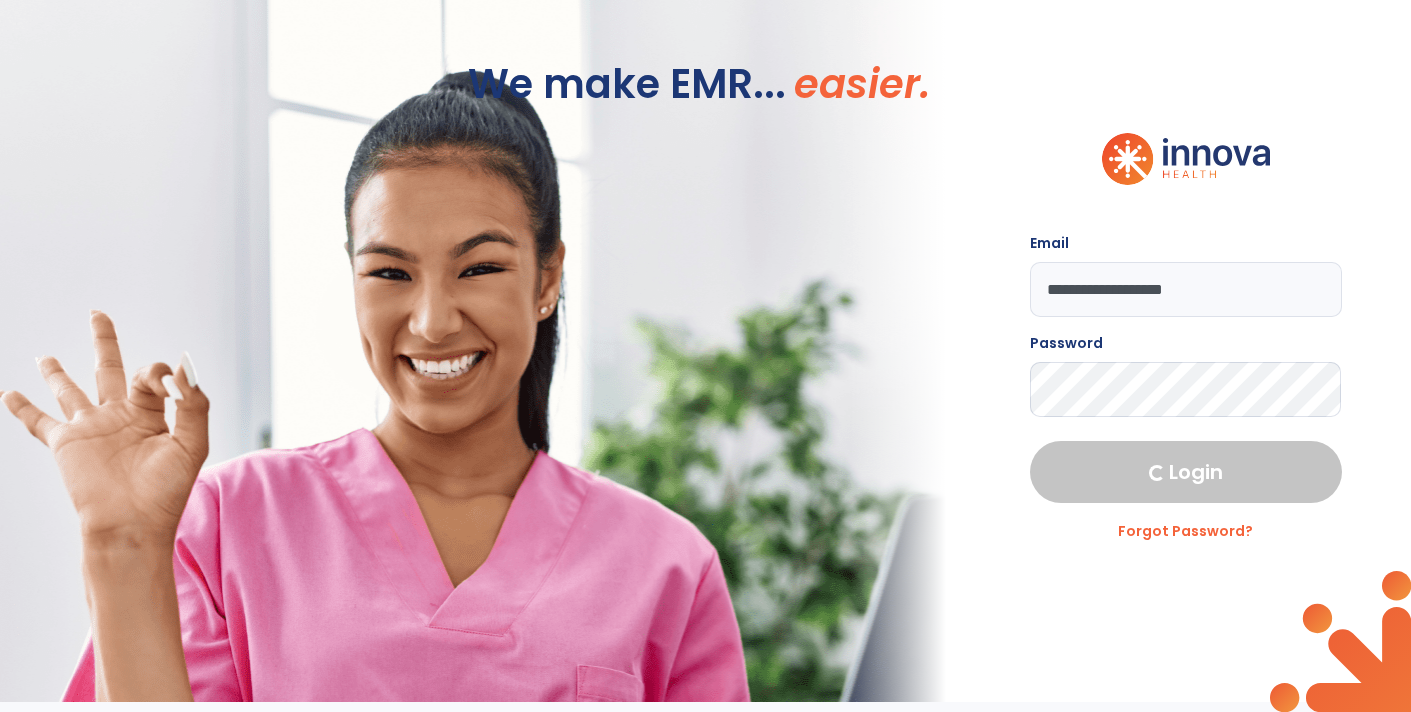 select on "****" 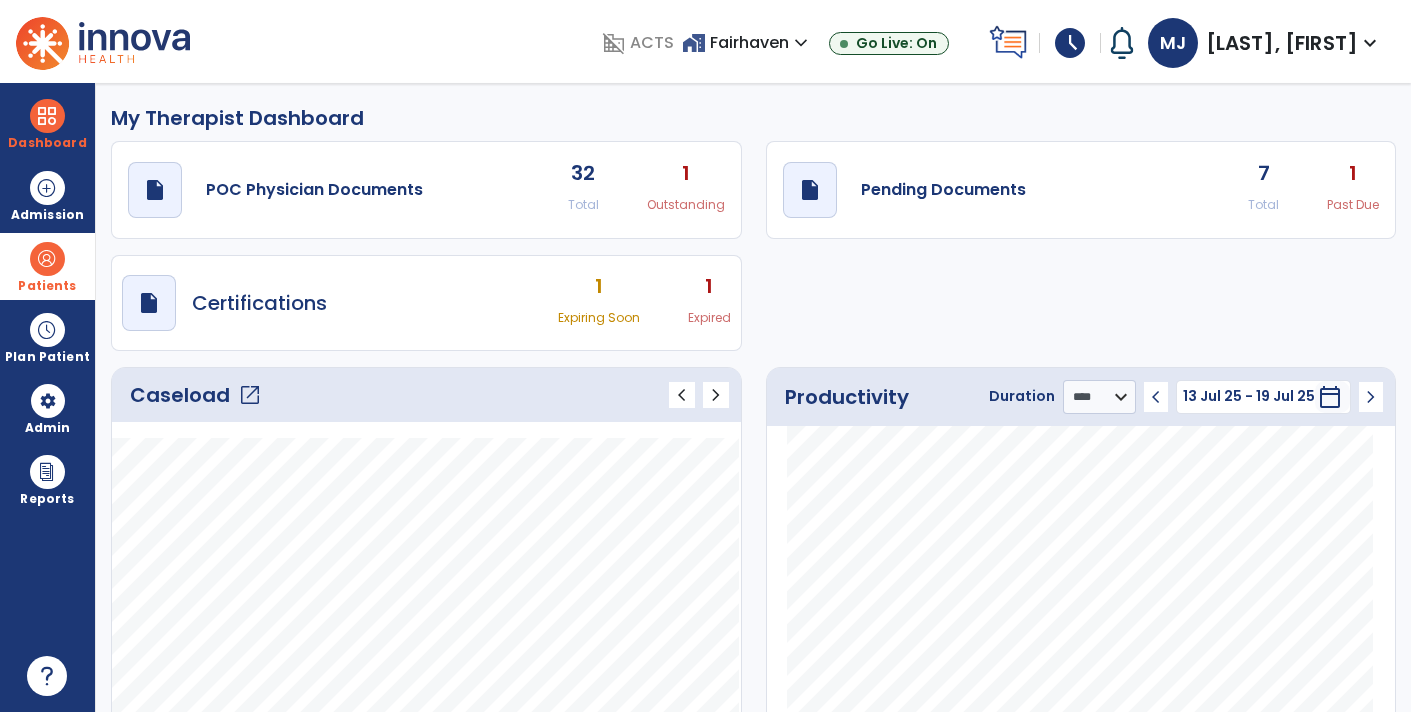 click at bounding box center [47, 259] 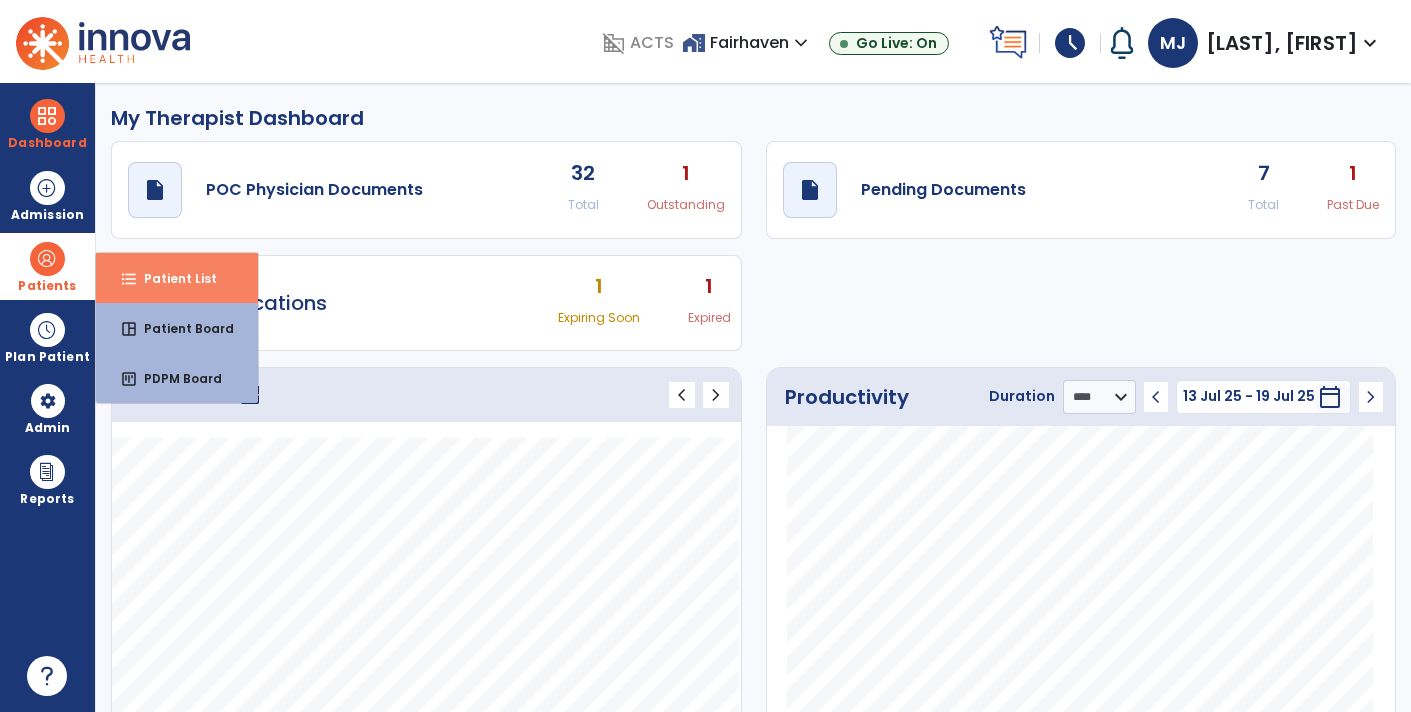 click on "format_list_bulleted  Patient List" at bounding box center (177, 278) 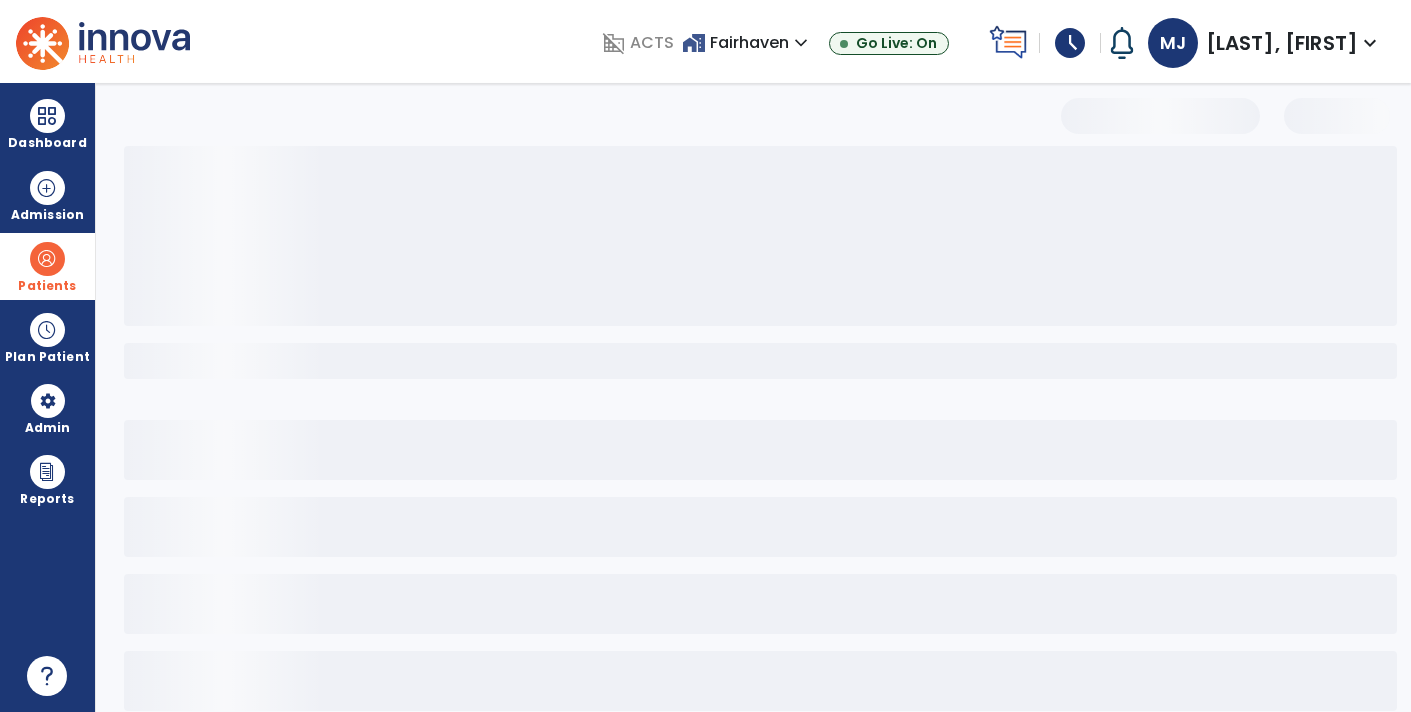 select on "***" 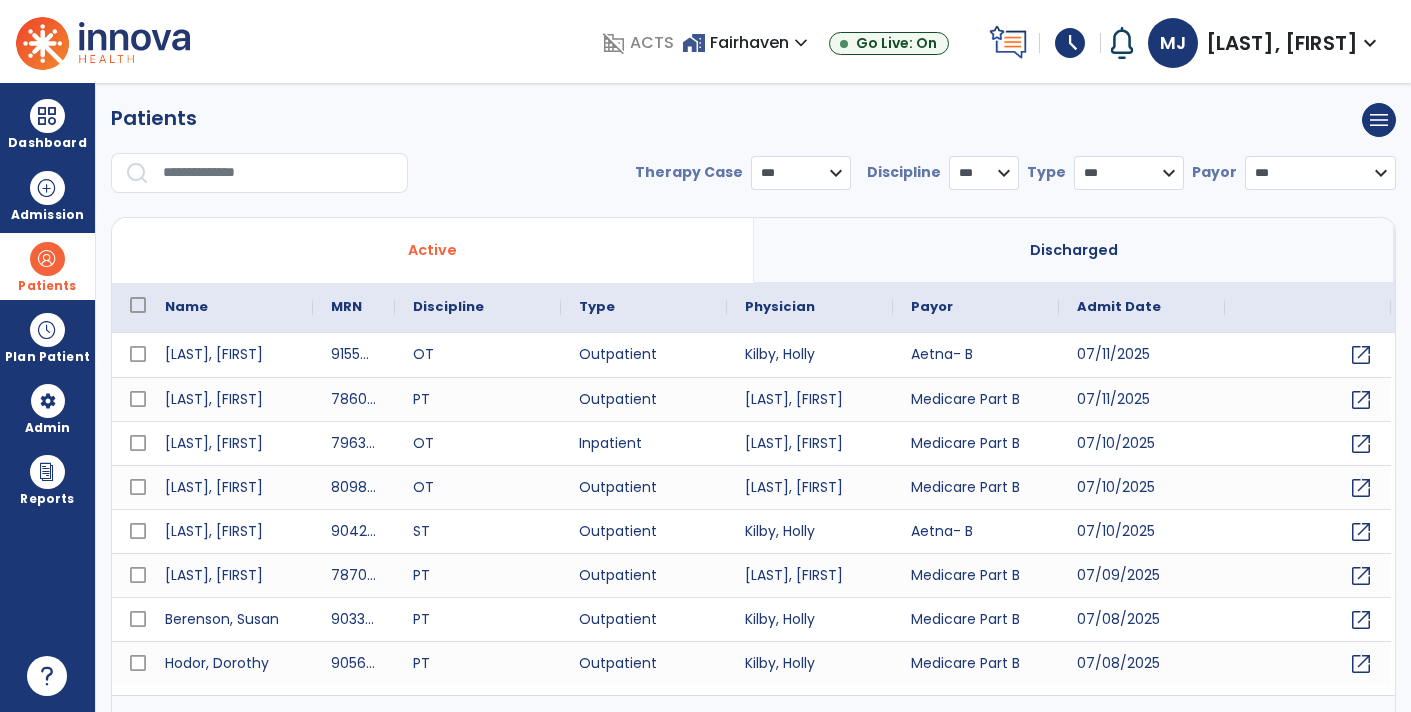 click at bounding box center (278, 173) 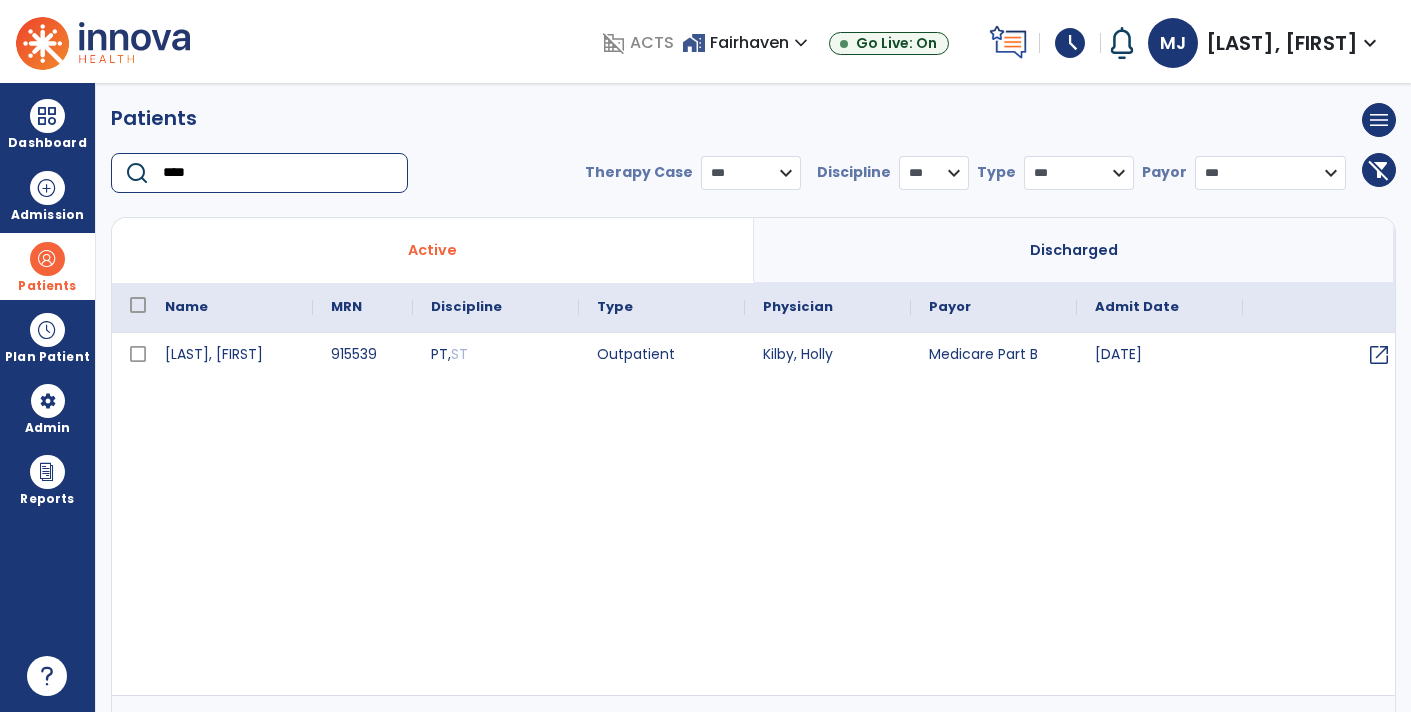 type on "****" 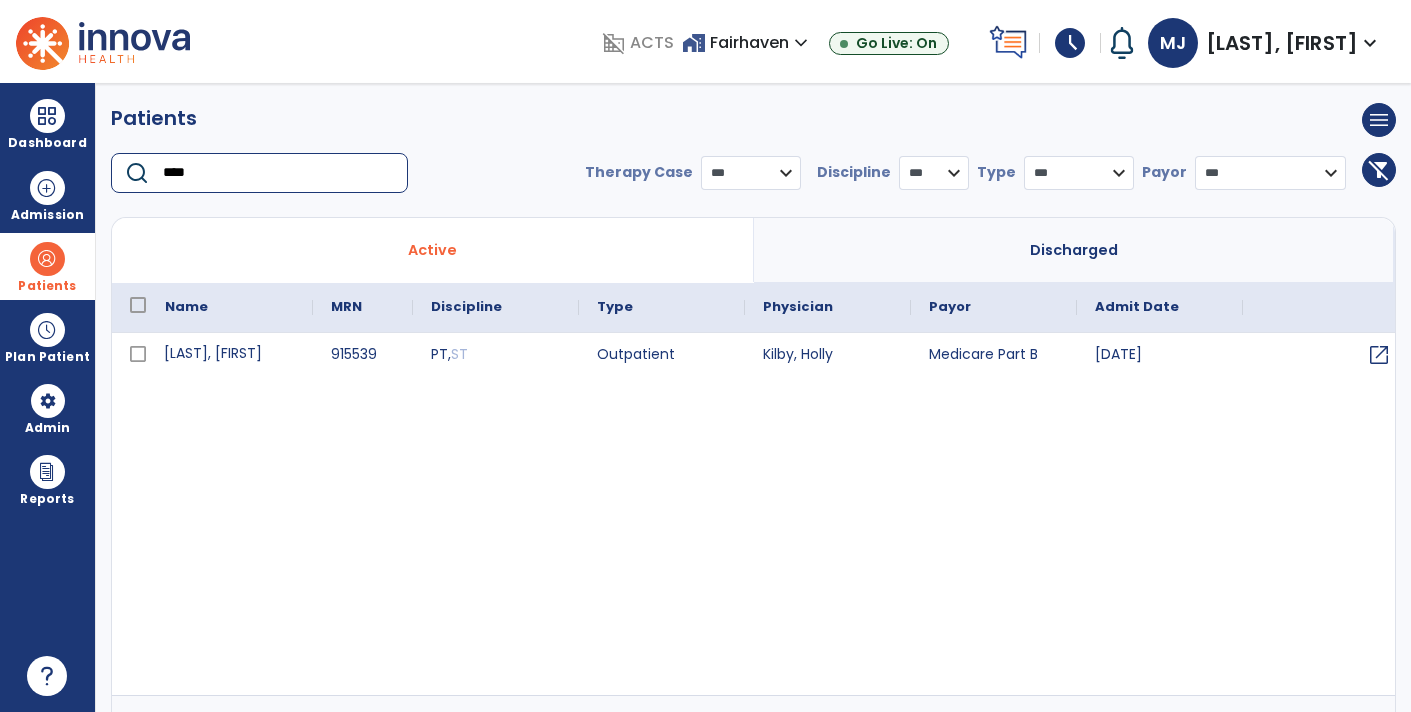 click on "[LAST], [FIRST]" at bounding box center (230, 355) 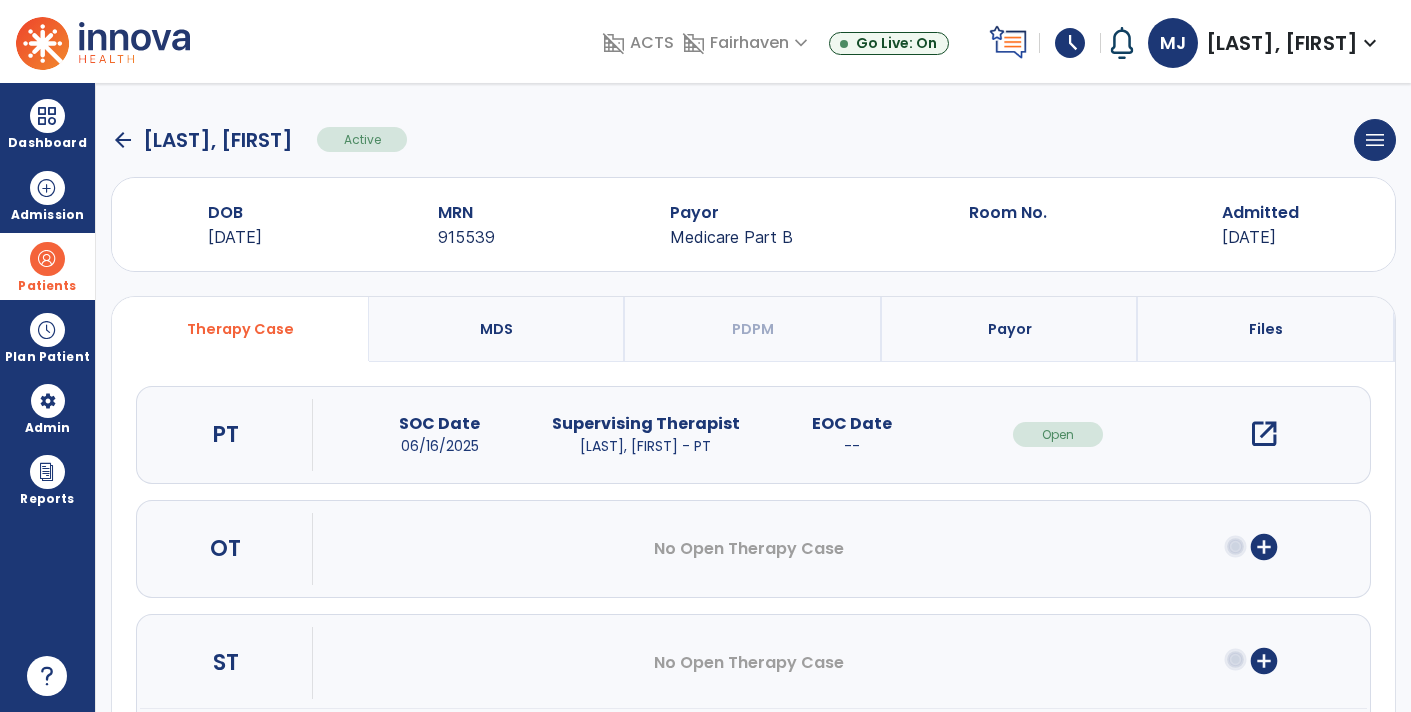 click on "open_in_new" at bounding box center [1264, 434] 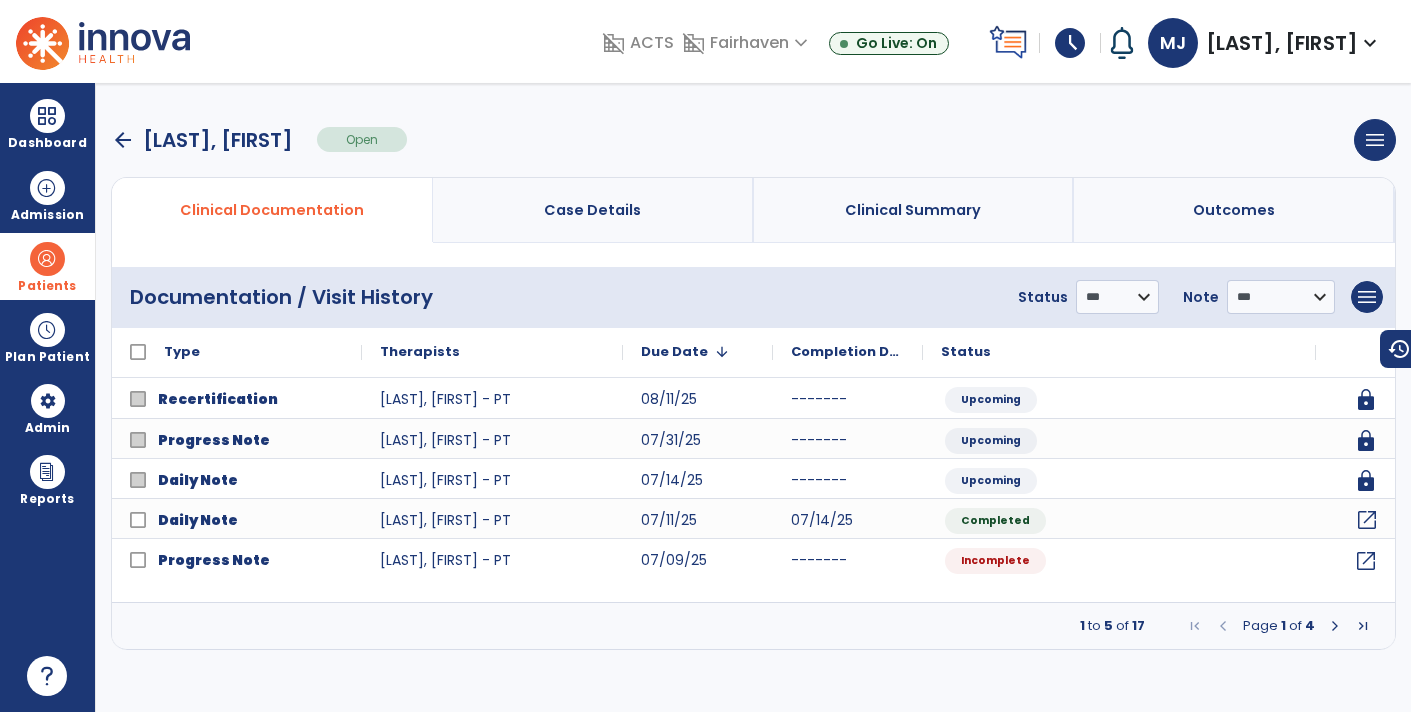 click on "open_in_new" 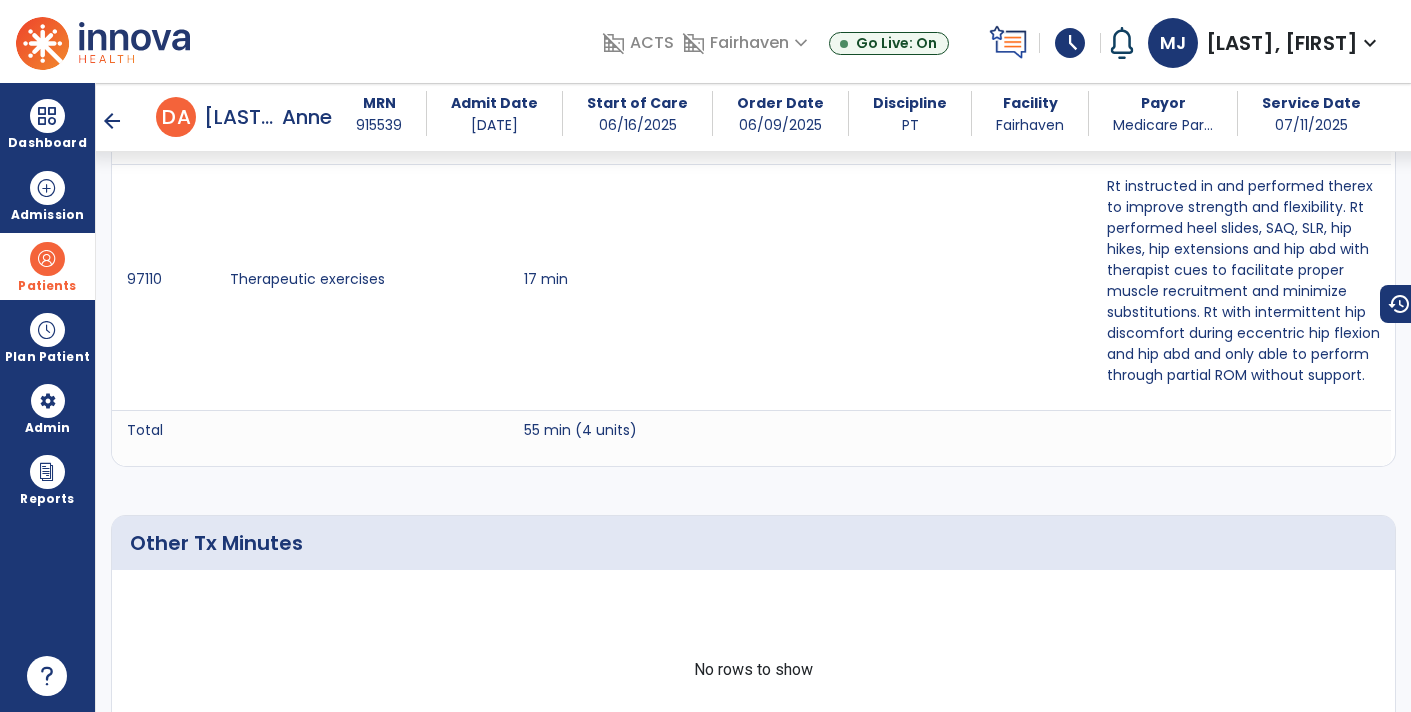 scroll, scrollTop: 1856, scrollLeft: 0, axis: vertical 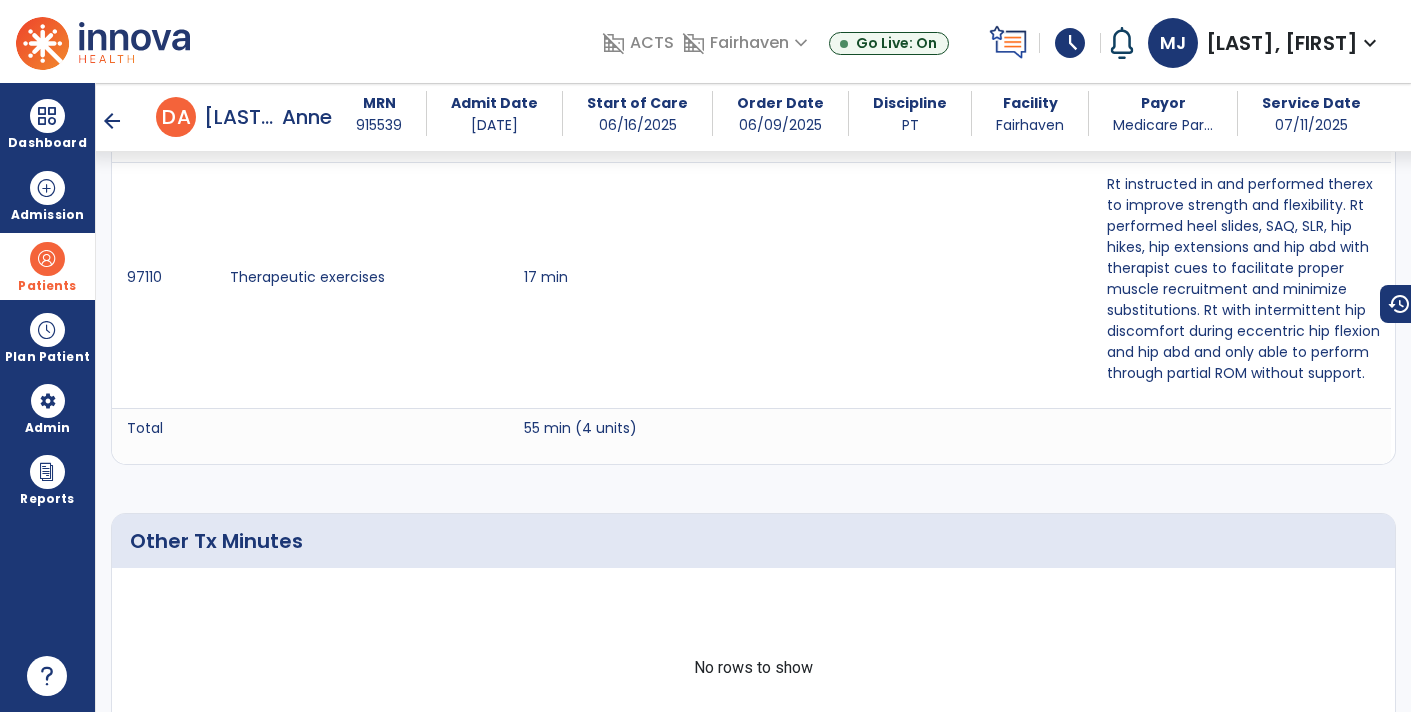 click on "arrow_back" at bounding box center [112, 121] 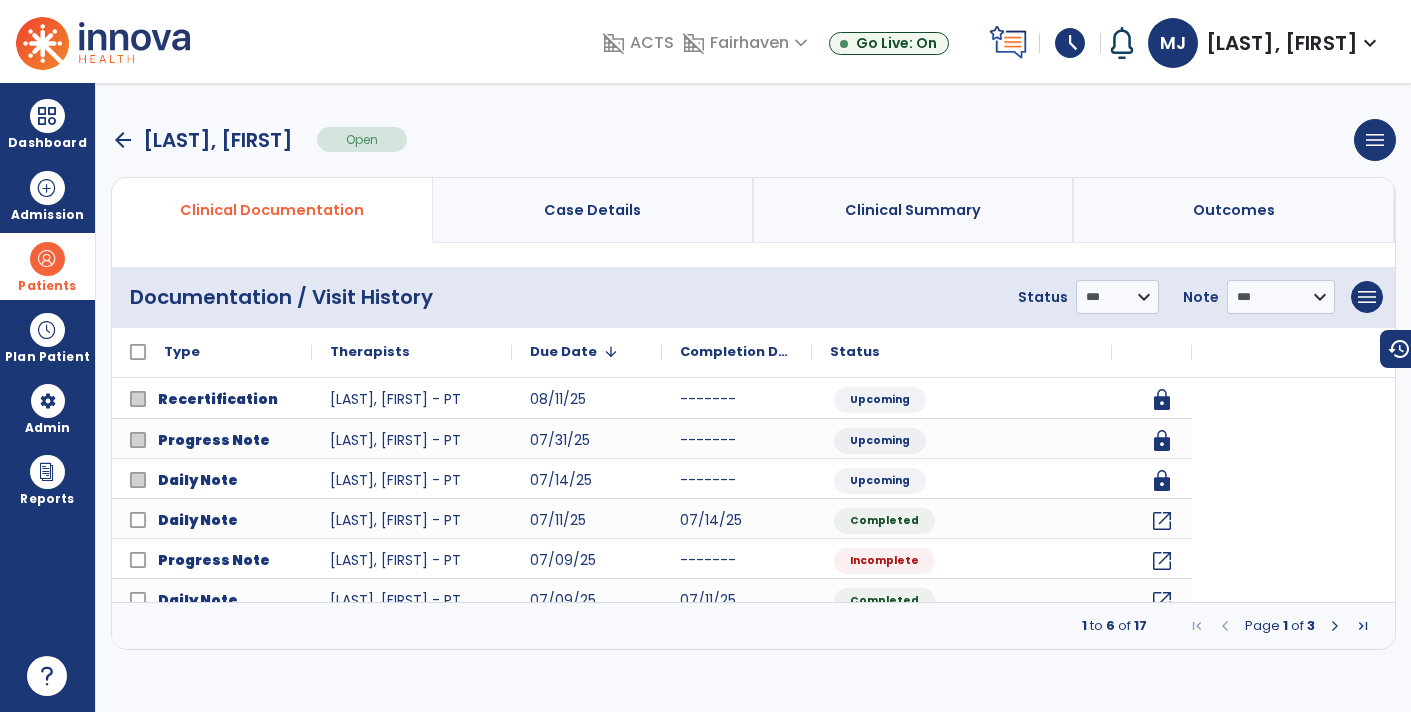 scroll, scrollTop: 0, scrollLeft: 0, axis: both 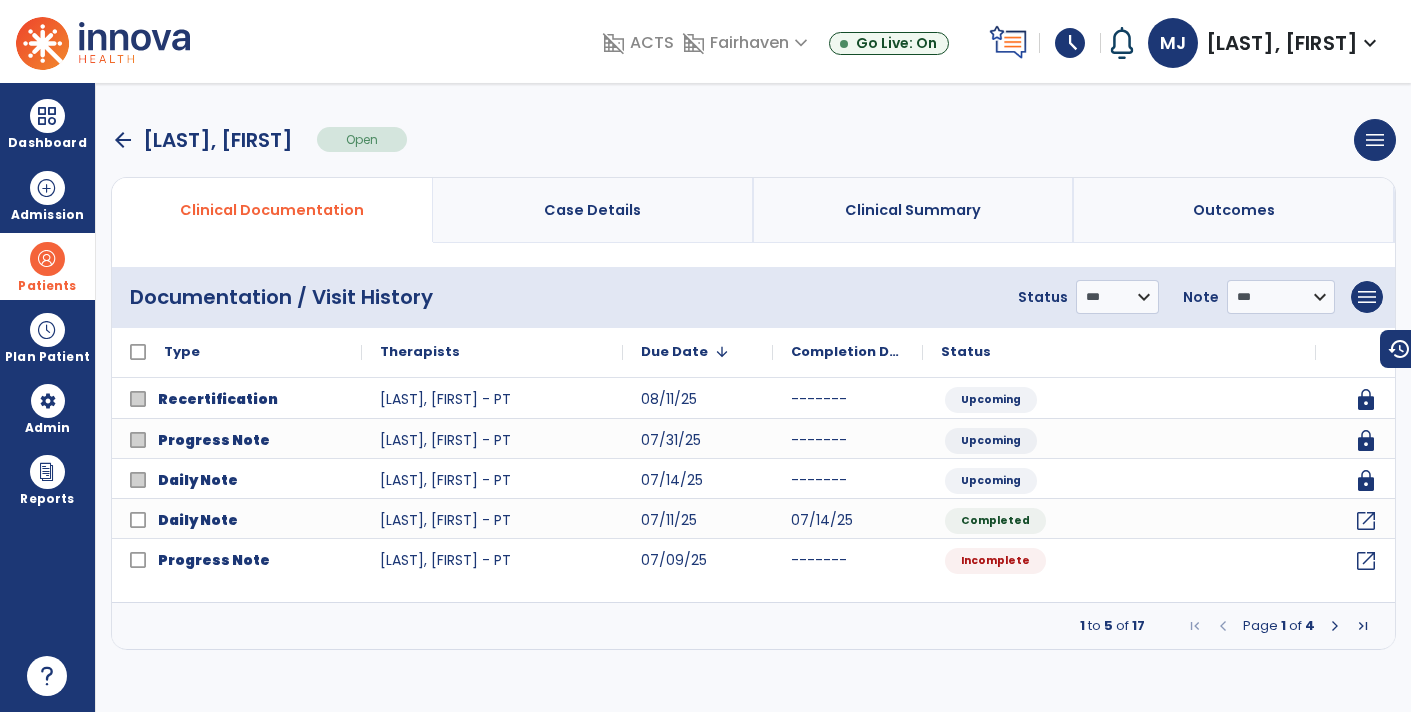 click on "arrow_back" at bounding box center [123, 140] 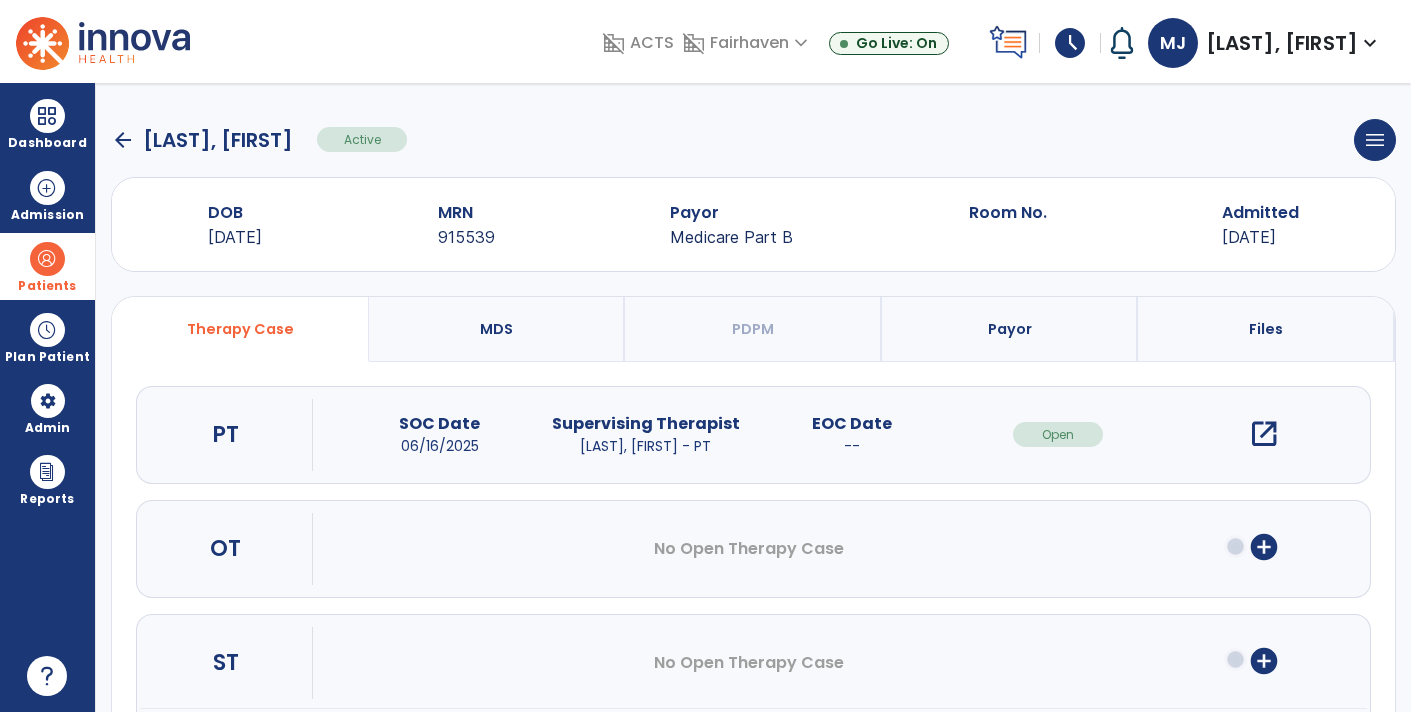 click on "[LAST], [FIRST]" at bounding box center [1282, 43] 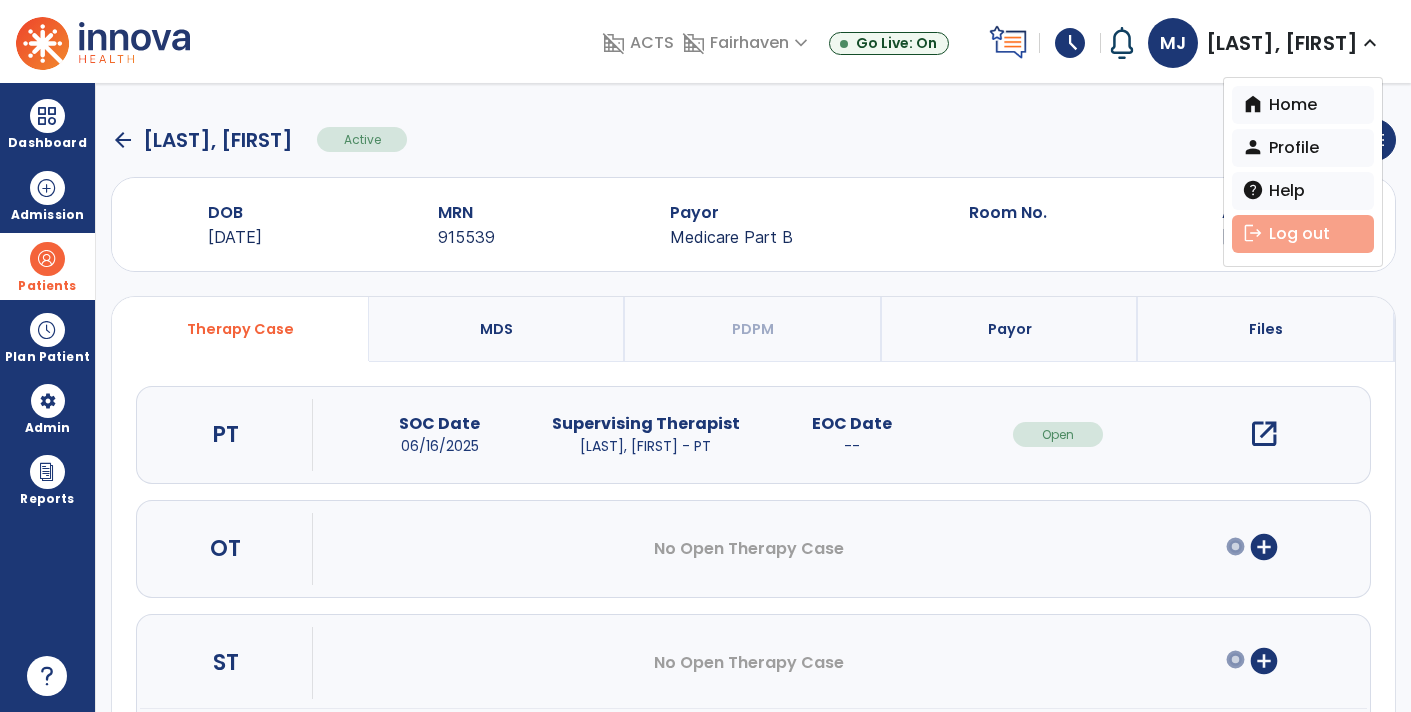 click on "logout   Log out" at bounding box center [1303, 234] 